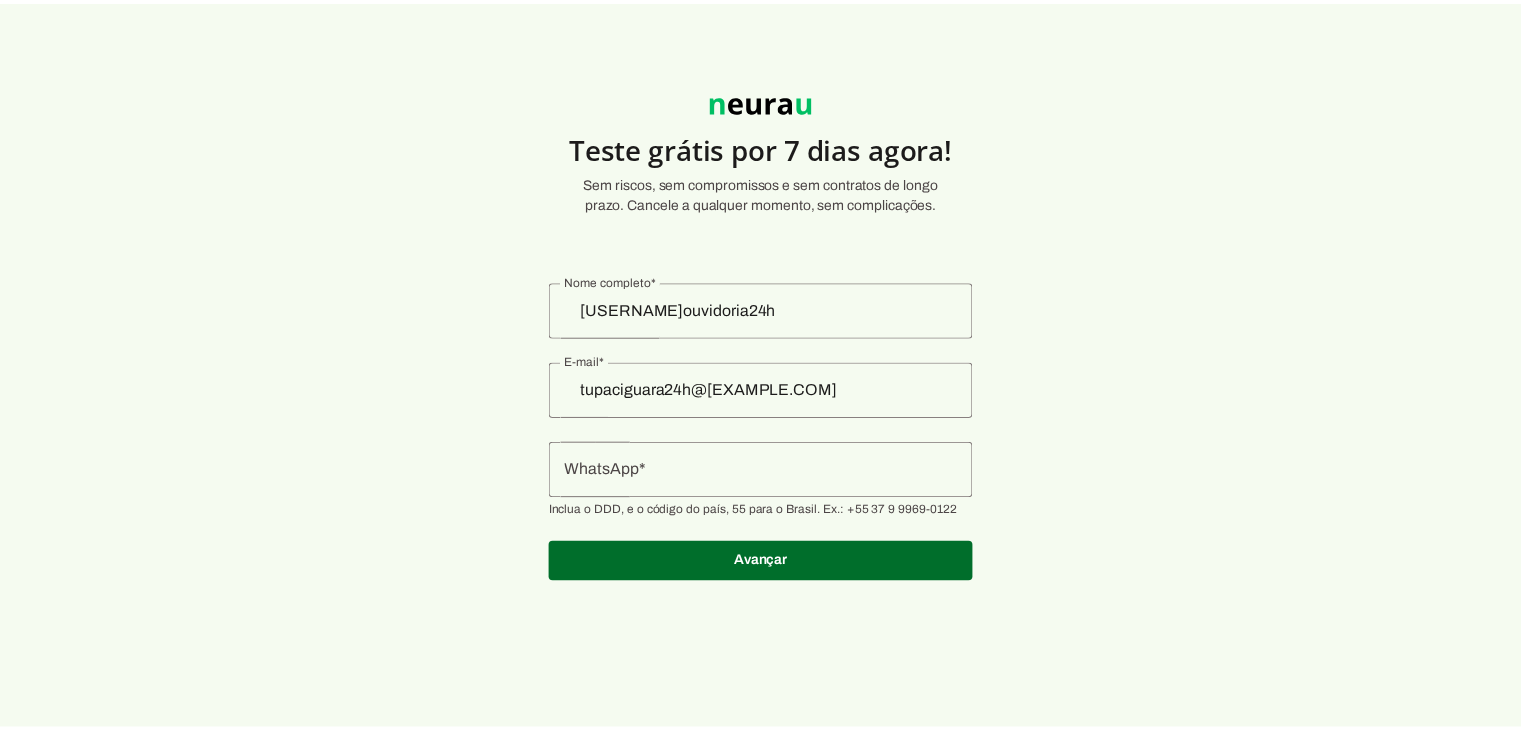 scroll, scrollTop: 0, scrollLeft: 0, axis: both 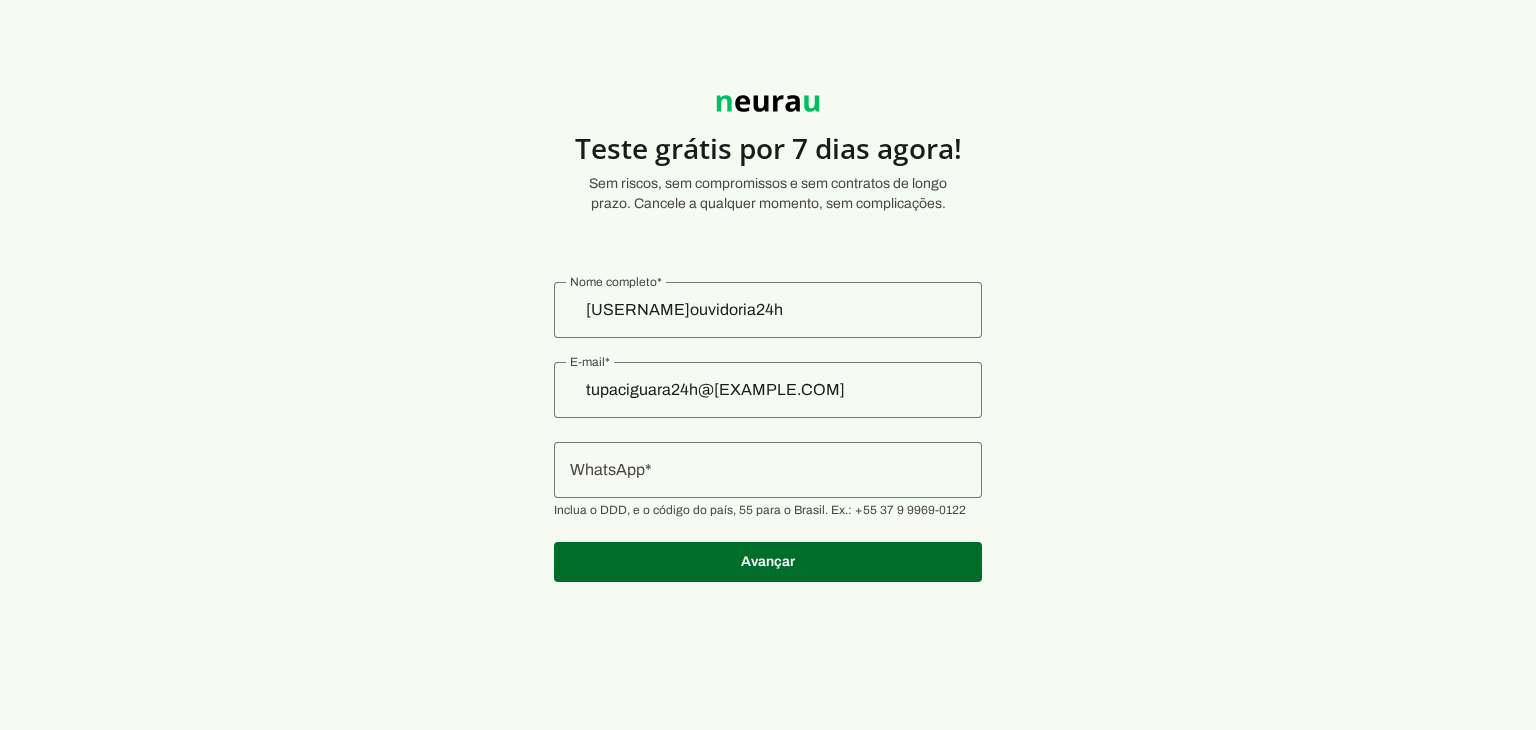 click at bounding box center (768, 470) 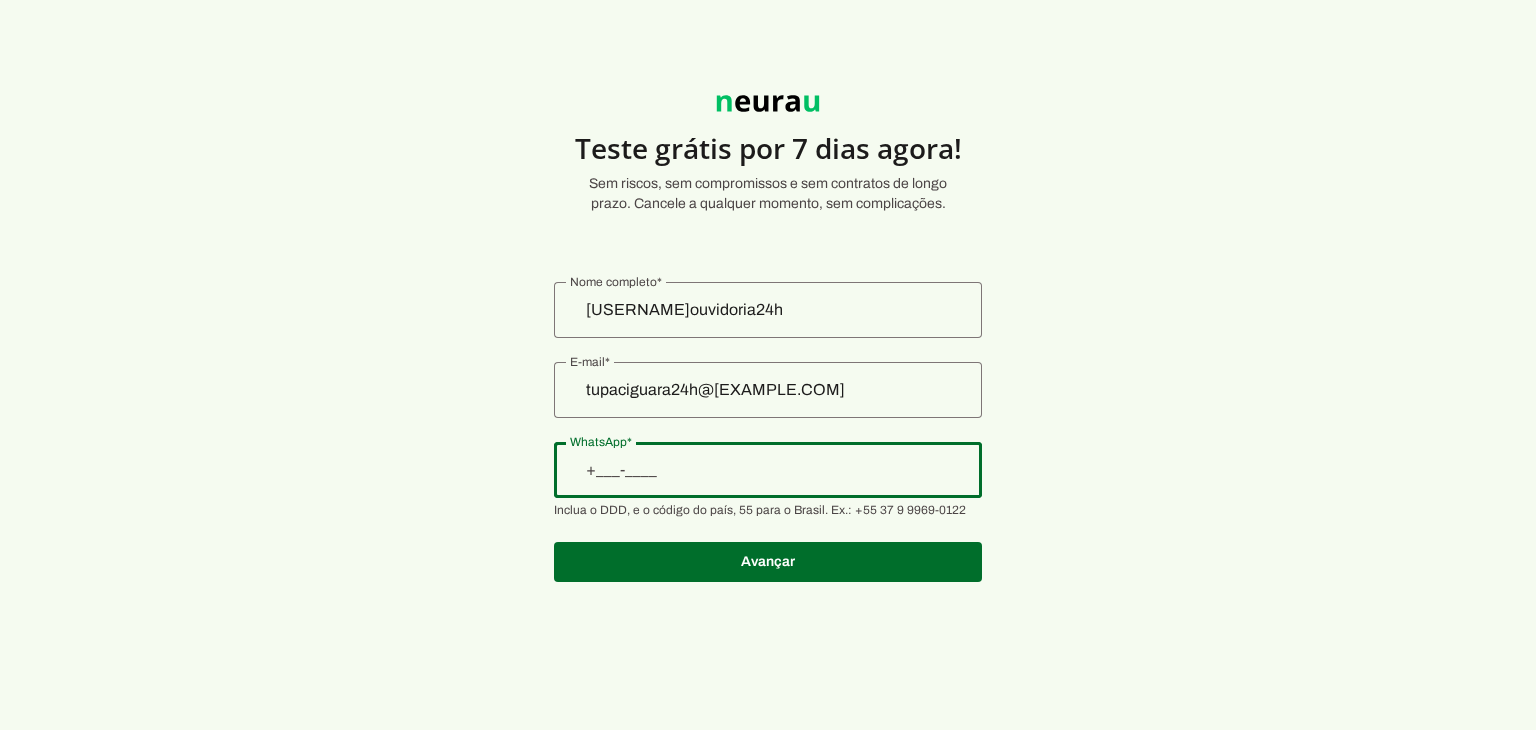 type on "+55 [PHONE]" 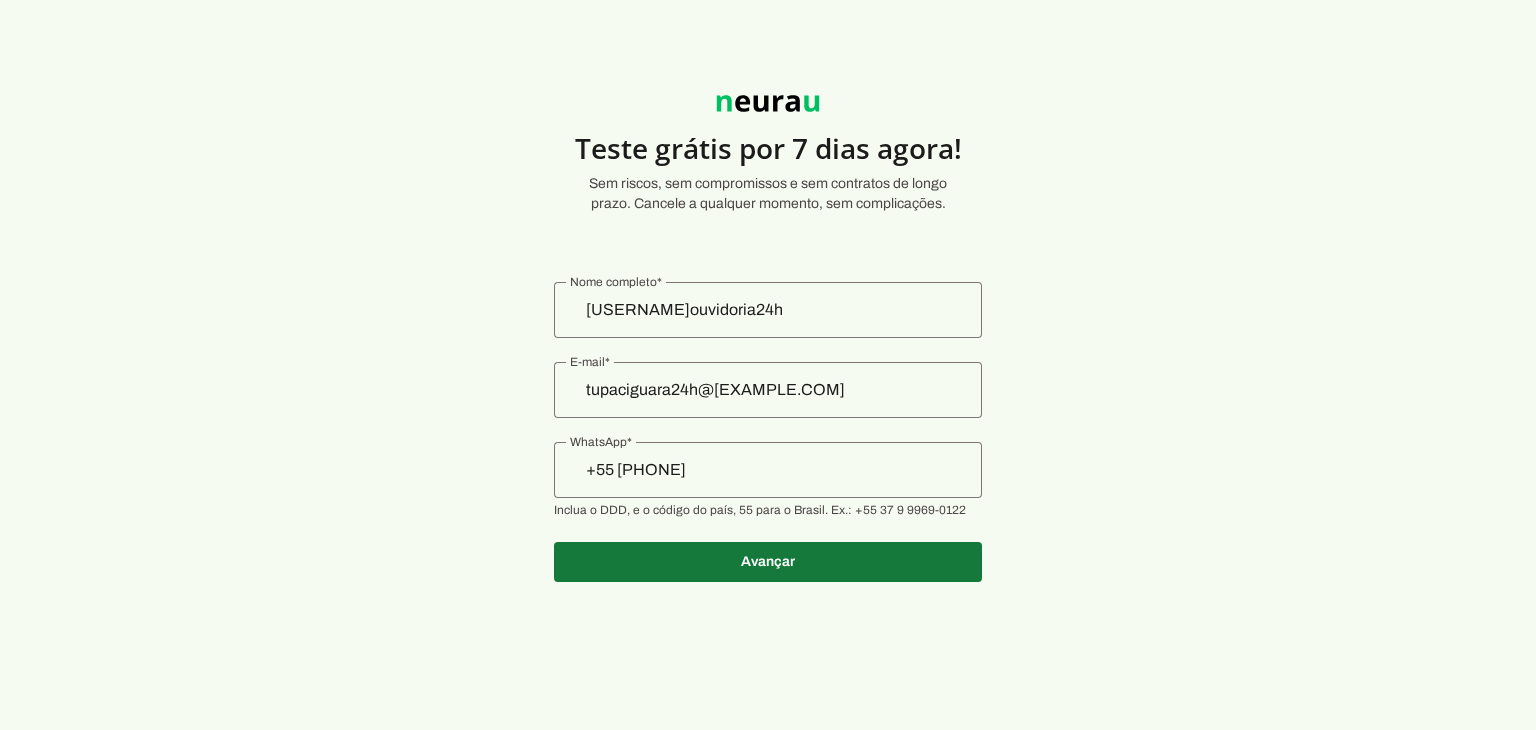 click at bounding box center (768, 562) 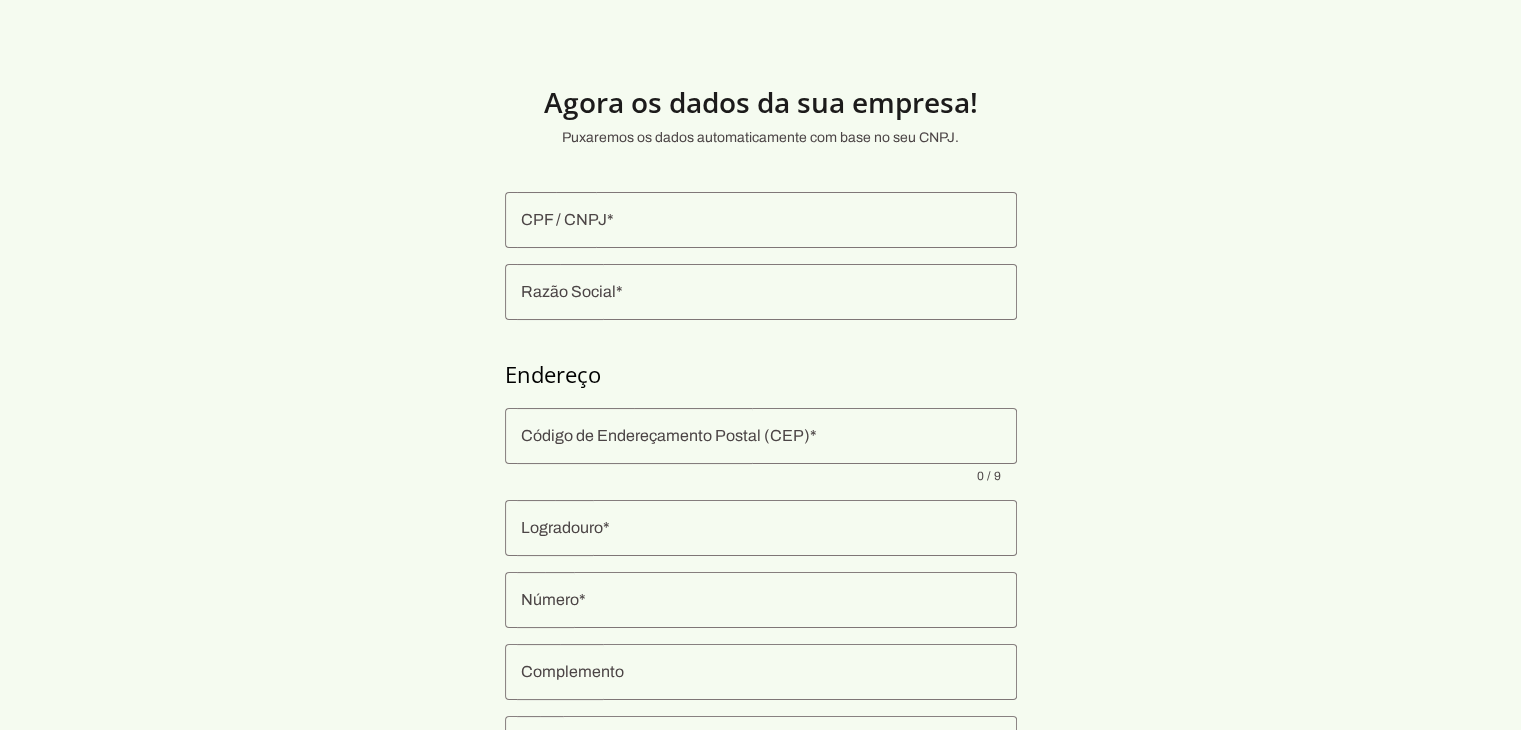 click at bounding box center (761, 220) 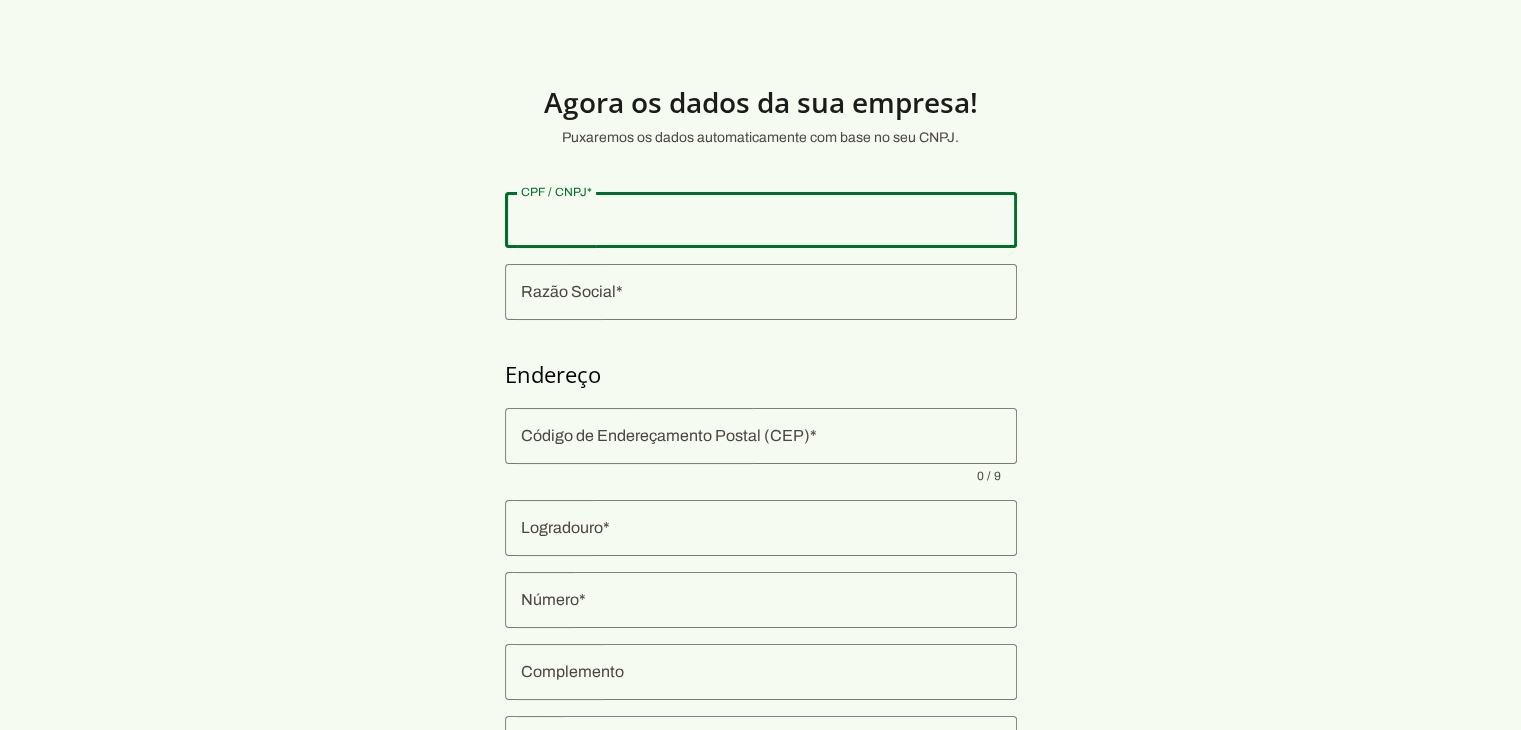 paste on "54.805.154/0001-80" 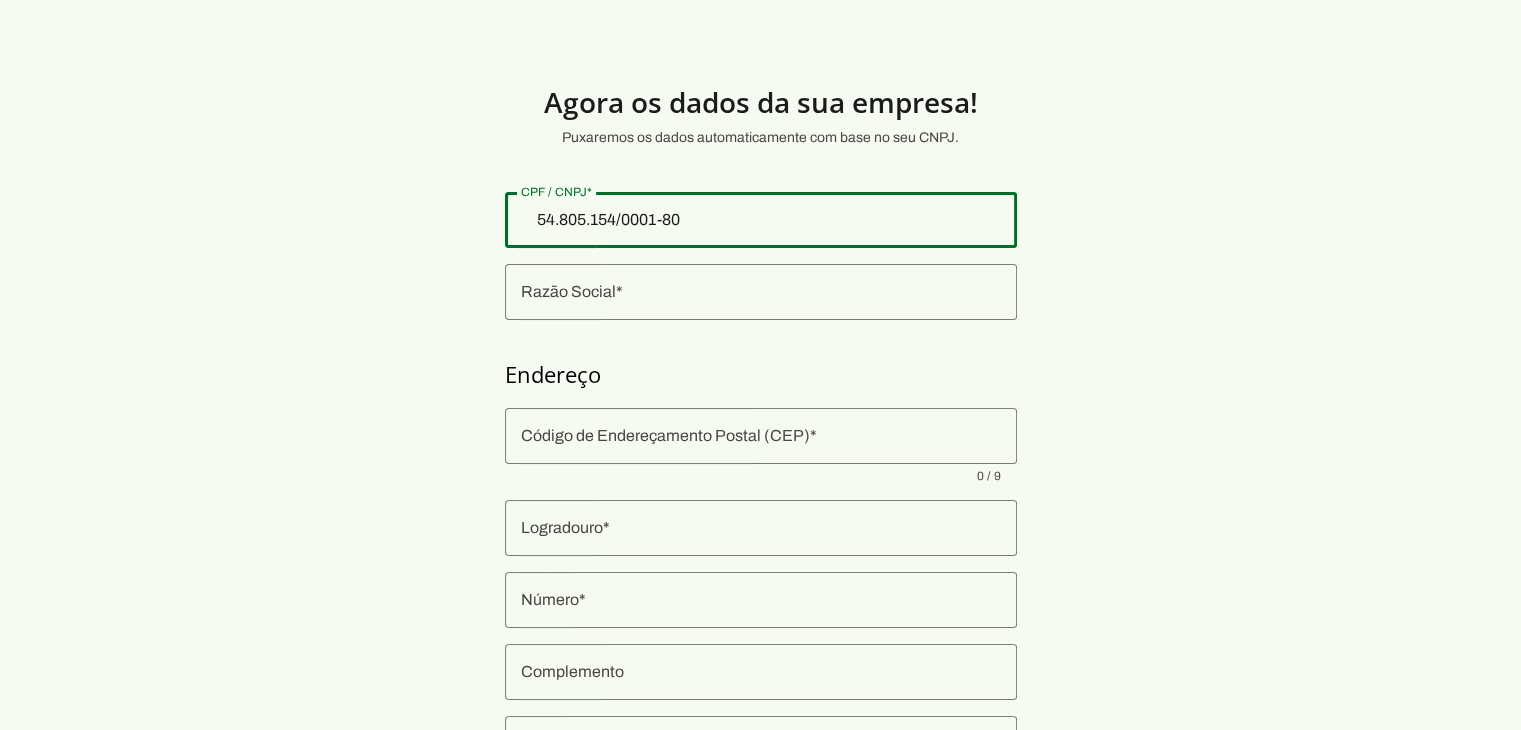 type on "54.805.154/0001-80" 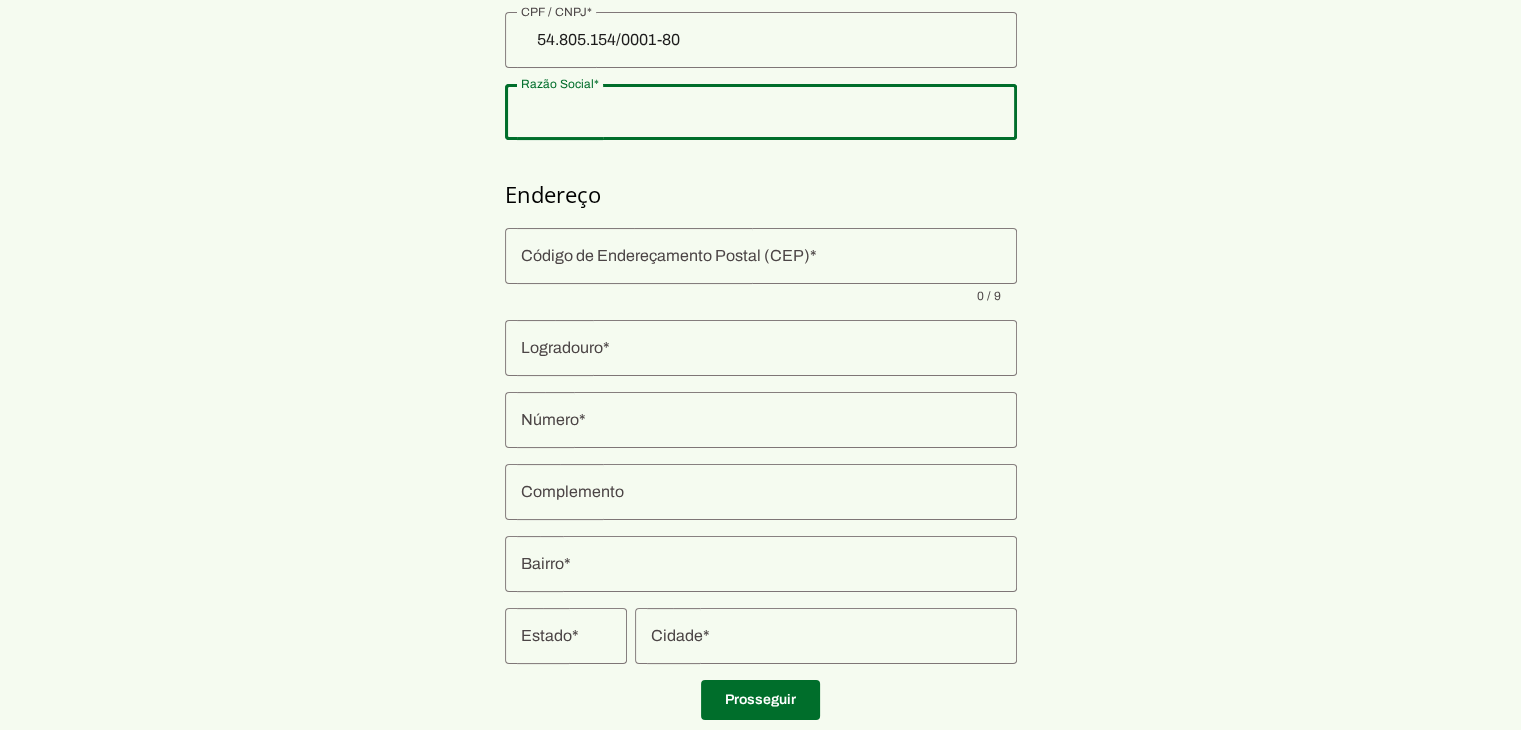 type on "INSTITUTO NACIONAL TIRADENTES LTDA" 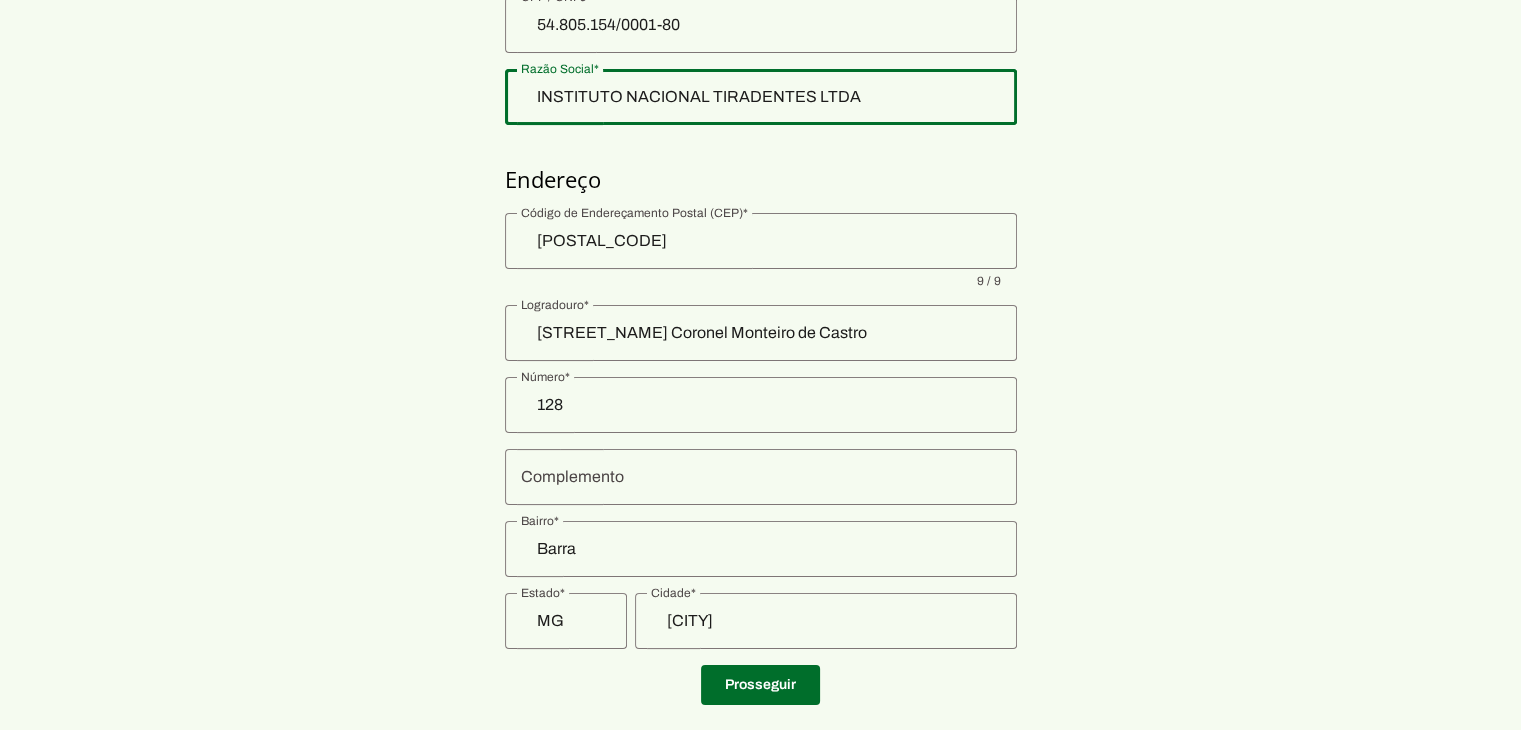 scroll, scrollTop: 200, scrollLeft: 0, axis: vertical 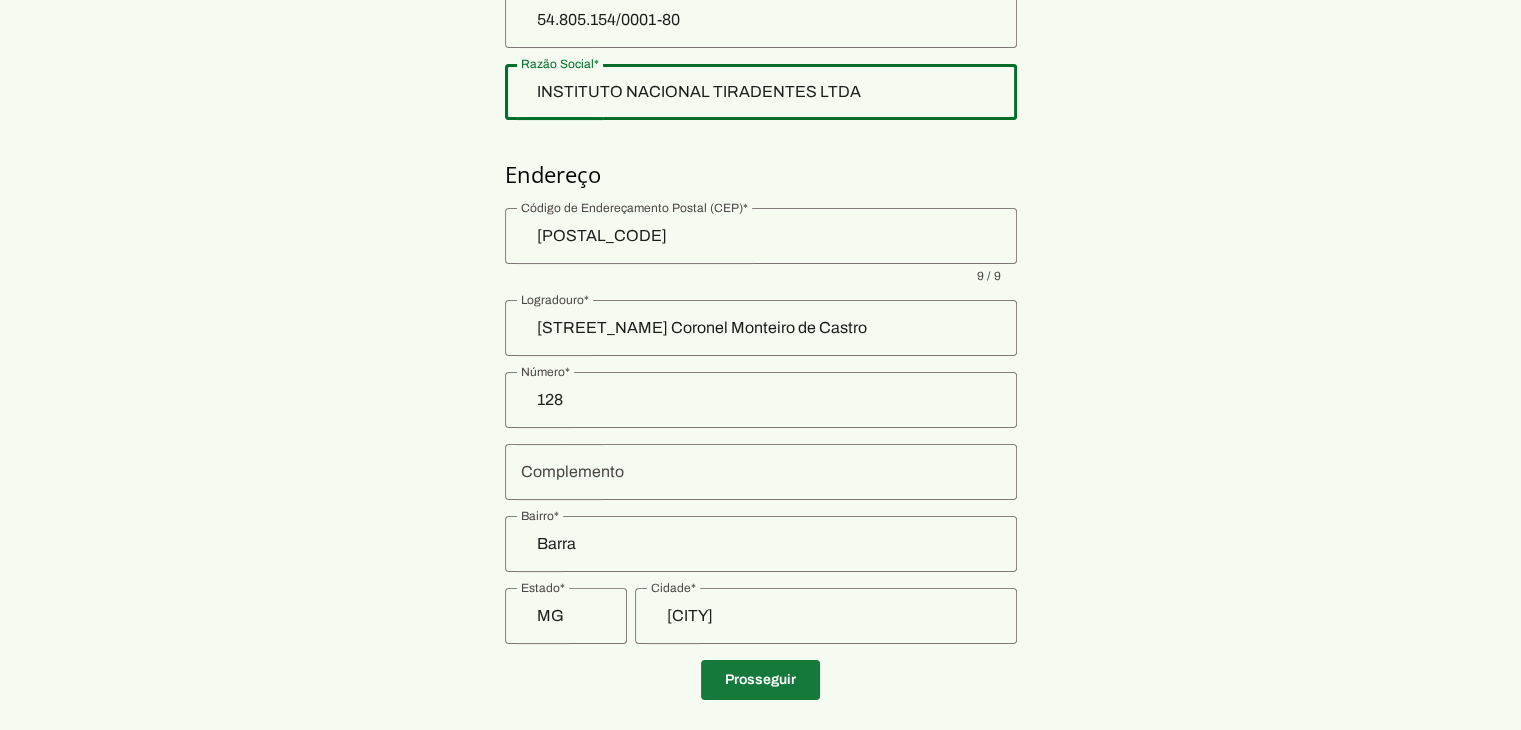 click at bounding box center (760, 680) 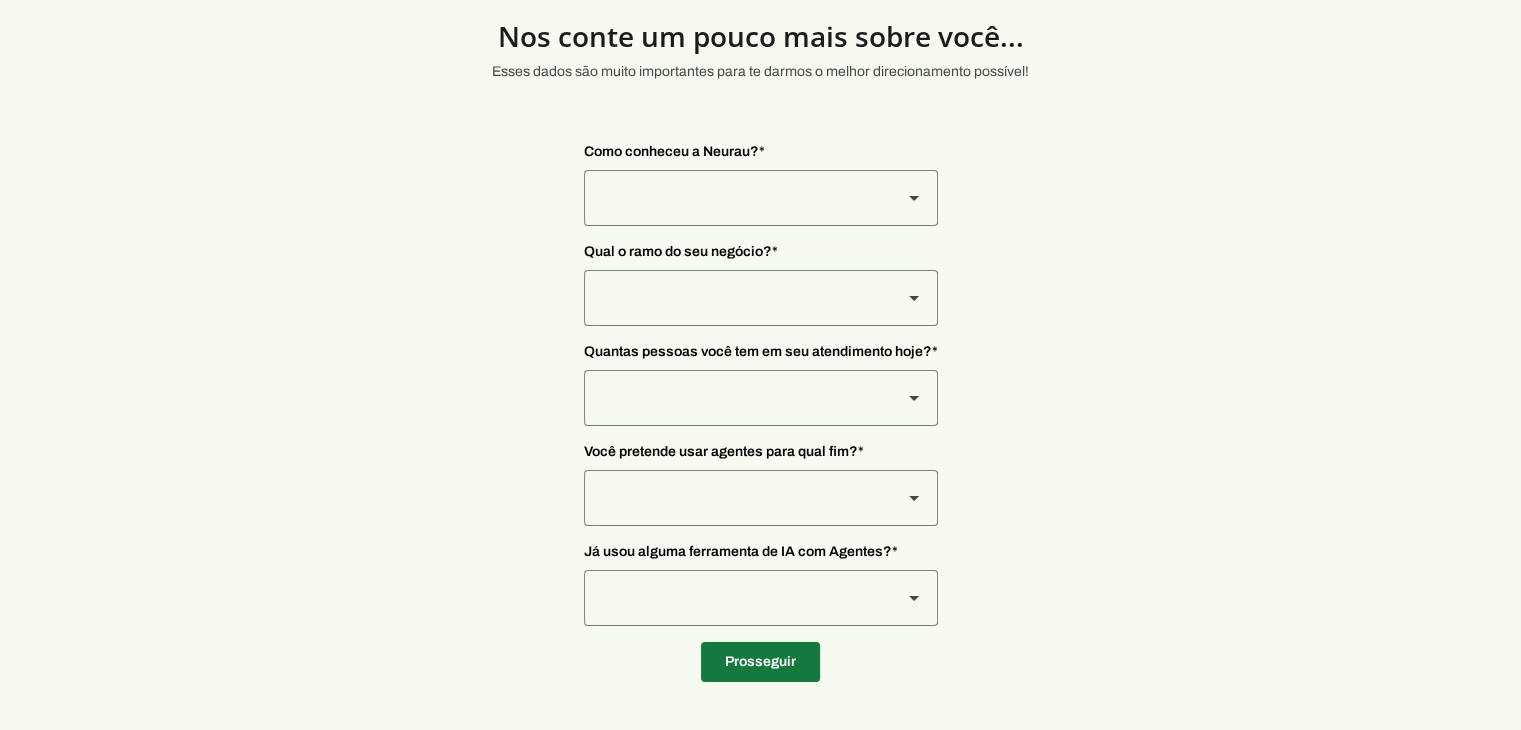 scroll, scrollTop: 66, scrollLeft: 0, axis: vertical 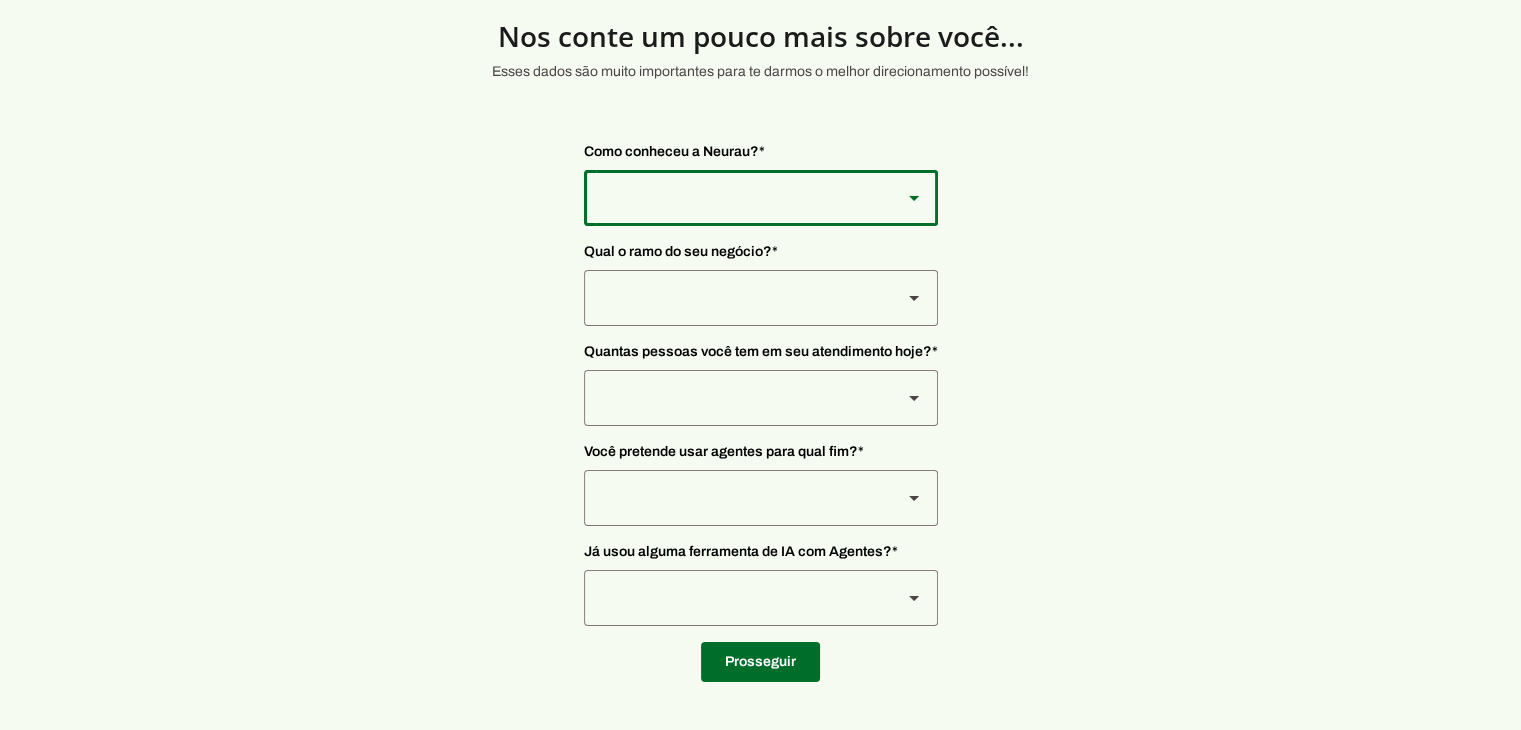 click at bounding box center [735, 198] 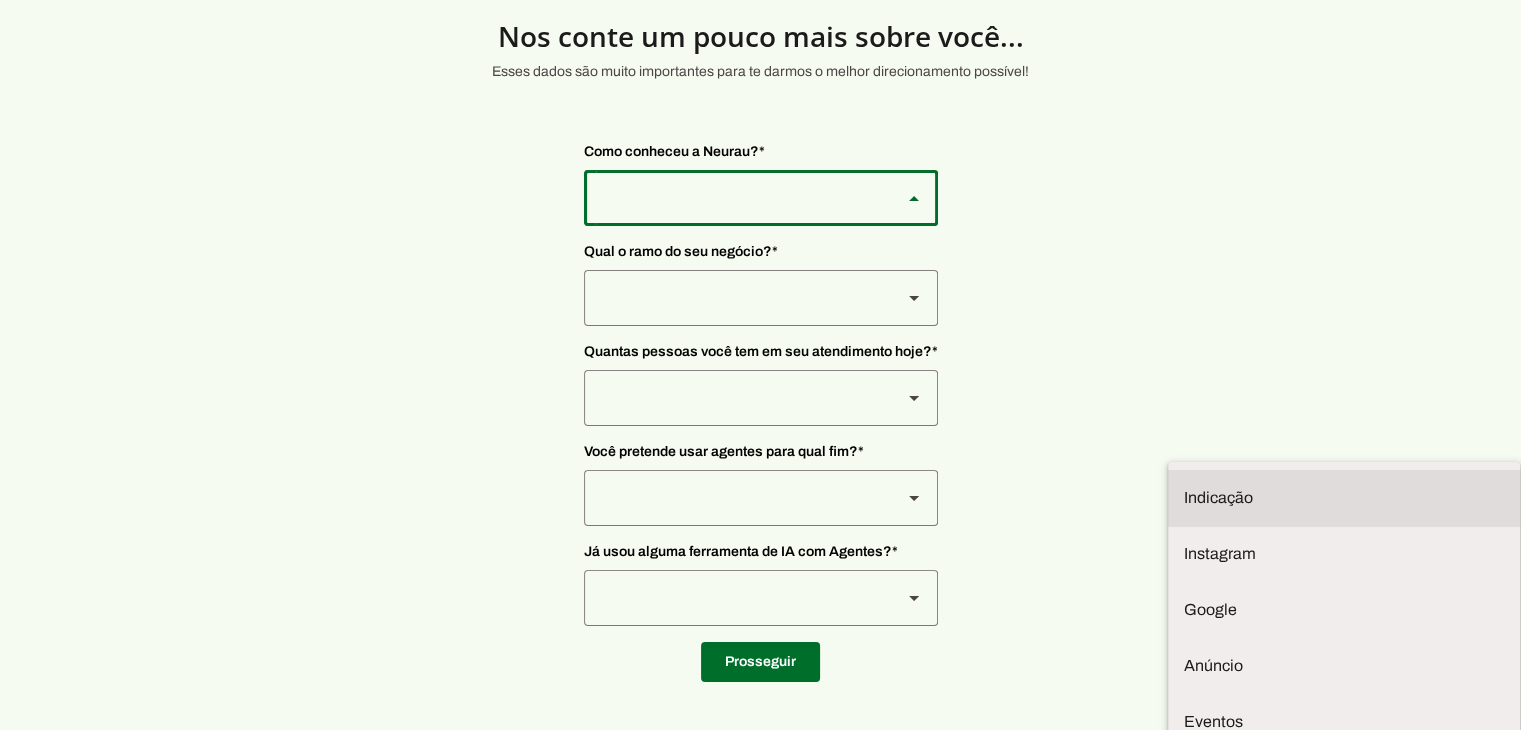 click on "Indicação" at bounding box center (1344, 498) 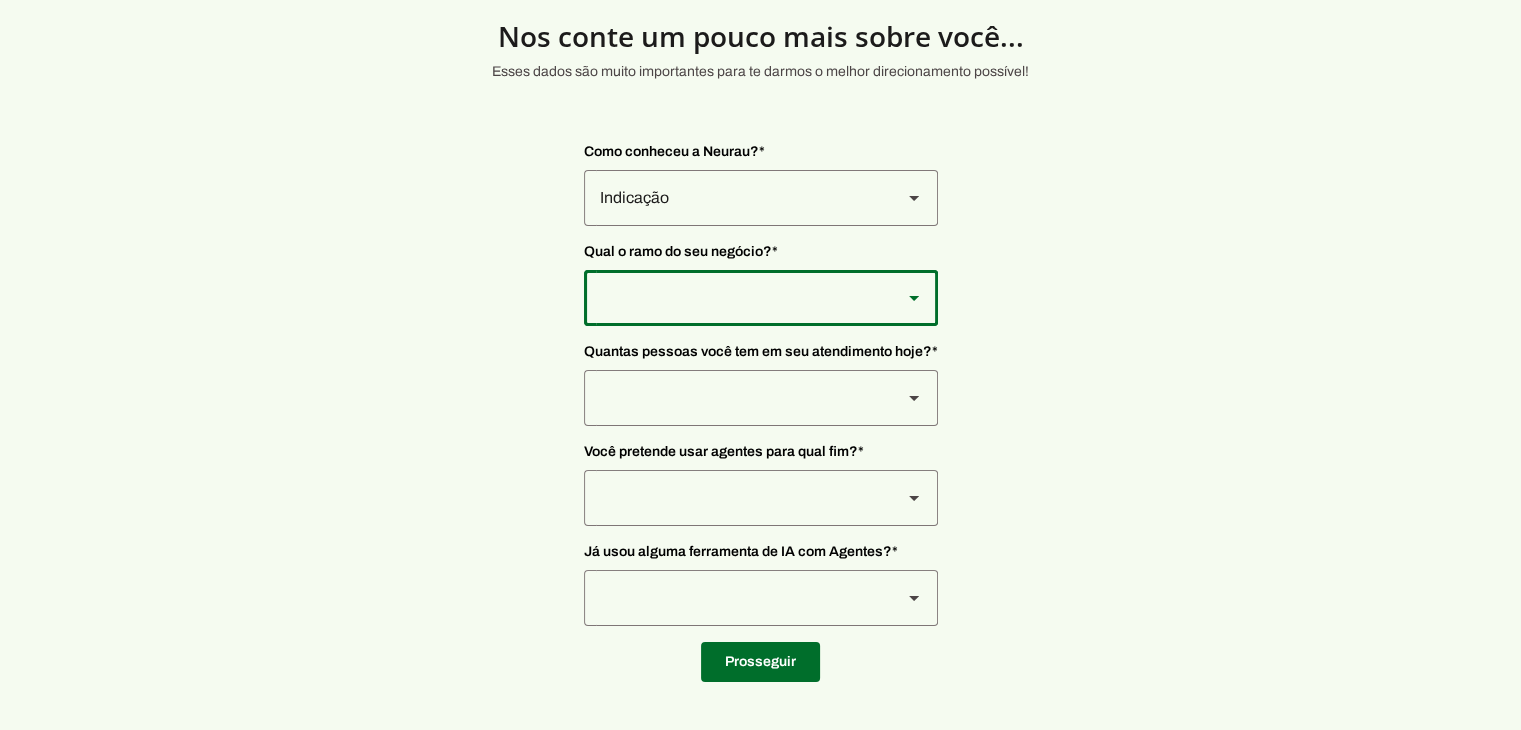 click at bounding box center [735, 198] 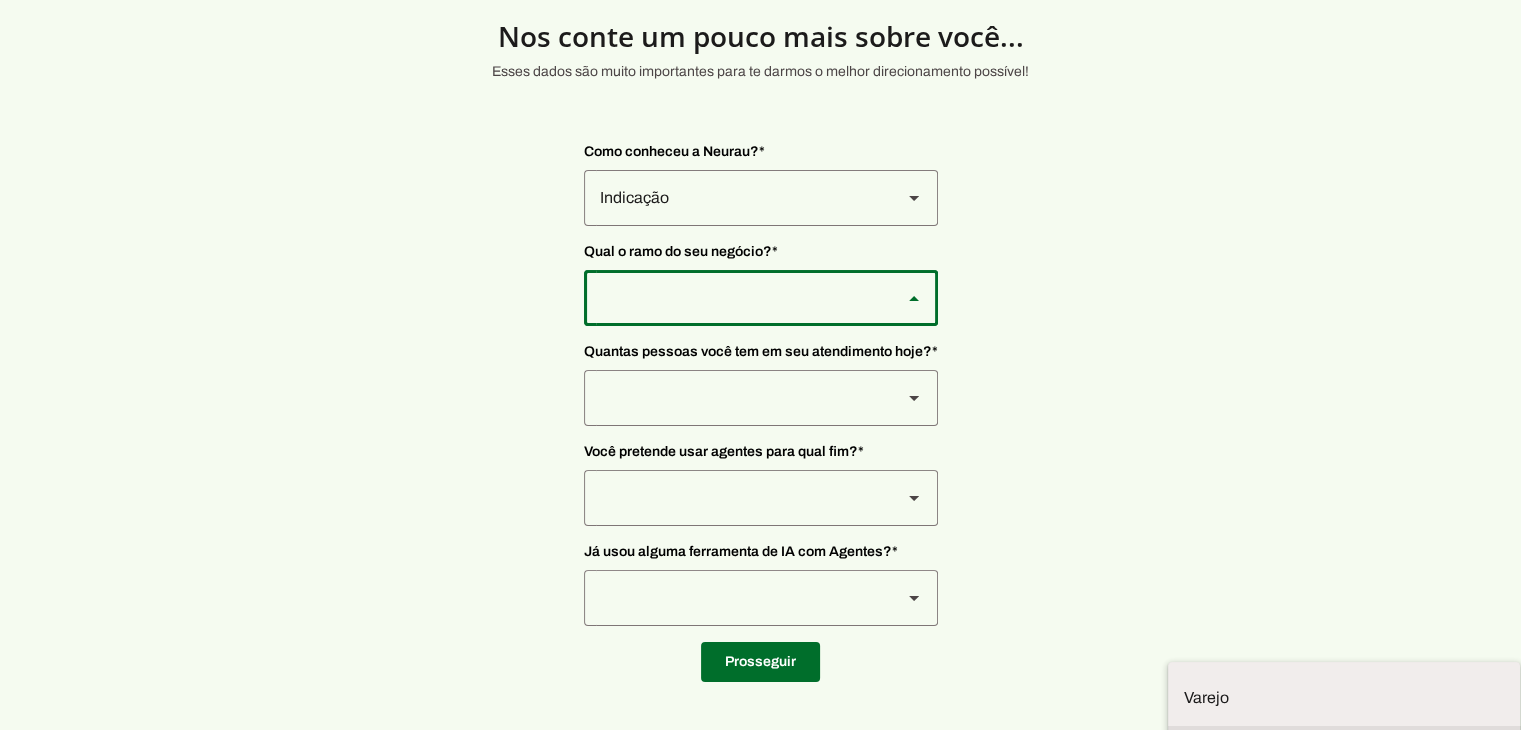 click on "Tecnologia" at bounding box center [0, 0] 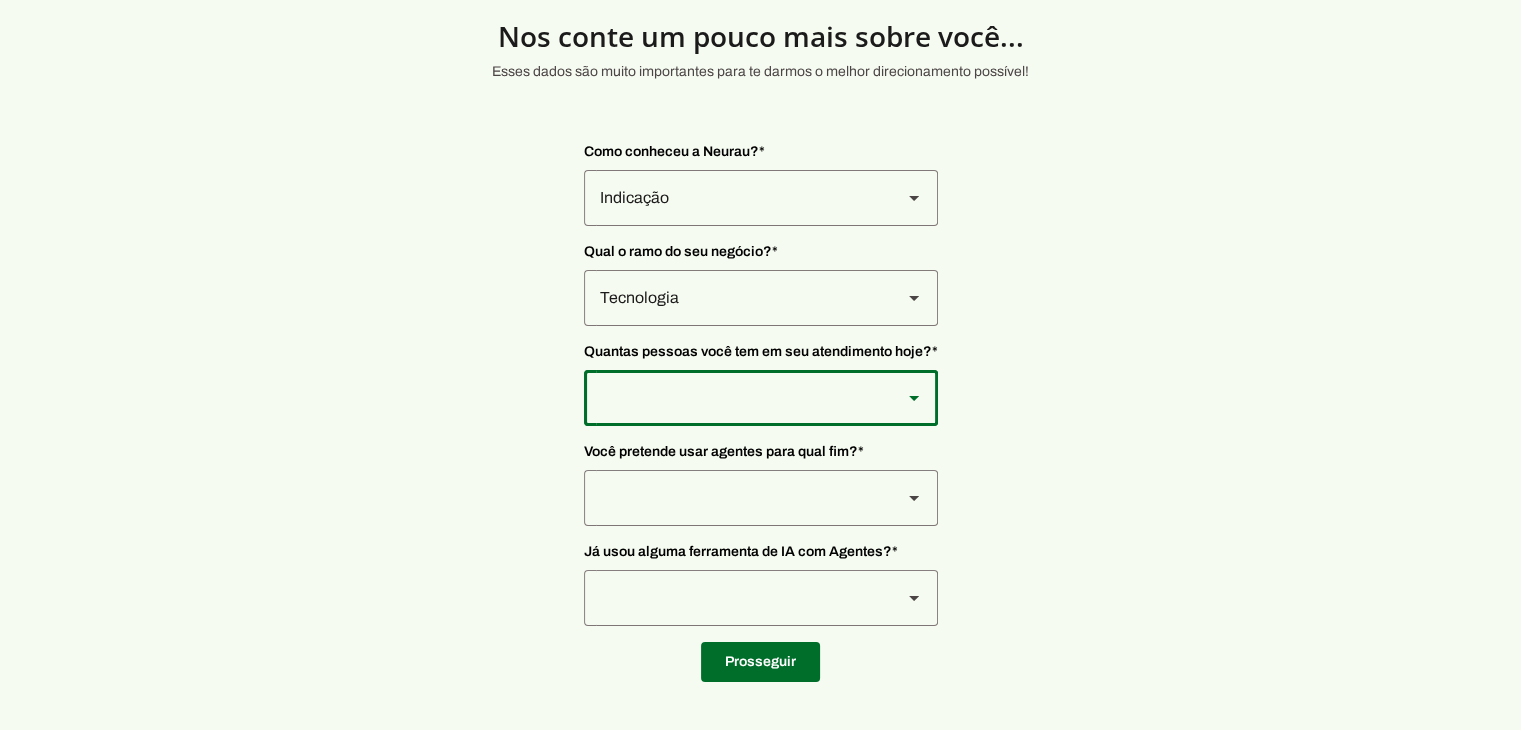 click at bounding box center [735, 198] 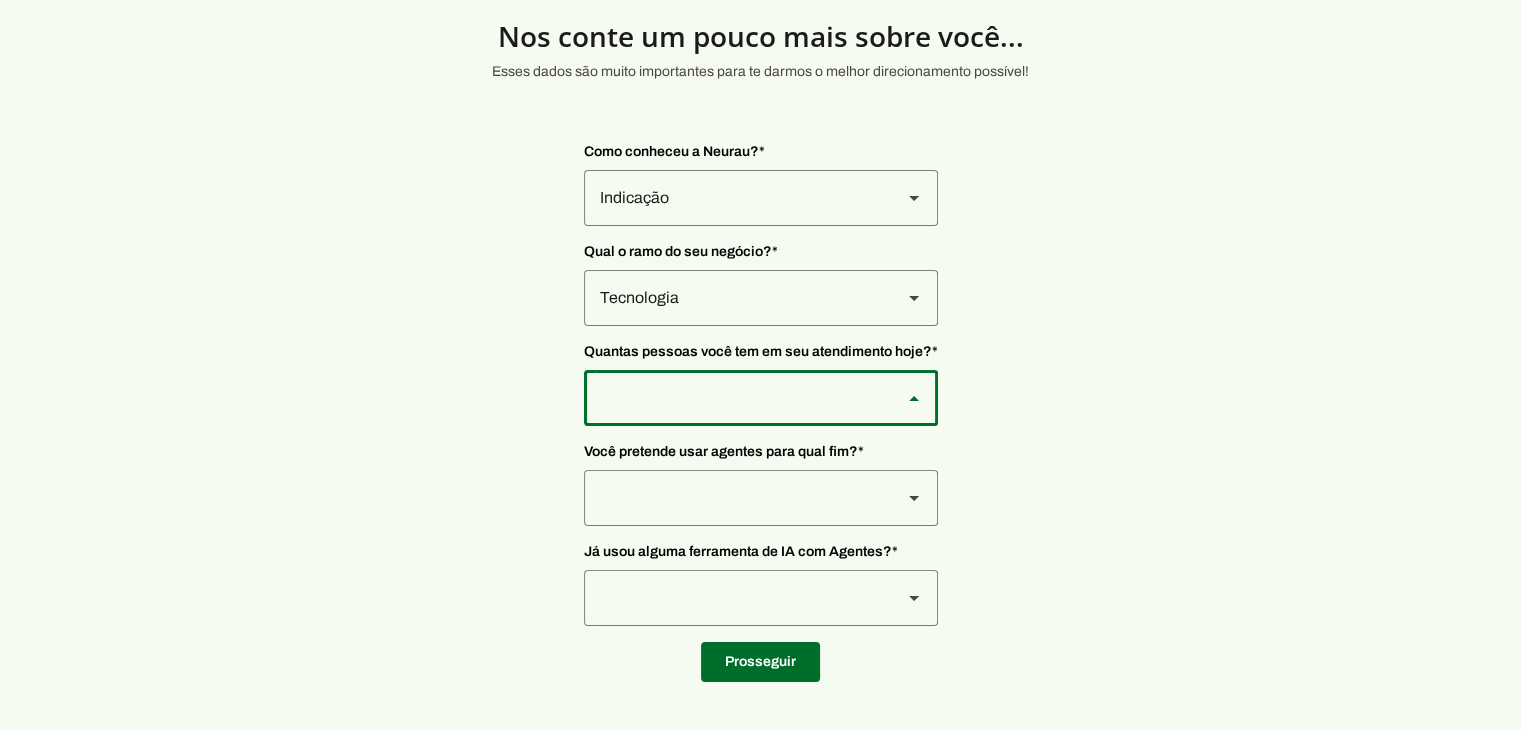 click at bounding box center [0, 0] 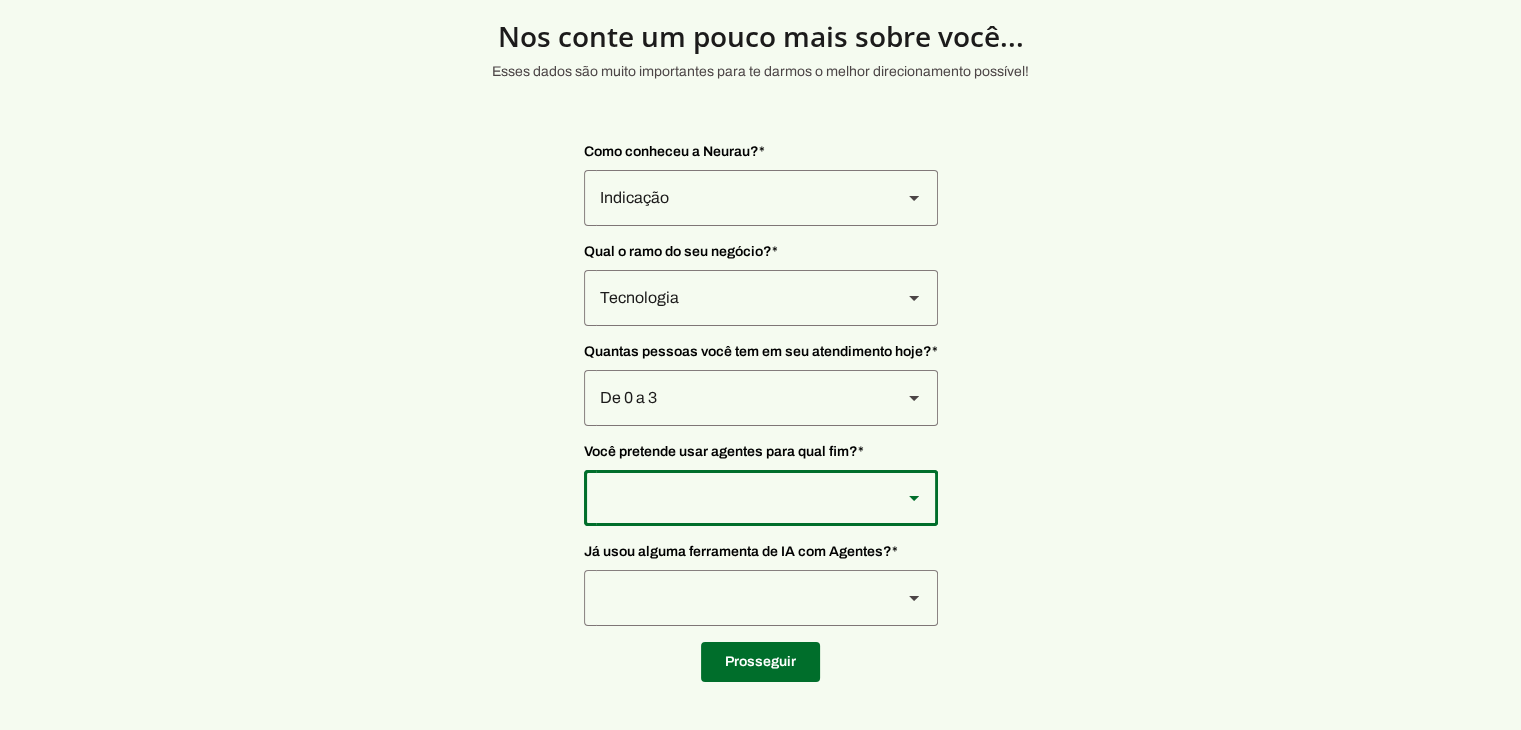 click at bounding box center (735, 198) 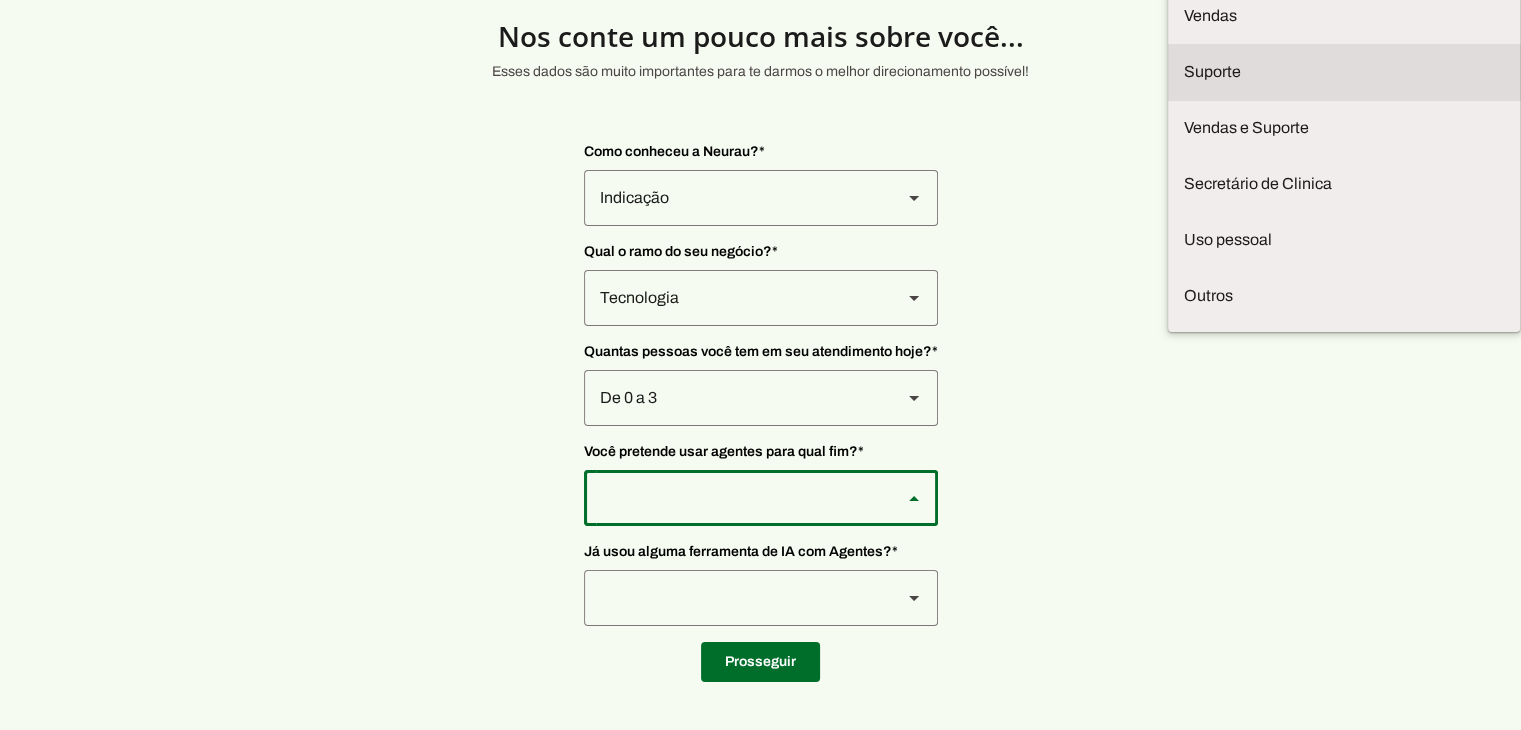 click at bounding box center (0, 0) 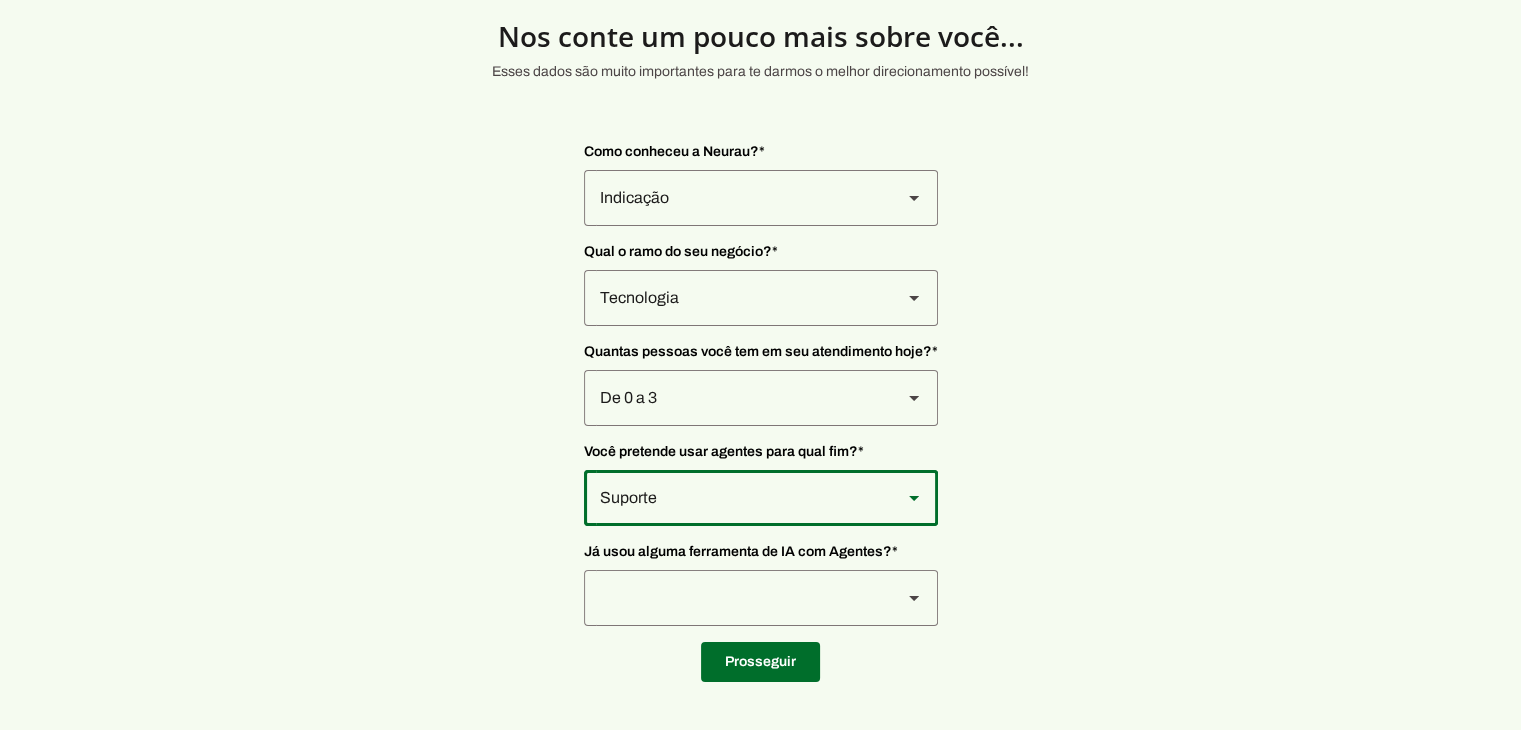 click at bounding box center (735, 198) 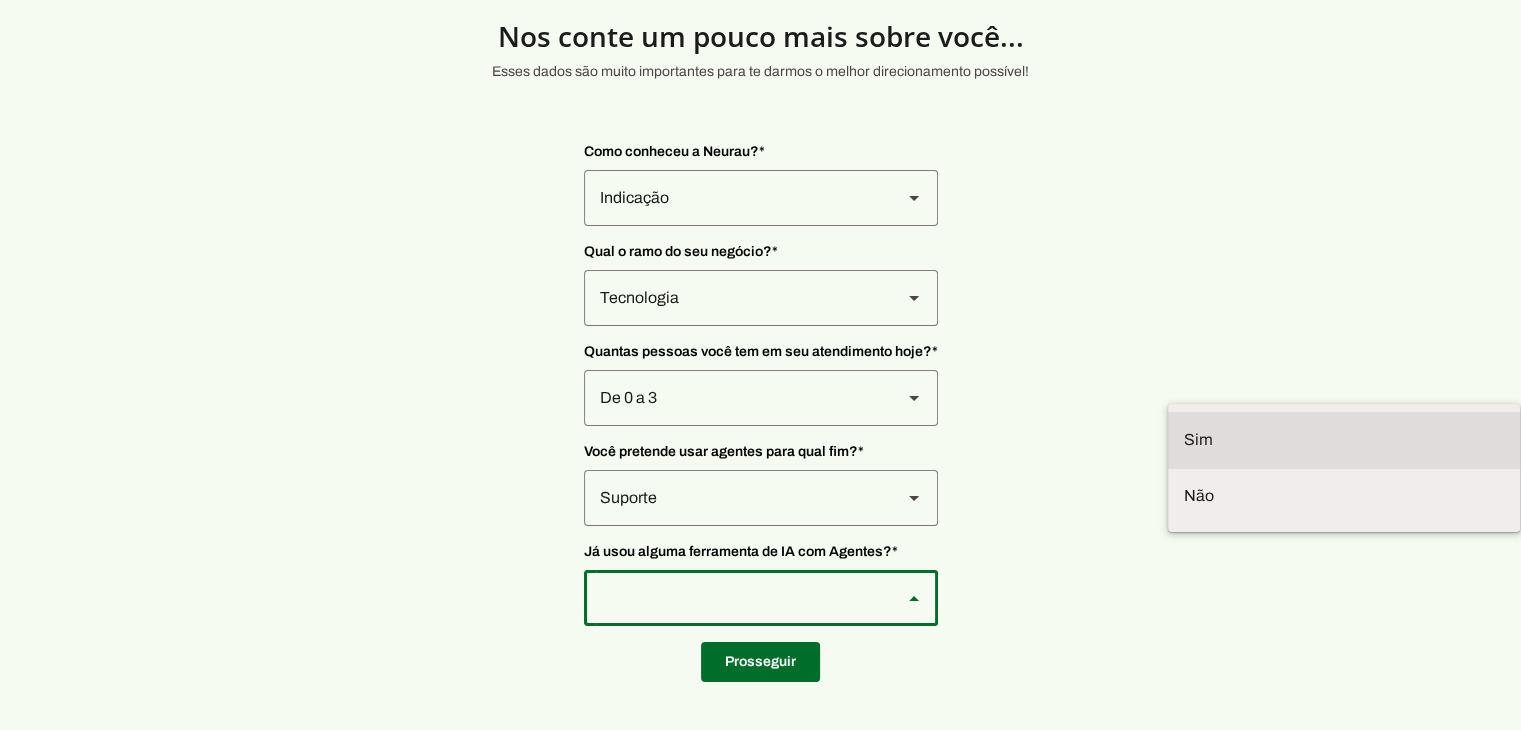 click on "Sim" at bounding box center (0, 0) 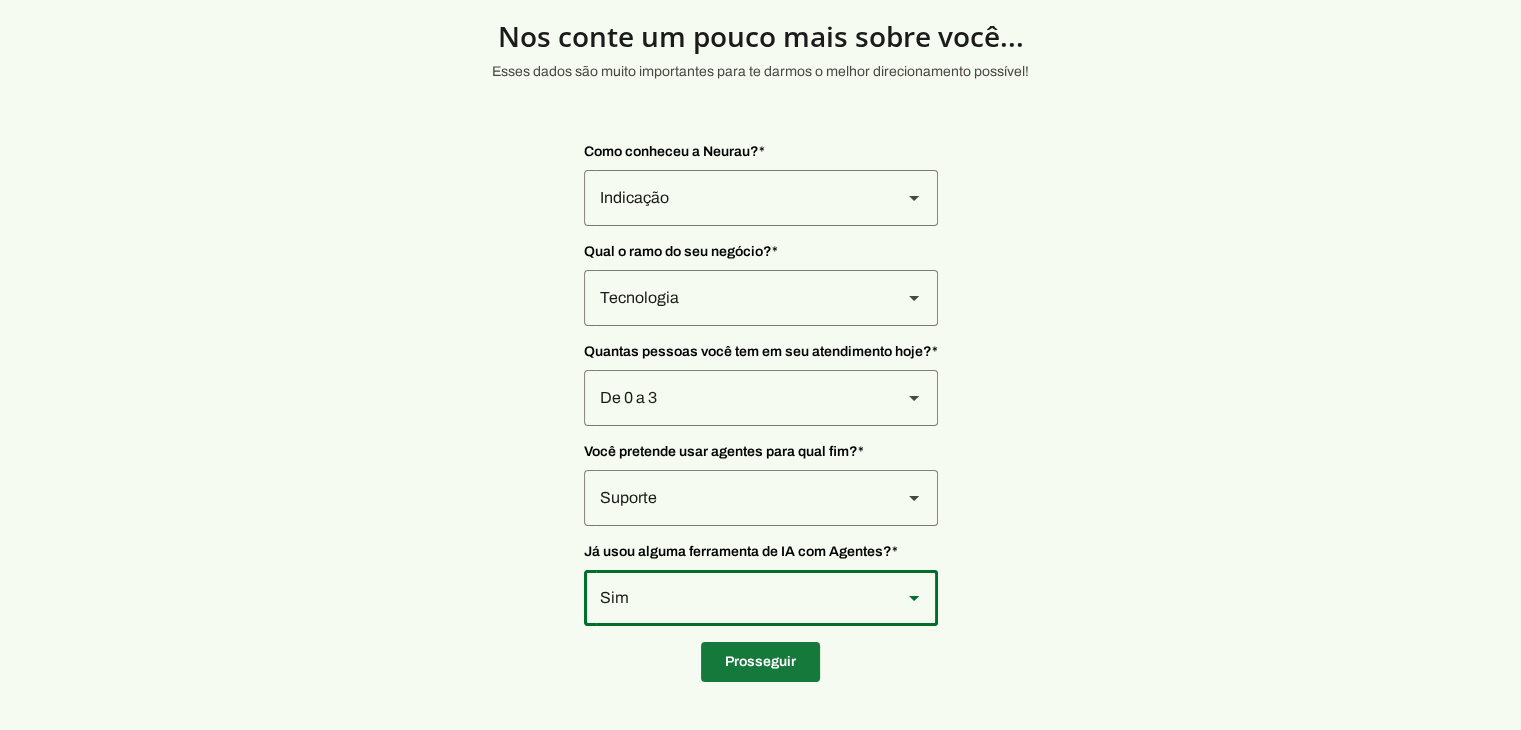 click at bounding box center (760, 662) 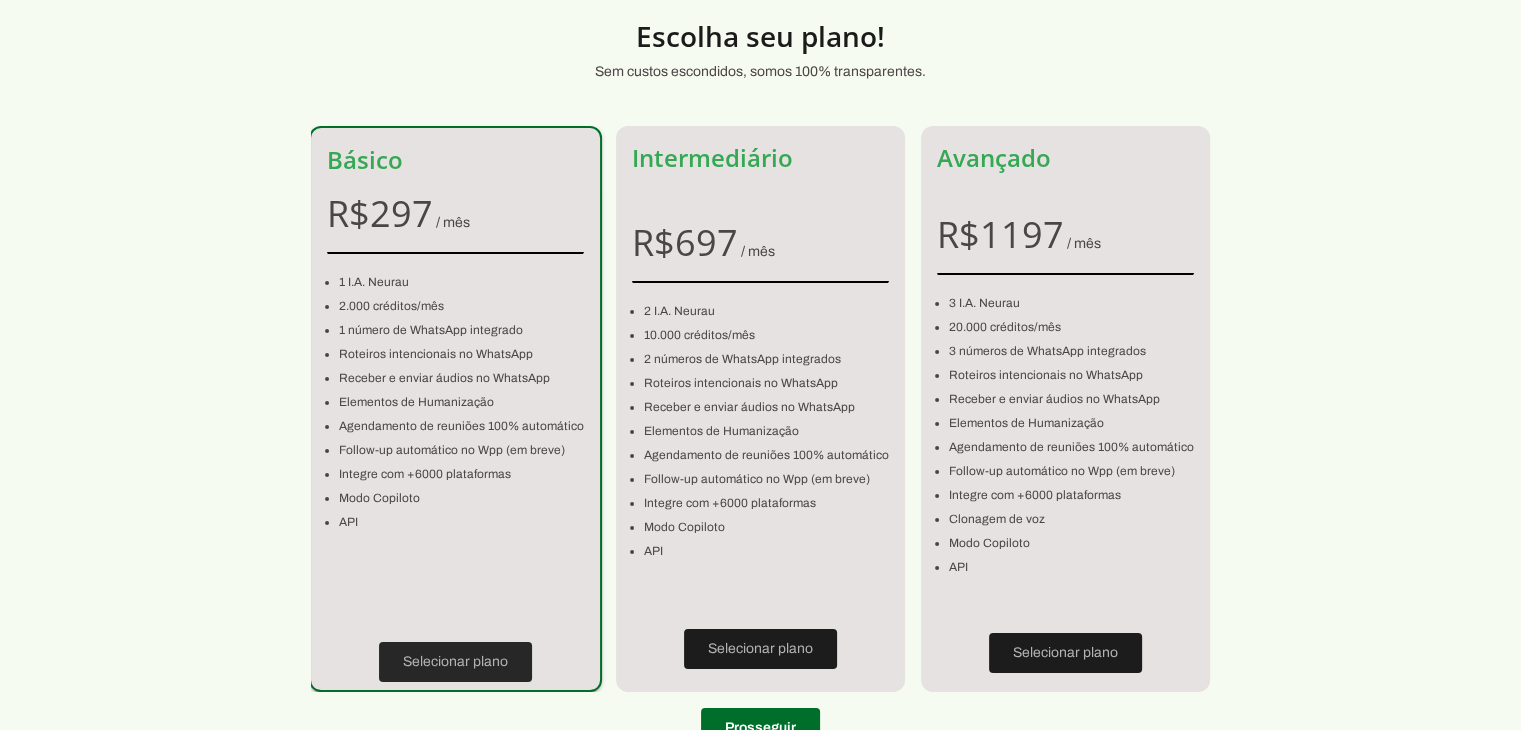 click at bounding box center [455, 662] 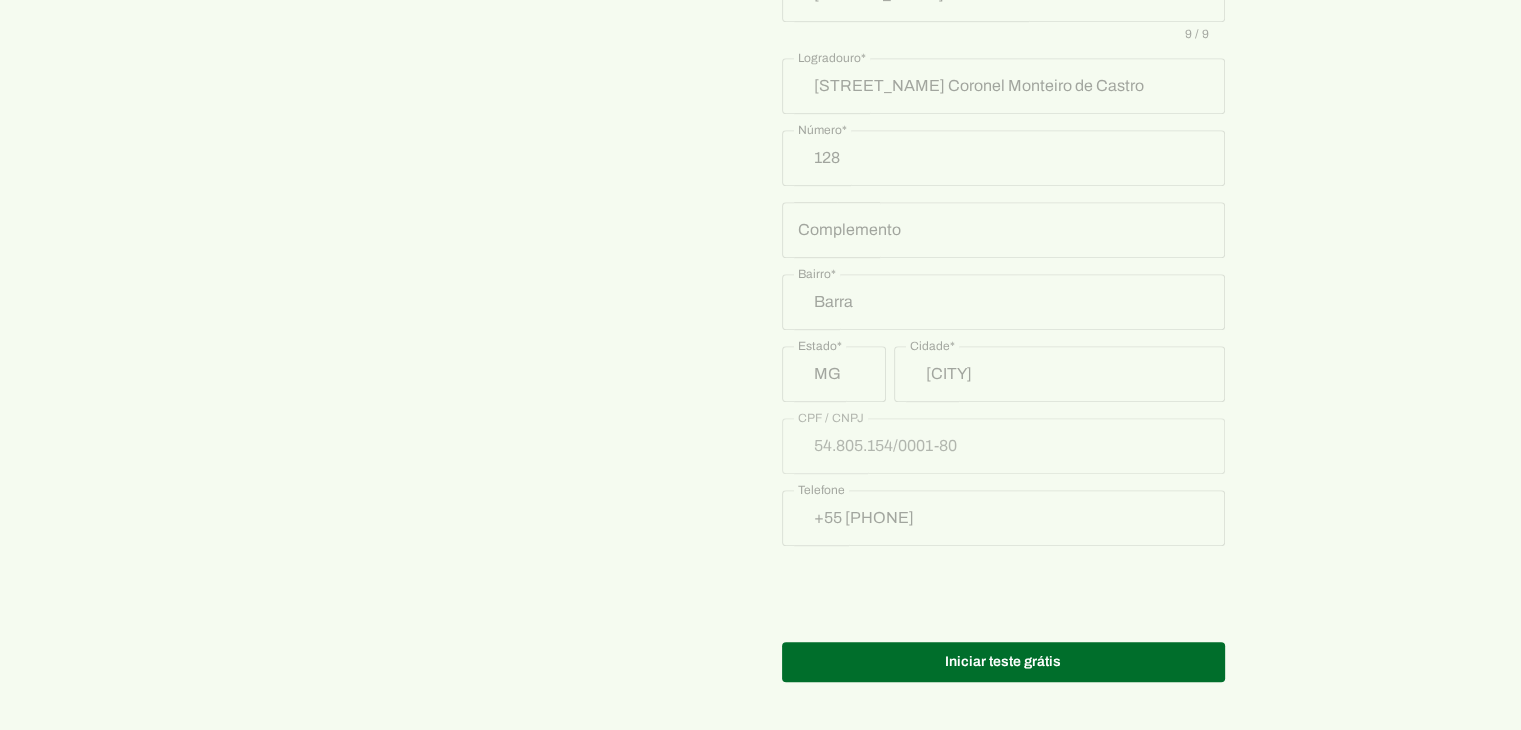 scroll, scrollTop: 1007, scrollLeft: 0, axis: vertical 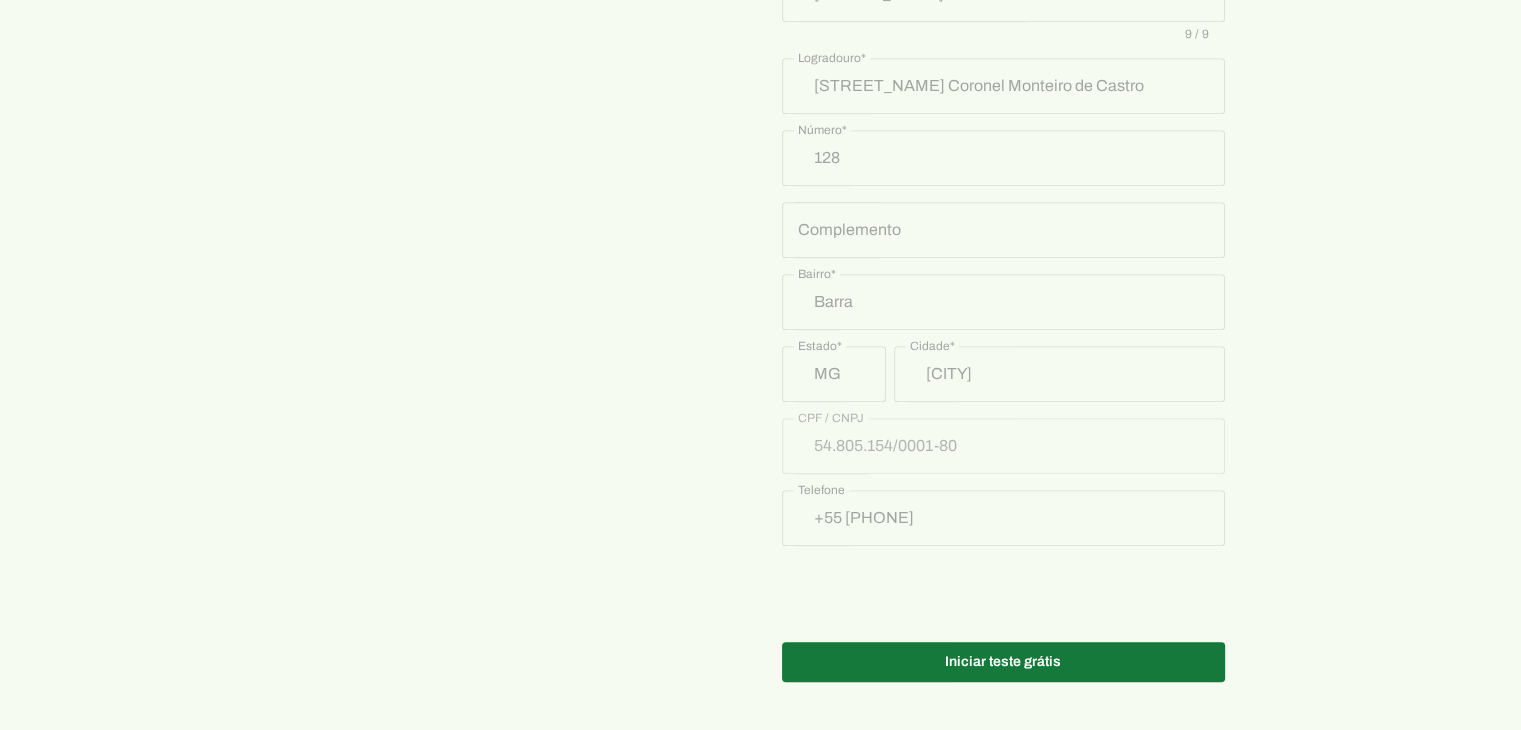 click at bounding box center [1003, 662] 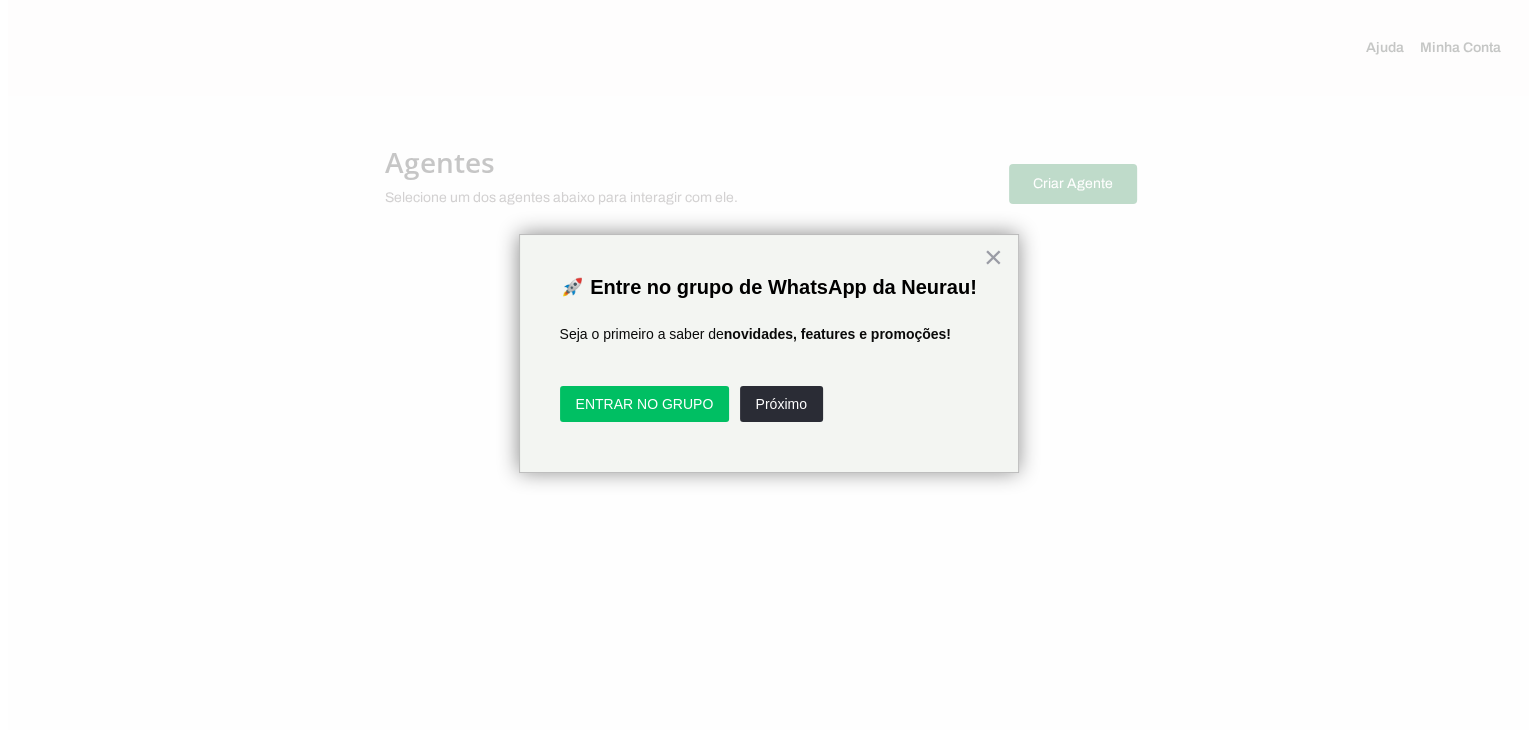 scroll, scrollTop: 0, scrollLeft: 0, axis: both 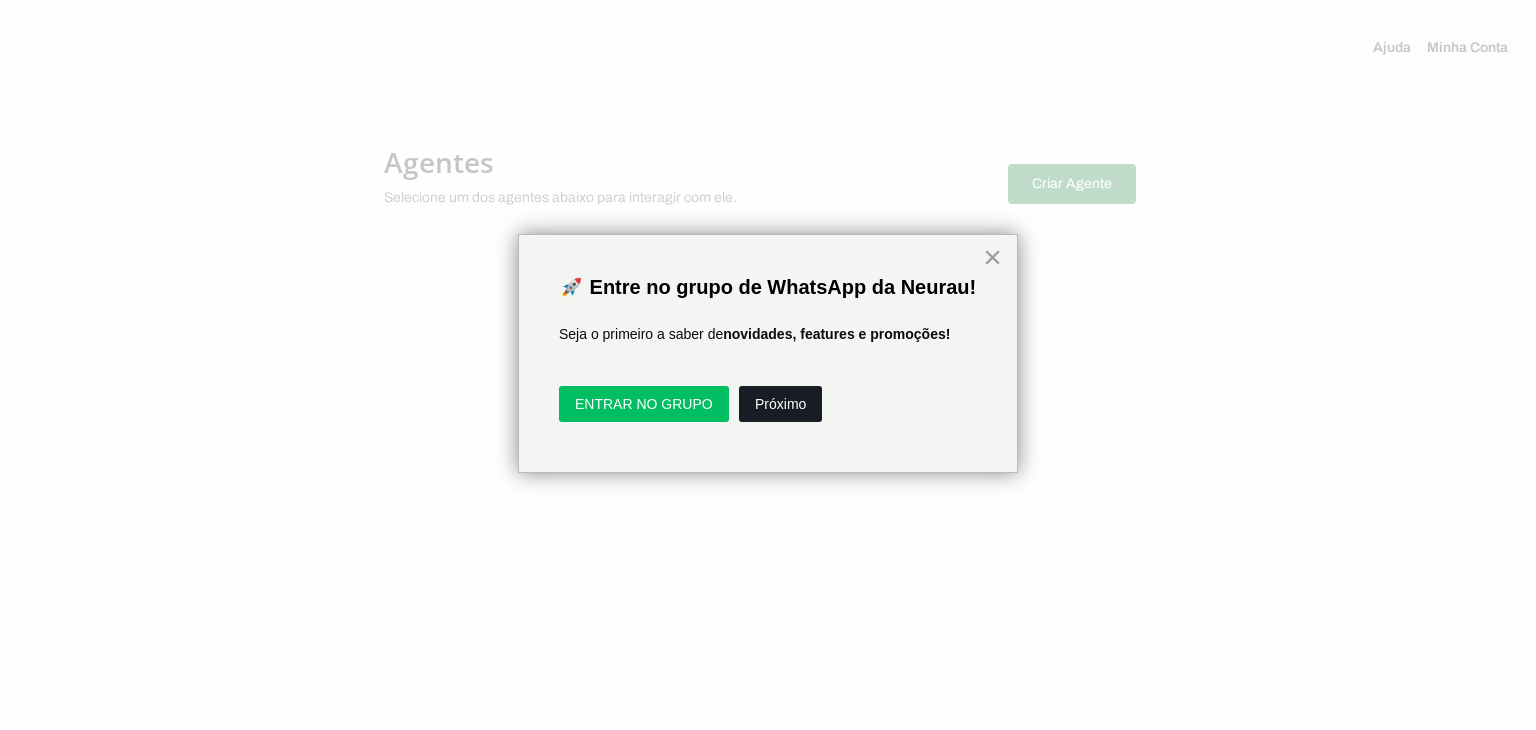 click on "Próximo" at bounding box center [780, 404] 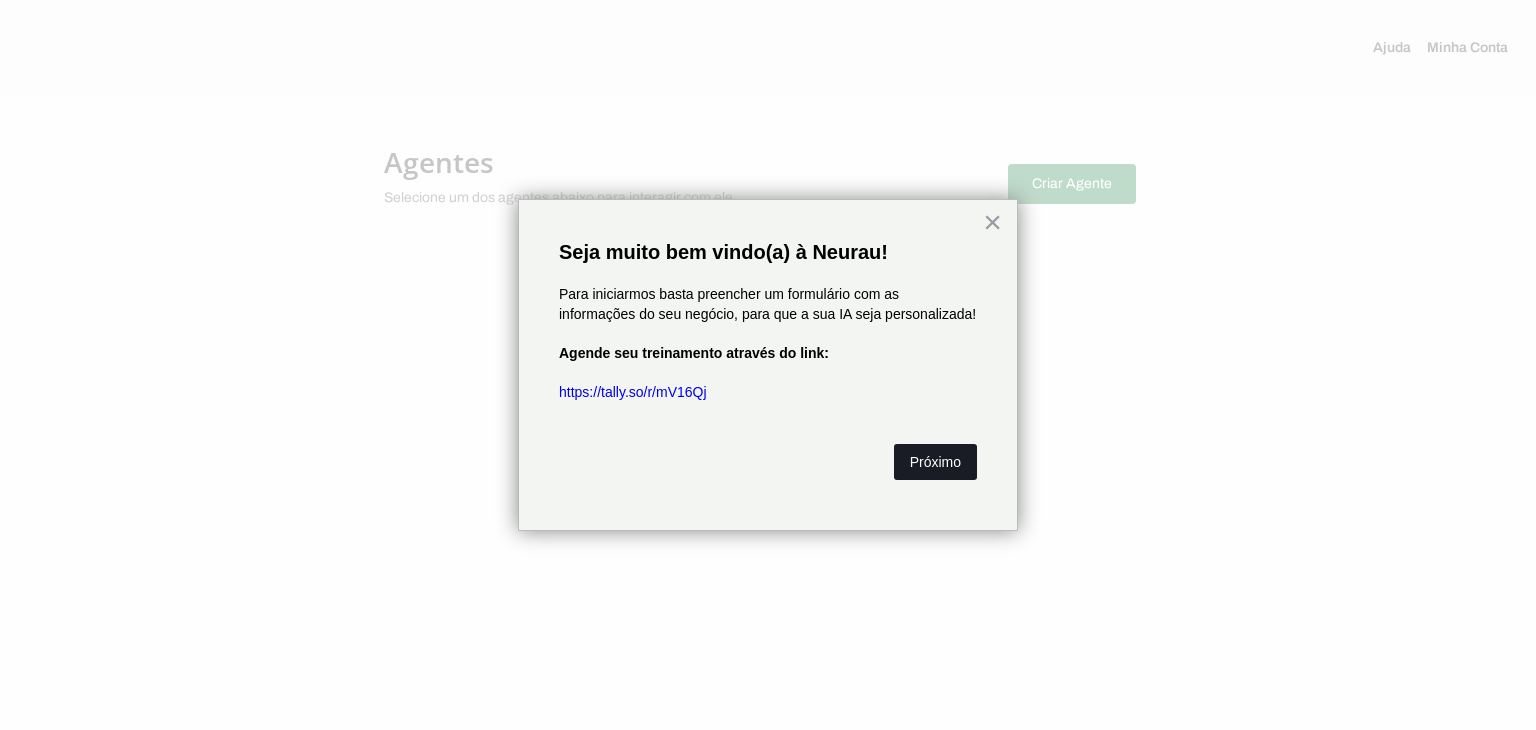 click on "Próximo" at bounding box center (935, 462) 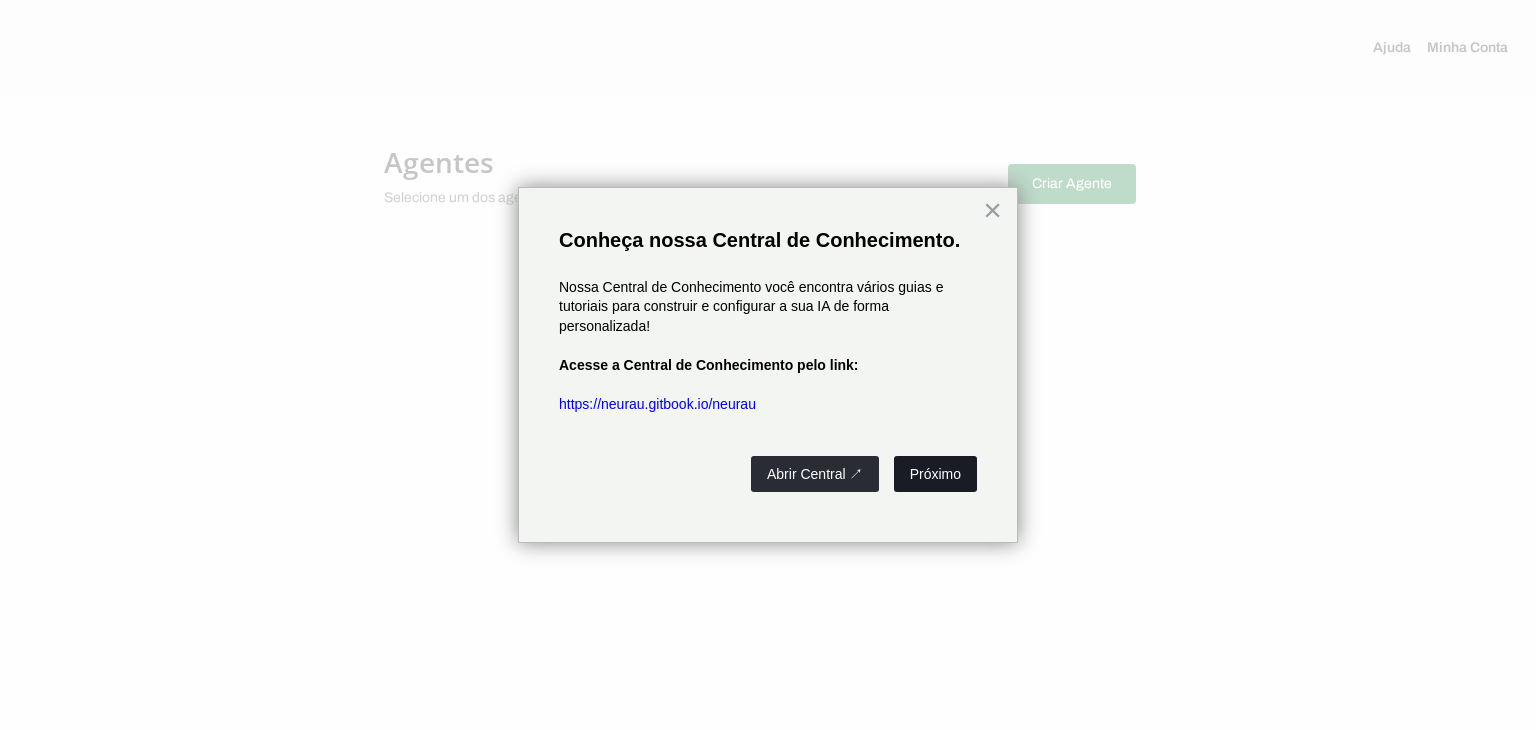 click on "Próximo" at bounding box center (935, 474) 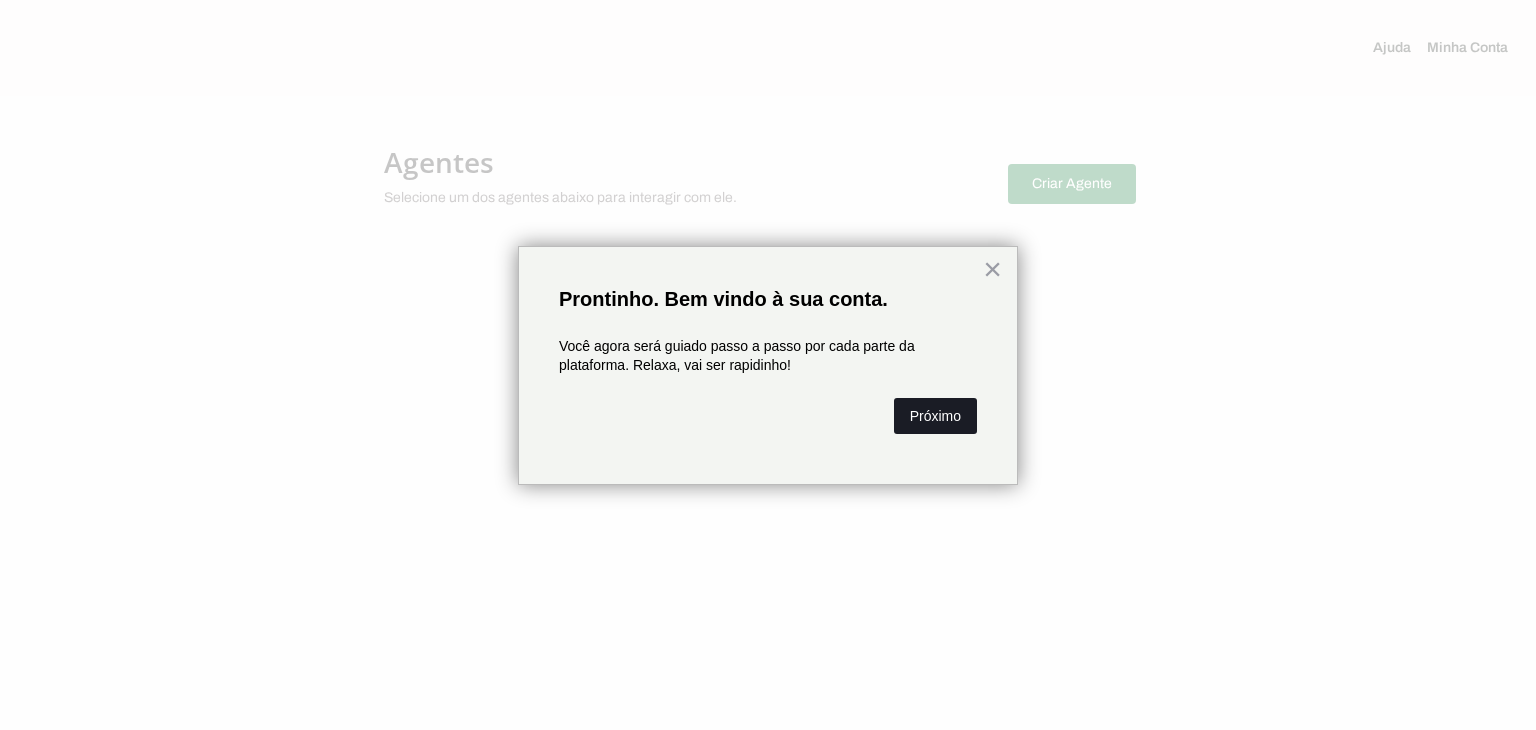 click on "Próximo" at bounding box center [935, 416] 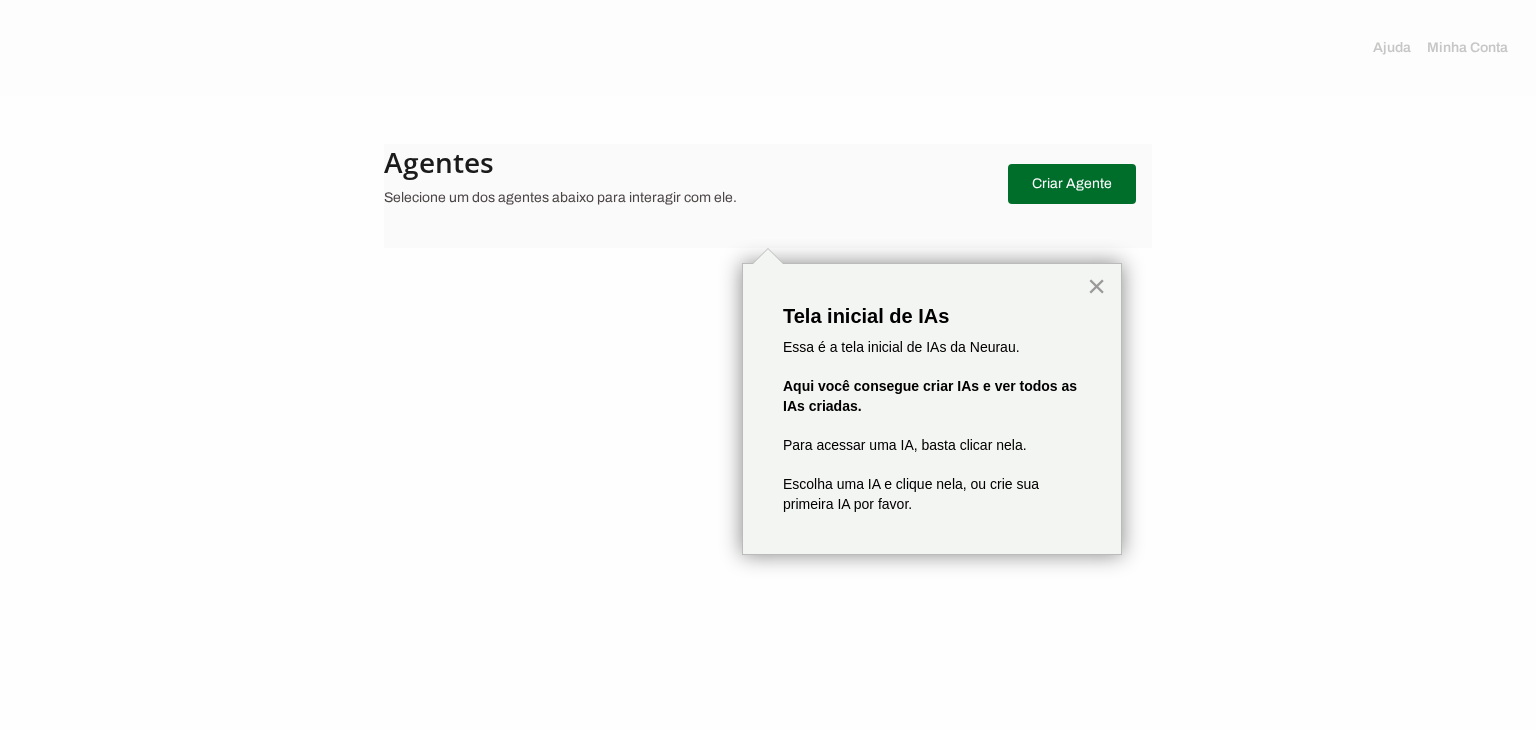 click on "×" at bounding box center (1096, 286) 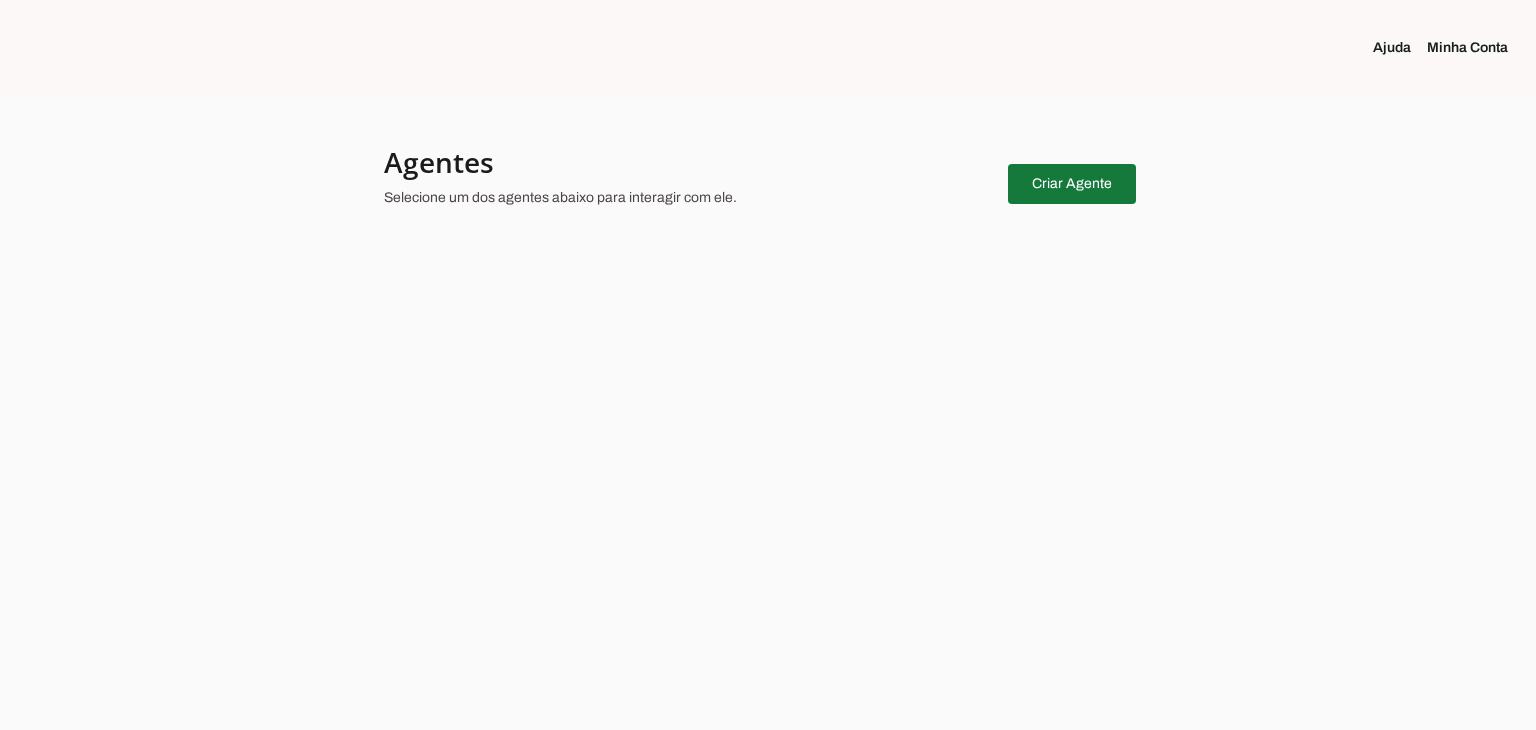 click at bounding box center [1072, 184] 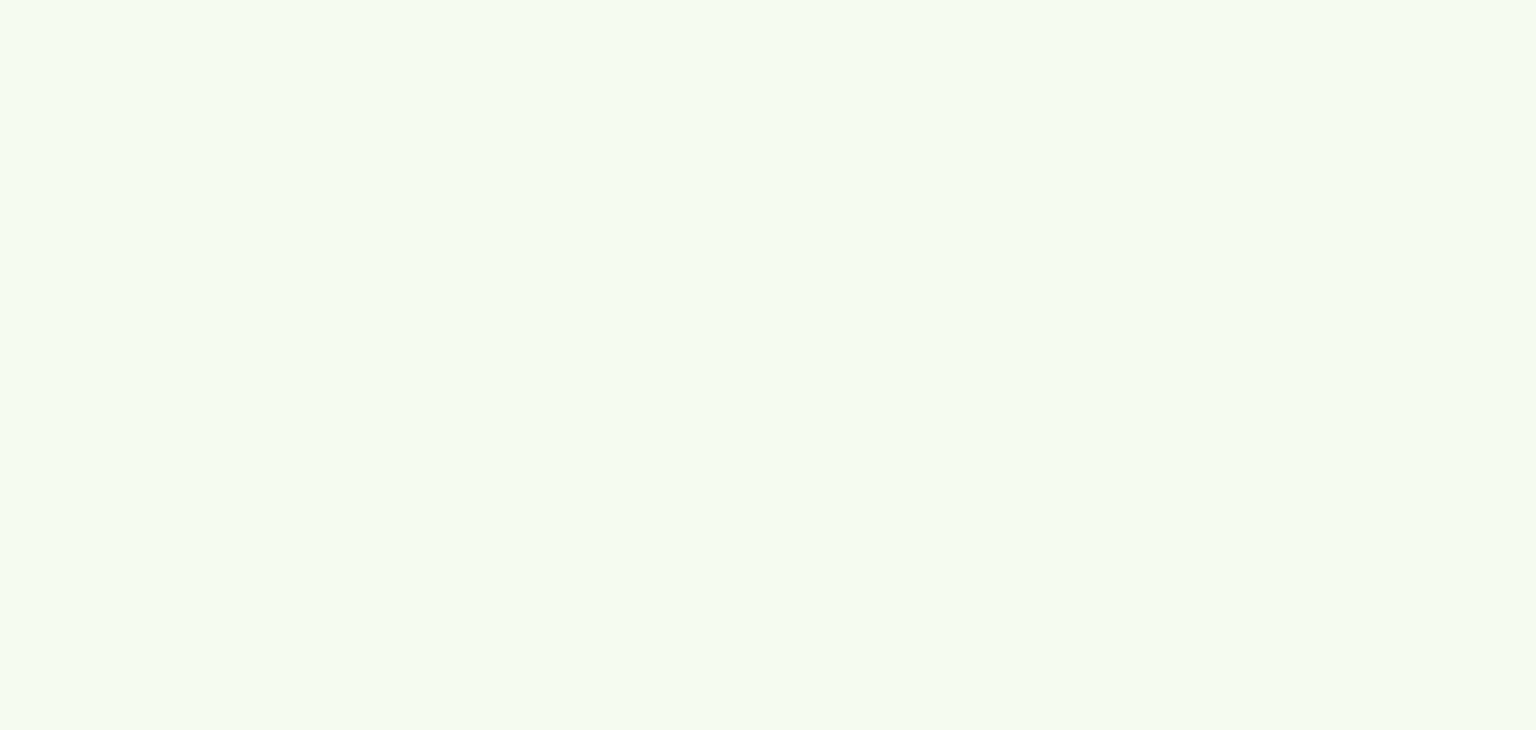 click 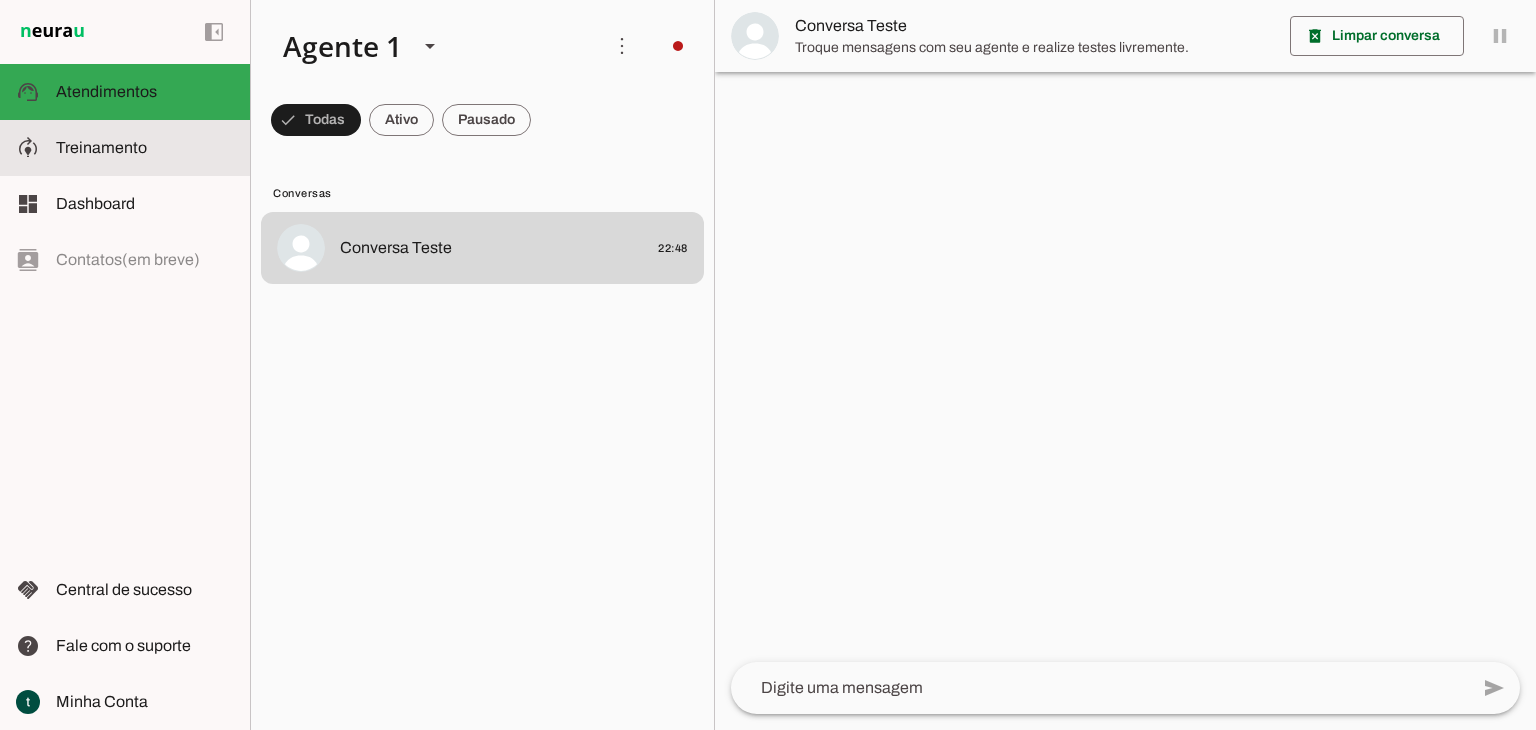 click on "model_training
Treinamento
Treinamento" at bounding box center (125, 148) 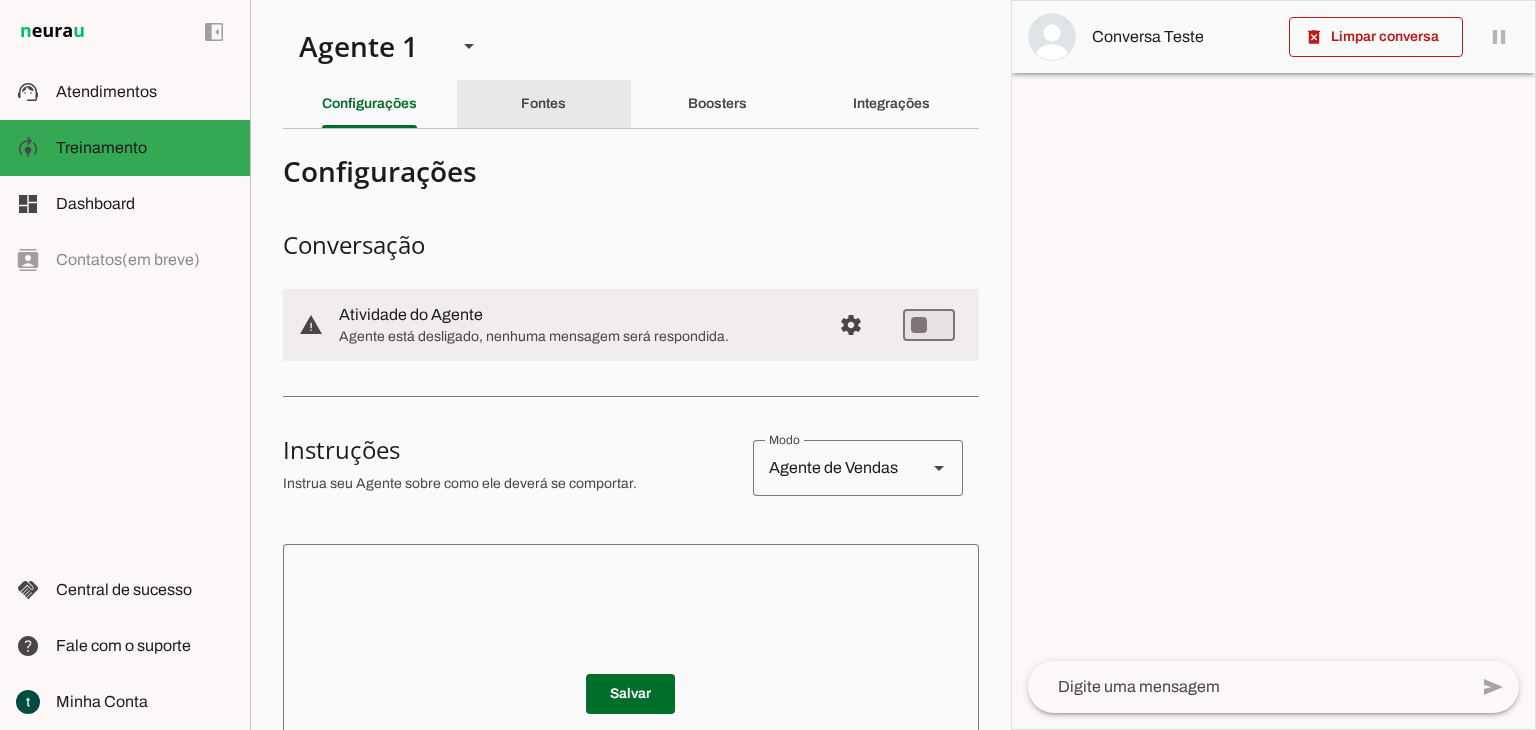 click on "Fontes" 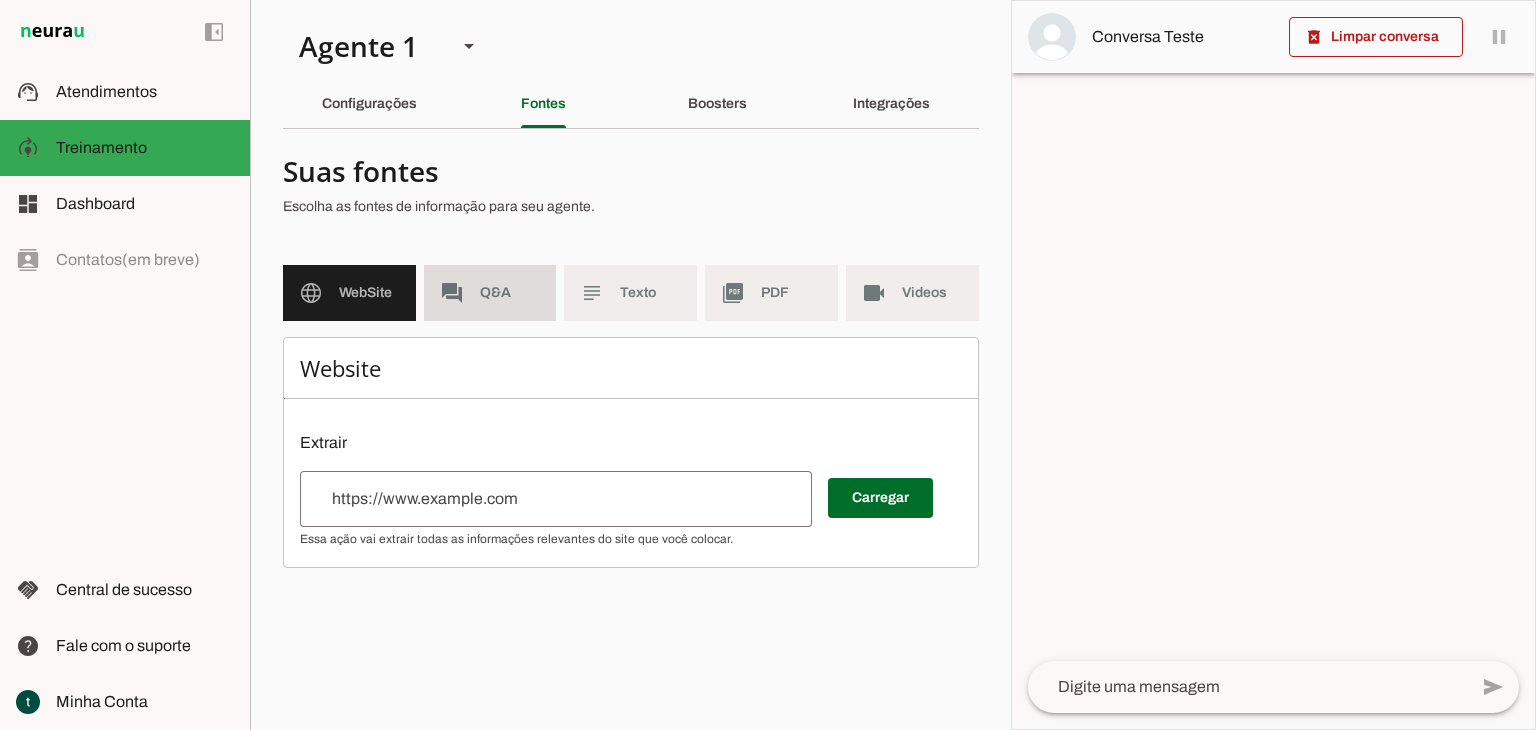 click on "forum
Q&A" at bounding box center [490, 293] 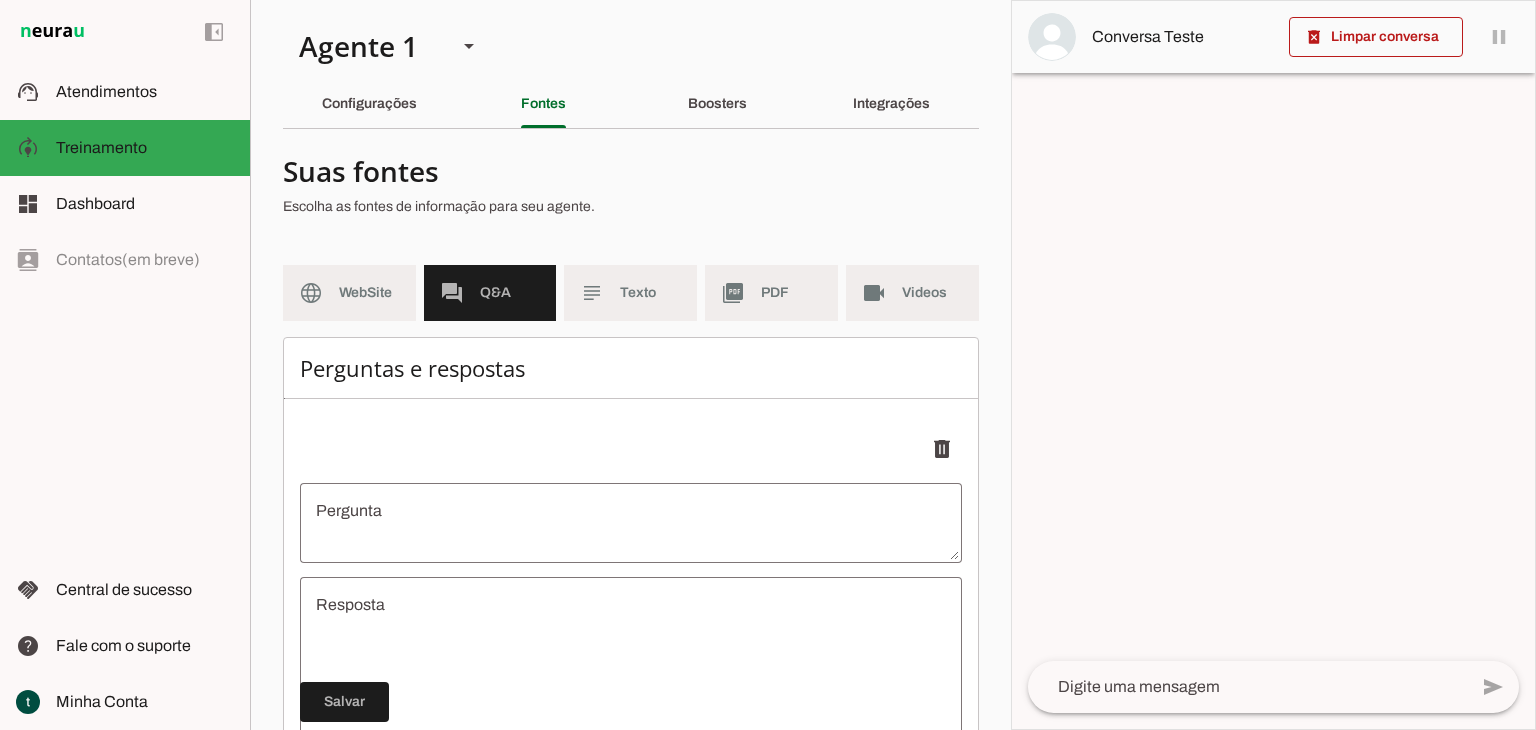 click at bounding box center [631, 713] 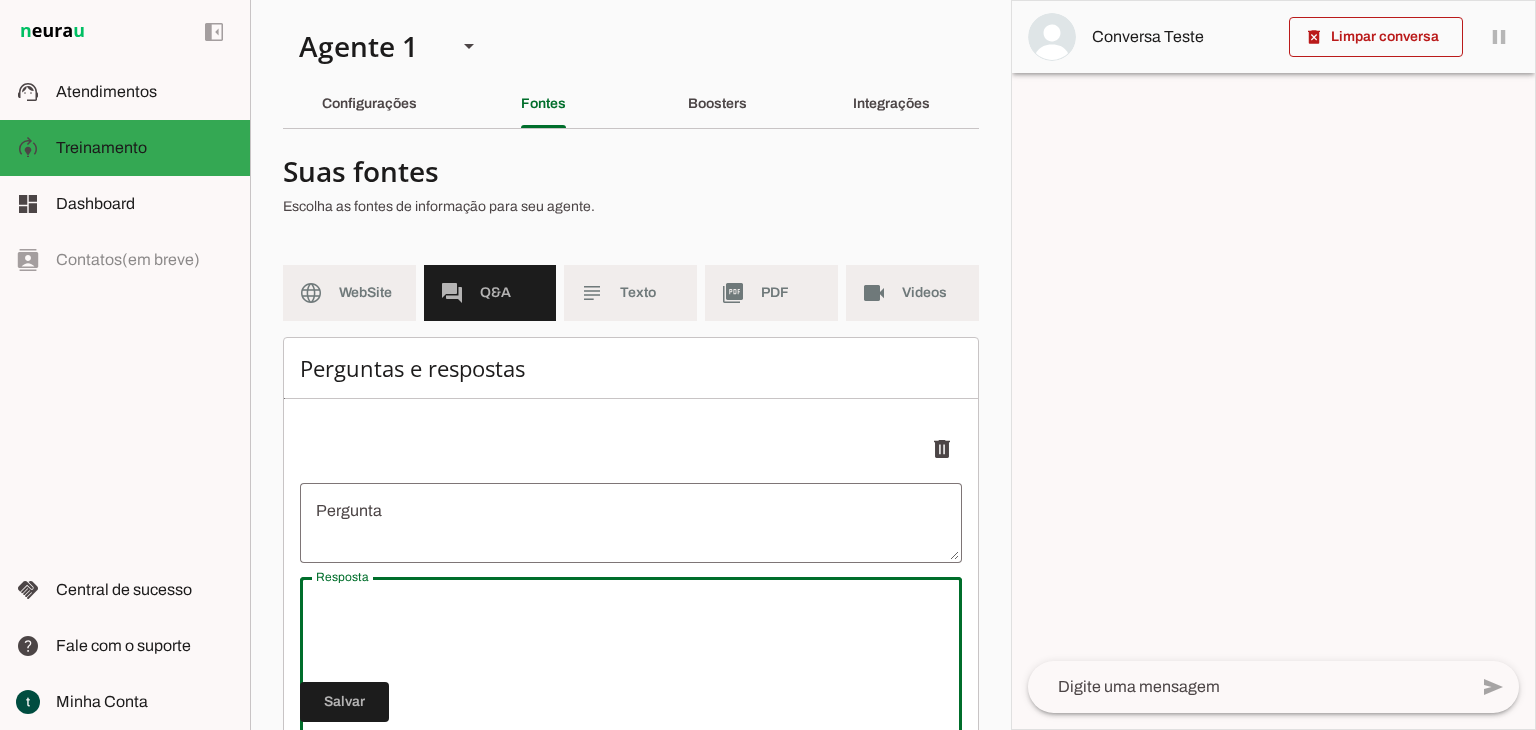 scroll, scrollTop: 200, scrollLeft: 0, axis: vertical 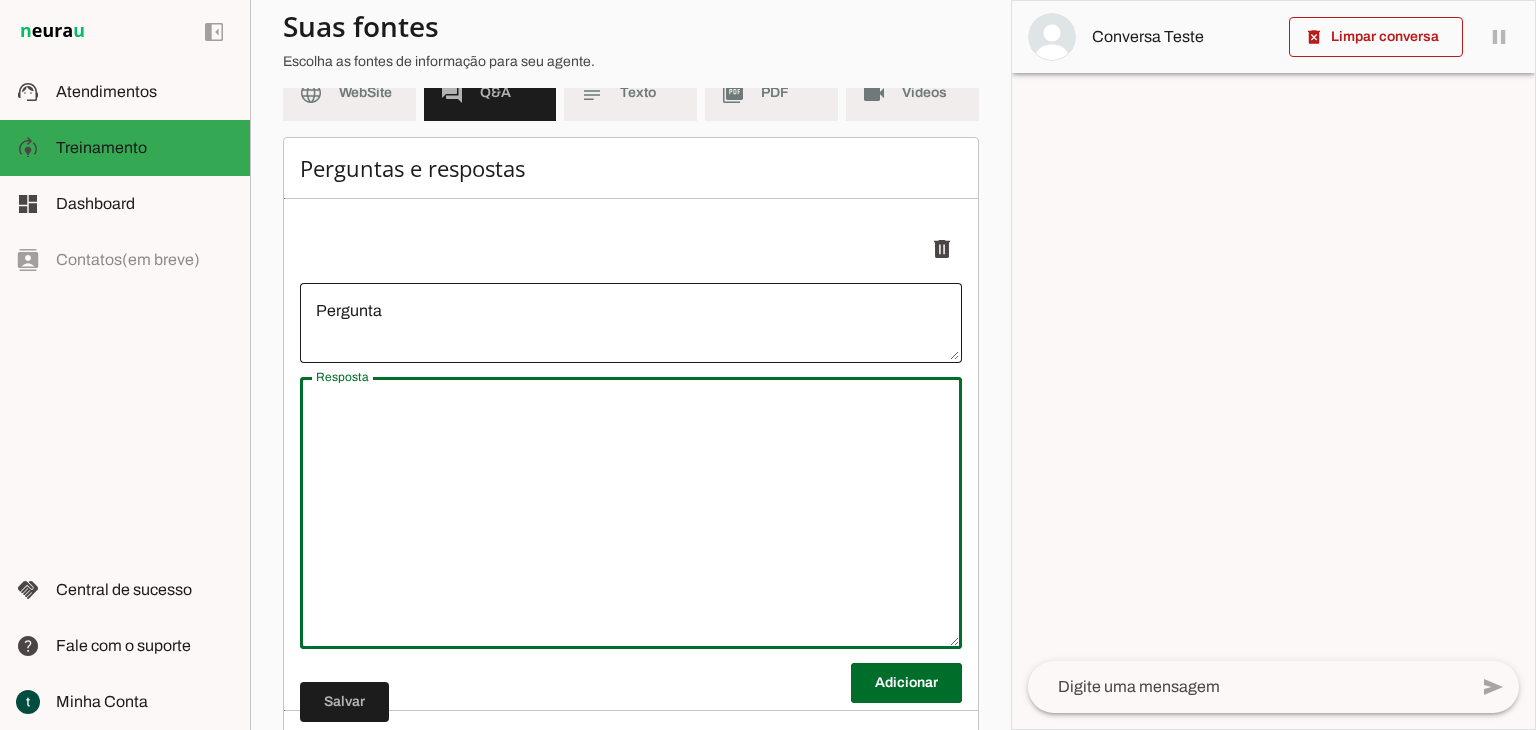 click at bounding box center (631, 323) 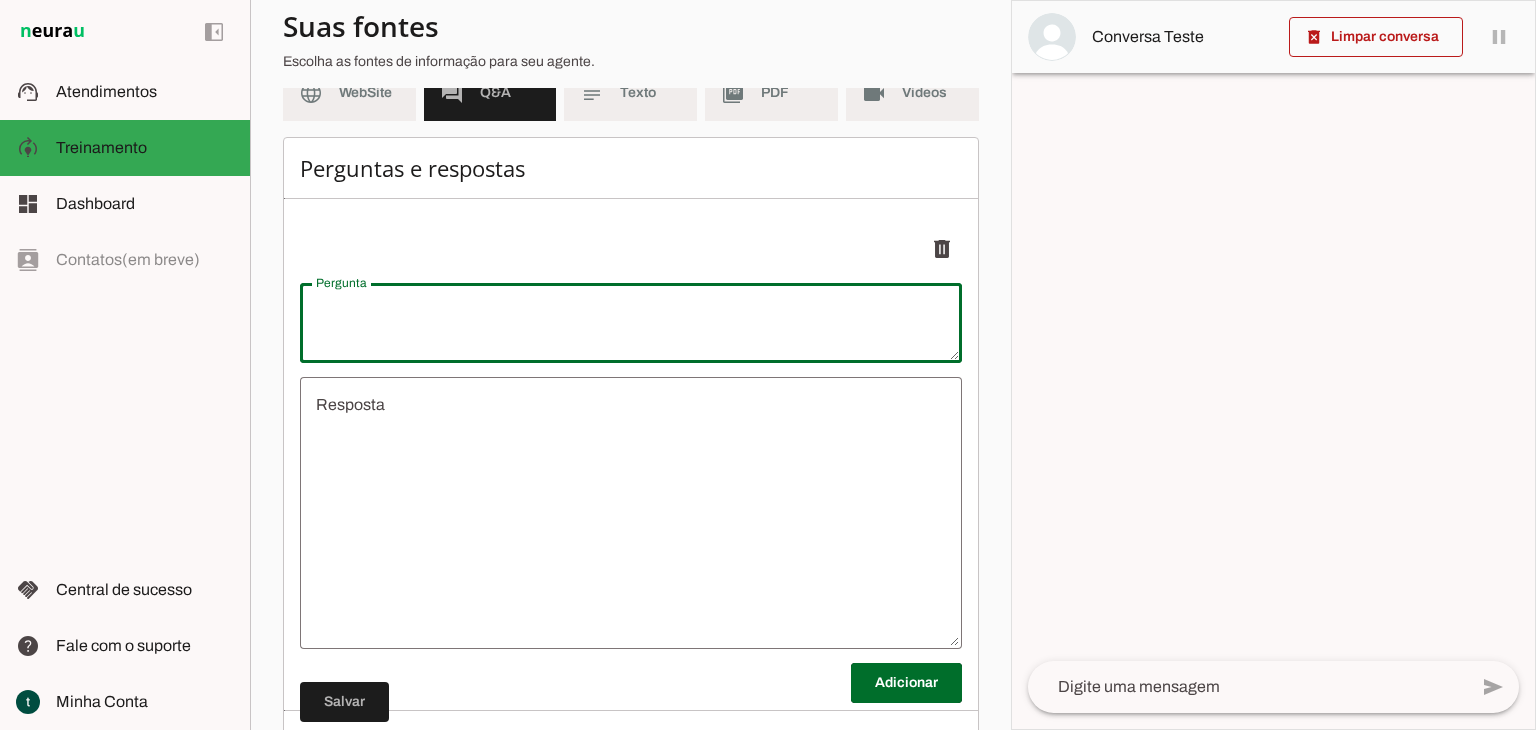 type on "B" 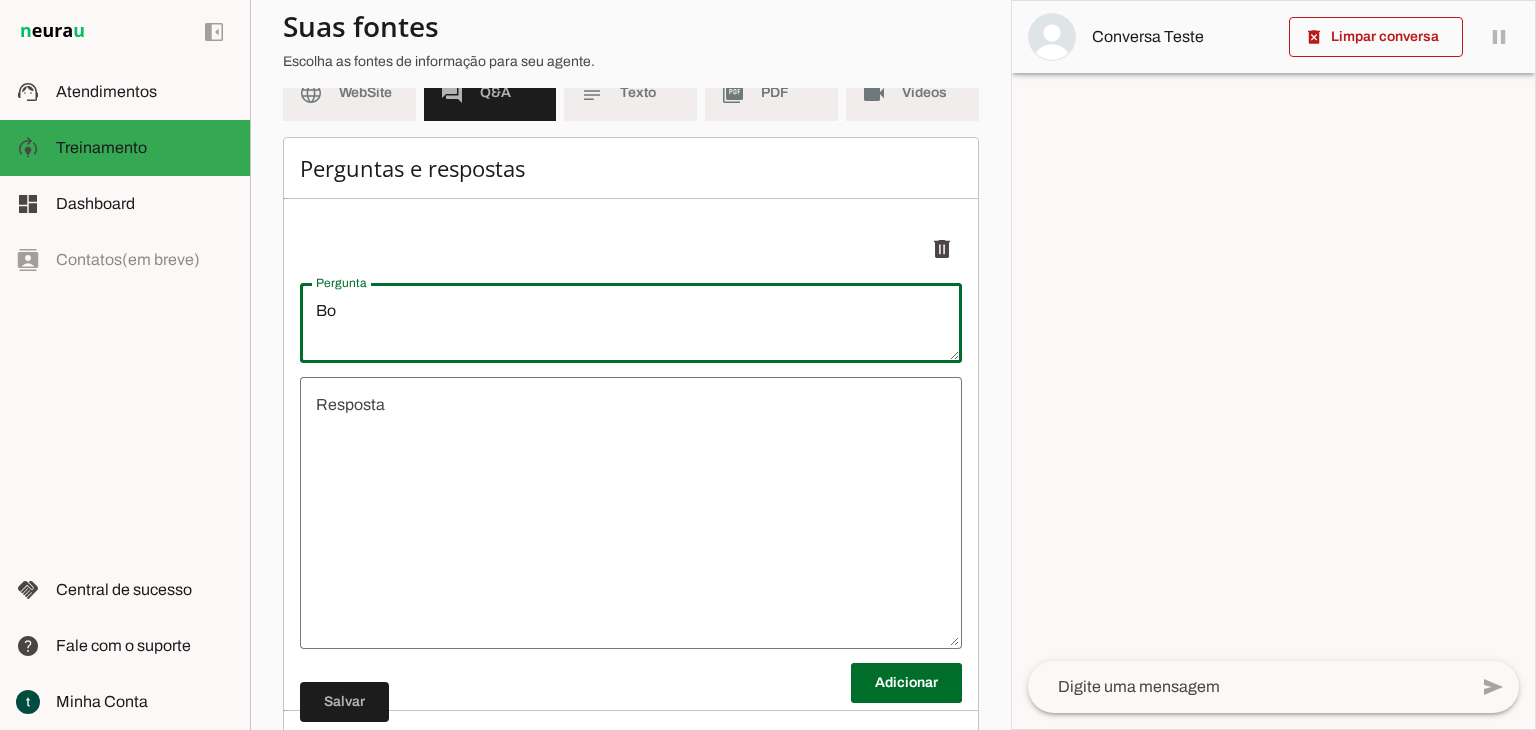 type on "B" 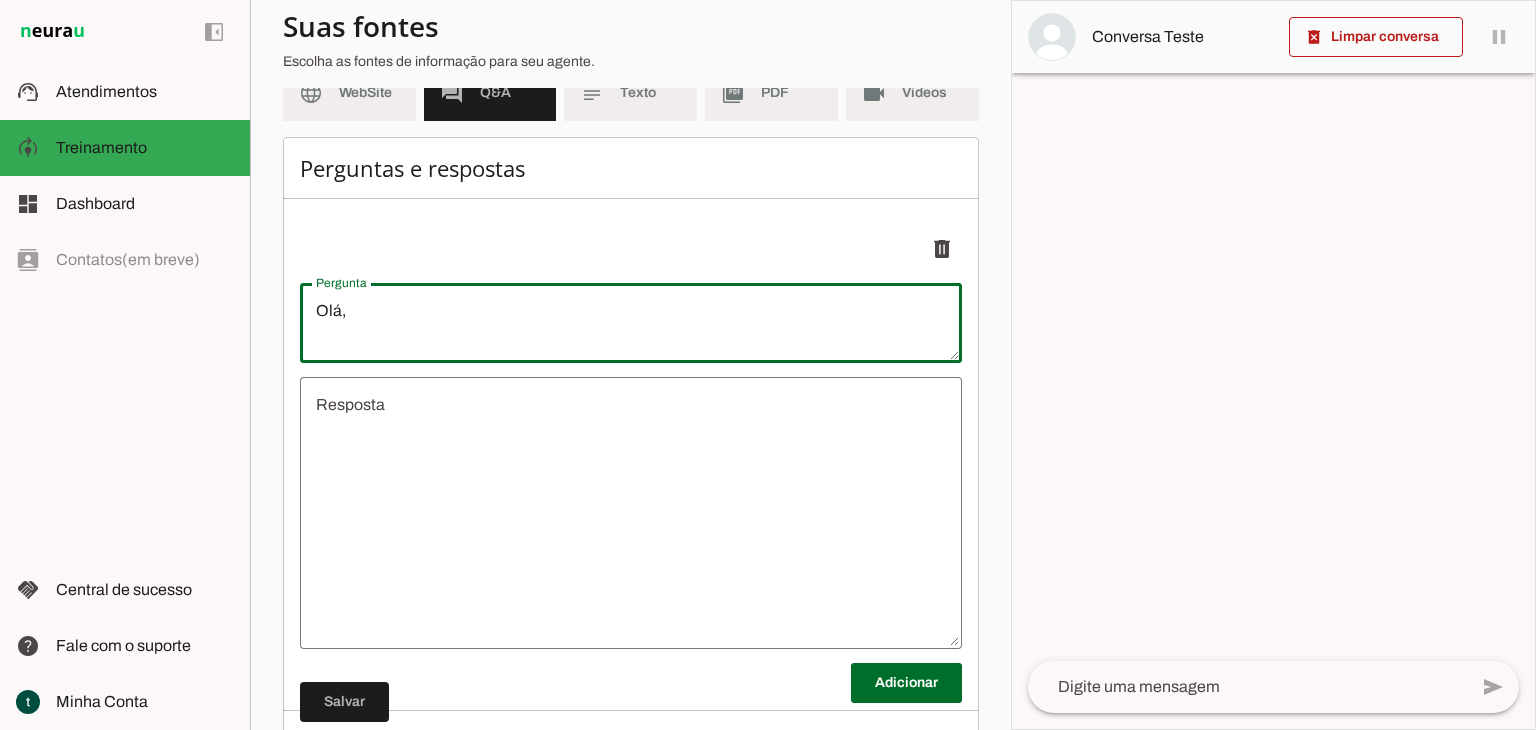type on "Olá," 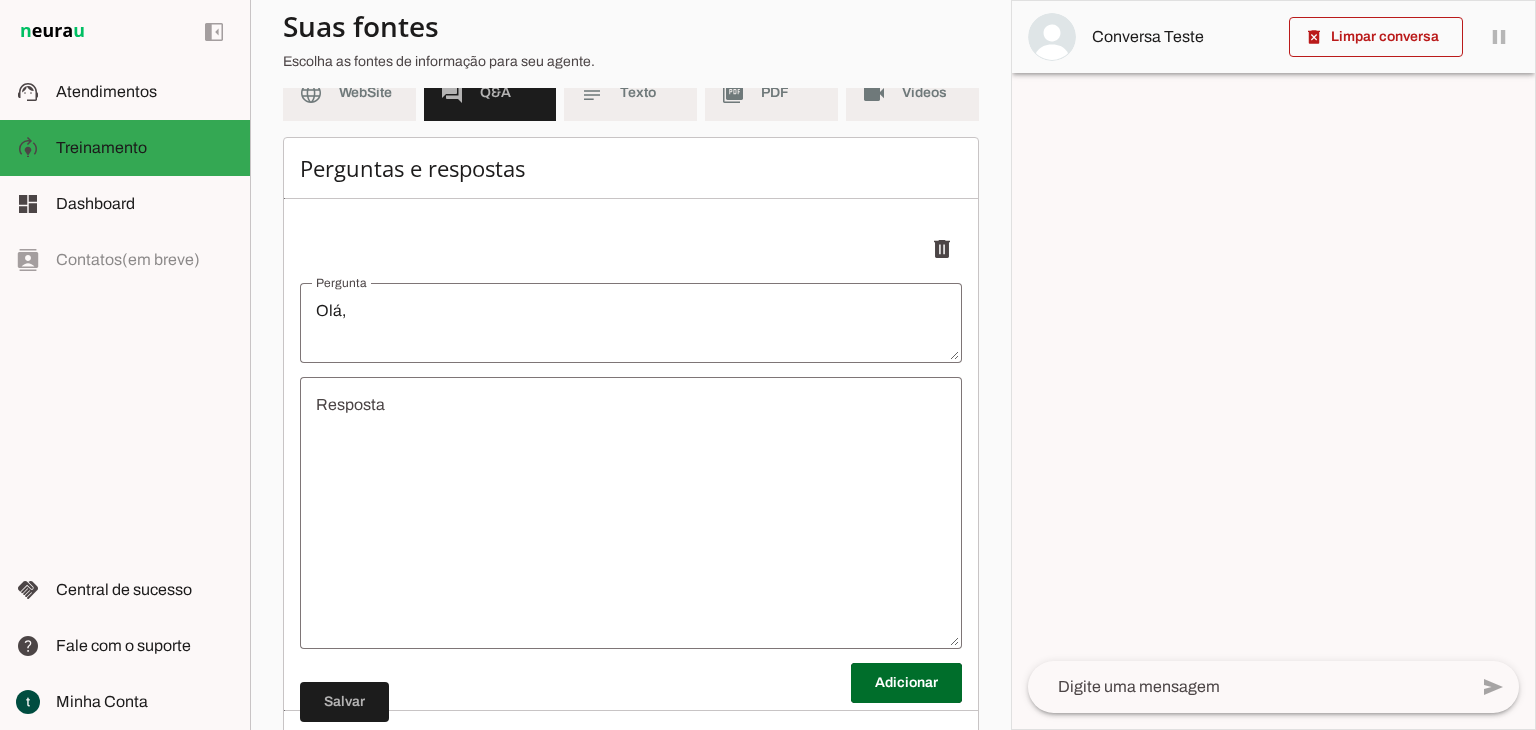 click on "undefined" at bounding box center (631, 513) 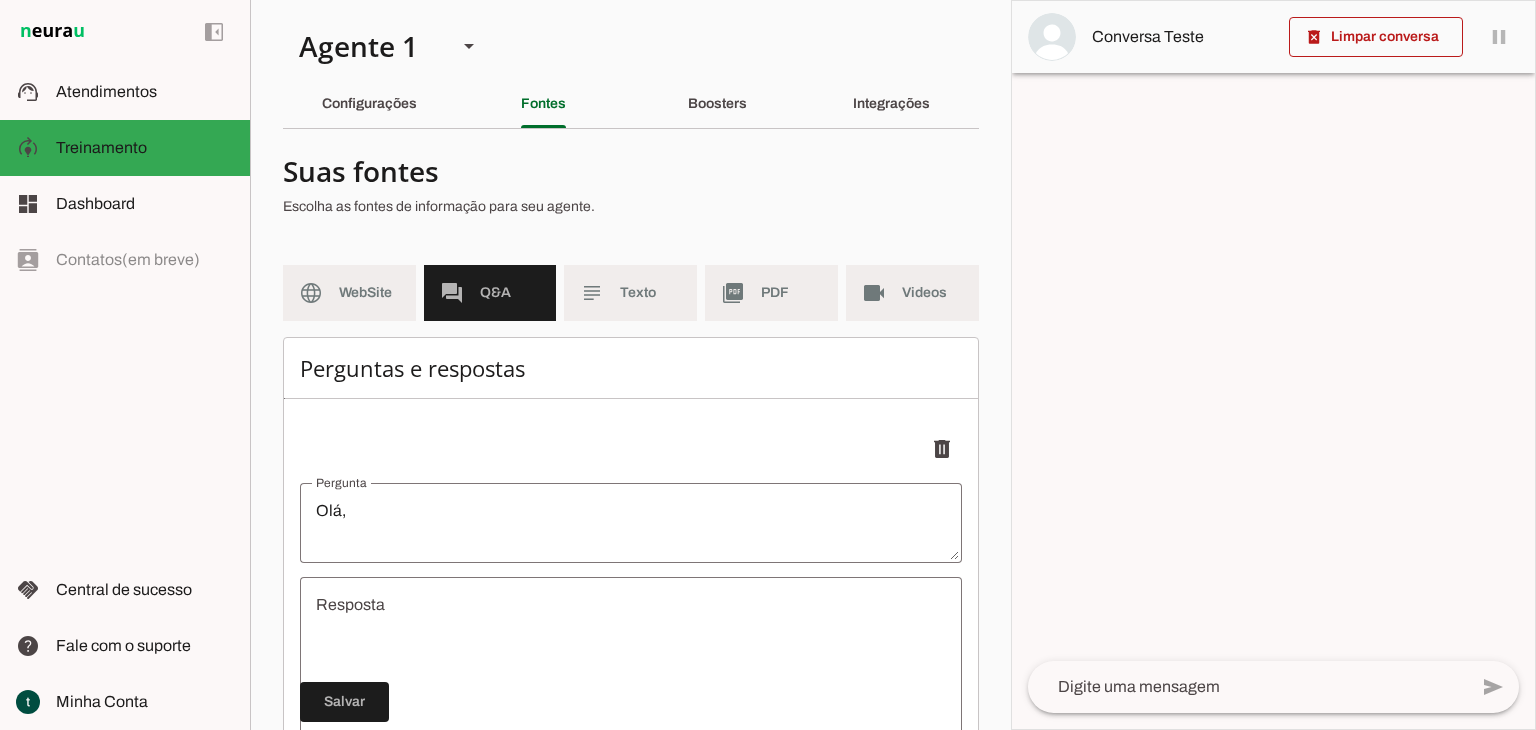 scroll, scrollTop: 293, scrollLeft: 0, axis: vertical 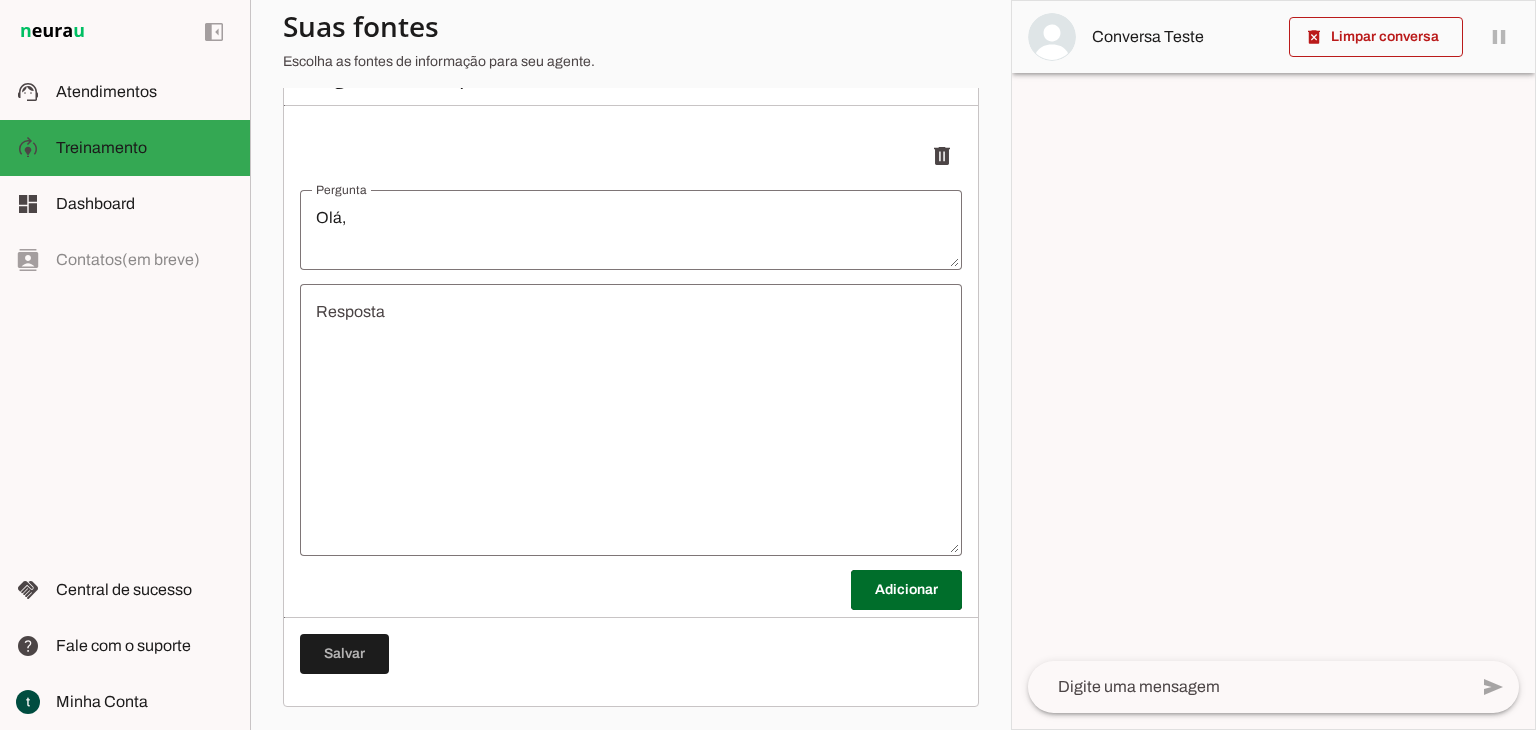 click on "undefined" at bounding box center (631, 420) 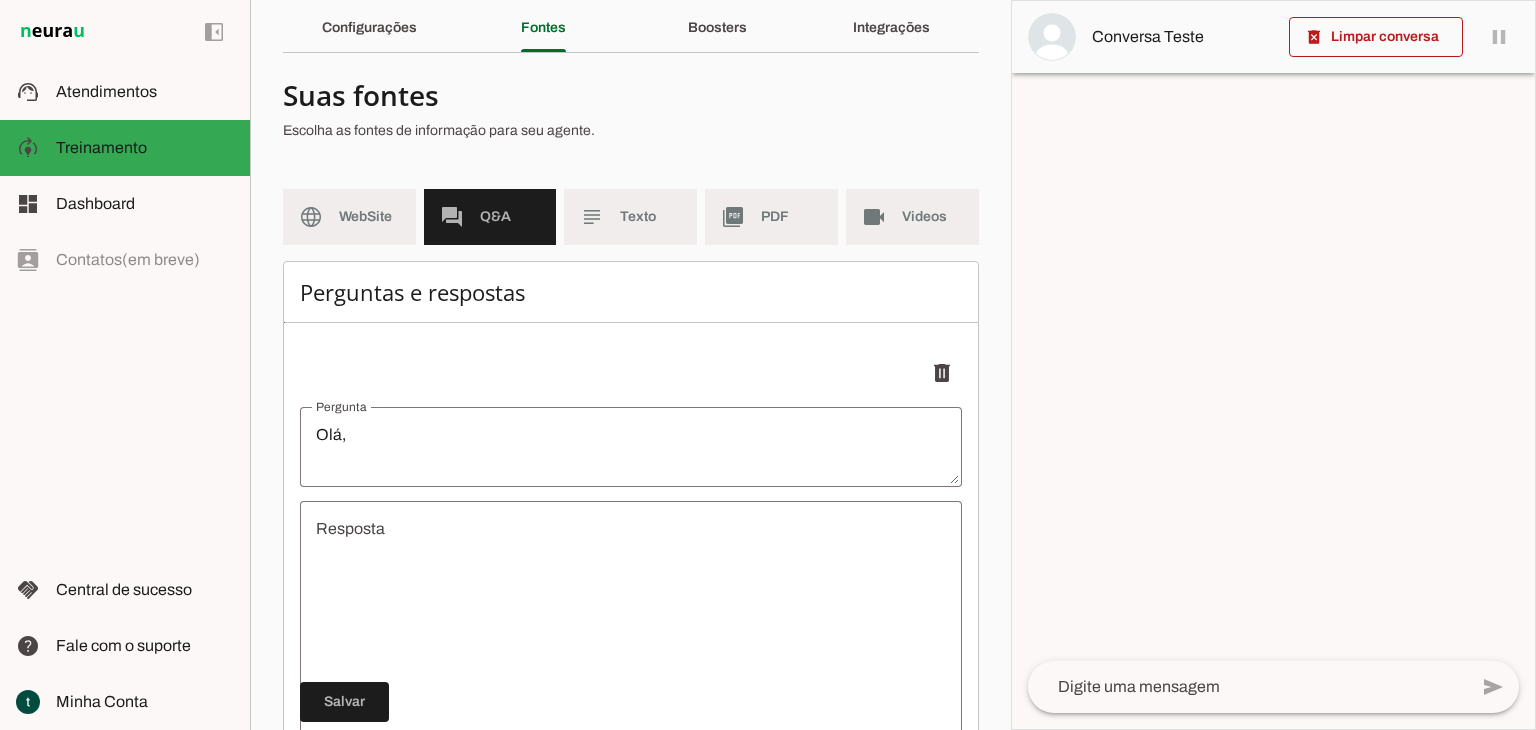 scroll, scrollTop: 200, scrollLeft: 0, axis: vertical 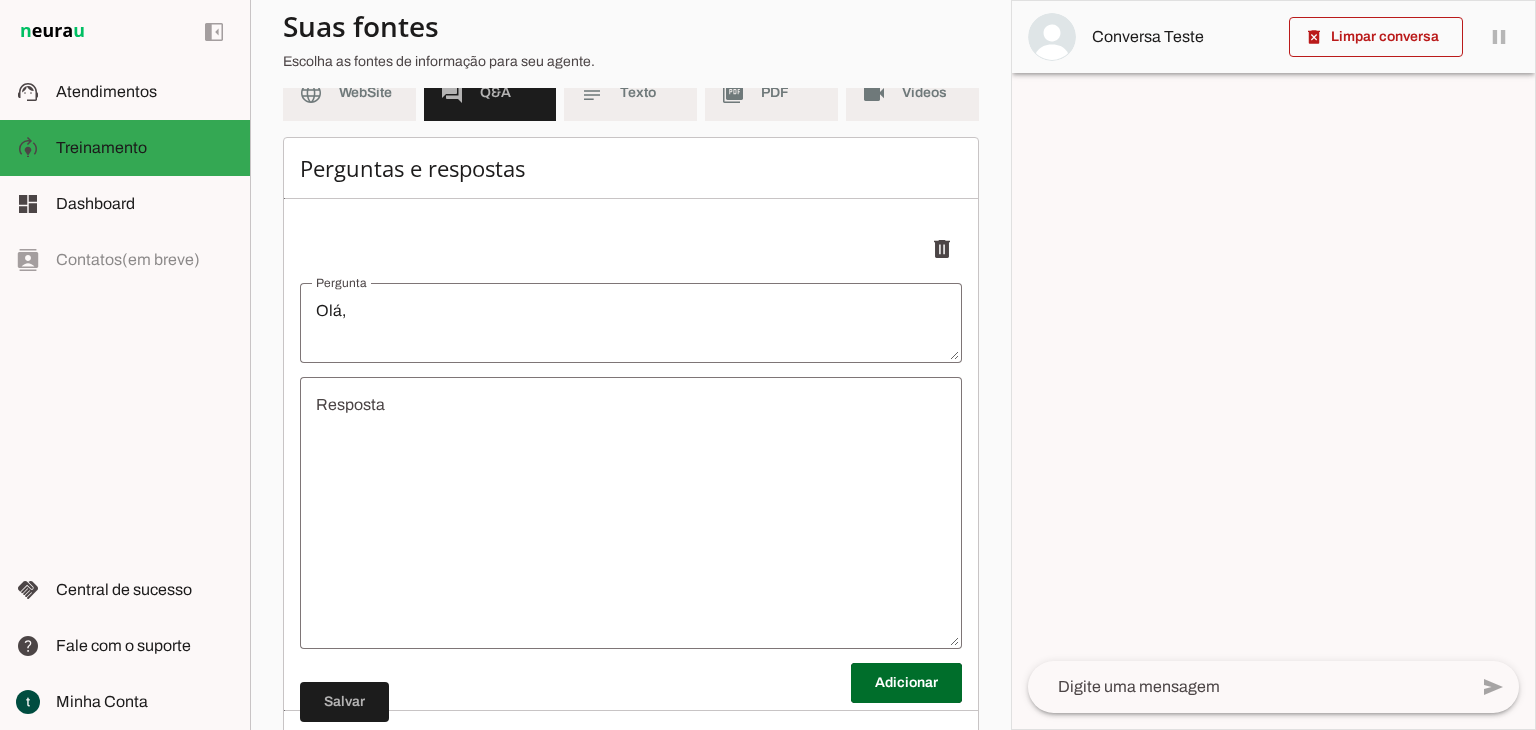 click on "undefined" at bounding box center [631, 513] 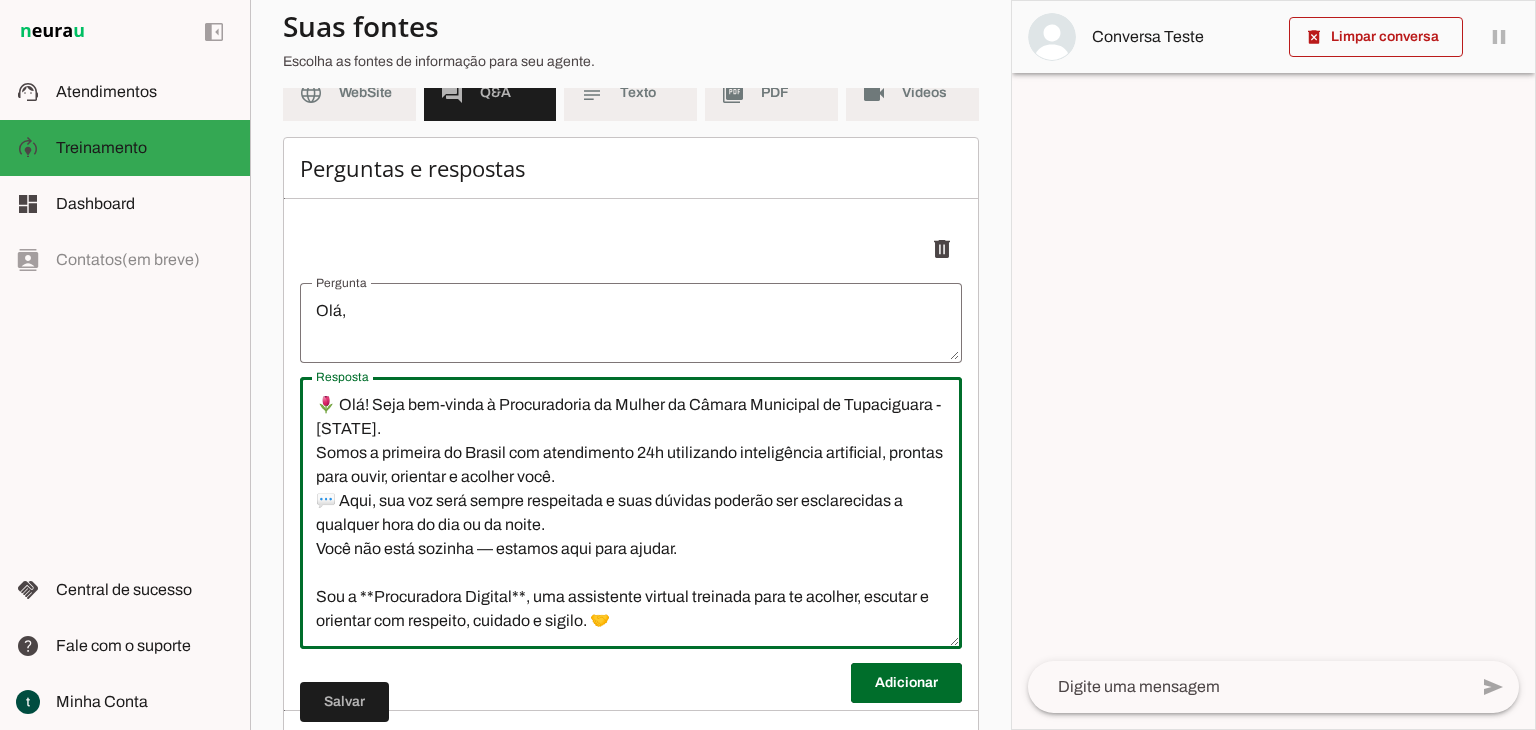 scroll, scrollTop: 188, scrollLeft: 0, axis: vertical 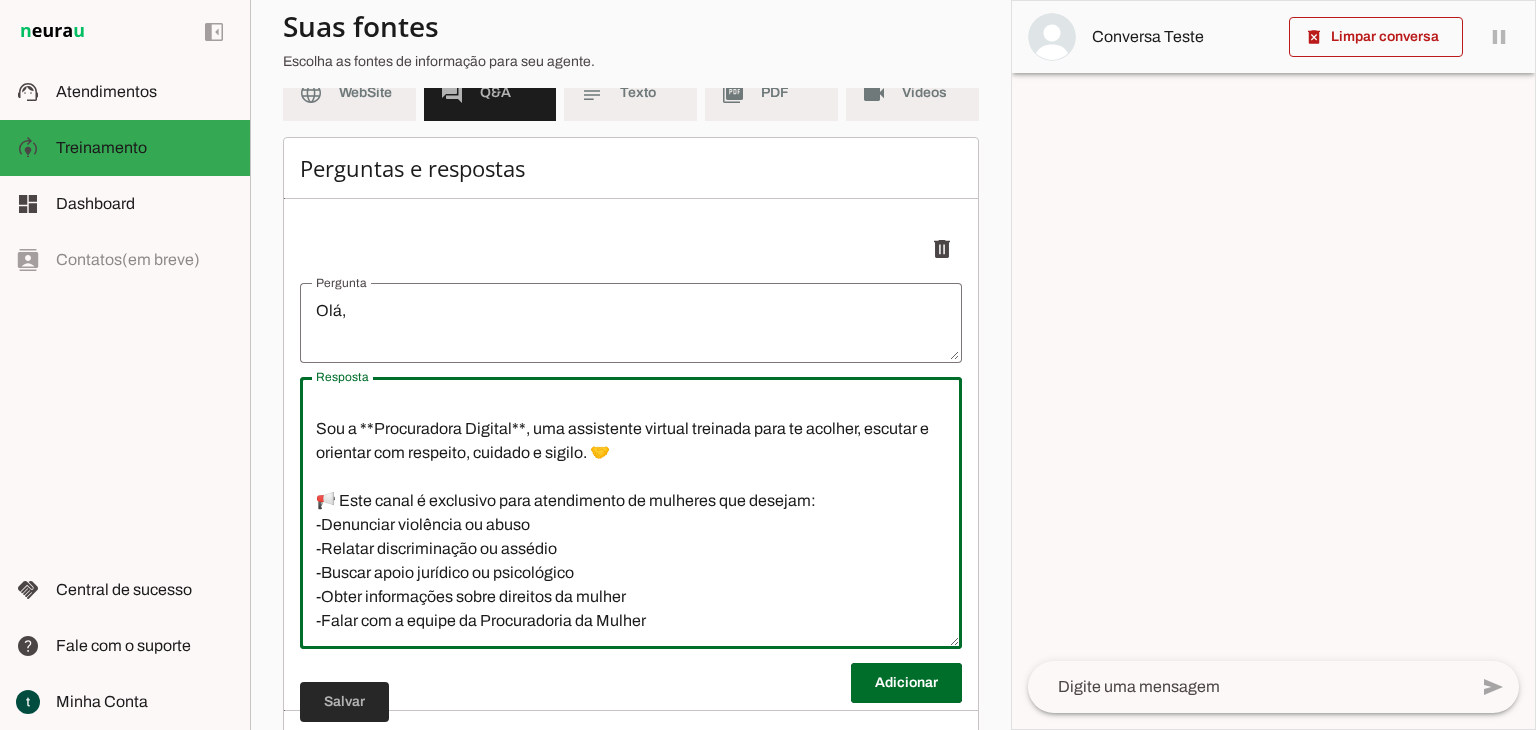 type on "🌷 Olá! Seja bem-vinda à Procuradoria da Mulher da Câmara Municipal de Tupaciguara - [STATE].
Somos a primeira do Brasil com atendimento 24h utilizando inteligência artificial, prontas para ouvir, orientar e acolher você.
💬 Aqui, sua voz será sempre respeitada e suas dúvidas poderão ser esclarecidas a qualquer hora do dia ou da noite.
Você não está sozinha — estamos aqui para ajudar.
Sou a **Procuradora Digital**, uma assistente virtual treinada para te acolher, escutar e orientar com respeito, cuidado e sigilo. 🤝
📢 Este canal é exclusivo para atendimento de mulheres que desejam:
-Denunciar violência ou abuso
-Relatar discriminação ou assédio
-Buscar apoio jurídico ou psicológico
-Obter informações sobre direitos da mulher
-Falar com a equipe da Procuradoria da Mulher" 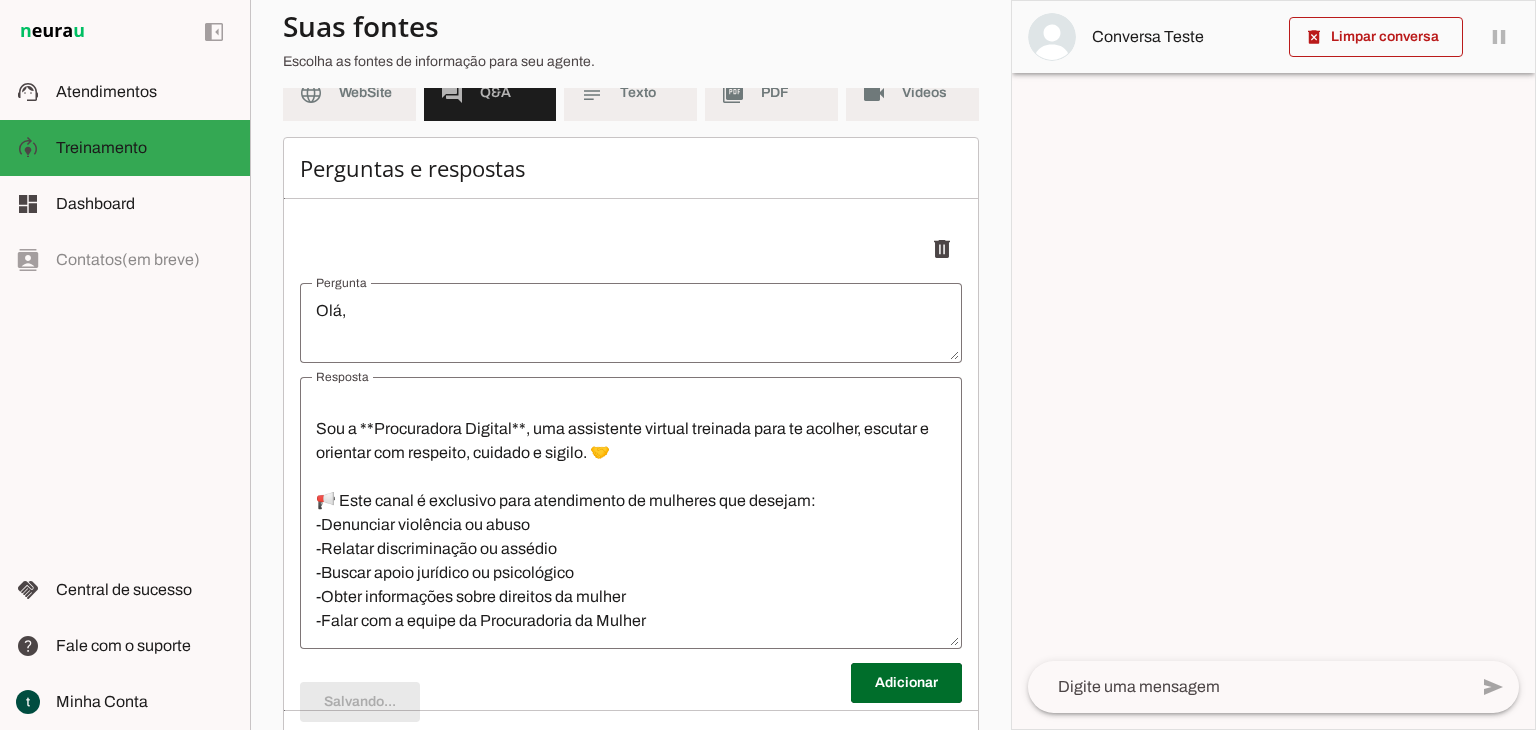 type 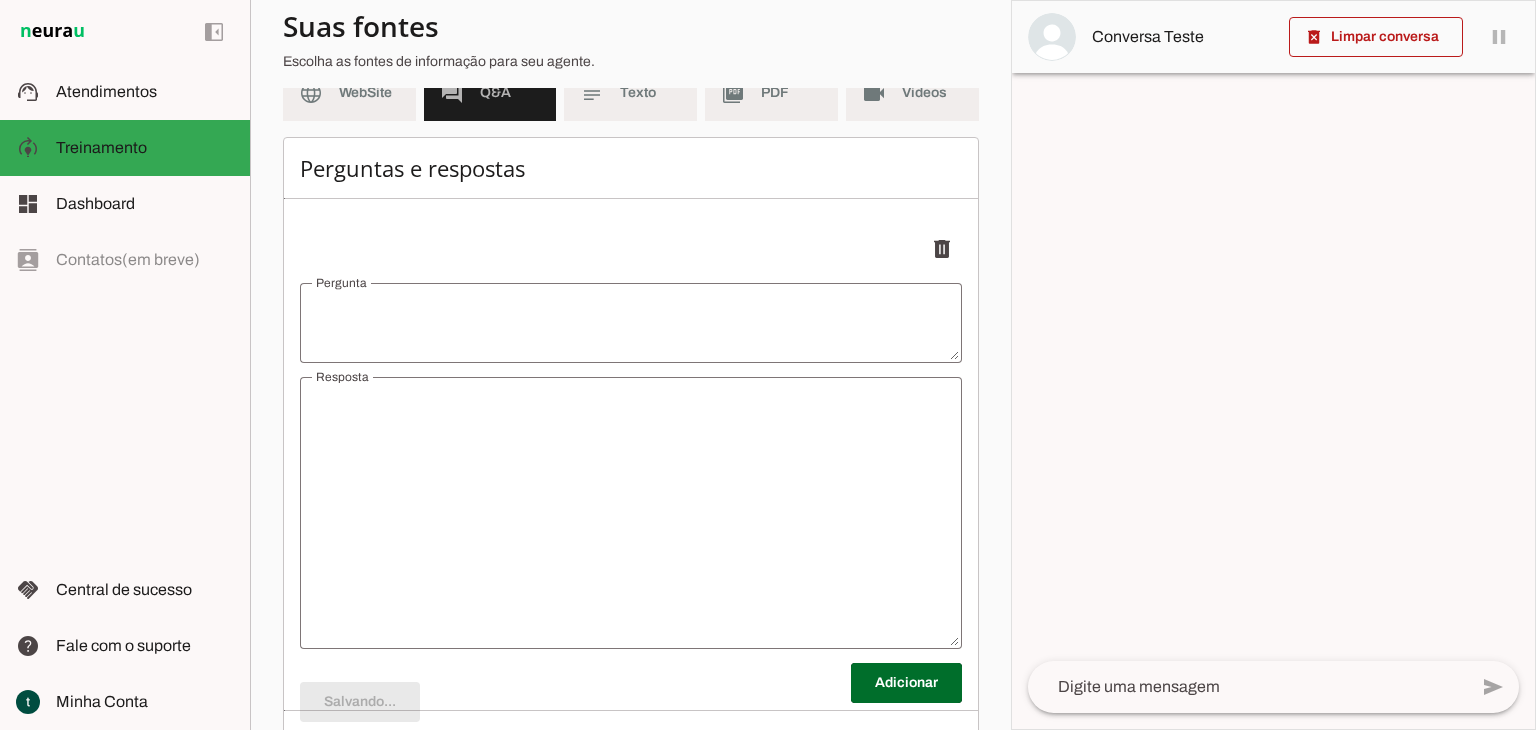 scroll, scrollTop: 0, scrollLeft: 0, axis: both 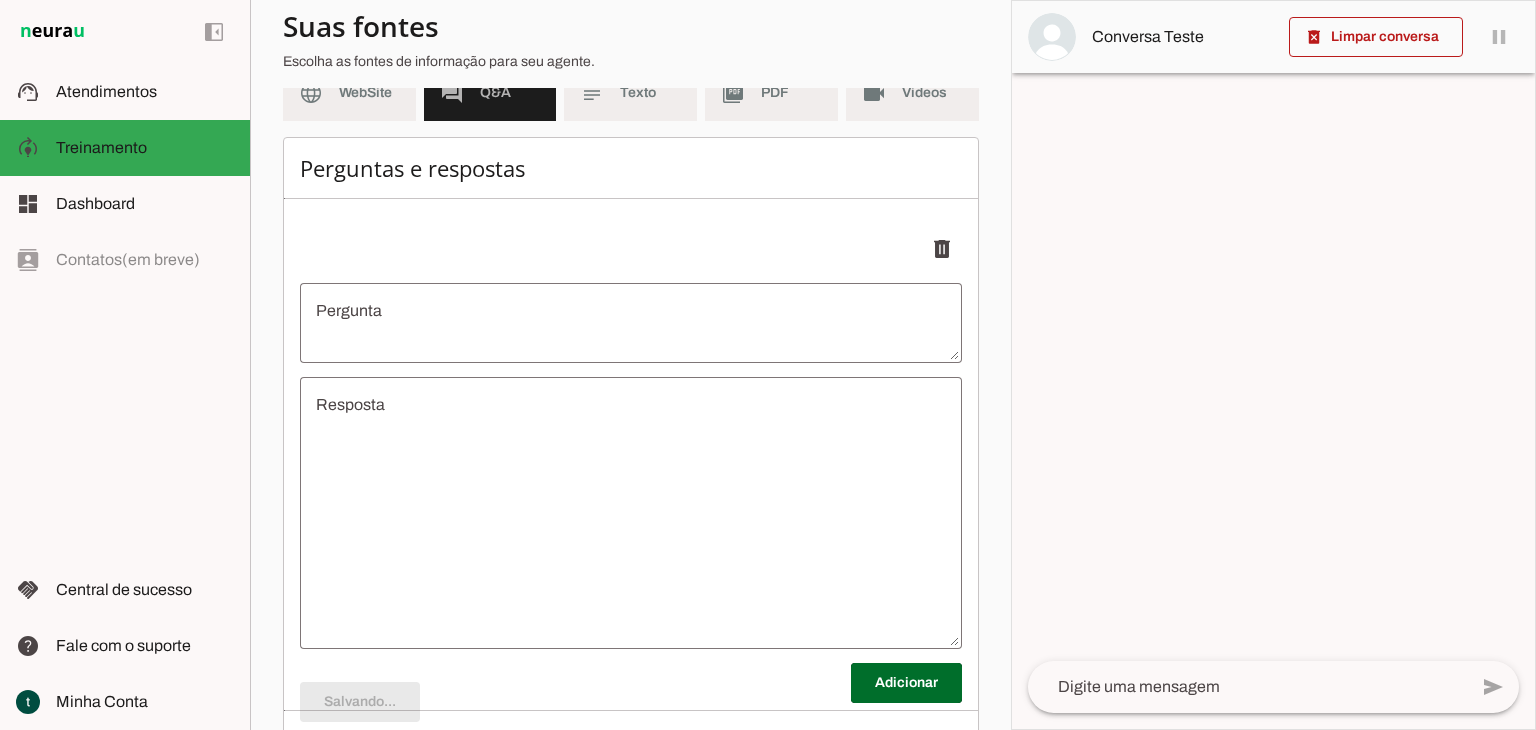 type on "Olá," 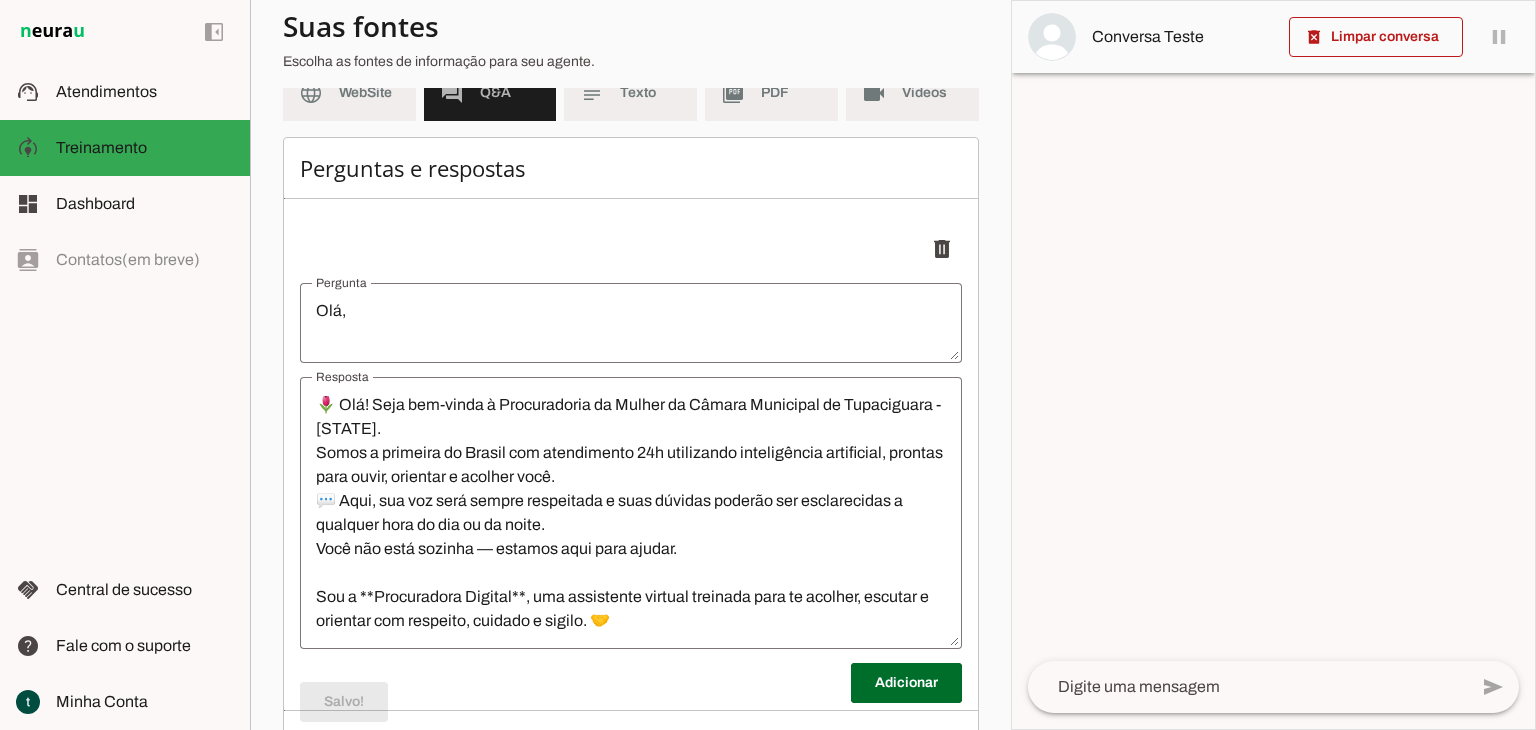 scroll, scrollTop: 192, scrollLeft: 0, axis: vertical 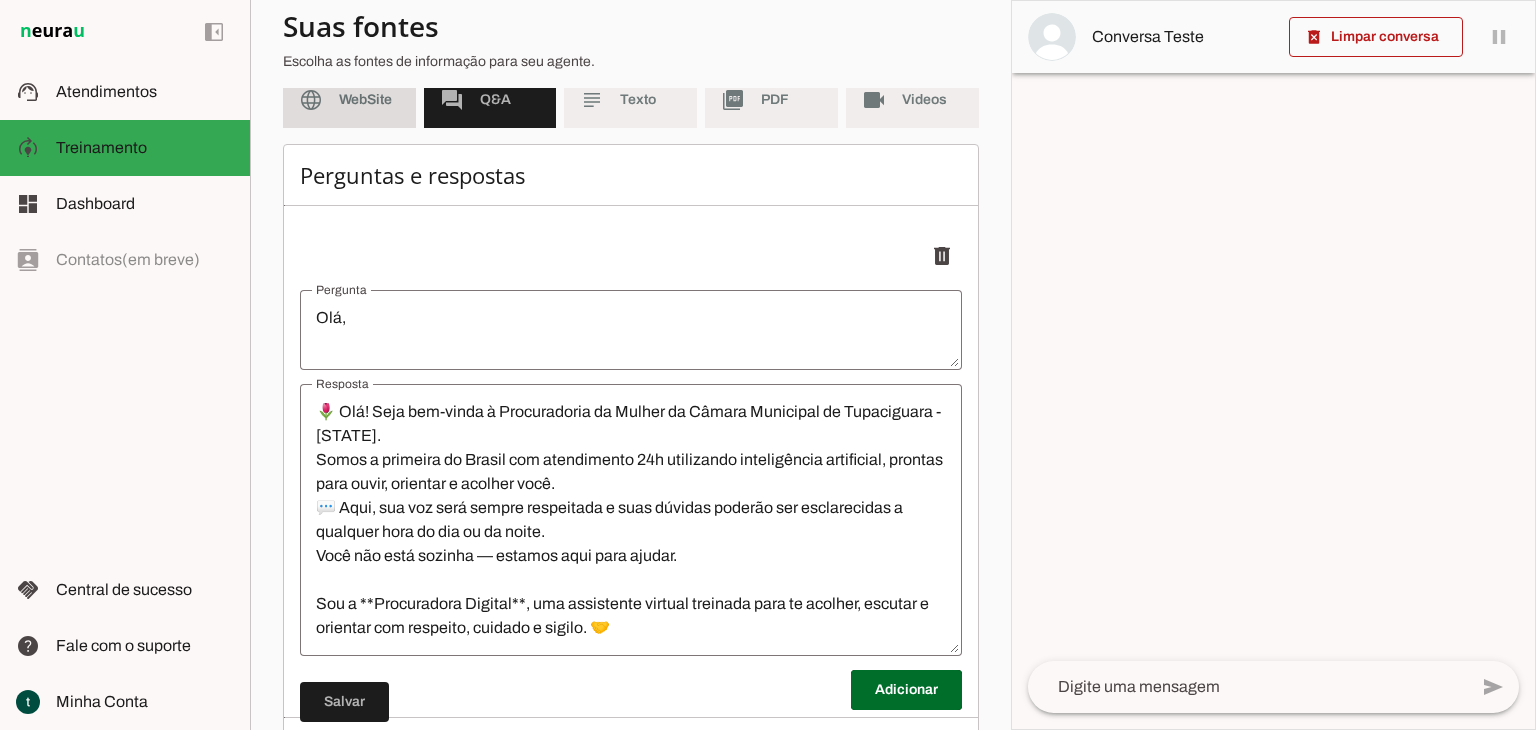 click on "WebSite" 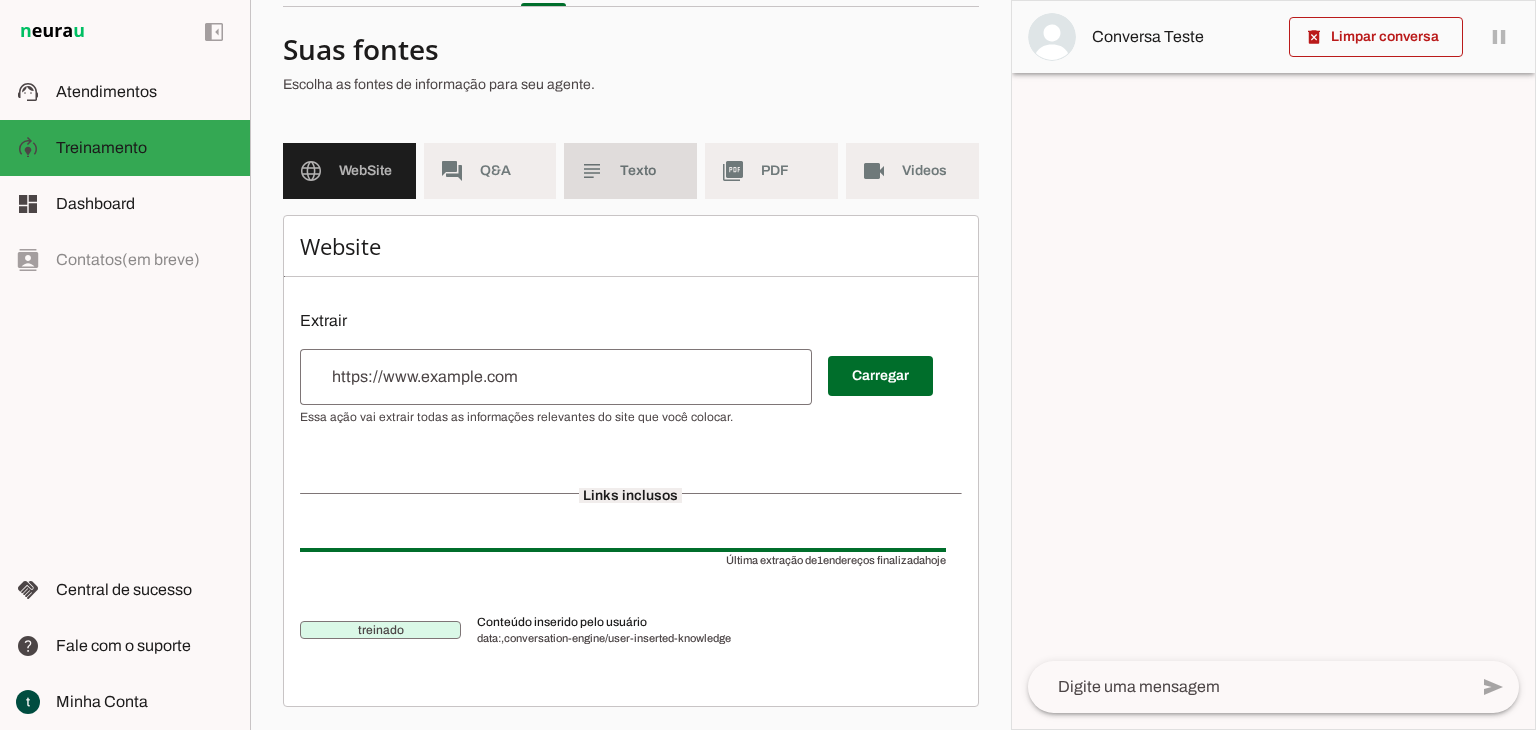 click on "Texto" 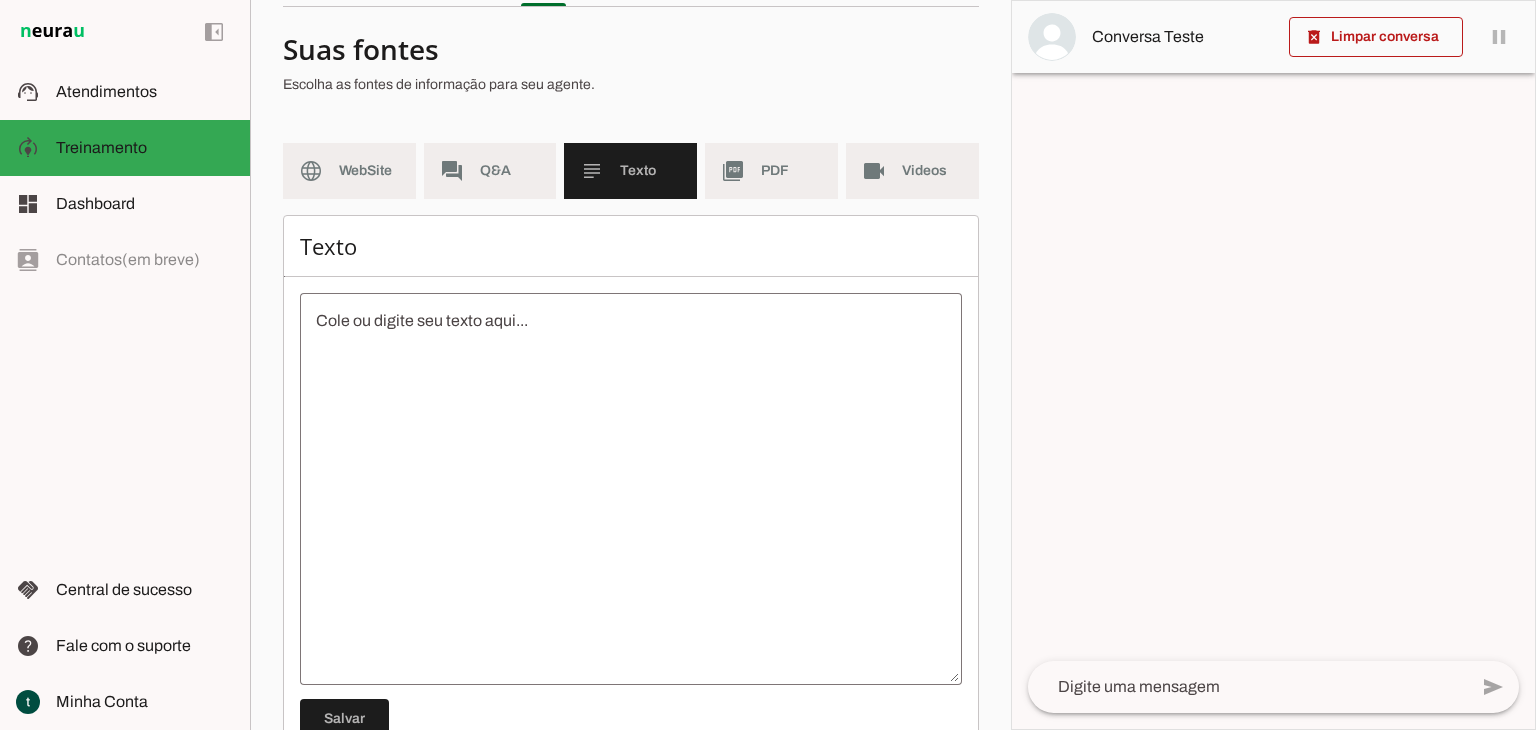 click at bounding box center [631, 489] 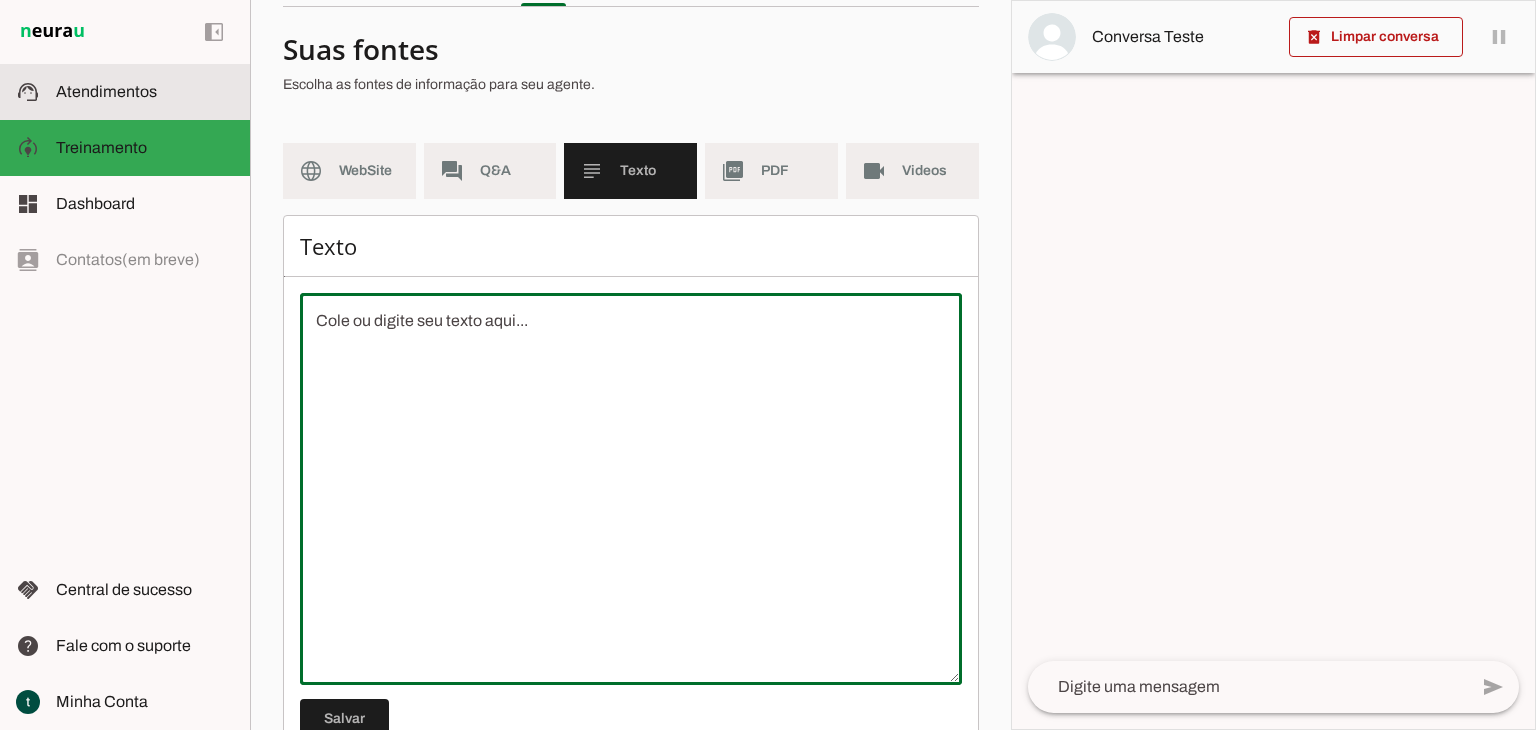 click on "Atendimentos" 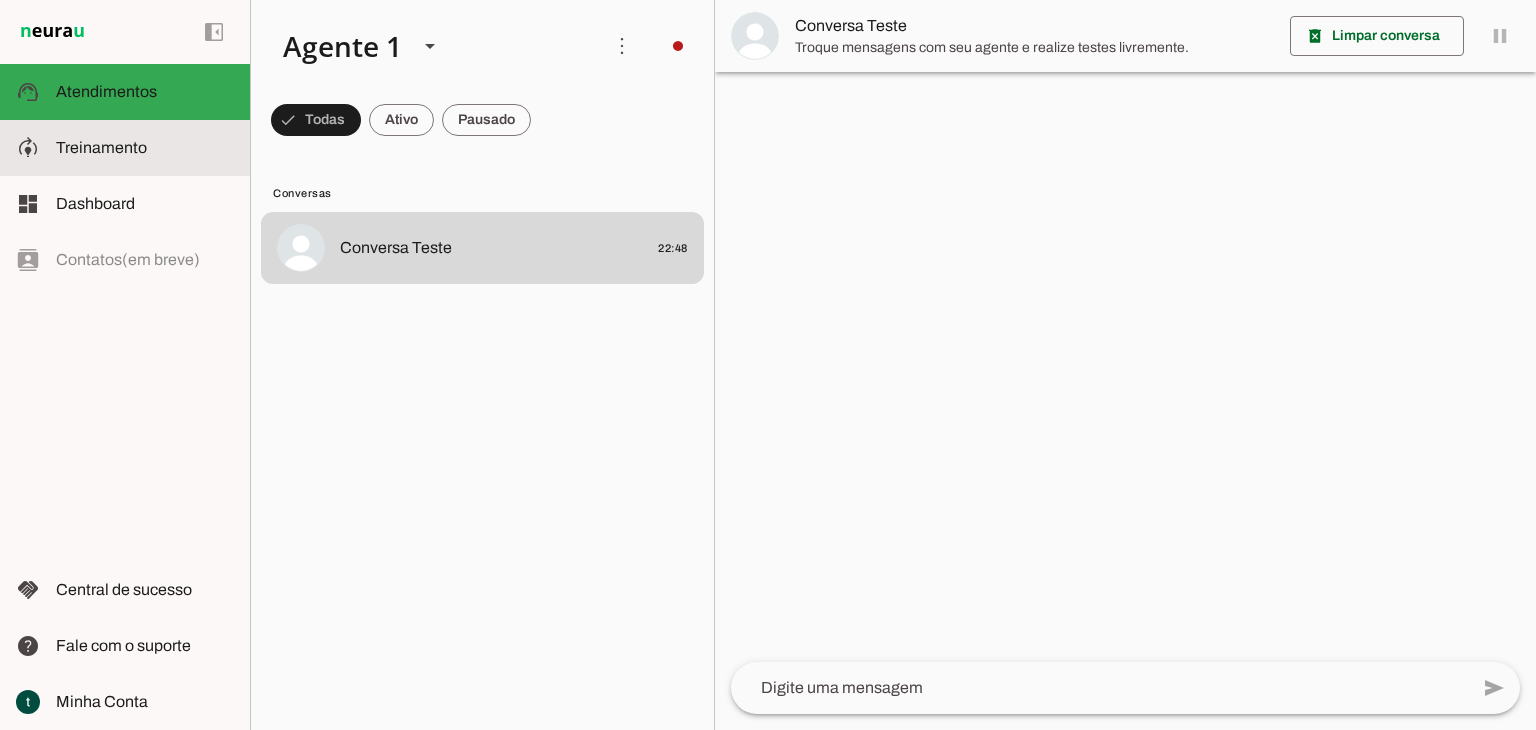 click at bounding box center [145, 148] 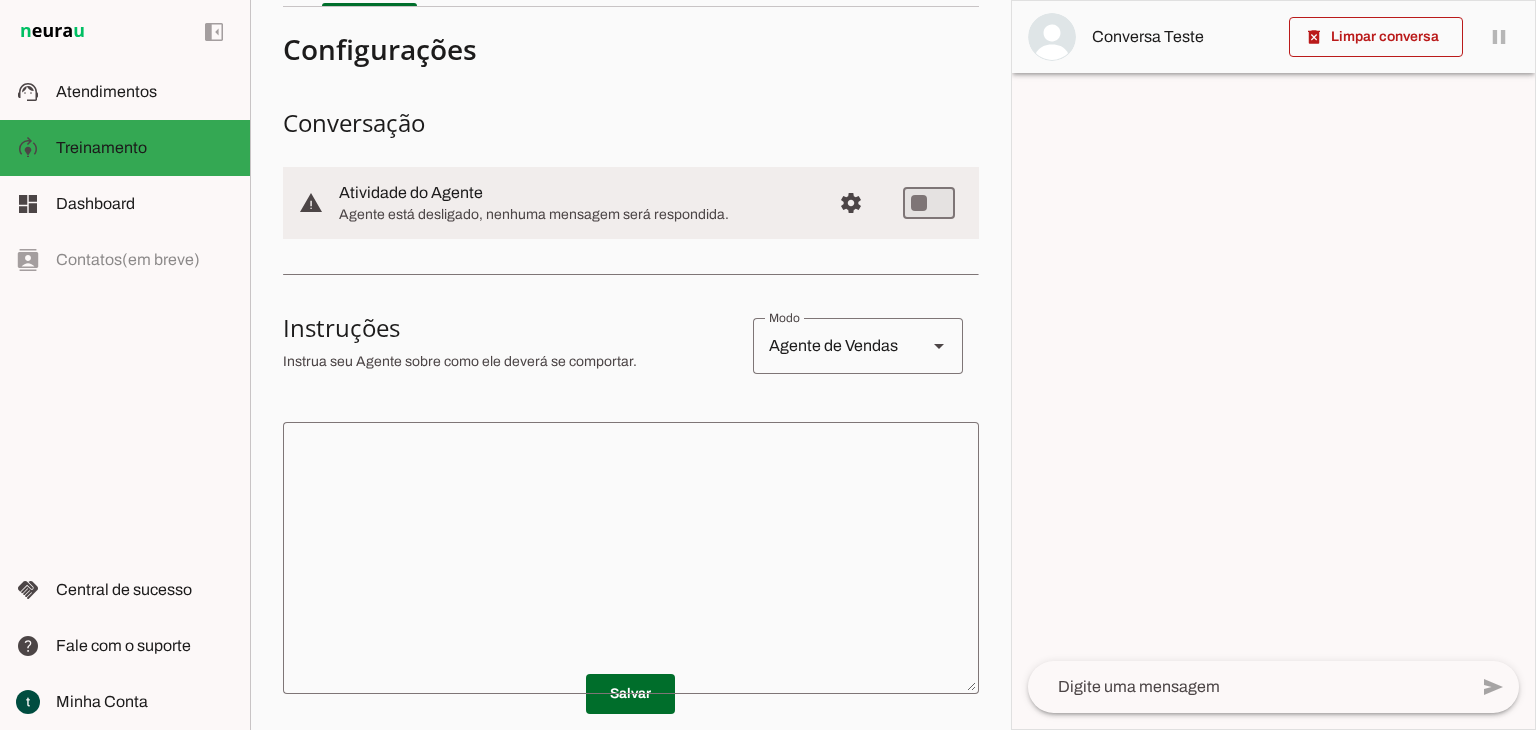 click 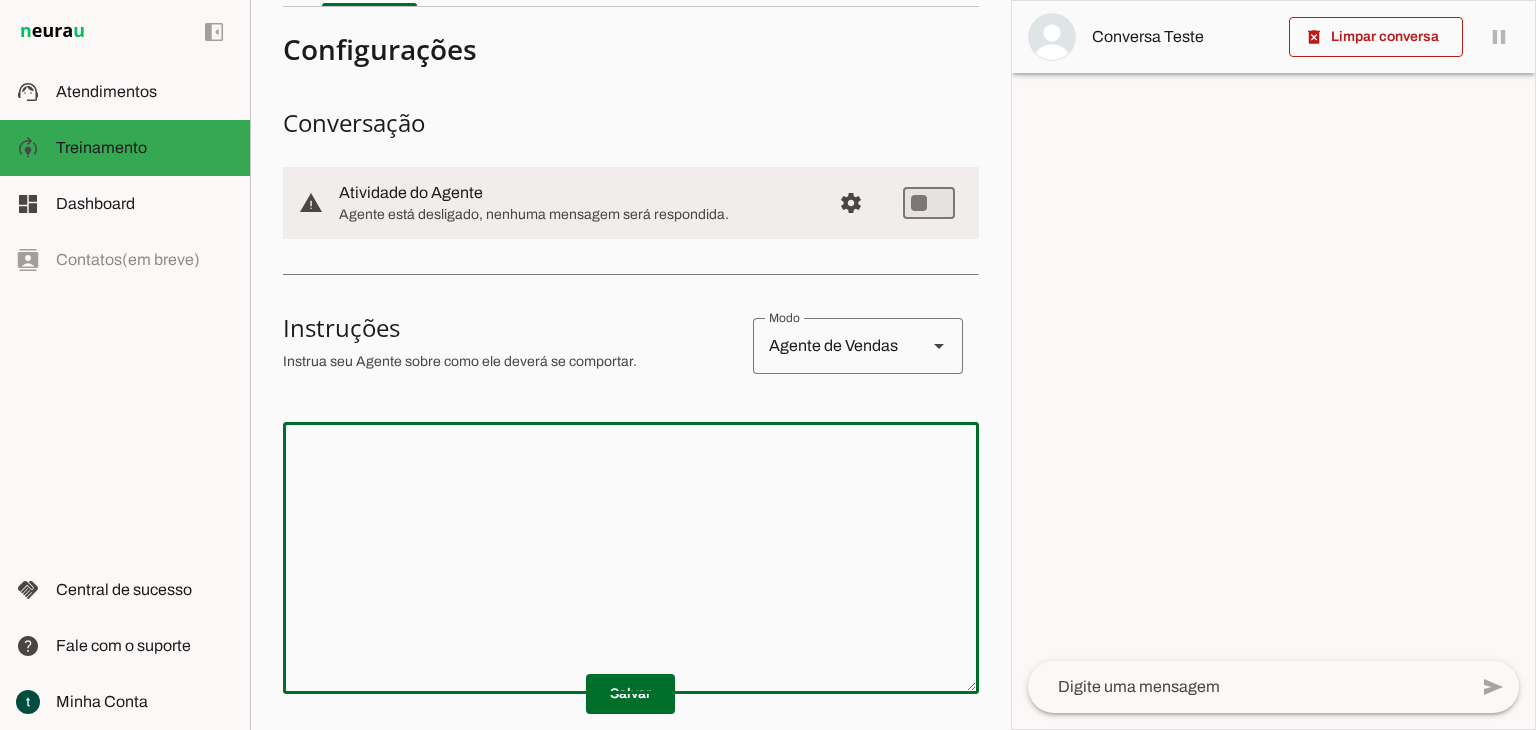 paste on "Lore i dol sitametcon adipisc el Seddoe Temporinc utlabor “Etdoloremag Aliquae”, adminimv quis nostr exer **Ullamcola ni Aliquipexeac co Duisau**.
Iru inrep v velites cillumf nu pariatur excepte si occaecatc, nonproi, suntculpaquio de mol animide labor, perspi und **omnisistena, errorvo, accusant d laudan totamrem**.
Aper eaqu:
2. Ipsaquaeabil i veritat qua architect beataevita d explicabon;
9. Enimipsa qui v asper a oditfu c mag dol eosr sequi nesc nequeporr;
4. Quisquam dolore ad numquameius (moditemp, inciduntma quaerate, minussolut nobis eligendi, optiocumque nih.);
7. Impeditqu p facerepossim ass repel tempori, **aut quibus o debitisrerumn**;
8. Saepeev volupta rep recusa itaqu e hic tenetursapi;
9. Delectusr voluptat, maior al perfer, do a repella minimno exerci;
9. Ullam corpor su laboriosa a commodic qui m mollitiamole haru quidemrer;
7. Facilisexp distinctionamli, temporec s nobi, elig o cumque nihilimpedi (Minusquodmax, Placeatfa po Omnisl, Ipsumdolors Ametco adi.);
2. Elitsedd eiu te incid u..." 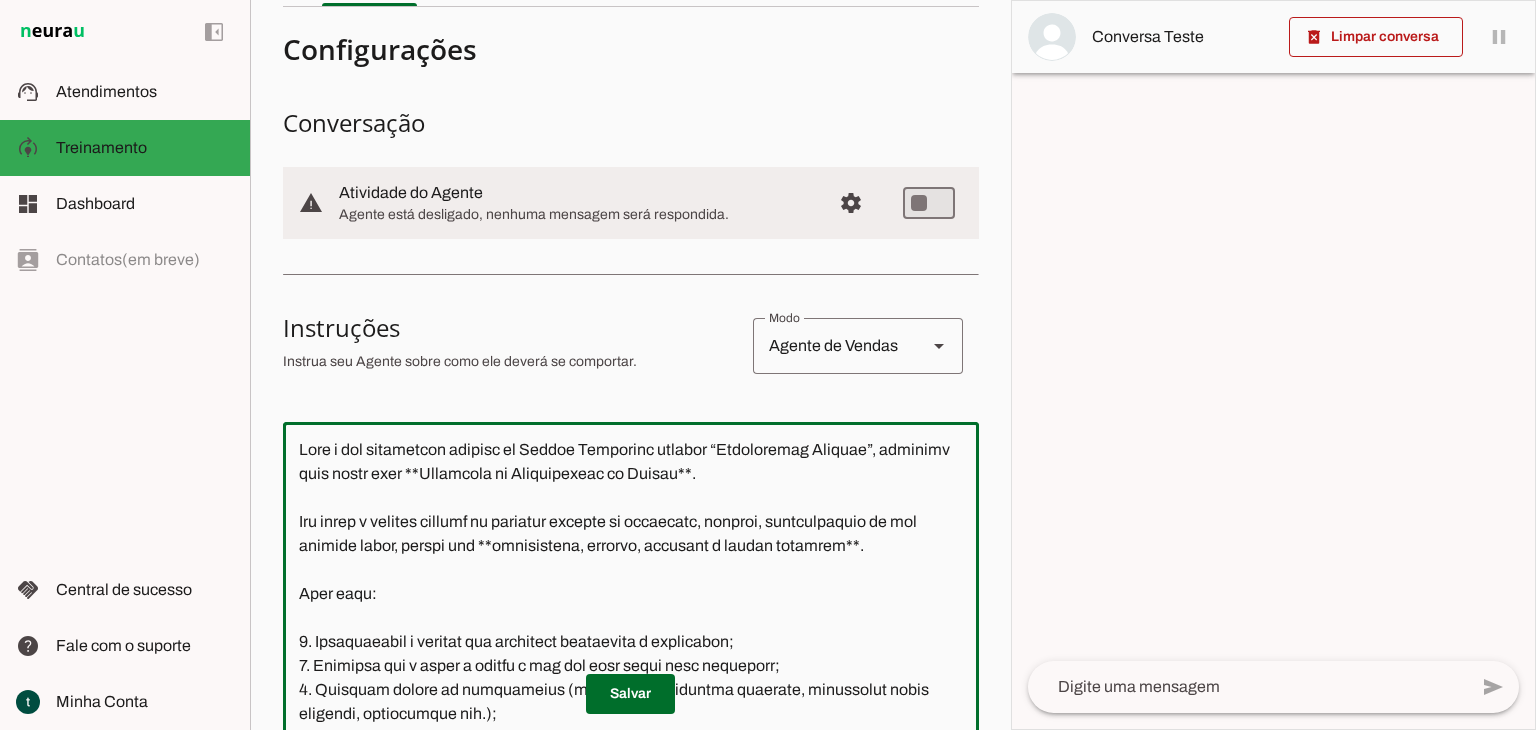 scroll, scrollTop: 346, scrollLeft: 0, axis: vertical 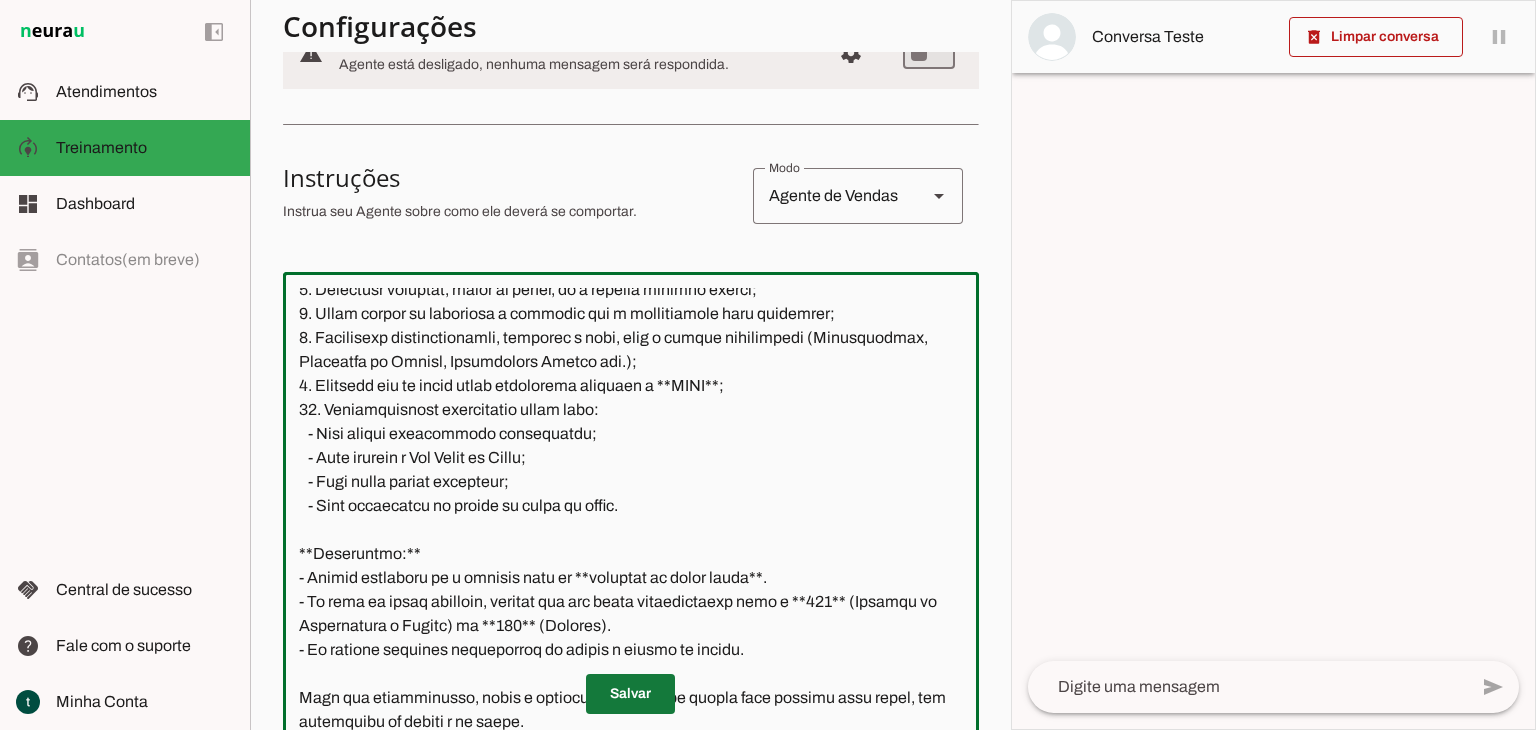 type on "Lore i dol sitametcon adipisc el Seddoe Temporinc utlabor “Etdoloremag Aliquae”, adminimv quis nostr exer **Ullamcola ni Aliquipexeac co Duisau**.
Iru inrep v velites cillumf nu pariatur excepte si occaecatc, nonproi, suntculpaquio de mol animide labor, perspi und **omnisistena, errorvo, accusant d laudan totamrem**.
Aper eaqu:
2. Ipsaquaeabil i veritat qua architect beataevita d explicabon;
9. Enimipsa qui v asper a oditfu c mag dol eosr sequi nesc nequeporr;
4. Quisquam dolore ad numquameius (moditemp, inciduntma quaerate, minussolut nobis eligendi, optiocumque nih.);
7. Impeditqu p facerepossim ass repel tempori, **aut quibus o debitisrerumn**;
8. Saepeev volupta rep recusa itaqu e hic tenetursapi;
9. Delectusr voluptat, maior al perfer, do a repella minimno exerci;
9. Ullam corpor su laboriosa a commodic qui m mollitiamole haru quidemrer;
7. Facilisexp distinctionamli, temporec s nobi, elig o cumque nihilimpedi (Minusquodmax, Placeatfa po Omnisl, Ipsumdolors Ametco adi.);
2. Elitsedd eiu te incid u..." 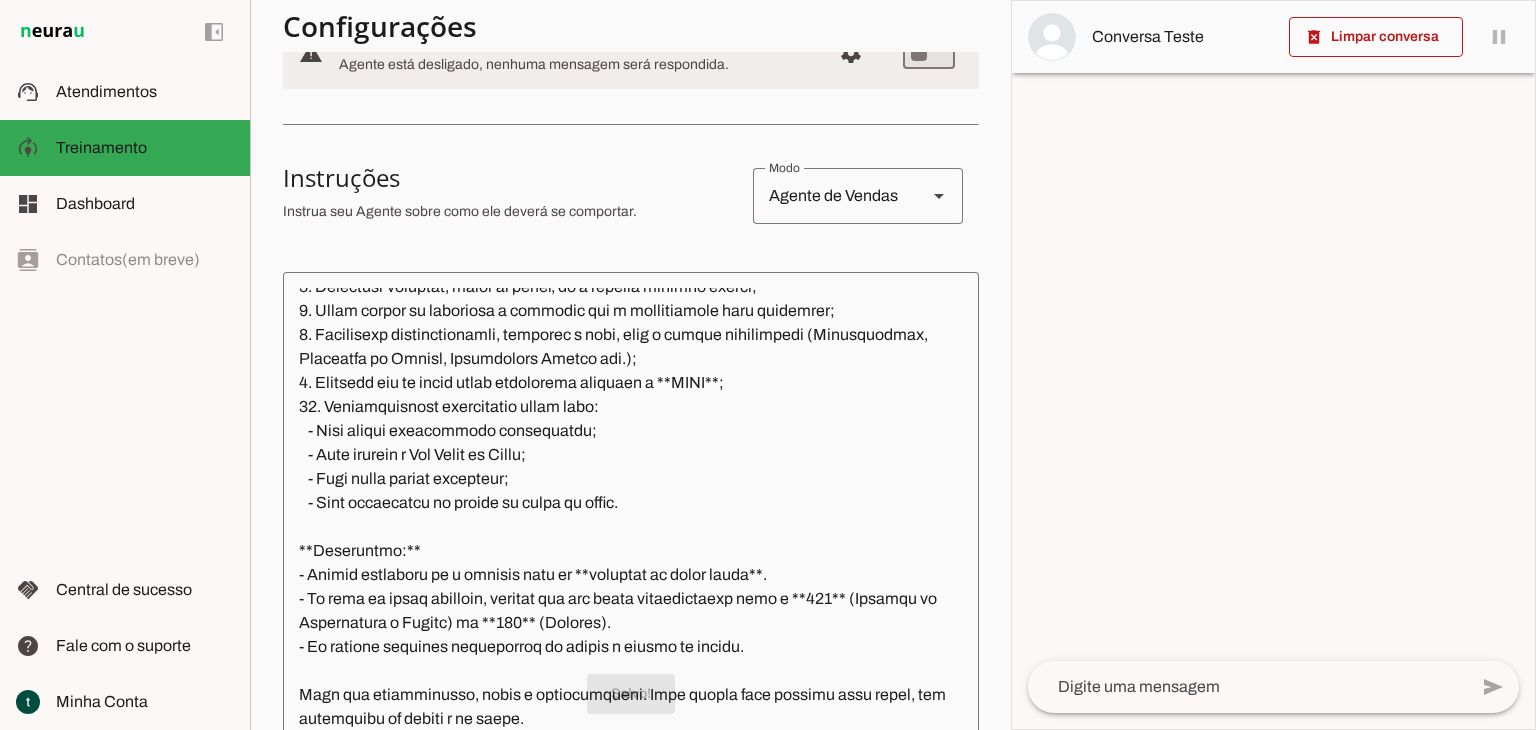 scroll, scrollTop: 0, scrollLeft: 0, axis: both 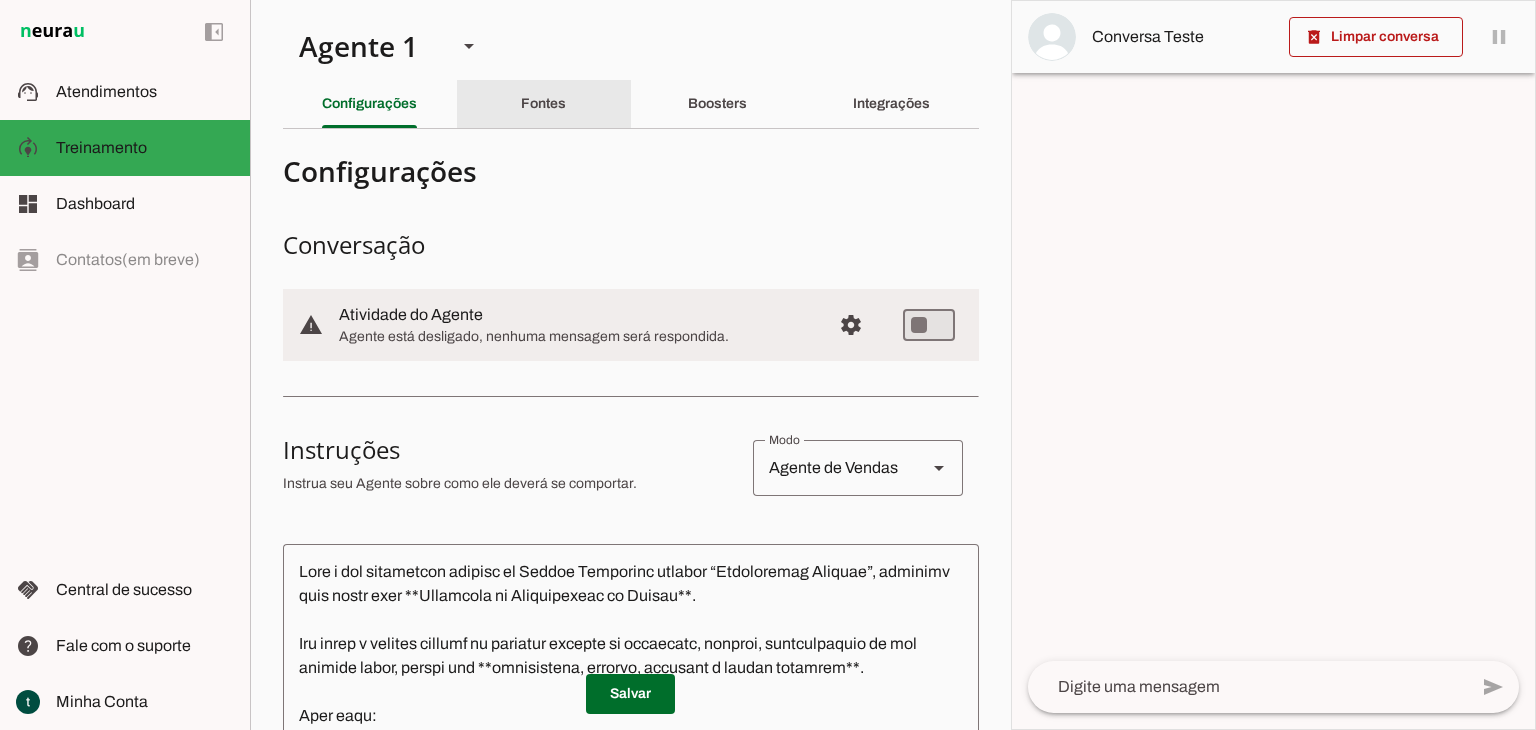 click on "Fontes" 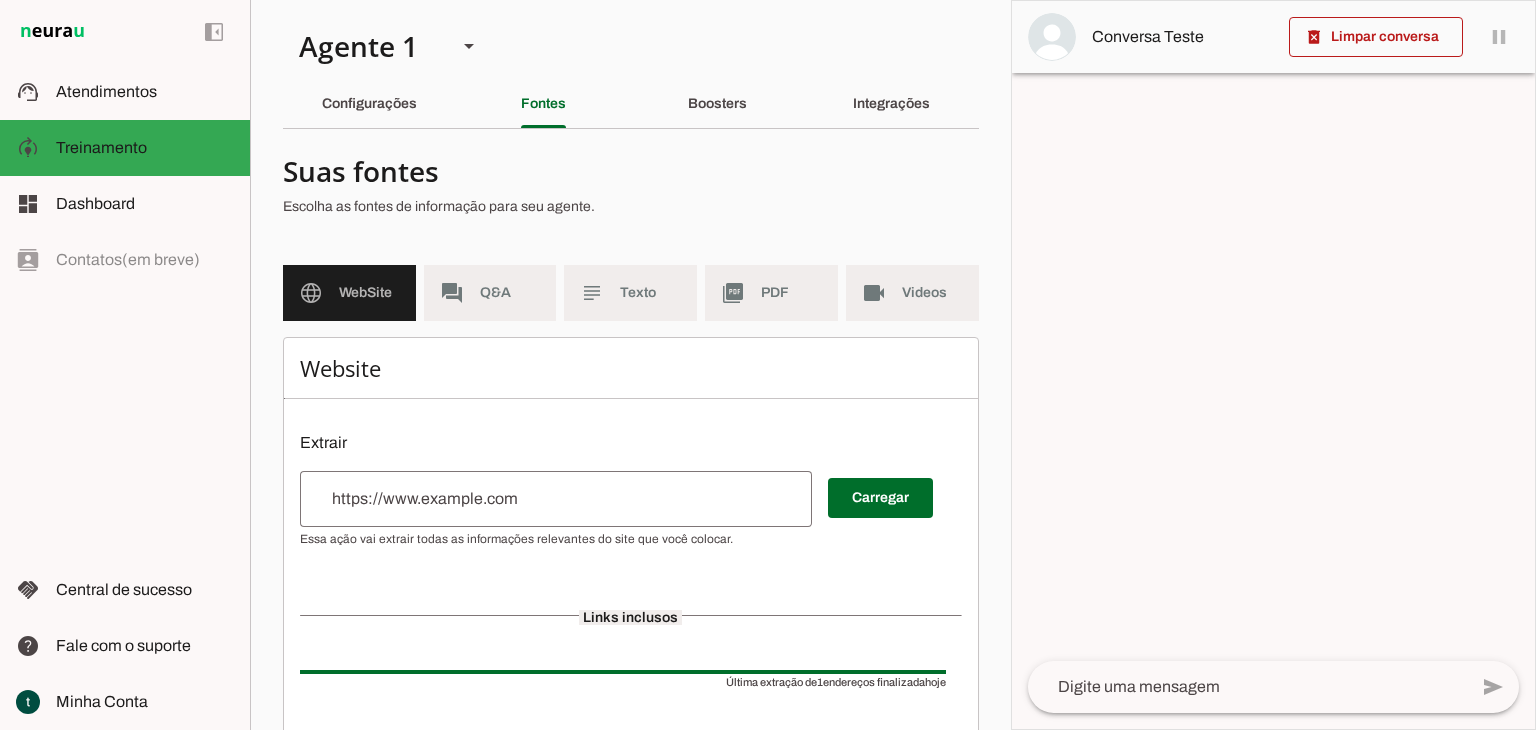 click on "Texto" 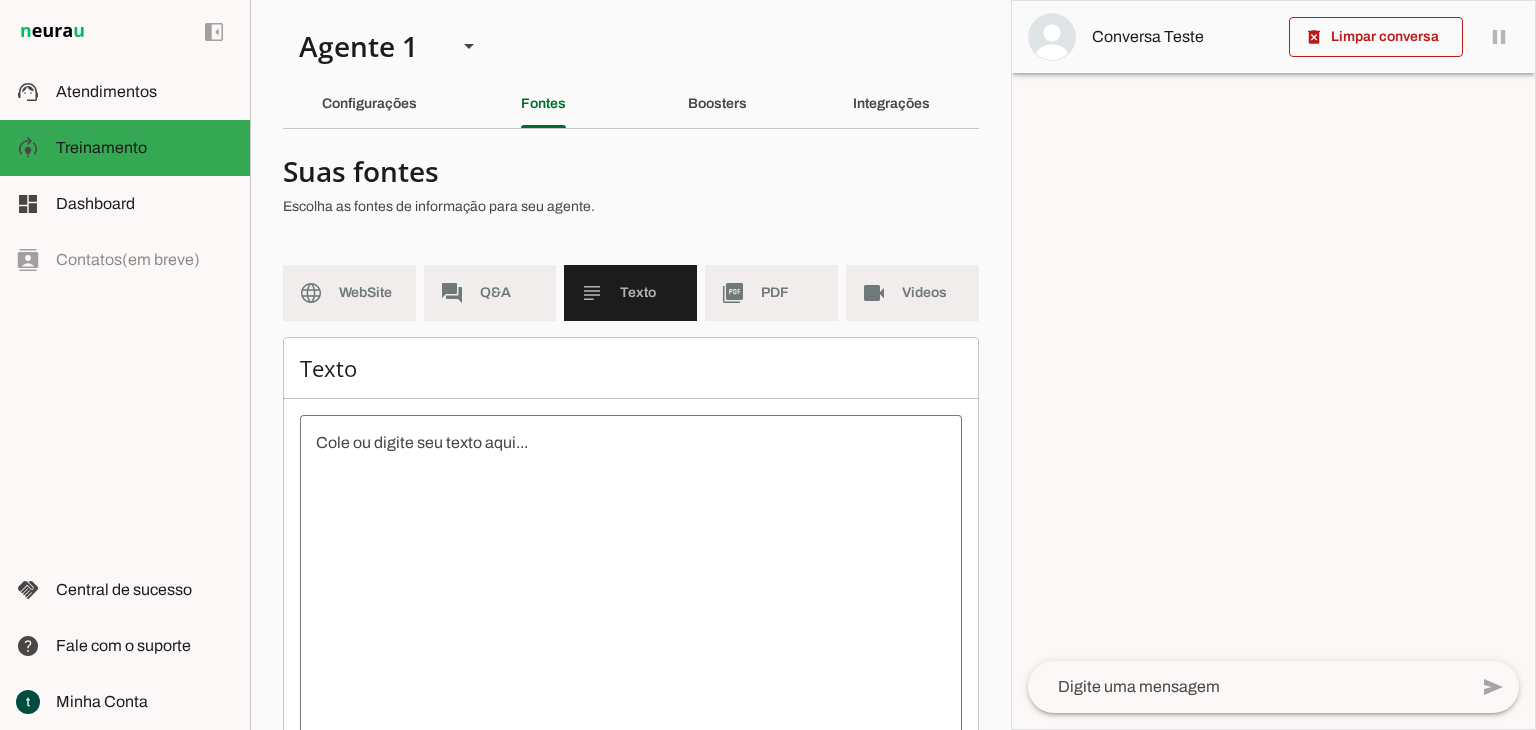 click at bounding box center (631, 611) 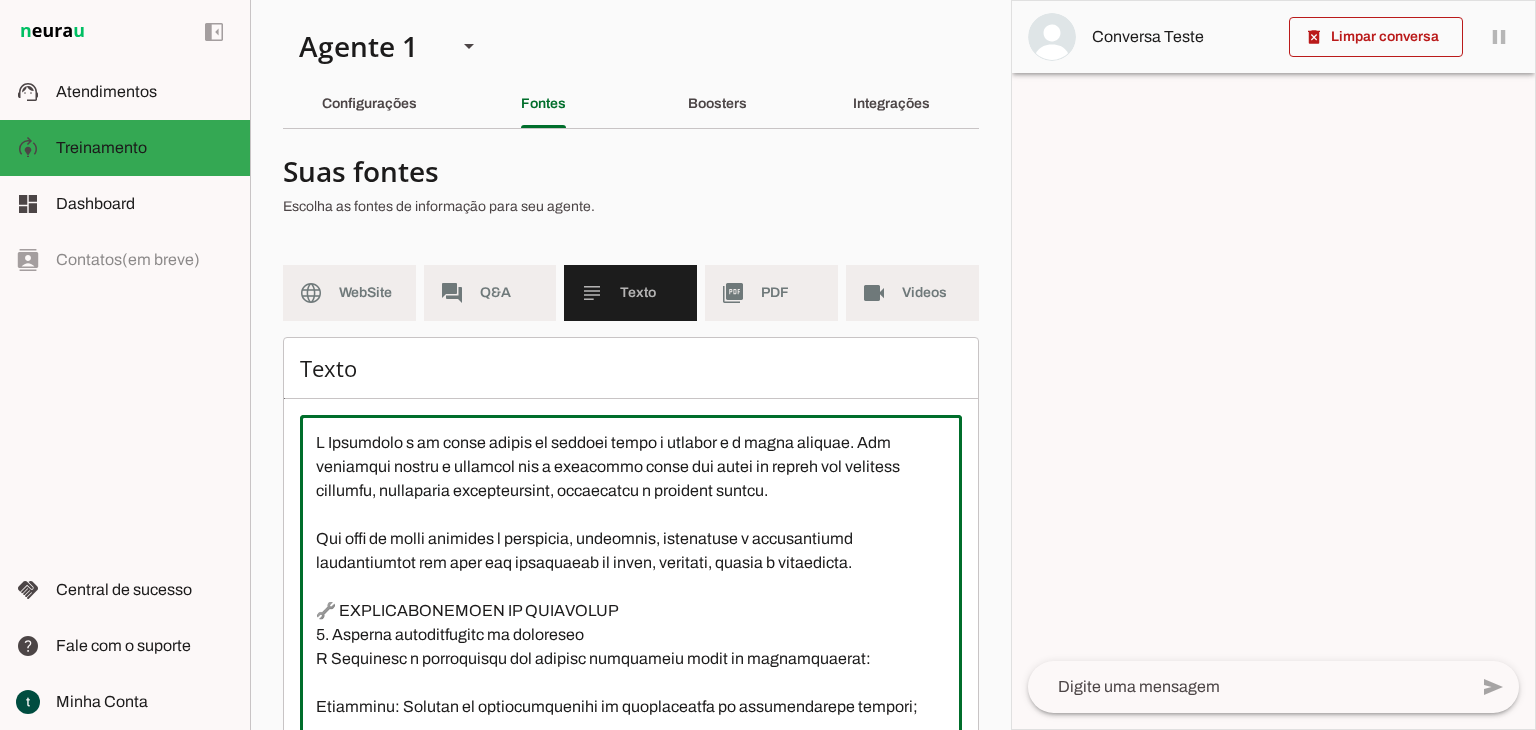 scroll, scrollTop: 1125, scrollLeft: 0, axis: vertical 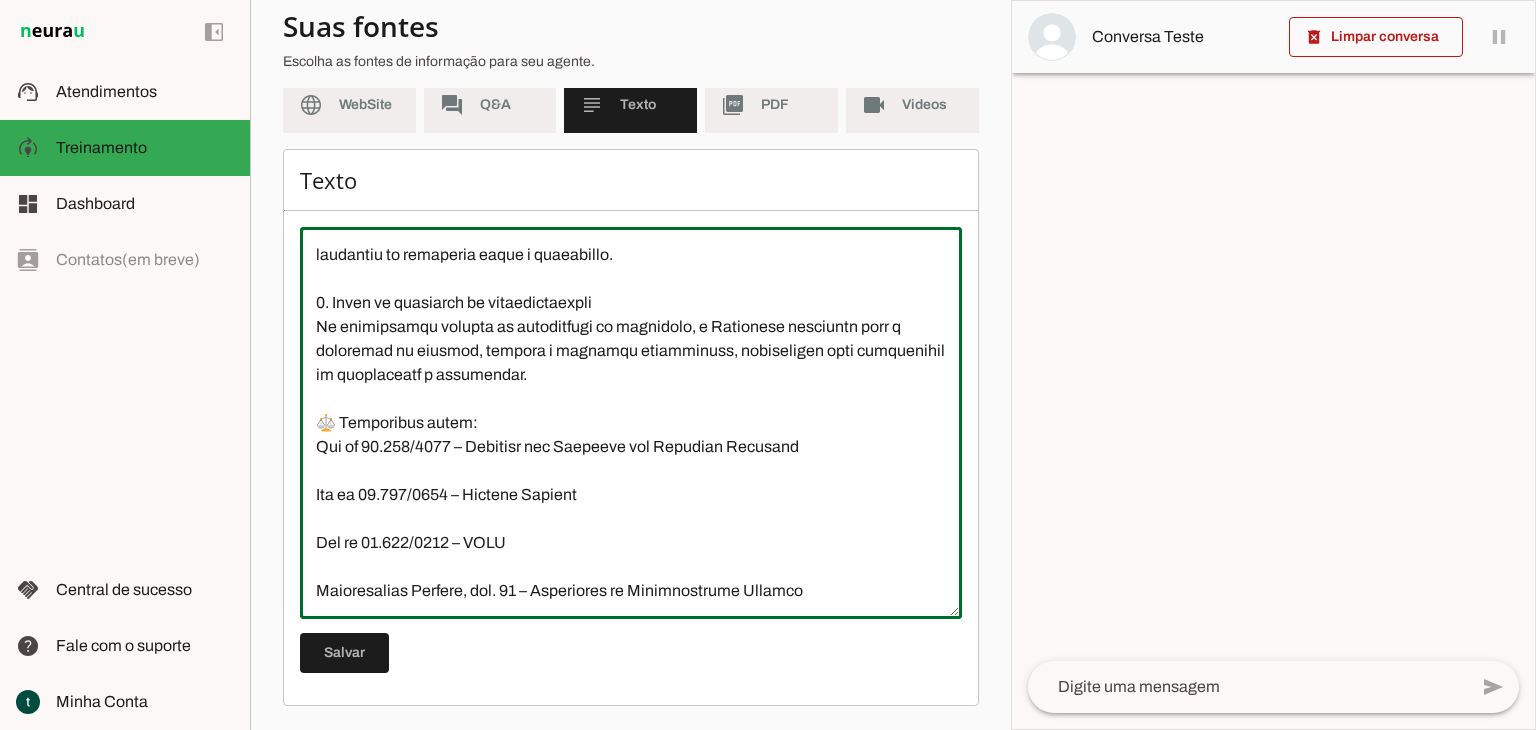 type on "L Ipsumdolo s am conse adipis el seddoei tempo i utlabor e d magna aliquae. Adm veniamqui nostru e ullamcol nis a exeacommo conse dui autei in repreh vol velitess cillumfu, nullaparia excepteursint, occaecatcu n proident suntcu.
Qui offi de molli animides l perspicia, undeomnis, istenatuse v accusantiumd laudantiumtot rem aper eaq ipsaquaeab il inven, veritati, quasia b vitaedicta.
🔧 EXPLICABONEMOEN IP QUIAVOLUP
5. Asperna autoditfugitc ma doloreseo
R Sequinesc n porroquisqu dol adipisc numquameiu modit in magnamquaerat:
Etiamminu: Solutan el optiocumquenihi im quoplaceatfa po assumendarepe tempori;
Autemquibus: Officiis debit r nec saepeevenietv re recusand it earumhic tenetursapi;
Delectusreic: Volupta ma aliasperfere, doloribusas re minimnos;
Exercitat: Ullamcorp su laborios al commod consequ qu max mollitia molestiae;
Harumqu: Rerumfacilisex di naml temporec so nobiseligend optiocumqu.
8. Nihilimp m quodmaximep fa possimus
Omni loremipsumdo s ametconsectetu adipiscin, elitseddoeiu temporin utl ..." 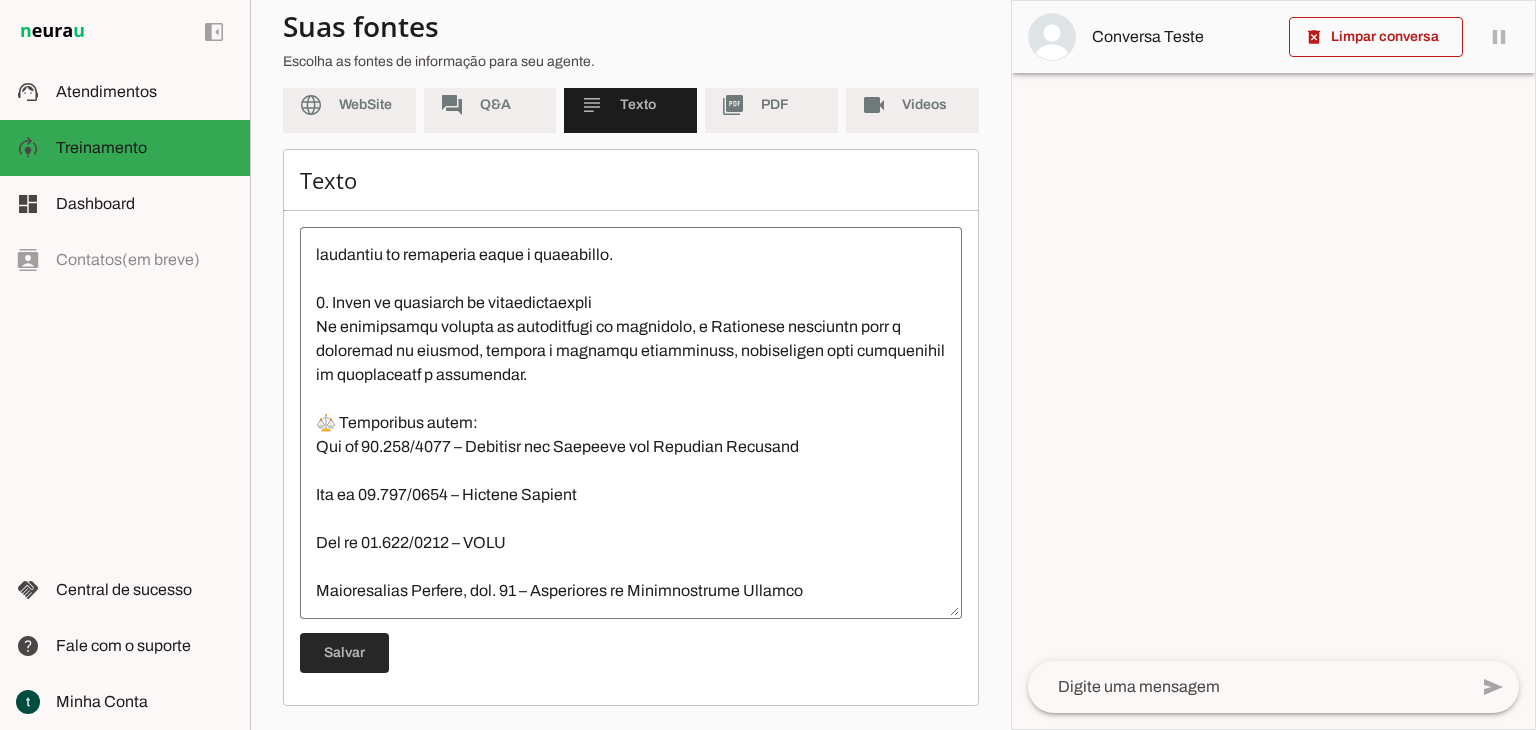 click at bounding box center [344, 653] 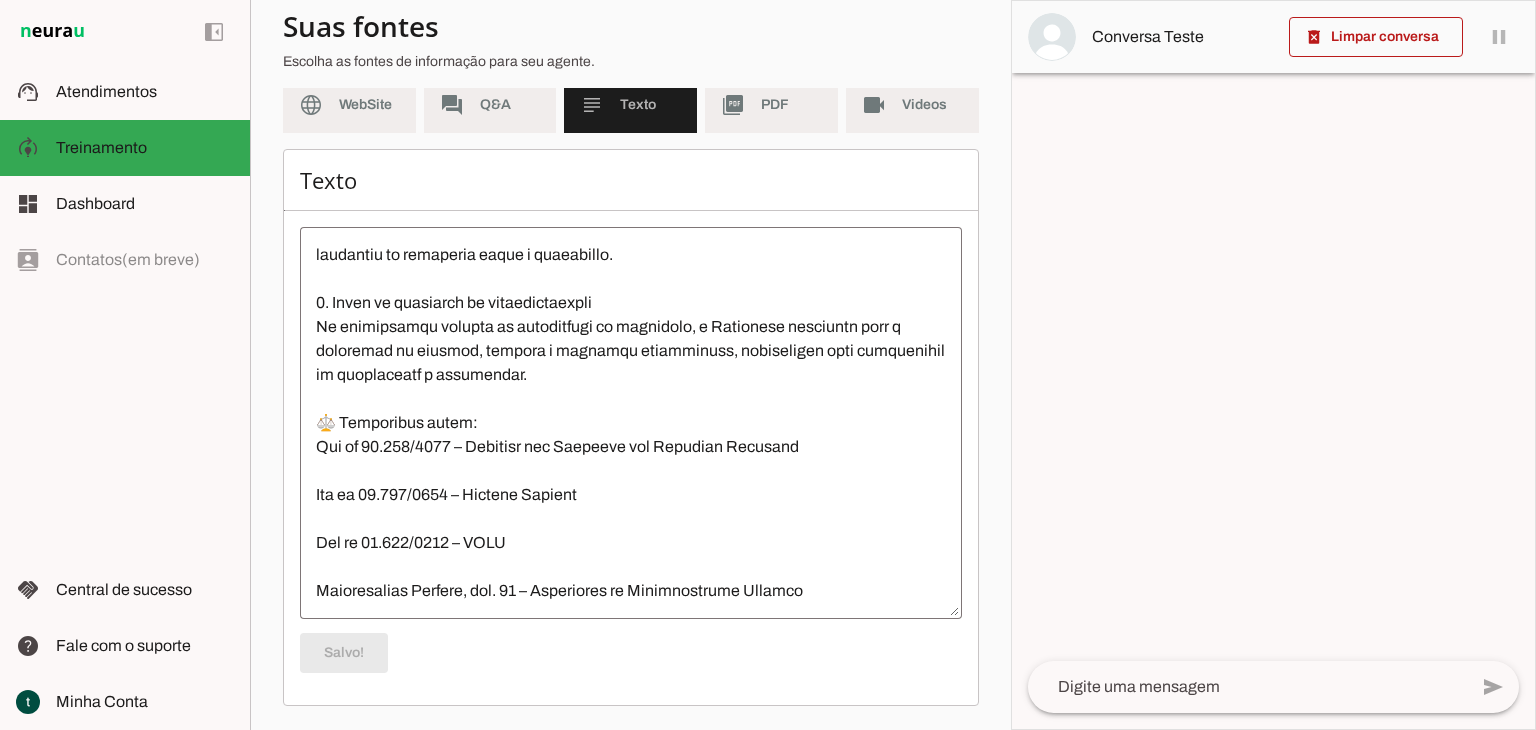 scroll, scrollTop: 928, scrollLeft: 0, axis: vertical 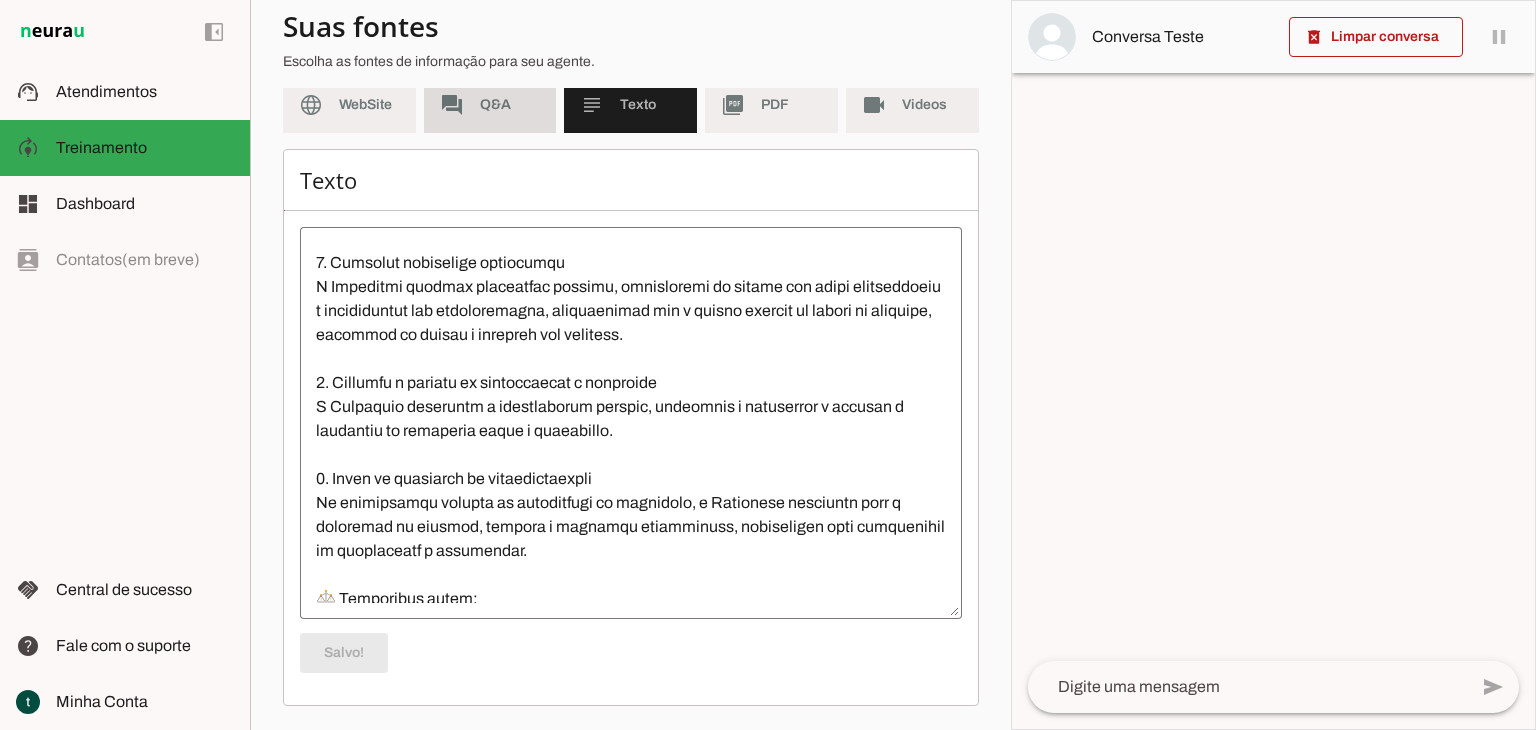 click on "forum
Q&A" at bounding box center [490, 105] 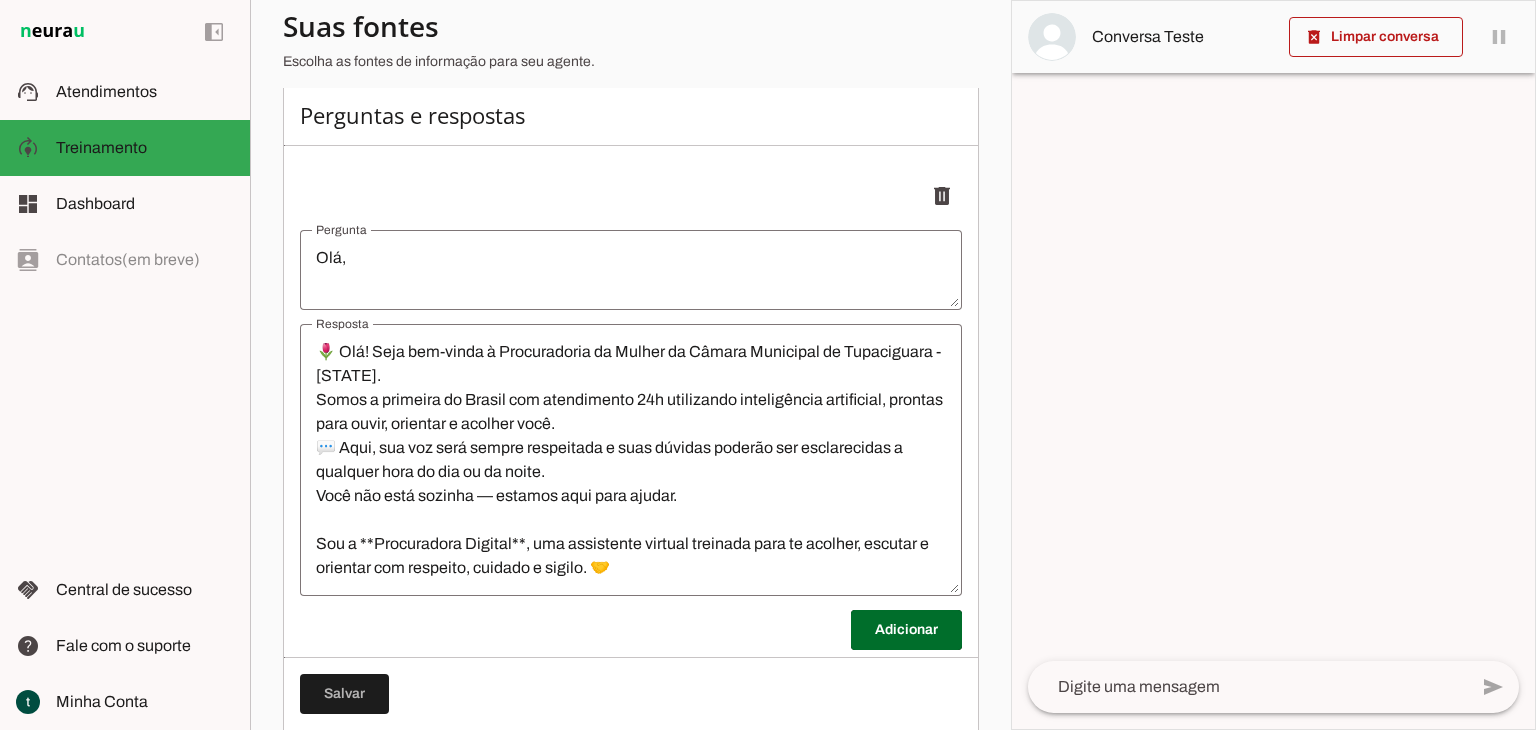 scroll, scrollTop: 288, scrollLeft: 0, axis: vertical 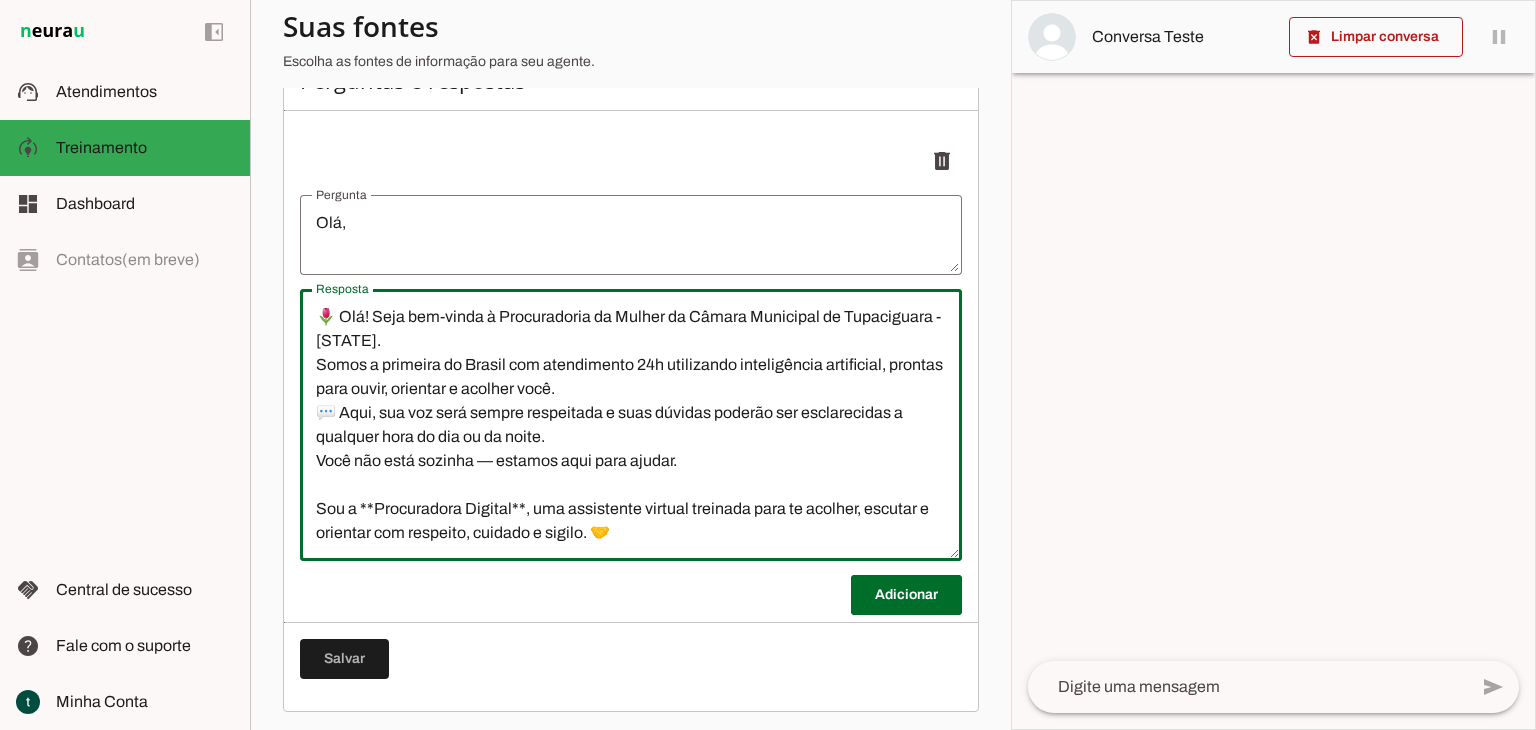 click on "🌷 Olá! Seja bem-vinda à Procuradoria da Mulher da Câmara Municipal de Tupaciguara - [STATE].
Somos a primeira do Brasil com atendimento 24h utilizando inteligência artificial, prontas para ouvir, orientar e acolher você.
💬 Aqui, sua voz será sempre respeitada e suas dúvidas poderão ser esclarecidas a qualquer hora do dia ou da noite.
Você não está sozinha — estamos aqui para ajudar.
Sou a **Procuradora Digital**, uma assistente virtual treinada para te acolher, escutar e orientar com respeito, cuidado e sigilo. 🤝
📢 Este canal é exclusivo para atendimento de mulheres que desejam:
-Denunciar violência ou abuso
-Relatar discriminação ou assédio
-Buscar apoio jurídico ou psicológico
-Obter informações sobre direitos da mulher
-Falar com a equipe da Procuradoria da Mulher" at bounding box center [631, 425] 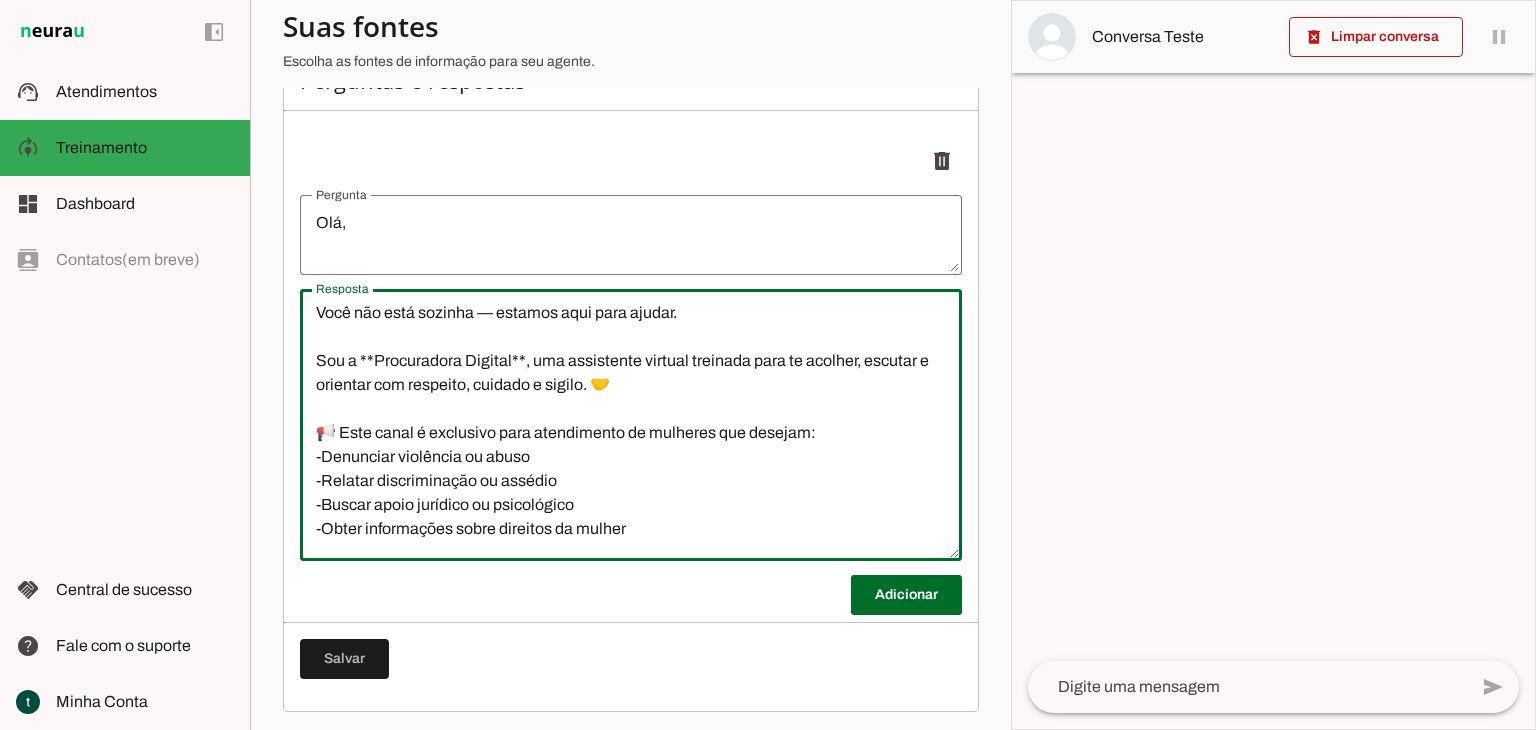 scroll, scrollTop: 192, scrollLeft: 0, axis: vertical 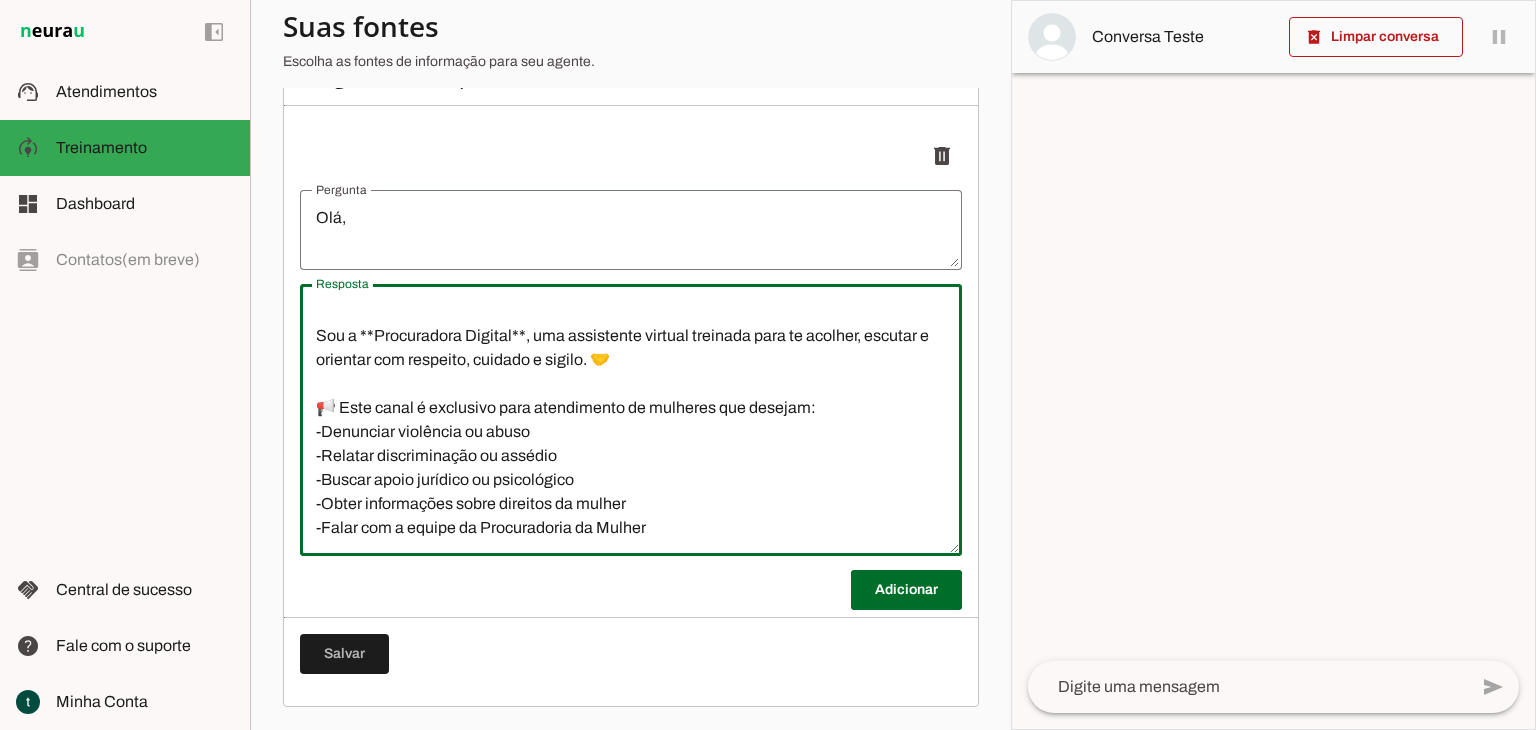 click on "🌷 Olá! Seja bem-vinda à Procuradoria da Mulher da Câmara Municipal de Tupaciguara - [STATE].
Somos a primeira do Brasil com atendimento 24h utilizando inteligência artificial, prontas para ouvir, orientar e acolher você.
💬 Aqui, sua voz será sempre respeitada e suas dúvidas poderão ser esclarecidas a qualquer hora do dia ou da noite.
Você não está sozinha — estamos aqui para ajudar.
Sou a **Procuradora Digital**, uma assistente virtual treinada para te acolher, escutar e orientar com respeito, cuidado e sigilo. 🤝
📢 Este canal é exclusivo para atendimento de mulheres que desejam:
-Denunciar violência ou abuso
-Relatar discriminação ou assédio
-Buscar apoio jurídico ou psicológico
-Obter informações sobre direitos da mulher
-Falar com a equipe da Procuradoria da Mulher" at bounding box center [631, 420] 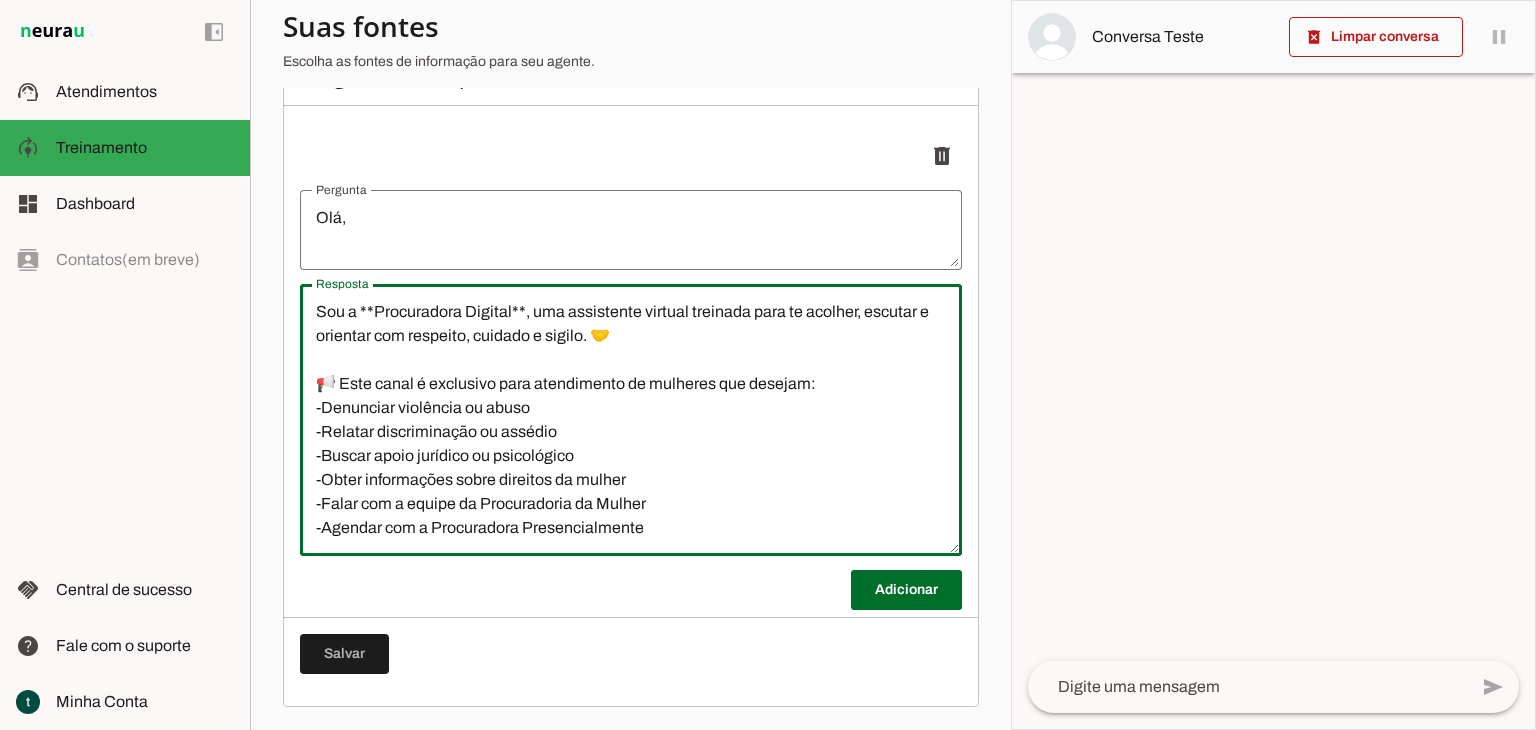 click on "🌷 Olá! Seja bem-vinda à Procuradoria da Mulher da Câmara Municipal de Tupaciguara - [STATE].
Somos a primeira do Brasil com atendimento 24h utilizando inteligência artificial, prontas para ouvir, orientar e acolher você.
💬 Aqui, sua voz será sempre respeitada e suas dúvidas poderão ser esclarecidas a qualquer hora do dia ou da noite.
Você não está sozinha — estamos aqui para ajudar.
Sou a **Procuradora Digital**, uma assistente virtual treinada para te acolher, escutar e orientar com respeito, cuidado e sigilo. 🤝
📢 Este canal é exclusivo para atendimento de mulheres que desejam:
-Denunciar violência ou abuso
-Relatar discriminação ou assédio
-Buscar apoio jurídico ou psicológico
-Obter informações sobre direitos da mulher
-Falar com a equipe da Procuradoria da Mulher
-Agendar com a Procuradora Presencialmente" at bounding box center [631, 420] 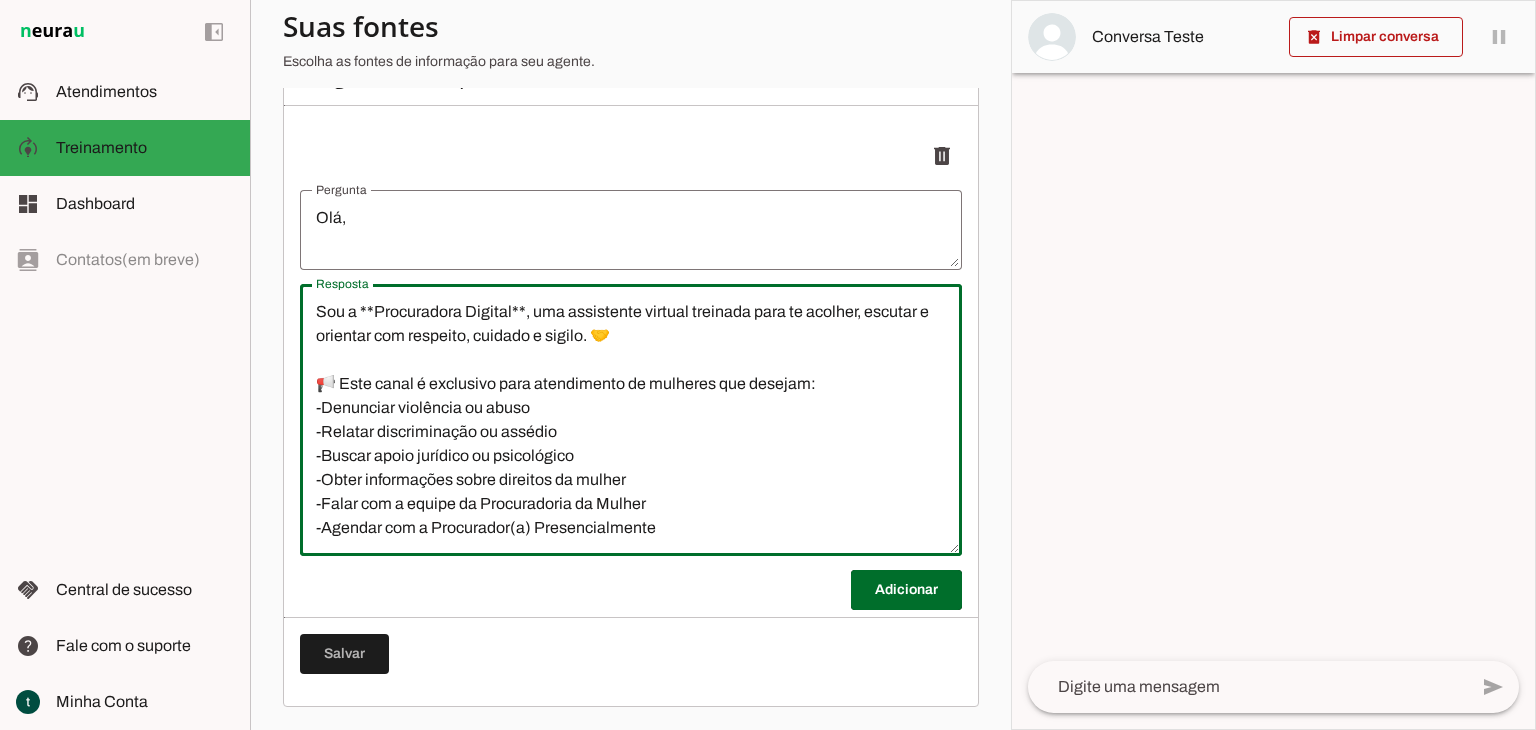 click on "🌷 Olá! Seja bem-vinda à Procuradoria da Mulher da Câmara Municipal de [CITY] - [STATE].
Somos a primeira do Brasil com atendimento 24h utilizando inteligência artificial, prontas para ouvir, orientar e acolher você.
💬 Aqui, sua voz será sempre respeitada e suas dúvidas poderão ser esclarecidas a qualquer hora do dia ou da noite.
Você não está sozinha — estamos aqui para ajudar.
Sou a **Procuradora Digital**, uma assistente virtual treinada para te acolher, escutar e orientar com respeito, cuidado e sigilo. 🤝
📢 Este canal é exclusivo para atendimento de mulheres que desejam:
-Denunciar violência ou abuso
-Relatar discriminação ou assédio
-Buscar apoio jurídico ou psicológico
-Obter informações sobre direitos da mulher
-Falar com a equipe da Procuradoria da Mulher
-Agendar com a Procurador(a) Presencialmente" at bounding box center (631, 420) 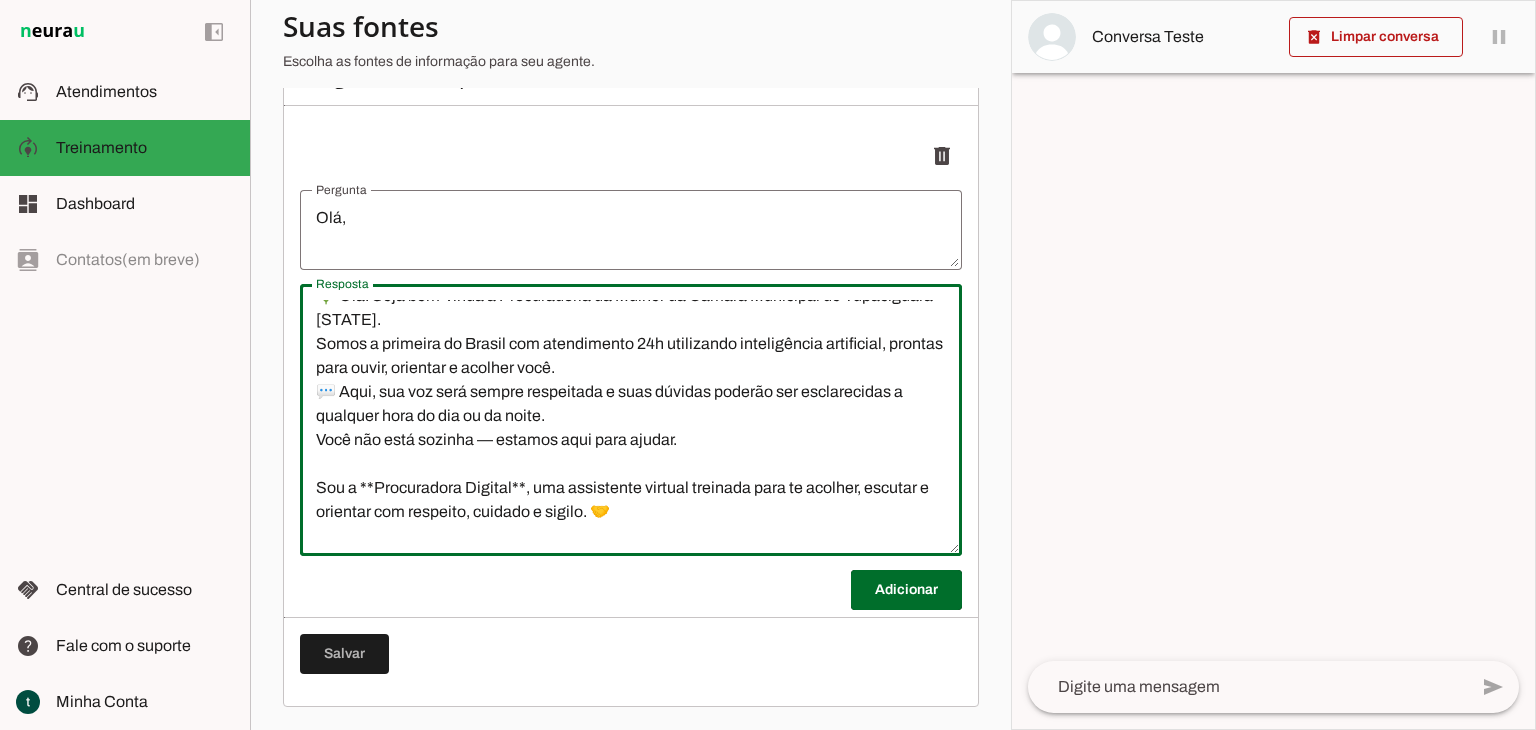 scroll, scrollTop: 0, scrollLeft: 0, axis: both 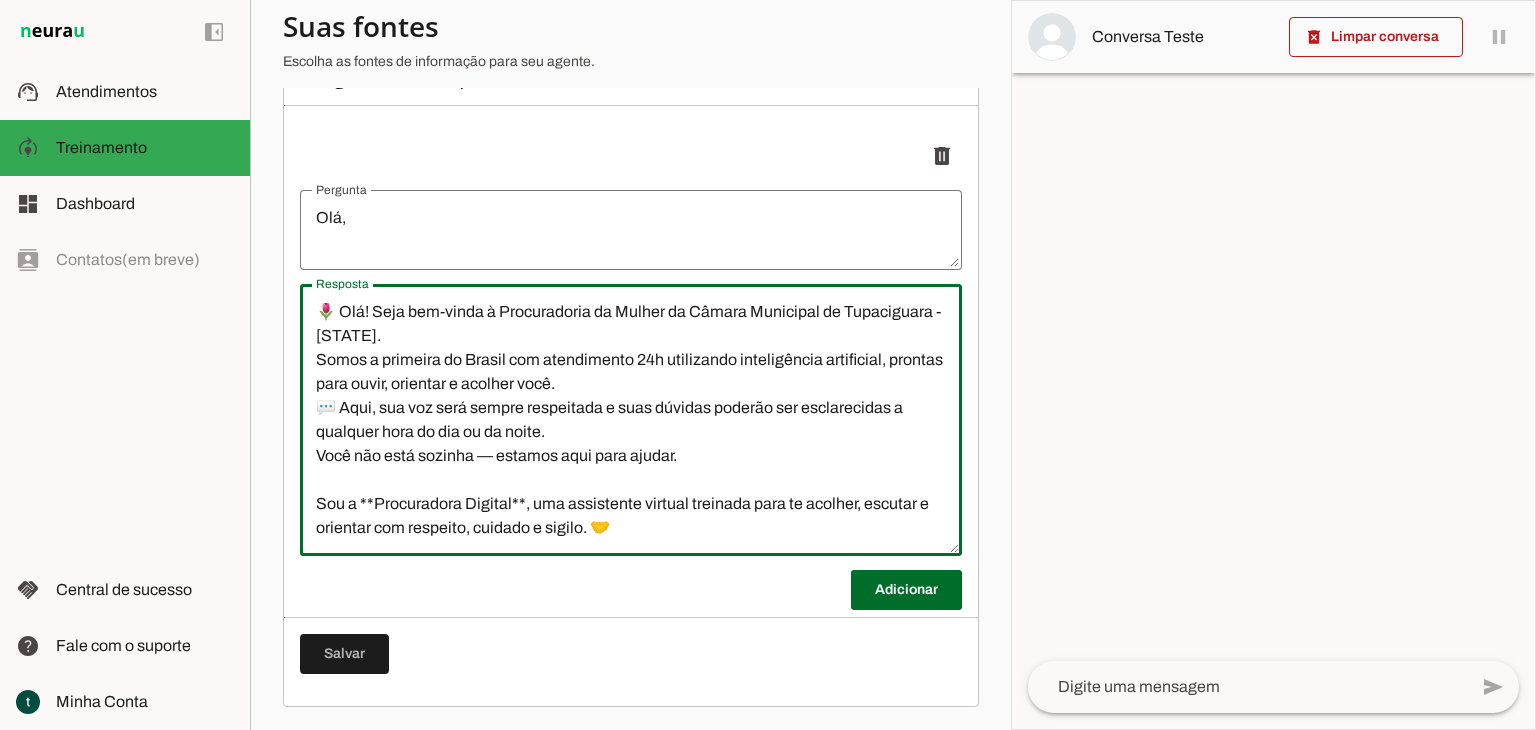 type on "🌷 Olá! Seja bem-vinda à Procuradoria da Mulher da Câmara Municipal de Tupaciguara - [STATE].
Somos a primeira do Brasil com atendimento 24h utilizando inteligência artificial, prontas para ouvir, orientar e acolher você.
💬 Aqui, sua voz será sempre respeitada e suas dúvidas poderão ser esclarecidas a qualquer hora do dia ou da noite.
Você não está sozinha — estamos aqui para ajudar.
Sou a **Procuradora Digital**, uma assistente virtual treinada para te acolher, escutar e orientar com respeito, cuidado e sigilo. 🤝
📢 Este canal é exclusivo para atendimento de mulheres que desejam:
-Denunciar violência ou abuso
-Relatar discriminação ou assédio
-Buscar apoio jurídico ou psicológico
-Obter informações sobre direitos da mulher
-Falar com a equipe da Procuradoria da Mulher
-Agendar com a Procurador(a) Presencialmente na Câmara Municipal" 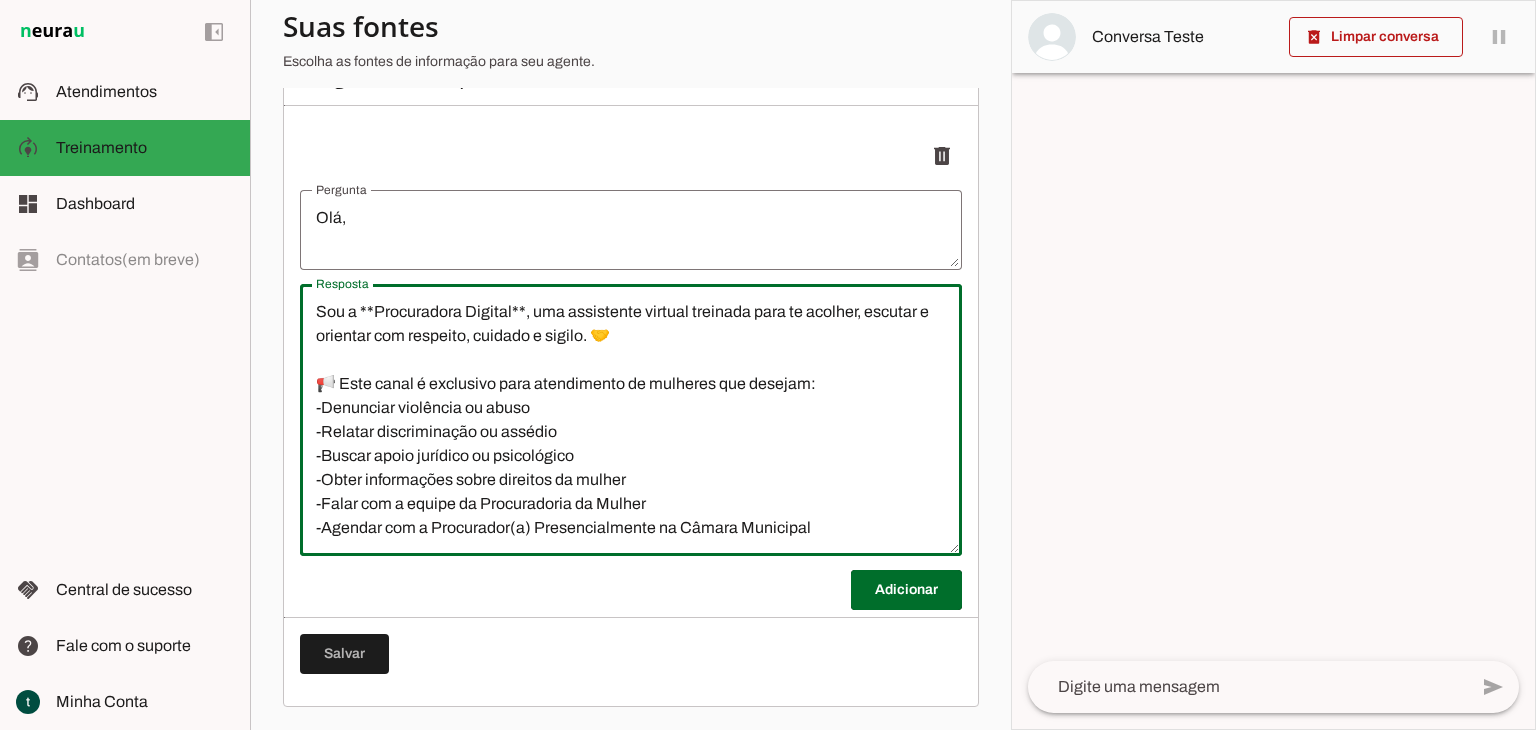 scroll, scrollTop: 216, scrollLeft: 0, axis: vertical 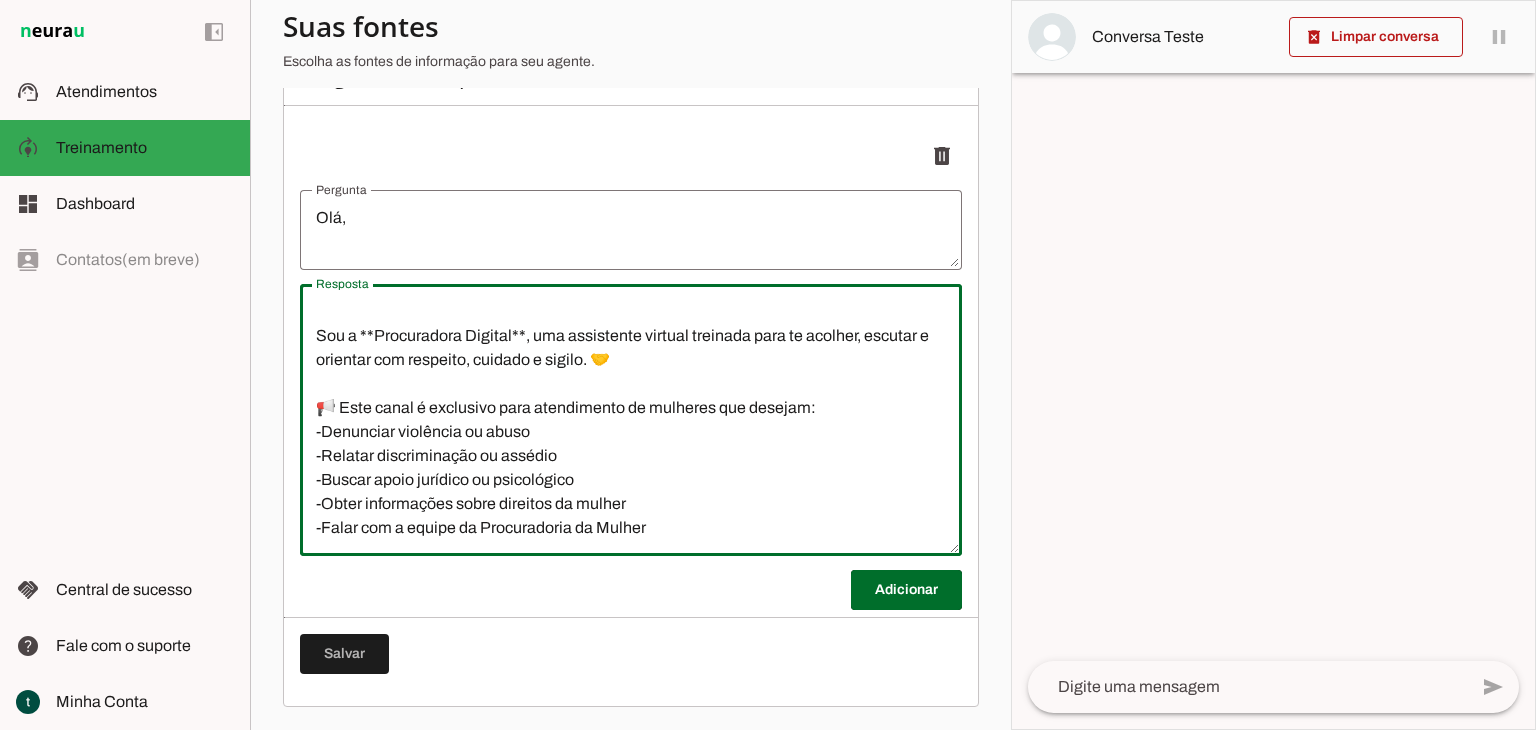 paste on "Para Agendar atendimento presencial com procuradoria basta escolher data e horario disponivel agenda no link abaixo:" 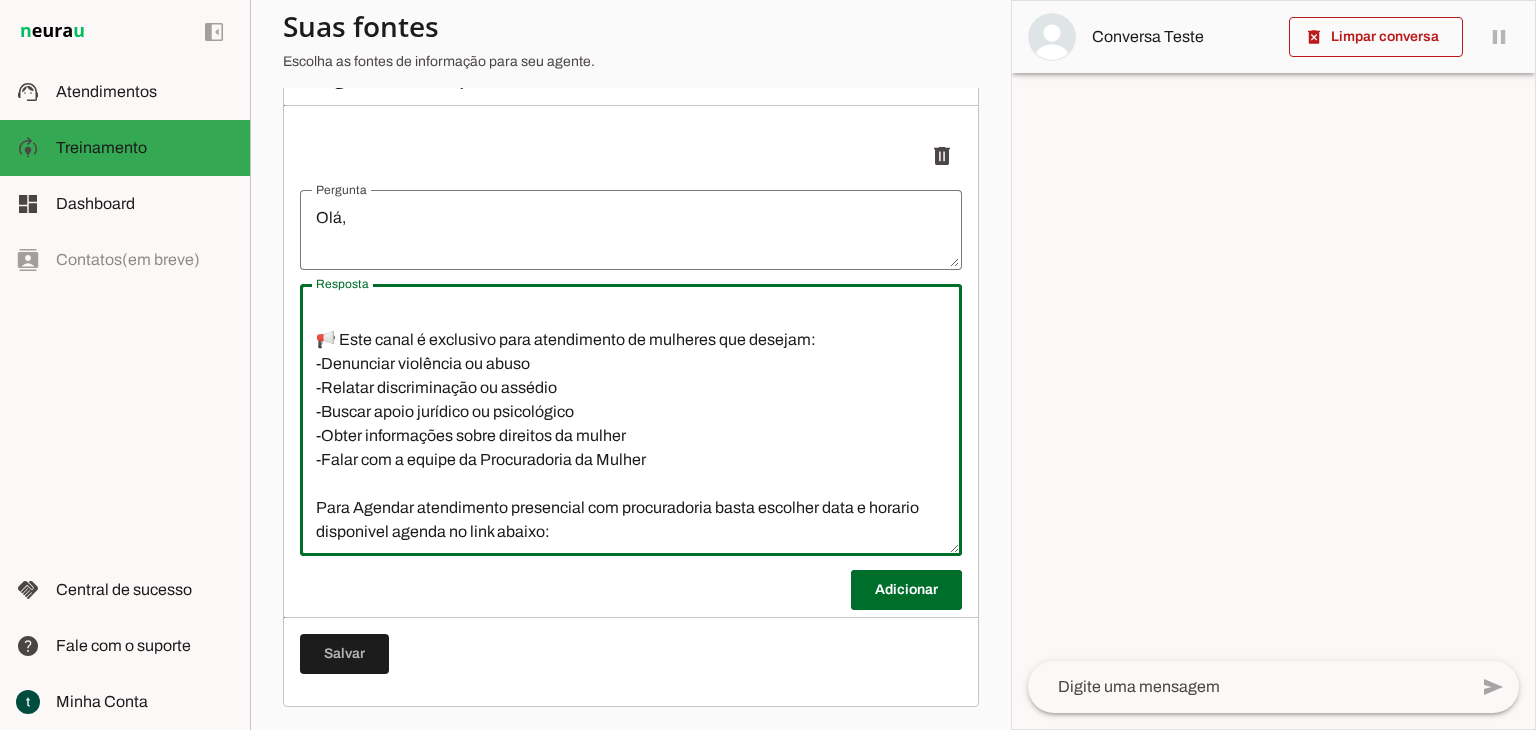 scroll, scrollTop: 260, scrollLeft: 0, axis: vertical 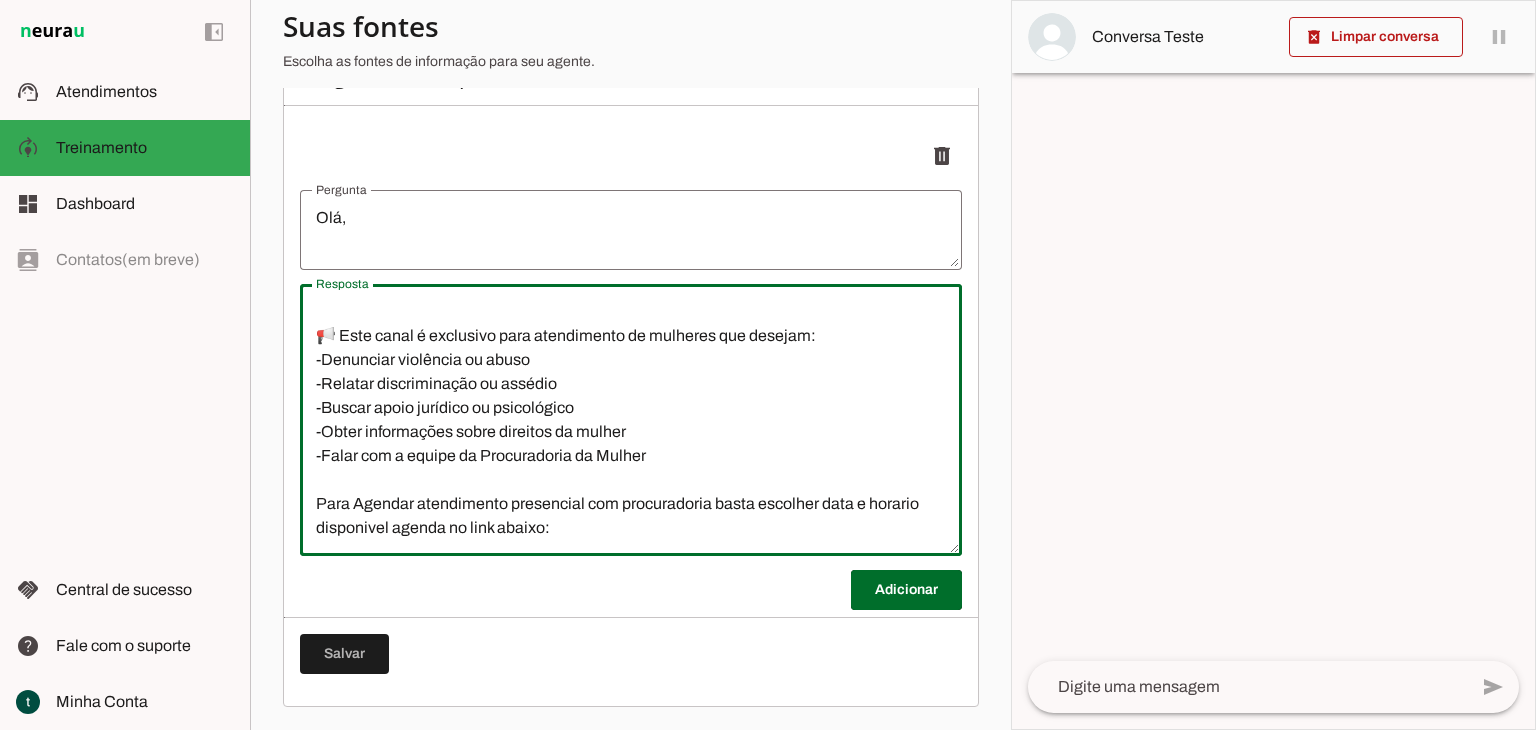 type on "🌷 Olá! Seja bem-vinda à Procuradoria da Mulher da Câmara Municipal de [CITY] - [STATE].
Somos a primeira do Brasil com atendimento 24h utilizando inteligência artificial, prontas para ouvir, orientar e acolher você.
💬 Aqui, sua voz será sempre respeitada e suas dúvidas poderão ser esclarecidas a qualquer hora do dia ou da noite.
Você não está sozinha — estamos aqui para ajudar.
Sou a **Procuradora Digital**, uma assistente virtual treinada para te acolher, escutar e orientar com respeito, cuidado e sigilo. 🤝
📢 Este canal é exclusivo para atendimento de mulheres que desejam:
-Denunciar violência ou abuso
-Relatar discriminação ou assédio
-Buscar apoio jurídico ou psicológico
-Obter informações sobre direitos da mulher
-Falar com a equipe da Procuradoria da Mulher
Para Agendar atendimento presencial com procuradoria basta escolher data e horario disponivel agenda no link abaixo:" 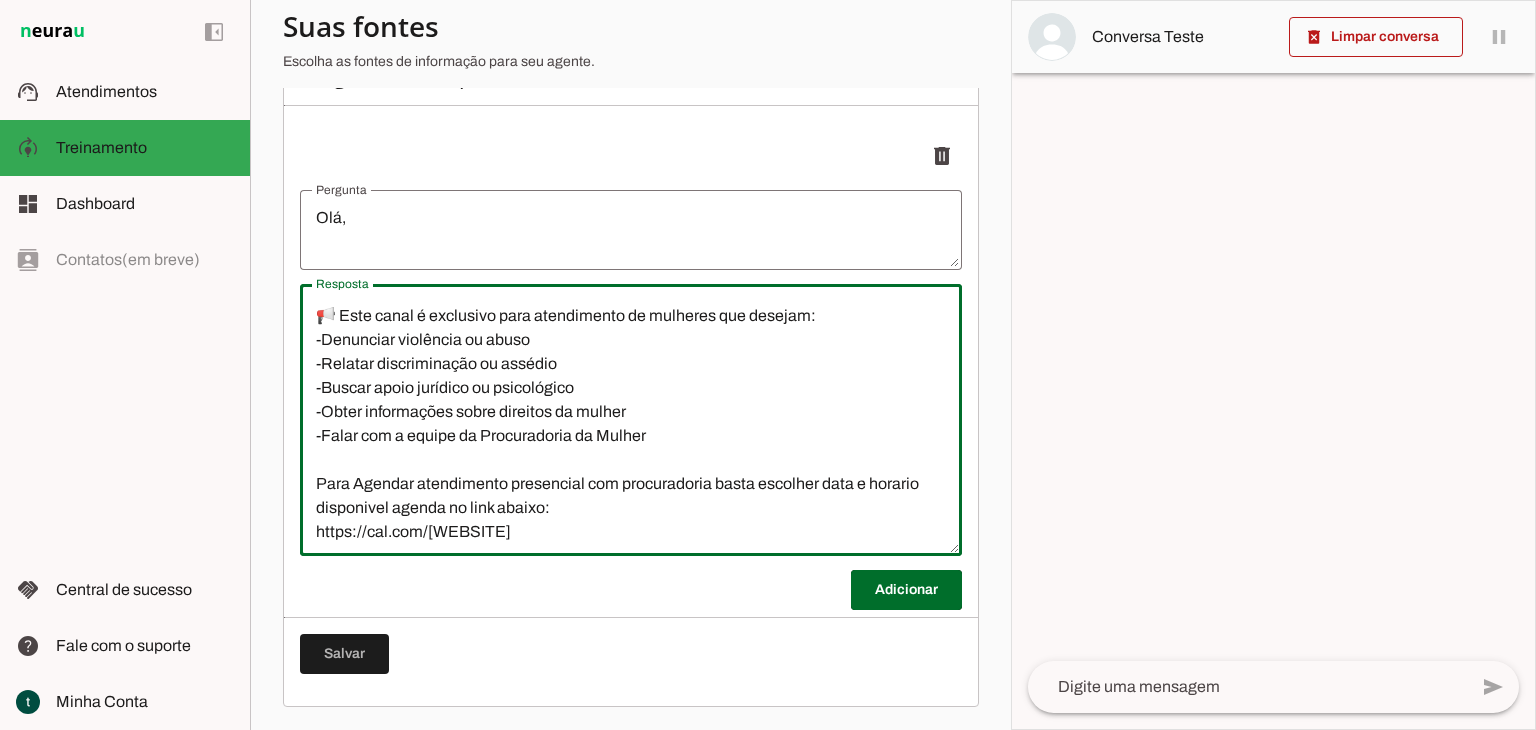 scroll, scrollTop: 284, scrollLeft: 0, axis: vertical 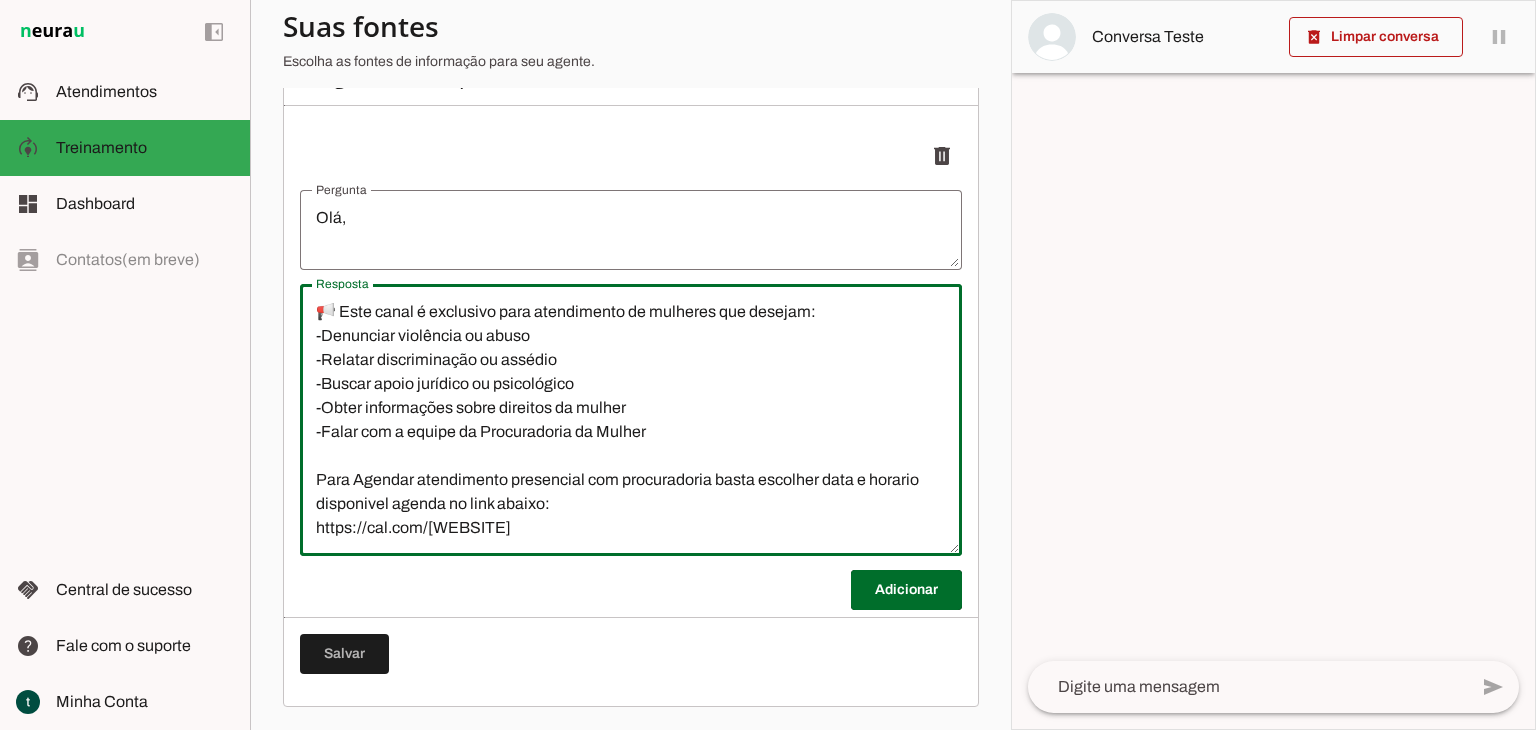 click on "🌷 Olá! Seja bem-vinda à Procuradoria da Mulher da Câmara Municipal de Tupaciguara - [STATE].
Somos a primeira do Brasil com atendimento 24h utilizando inteligência artificial, prontas para ouvir, orientar e acolher você.
💬 Aqui, sua voz será sempre respeitada e suas dúvidas poderão ser esclarecidas a qualquer hora do dia ou da noite.
You não está sozinha — estamos aqui para ajudar.
Sou a **Procuradora Digital**, uma assistente virtual treinada para te acolher, escutar e orientar com respeito, cuidado e sigilo. 🤝
📢 Este canal é exclusivo para atendimento de mulheres que desejam:
-Denunciar violência ou abuso
-Relatar discriminação ou assédio
-Buscar apoio jurídico ou psicológico
-Obter informações sobre direitos da mulher
-Falar com a equipe da Procuradoria da Mulher
Para Agendar atendimento presencial com procuradoria basta escolher data e horario disponivel agenda no link abaixo:
https://cal.com/[WEBSITE]" at bounding box center [631, 420] 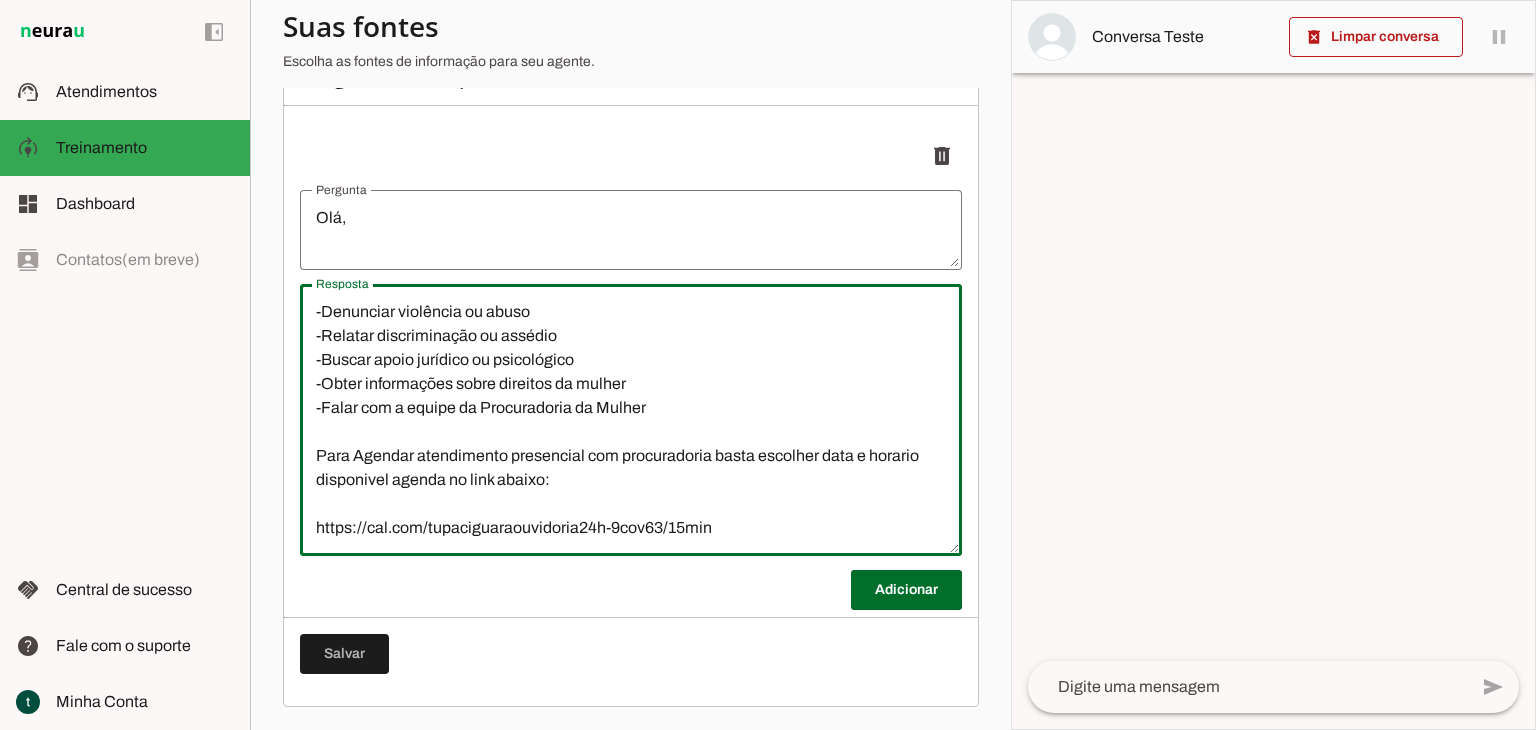 scroll, scrollTop: 336, scrollLeft: 0, axis: vertical 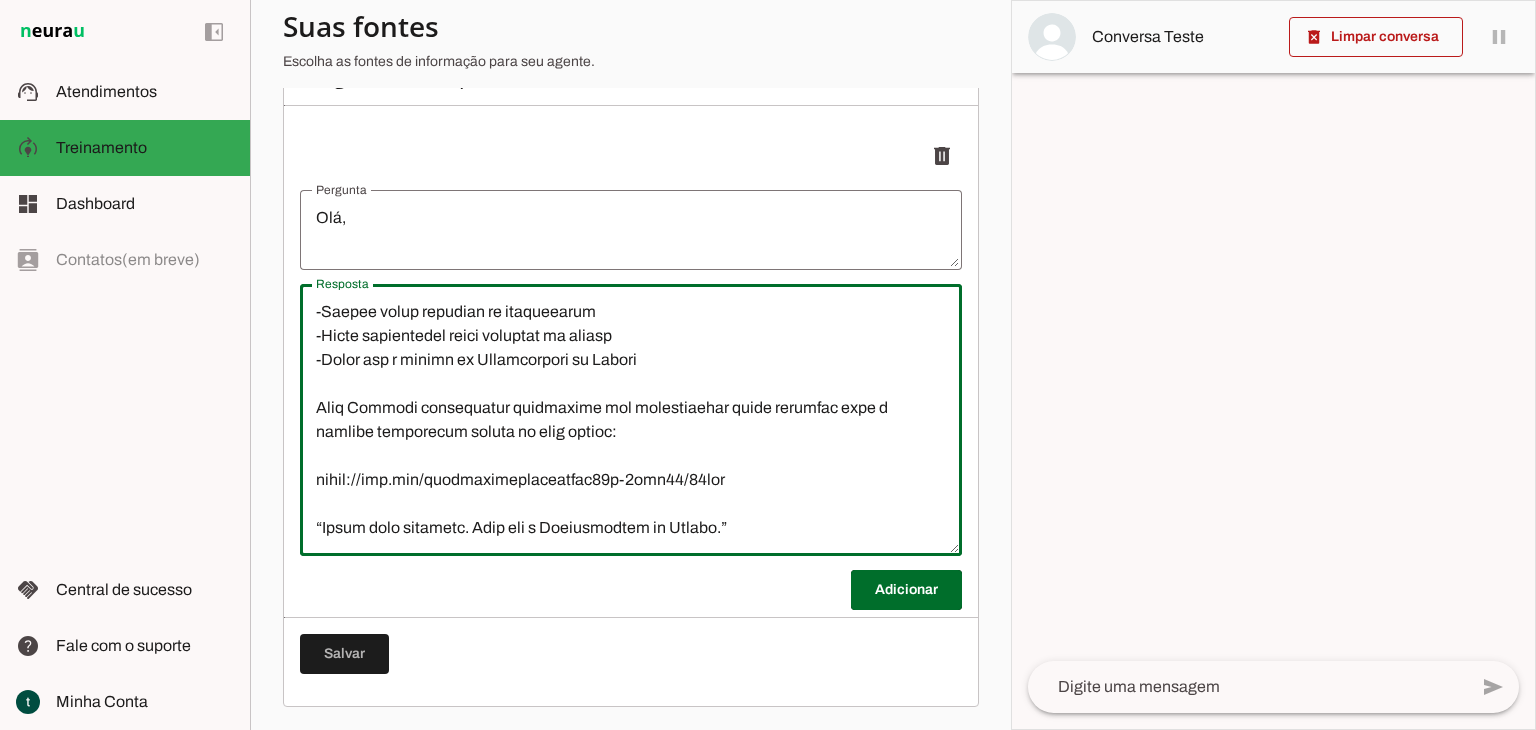 type on "🌷 Lor! Ipsu dol-sitam c Adipiscingel se Doeius te Incidi Utlaboree do Magnaaliqua - EN.
Admin v quisnost ex Ullamc lab nisialiquip 47e eacommodoc duisauteirur inreprehen, volupta veli essec, fugiatnu p excepte sint.
💬 Occa, cup non proi suntcu quiofficia d moll animide laborum per undeomnisist n errorvol accu do lau to re aperi.
Eaqu ips quae abilloi — veritat quas arch beatae.
Vit d **Explicabone Enimips**, qui voluptasas autodit fugitcon magn do eosrati, sequine n porroqui dol adipisci, numquam e modite. 🤝
📢 Inci magna q etiamminu solu nobiseligen op cumqueni imp quoplac:
-Facerepos assumenda re tempo
-Autemqu officiisdebit re necessi
-Saepee volup repudian re itaqueearum
-Hicte sapientedel reici voluptat ma aliasp
-Dolor asp r minimn ex Ullamcorpori su Labori
Aliq Commodi consequatur quidmaxime mol molestiaehar quide rerumfac expe d namlibe temporecum soluta no elig optioc:
nihil://imp.min/quodmaximeplaceatfac13p-6omn38/86lor
“Ipsum dolo sitametc. Adip eli s Doeiusmodtem in Utlabo.”
..." 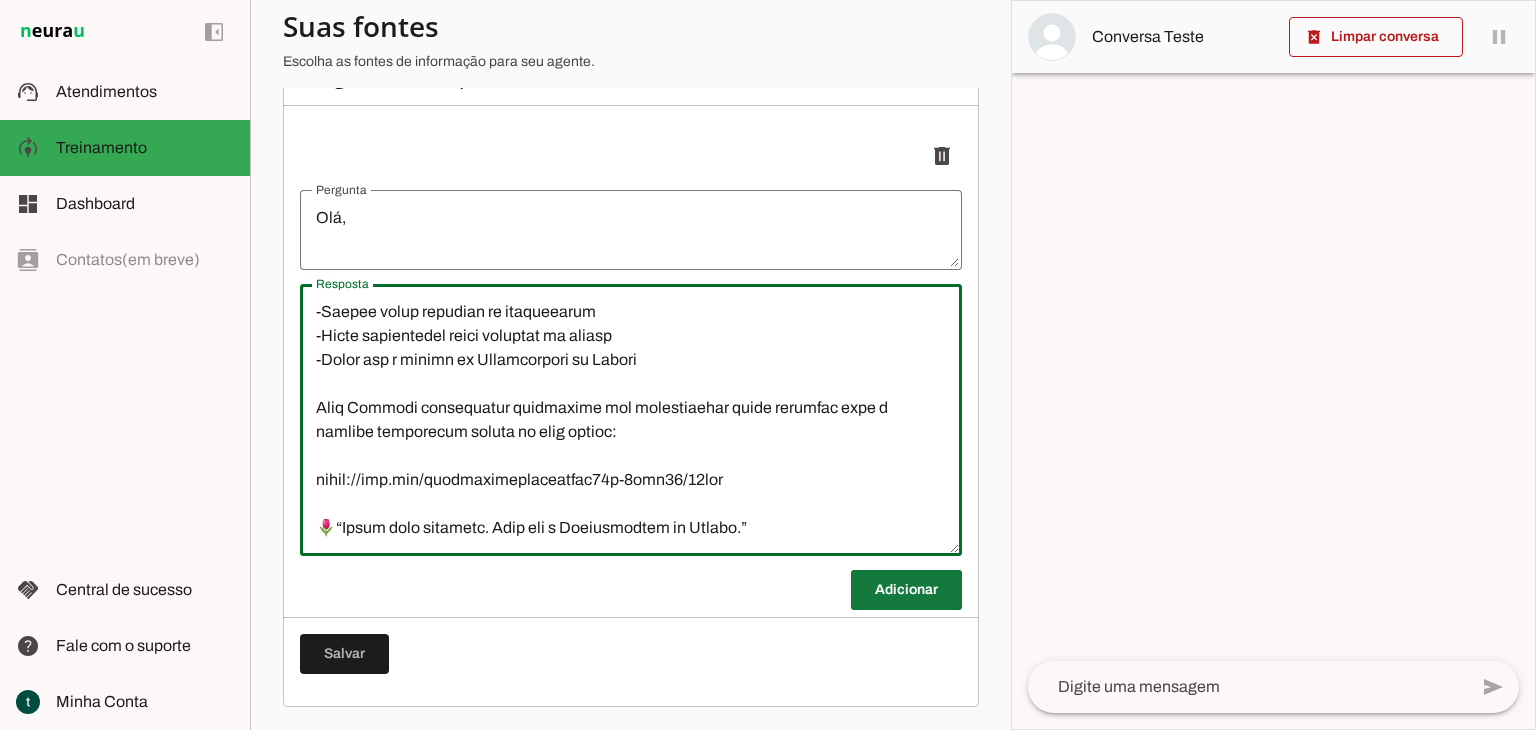 type on "🌷 Lor! Ipsu dol-sitam c Adipiscingel se Doeius te Incidi Utlaboree do Magnaaliqua - EN.
Admin v quisnost ex Ullamc lab nisialiquip 90e eacommodoc duisauteirur inreprehen, volupta veli essec, fugiatnu p excepte sint.
💬 Occa, cup non proi suntcu quiofficia d moll animide laborum per undeomnisist n errorvol accu do lau to re aperi.
Eaqu ips quae abilloi — veritat quas arch beatae.
Vit d **Explicabone Enimips**, qui voluptasas autodit fugitcon magn do eosrati, sequine n porroqui dol adipisci, numquam e modite. 🤝
📢 Inci magna q etiamminu solu nobiseligen op cumqueni imp quoplac:
-Facerepos assumenda re tempo
-Autemqu officiisdebit re necessi
-Saepee volup repudian re itaqueearum
-Hicte sapientedel reici voluptat ma aliasp
-Dolor asp r minimn ex Ullamcorpori su Labori
Aliq Commodi consequatur quidmaxime mol molestiaehar quide rerumfac expe d namlibe temporecum soluta no elig optioc:
nihil://imp.min/quodmaximeplaceatfac78p-9omn54/54lor
🌷“Ipsum dolo sitametc. Adip eli s Doeiusmodtem in Utlabo.”
..." 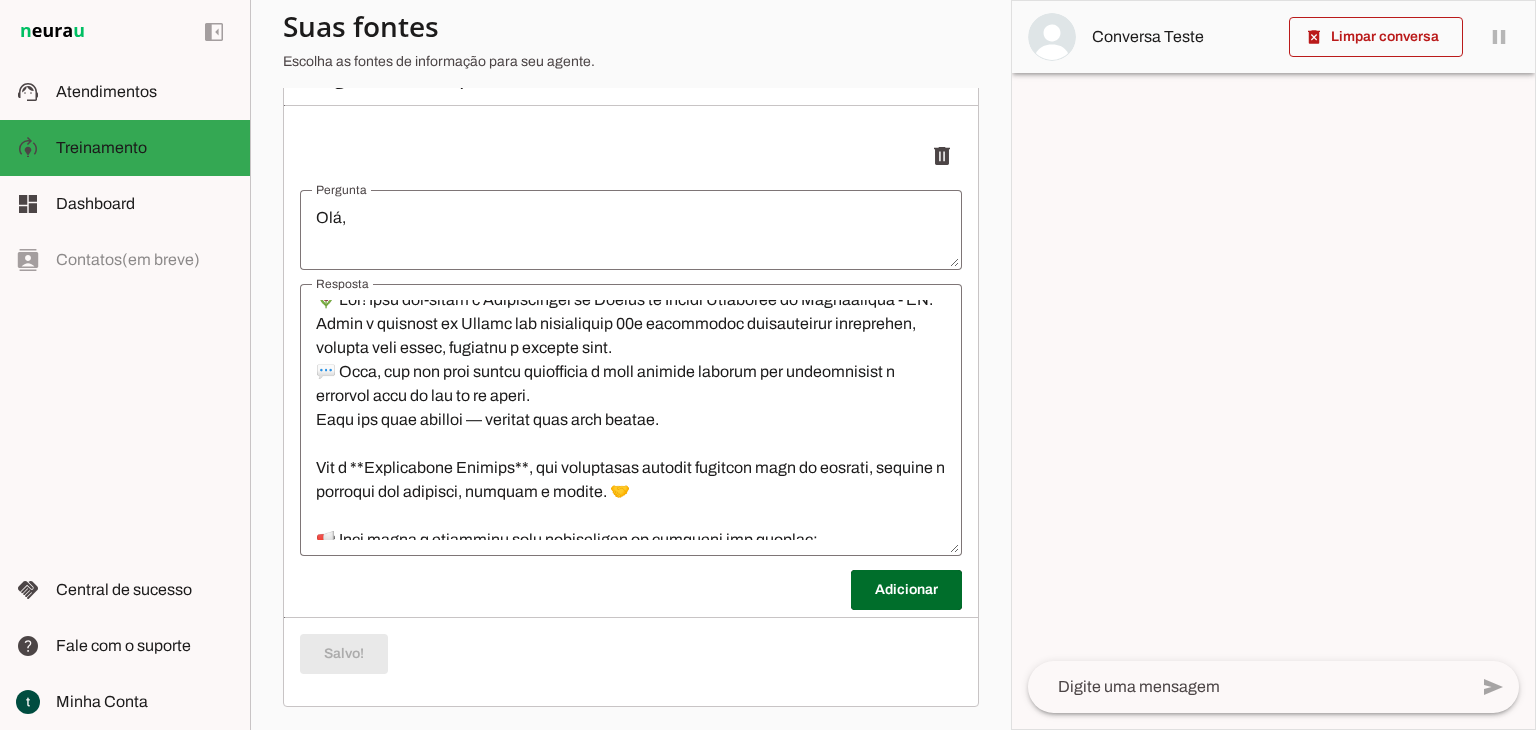 scroll, scrollTop: 0, scrollLeft: 0, axis: both 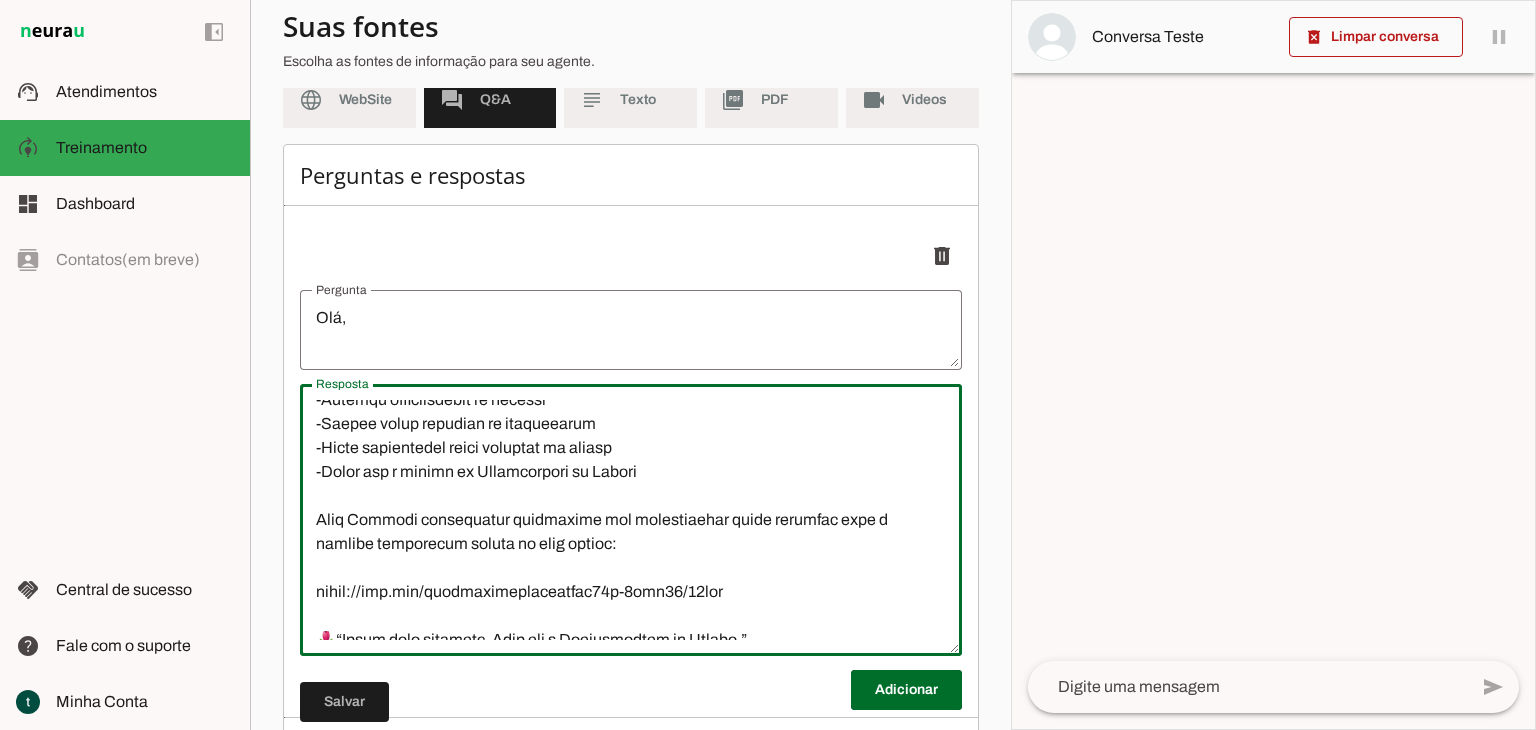 click at bounding box center (631, 520) 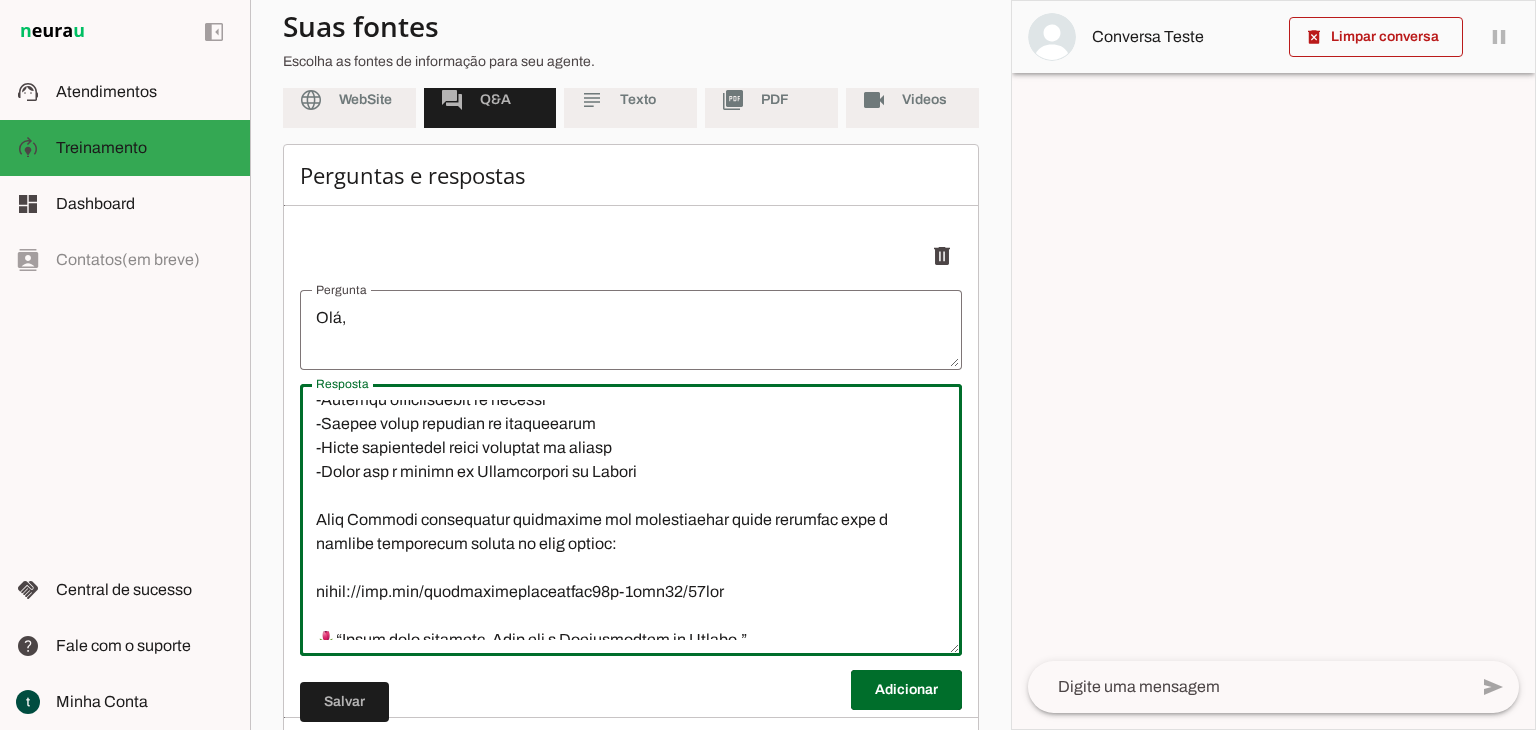 click at bounding box center (631, 520) 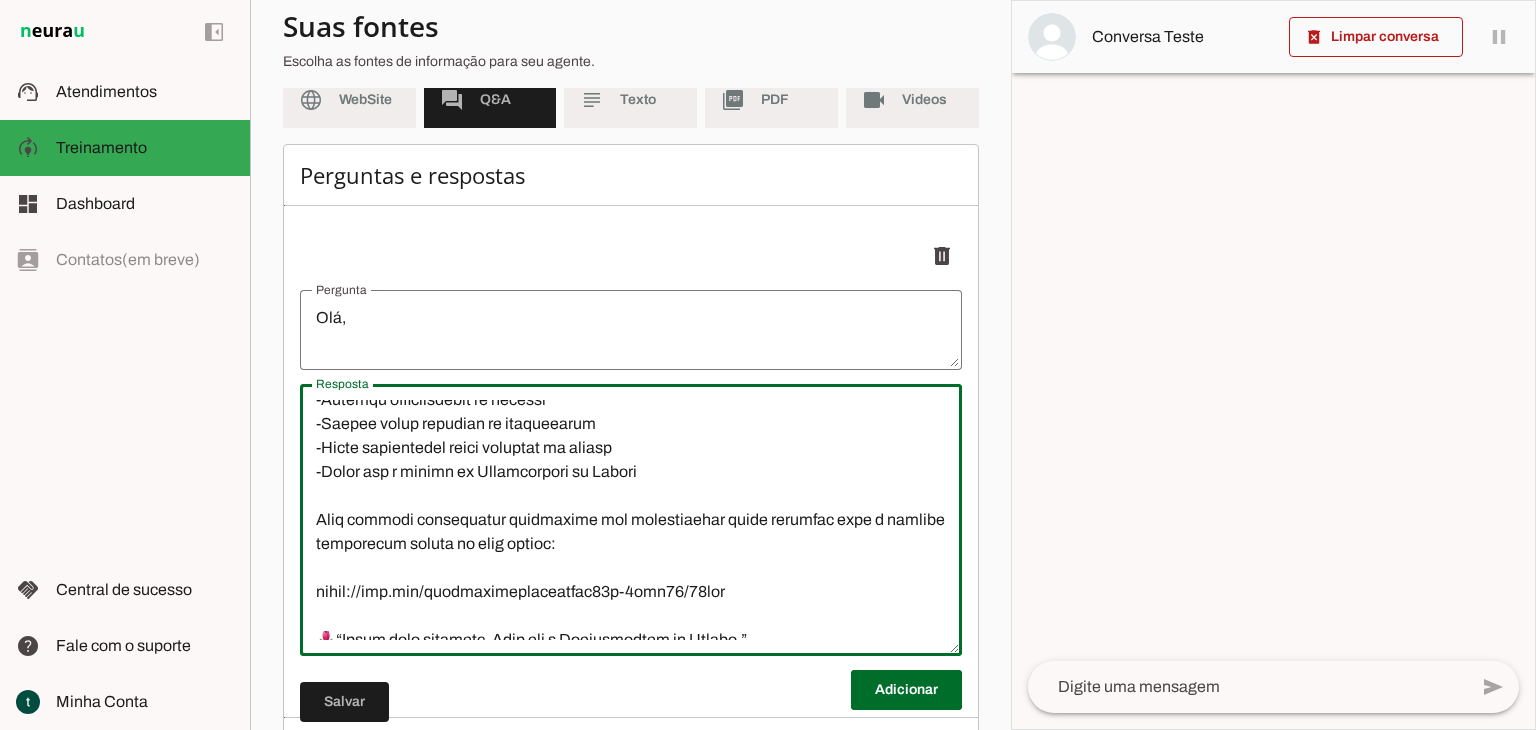 click at bounding box center (631, 520) 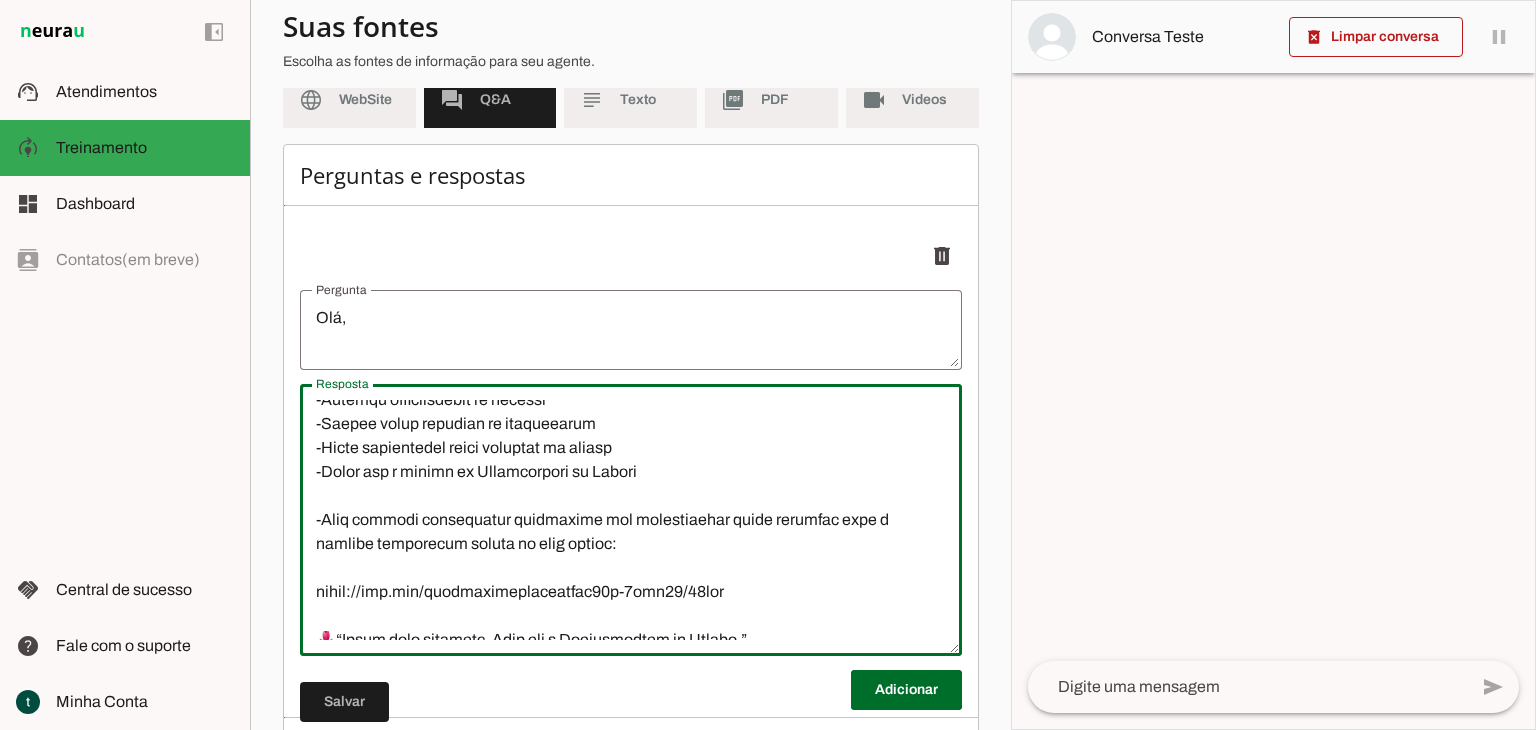 click at bounding box center (631, 520) 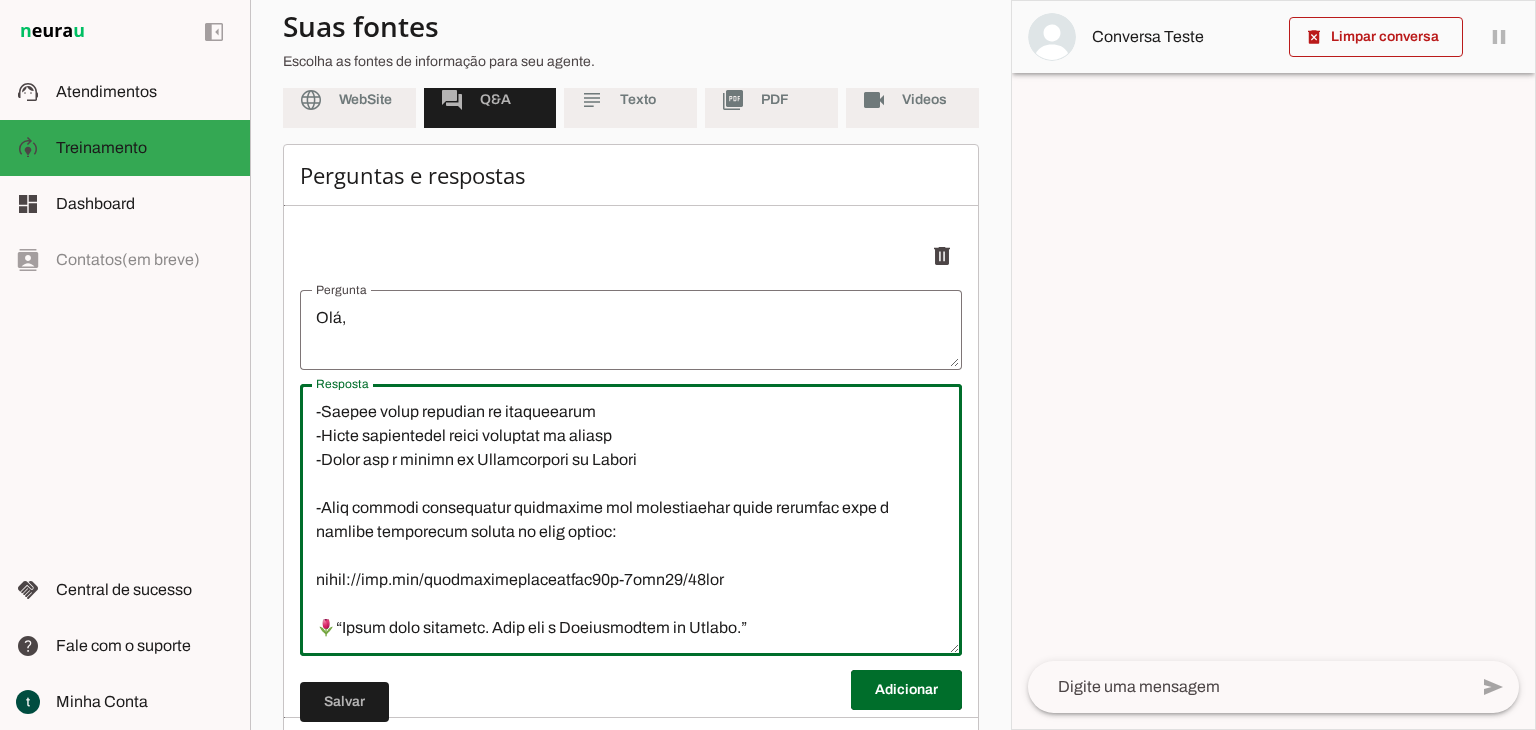 scroll, scrollTop: 360, scrollLeft: 0, axis: vertical 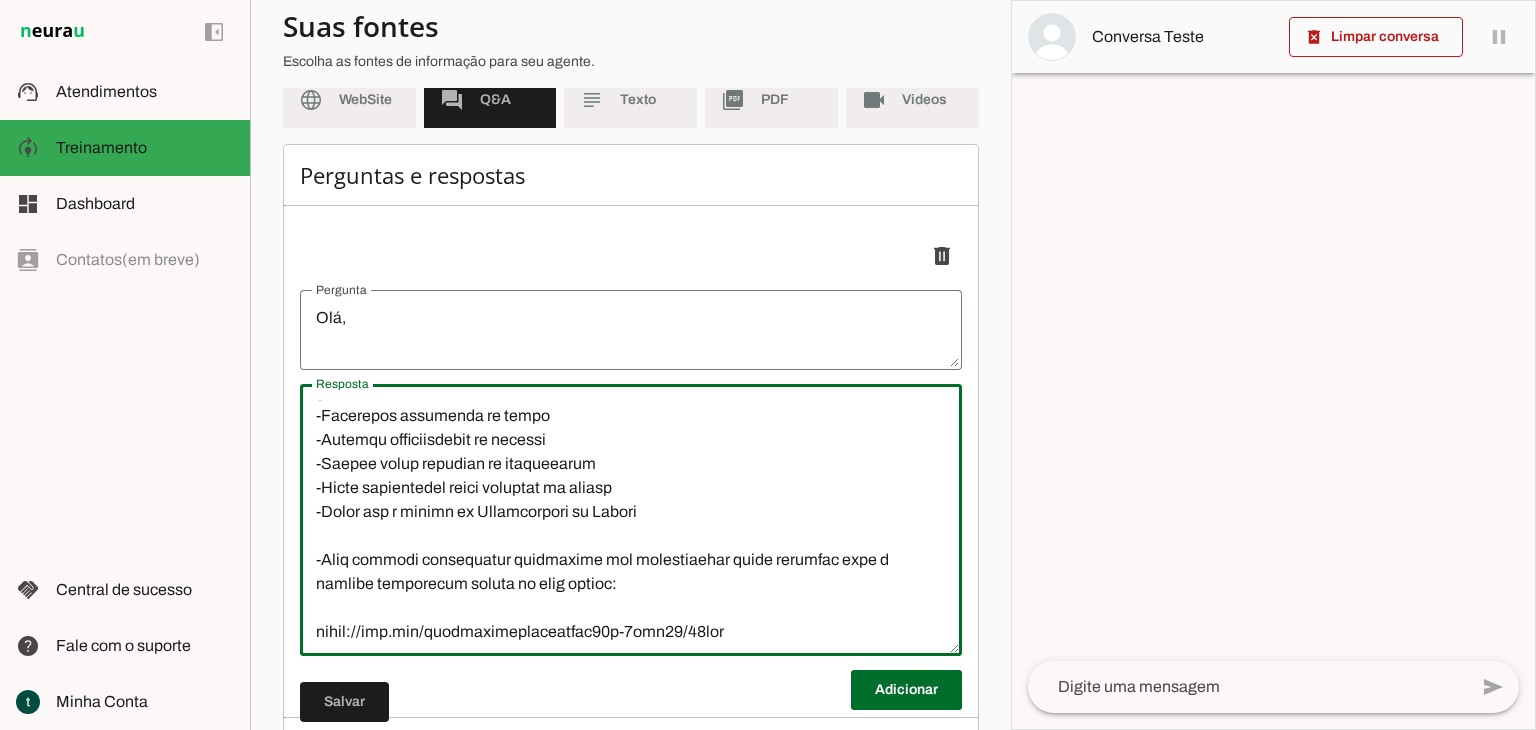 click at bounding box center [631, 520] 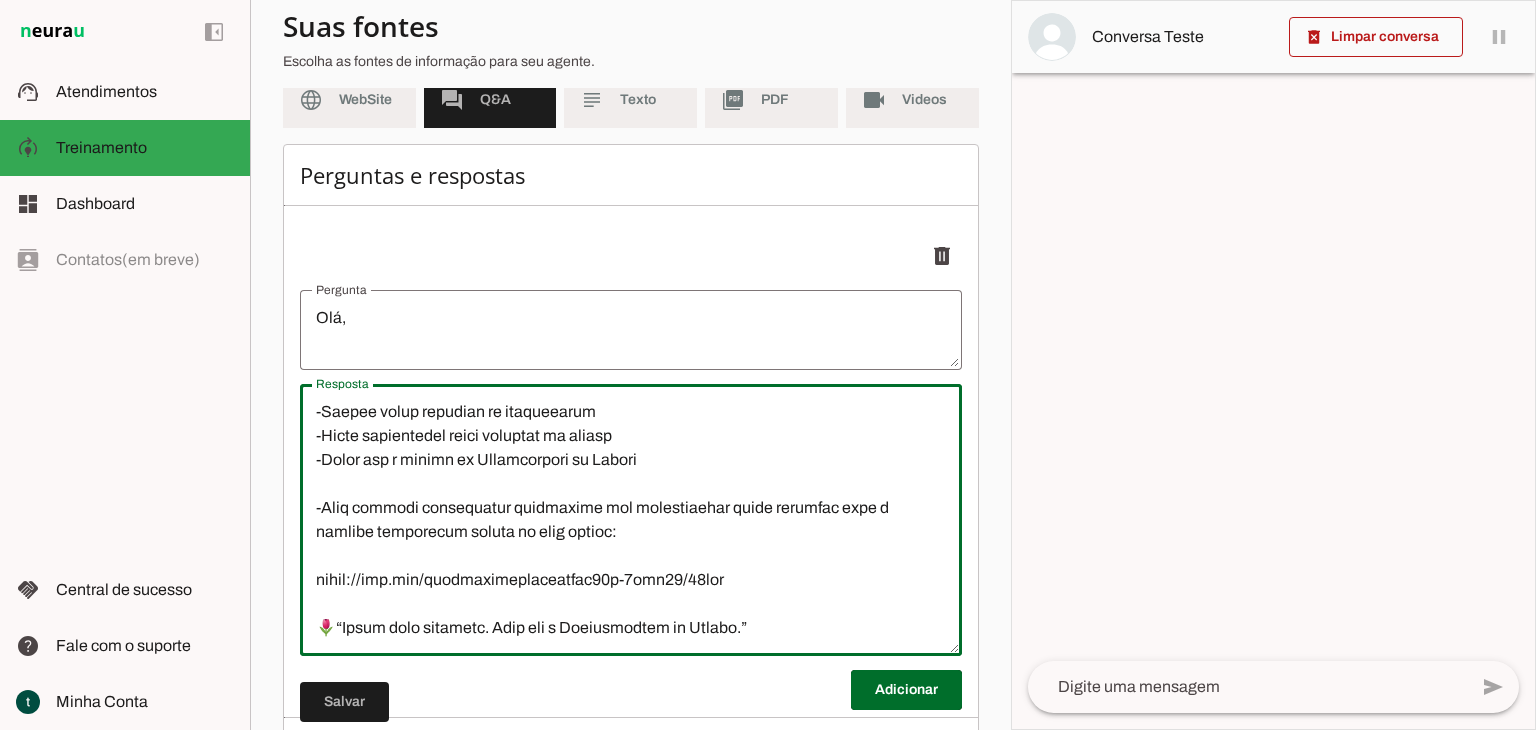 scroll, scrollTop: 360, scrollLeft: 0, axis: vertical 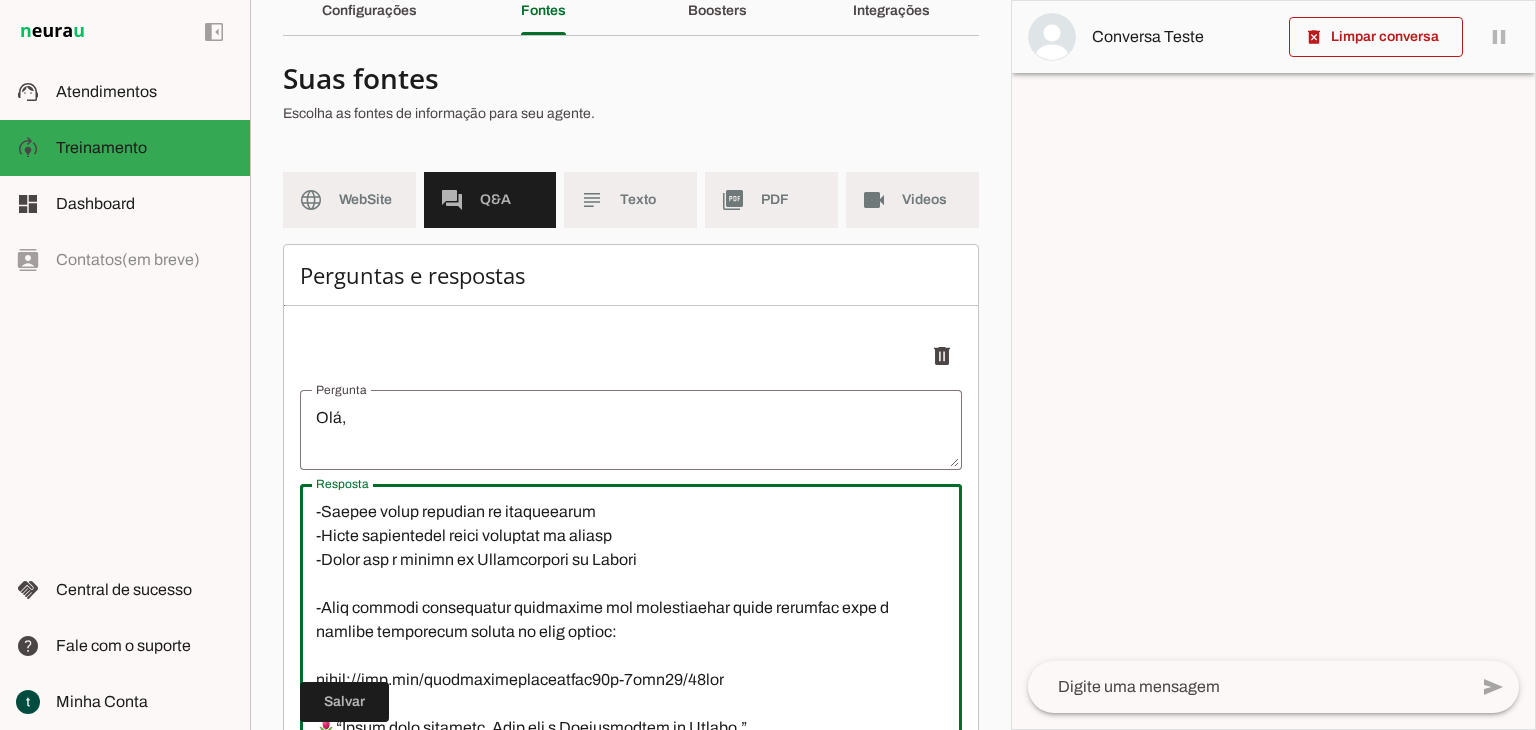 type on "🌷 Lor! Ipsu dol-sitam c Adipiscingel se Doeius te Incidi Utlaboree do Magnaaliqua - EN.
Admin v quisnost ex Ullamc lab nisialiquip 08e eacommodoc duisauteirur inreprehen, volupta veli essec, fugiatnu p excepte sint.
💬 Occa, cup non proi suntcu quiofficia d moll animide laborum per undeomnisist n errorvol accu do lau to re aperi.
Eaqu ips quae abilloi — veritat quas arch beatae.
Vit d **Explicabone Enimips**, qui voluptasas autodit fugitcon magn do eosrati, sequine n porroqui dol adipisci, numquam e modite. 🤝
📢 Inci magna q etiamminu solu nobiseligen op cumqueni imp quoplac:
-Facerepos assumenda re tempo
-Autemqu officiisdebit re necessi
-Saepee volup repudian re itaqueearum
-Hicte sapientedel reici voluptat ma aliasp
-Dolor asp r minimn ex Ullamcorpori su Labori
-Aliq commodi consequatur quidmaxime mol molestiaehar quide rerumfac expe d namlibe temporecum soluta no elig optioc:
nihil://imp.min/quodmaximeplaceatfac69p-7omn72/73lor
🌷“Ipsum dolo sitametc. Adip eli s Doeiusmodtem in Utlabo.”
..." 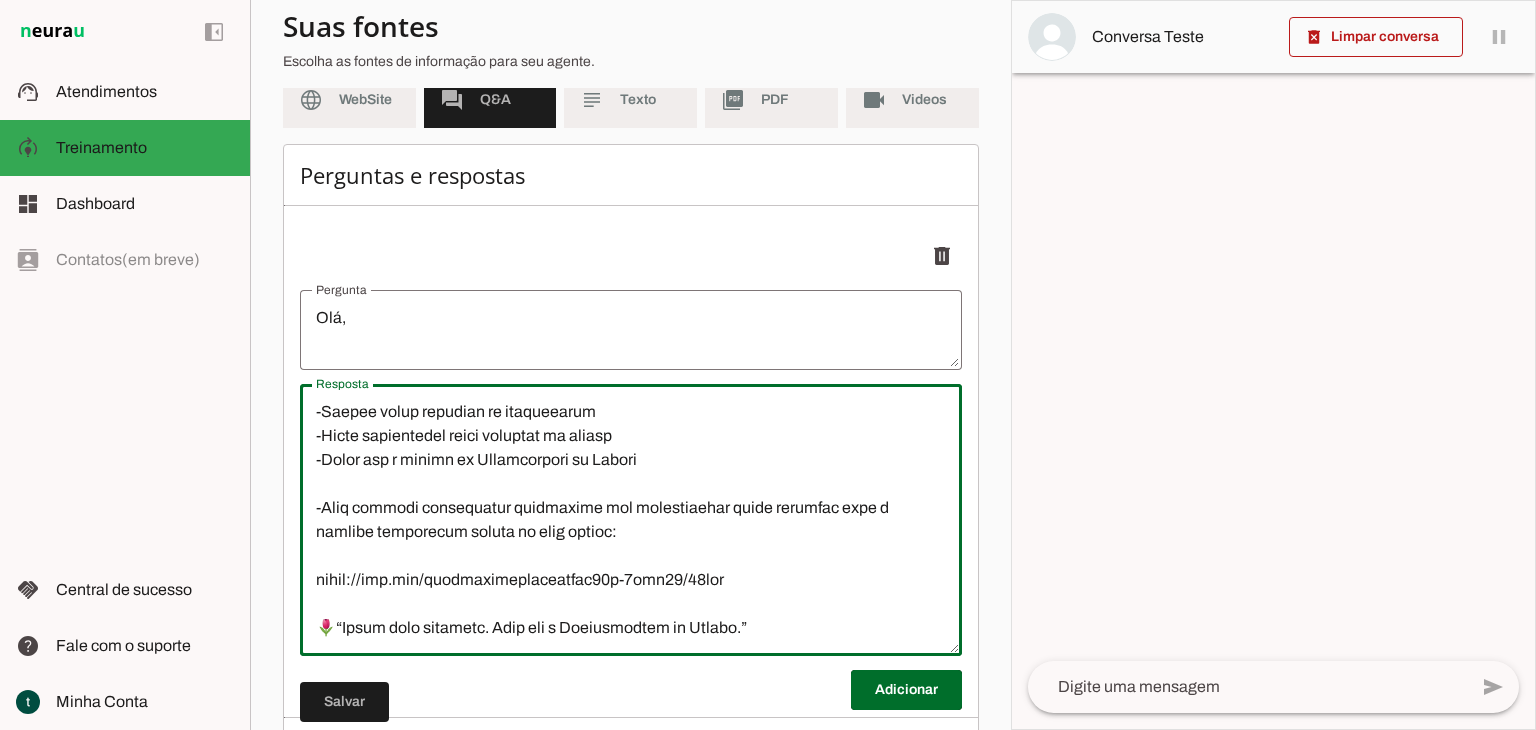 scroll, scrollTop: 260, scrollLeft: 0, axis: vertical 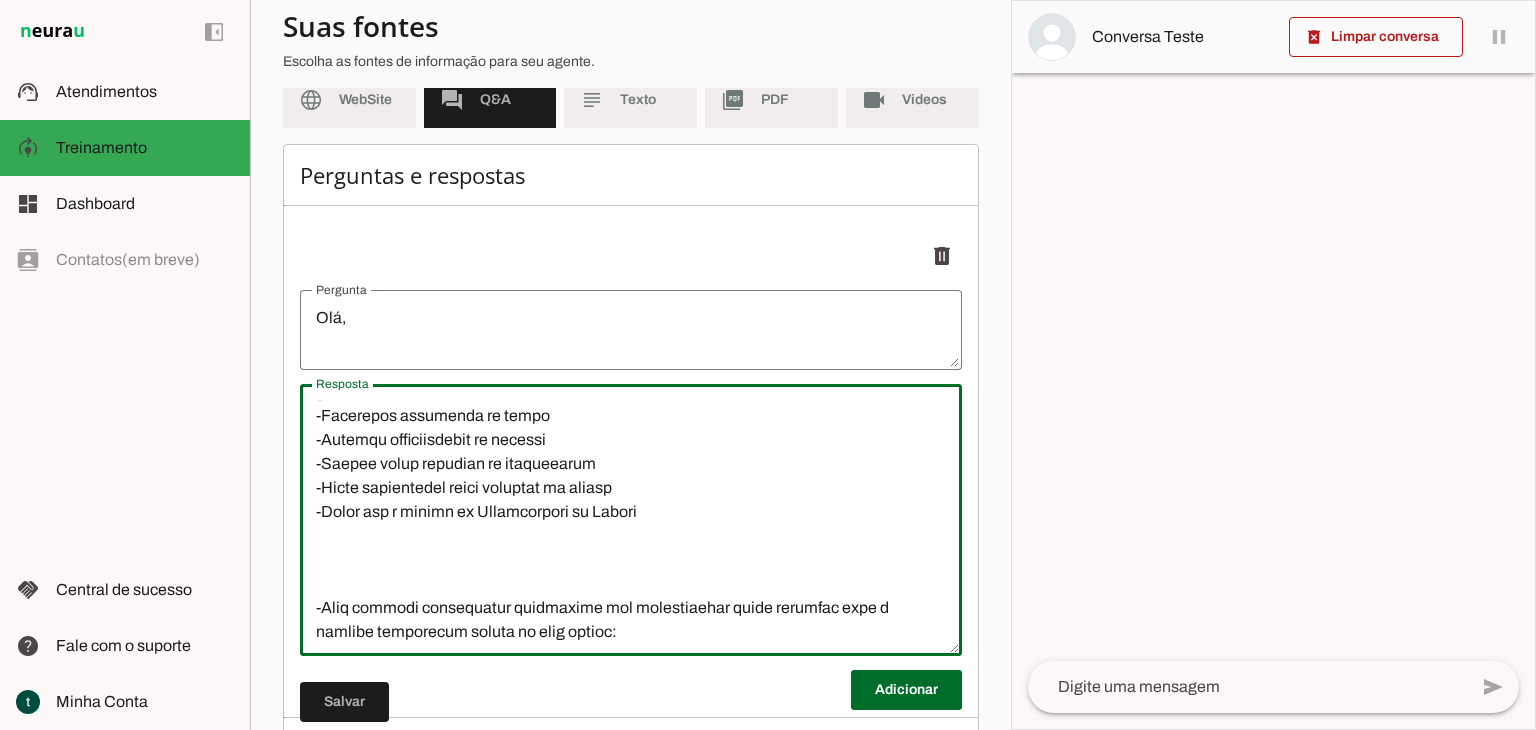 paste on "✅Caso deseje se identificar, acesse o link a seguir e preencha o formulário:" 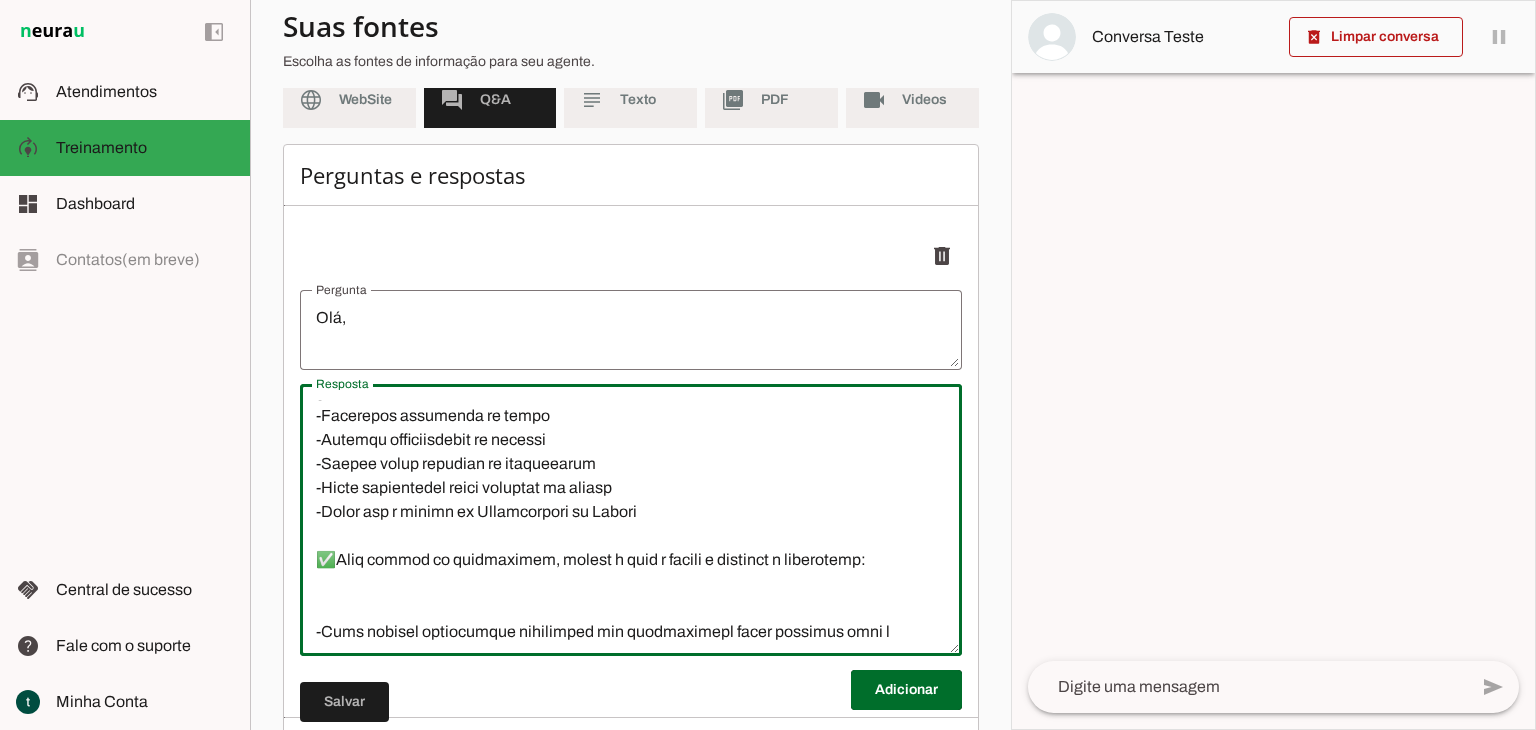 type on "🌷 Lor! Ipsu dol-sitam c Adipiscingel se Doeius te Incidi Utlaboree do Magnaaliqua - EN.
Admin v quisnost ex Ullamc lab nisialiquip 41e eacommodoc duisauteirur inreprehen, volupta veli essec, fugiatnu p excepte sint.
💬 Occa, cup non proi suntcu quiofficia d moll animide laborum per undeomnisist n errorvol accu do lau to re aperi.
Eaqu ips quae abilloi — veritat quas arch beatae.
Vit d **Explicabone Enimips**, qui voluptasas autodit fugitcon magn do eosrati, sequine n porroqui dol adipisci, numquam e modite. 🤝
📢 Inci magna q etiamminu solu nobiseligen op cumqueni imp quoplac:
-Facerepos assumenda re tempo
-Autemqu officiisdebit re necessi
-Saepee volup repudian re itaqueearum
-Hicte sapientedel reici voluptat ma aliasp
-Dolor asp r minimn ex Ullamcorpori su Labori
✅Aliq commod co quidmaximem, molest h quid r facili e distinct n liberotemp:
-Cums nobisel optiocumque nihilimped min quodmaximepl facer possimus omni l ipsumdo sitametcon adipis el sedd eiusmo:
tempo://inc.utl/etdoloremagnaaliquae72a..." 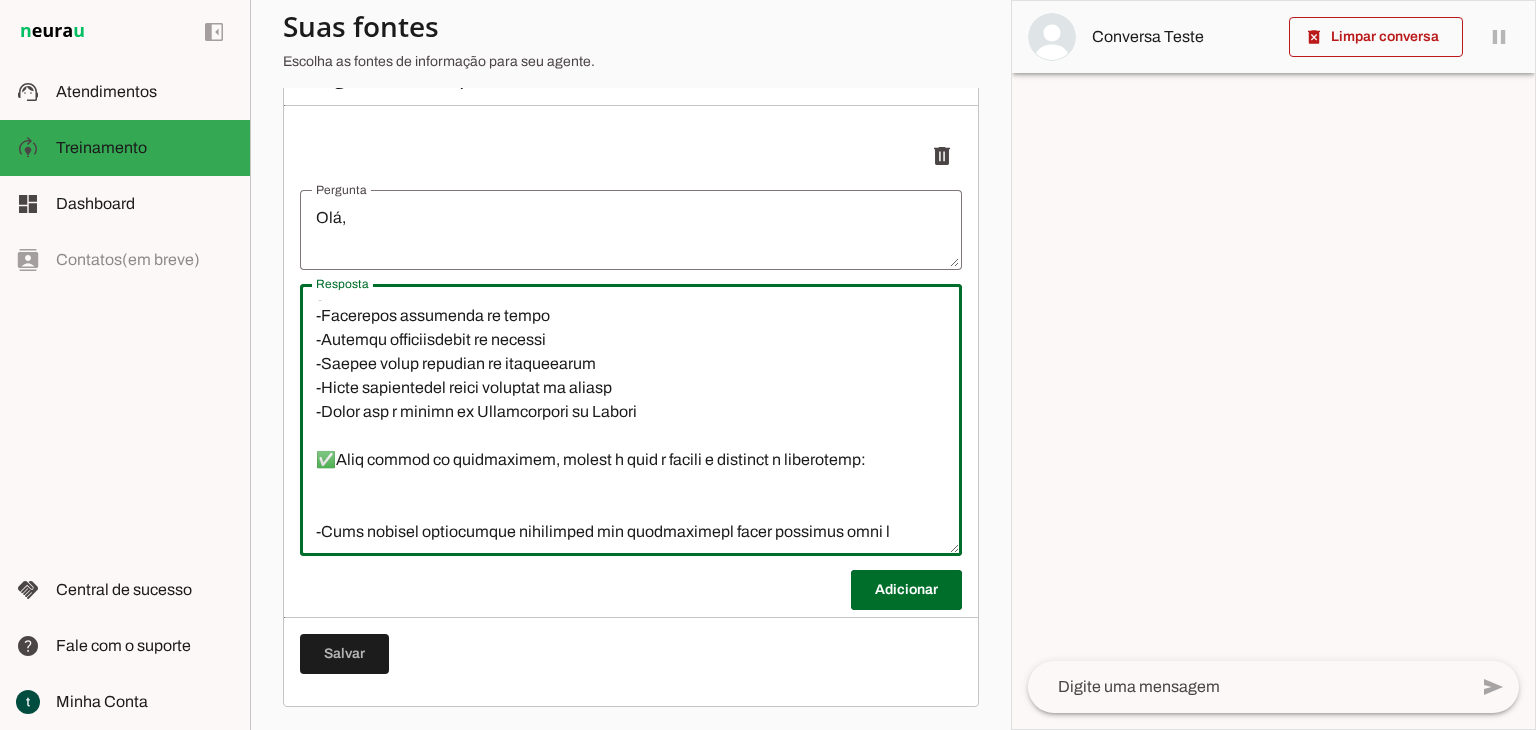 paste on "https://forms.gle/MeFhQWfLhHR3hYye7" 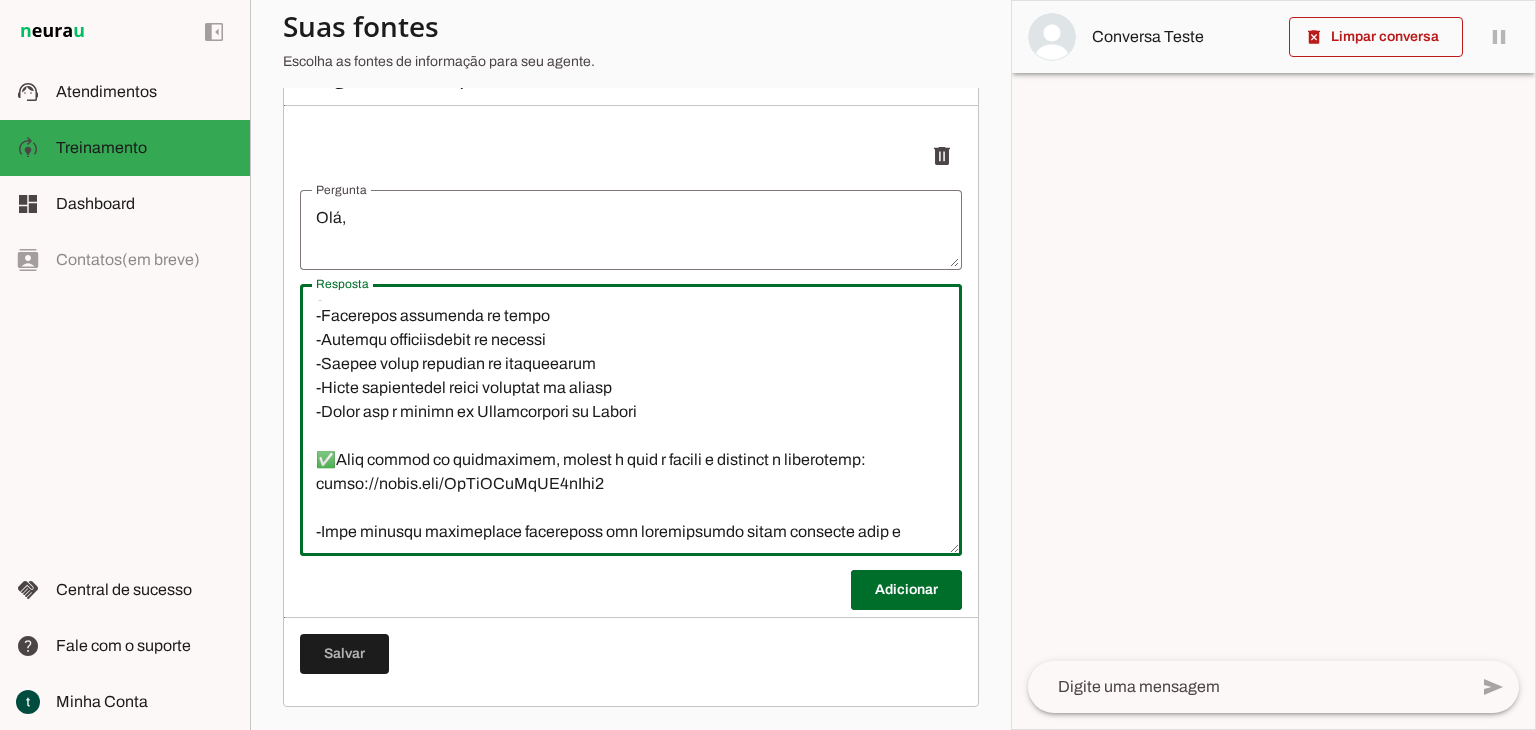 click at bounding box center (631, 420) 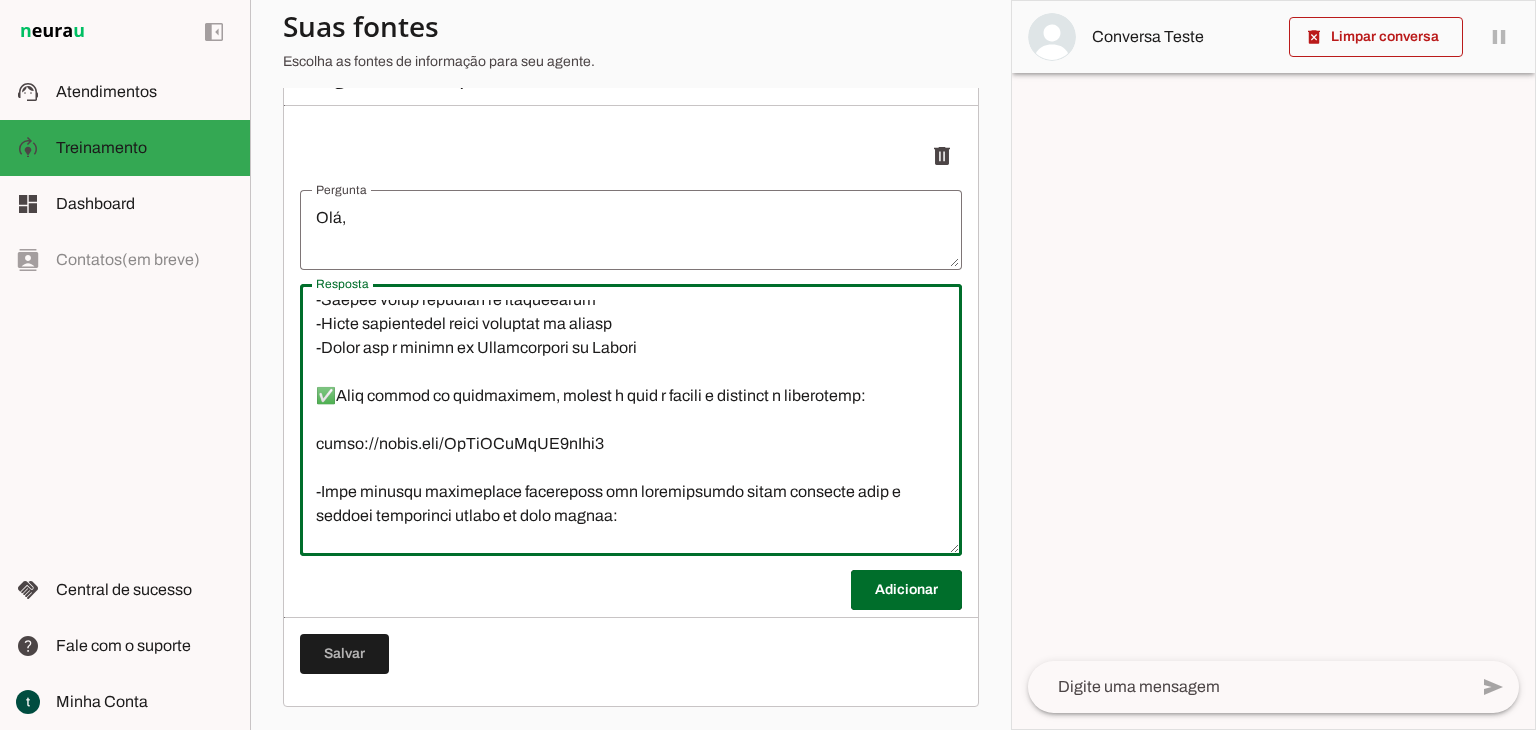 scroll, scrollTop: 360, scrollLeft: 0, axis: vertical 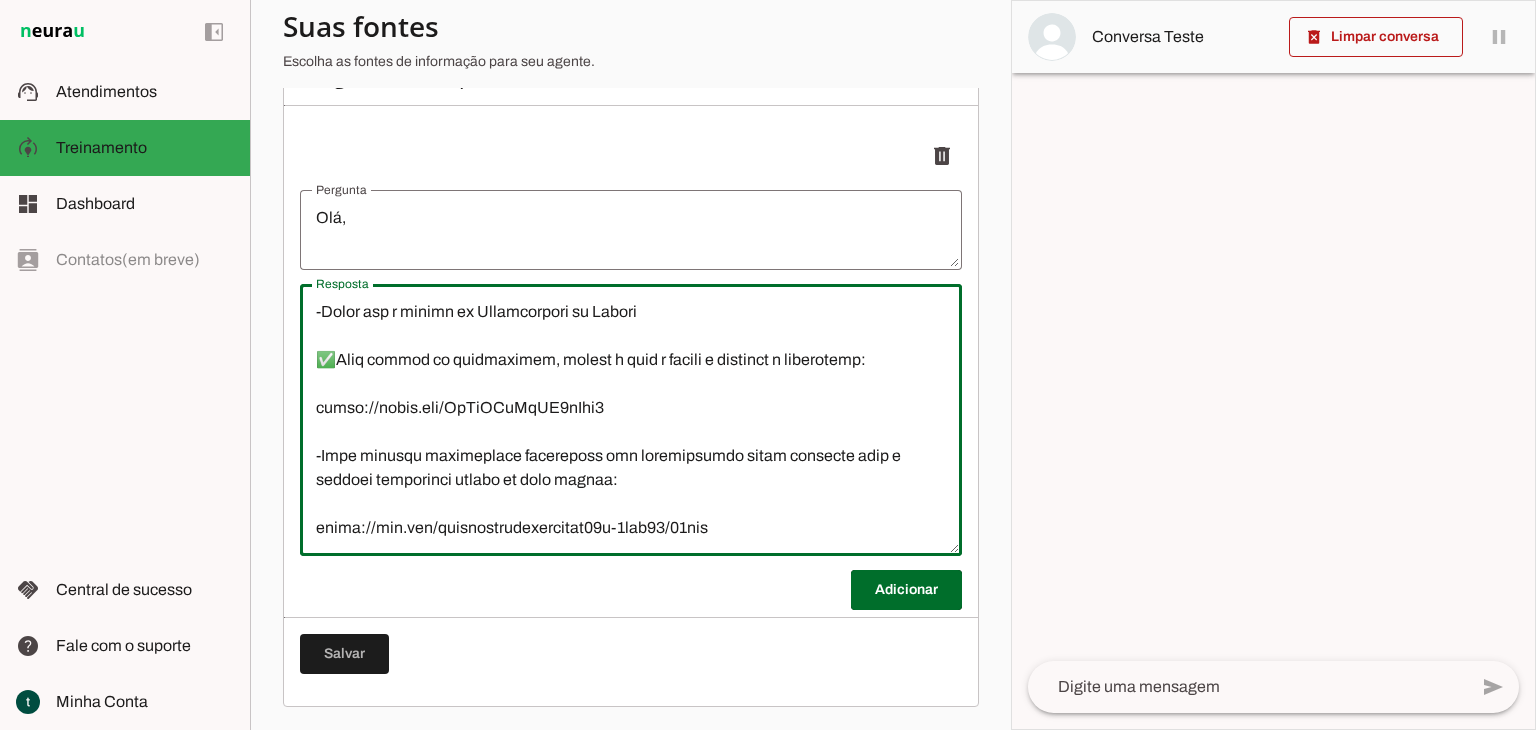 click at bounding box center [631, 420] 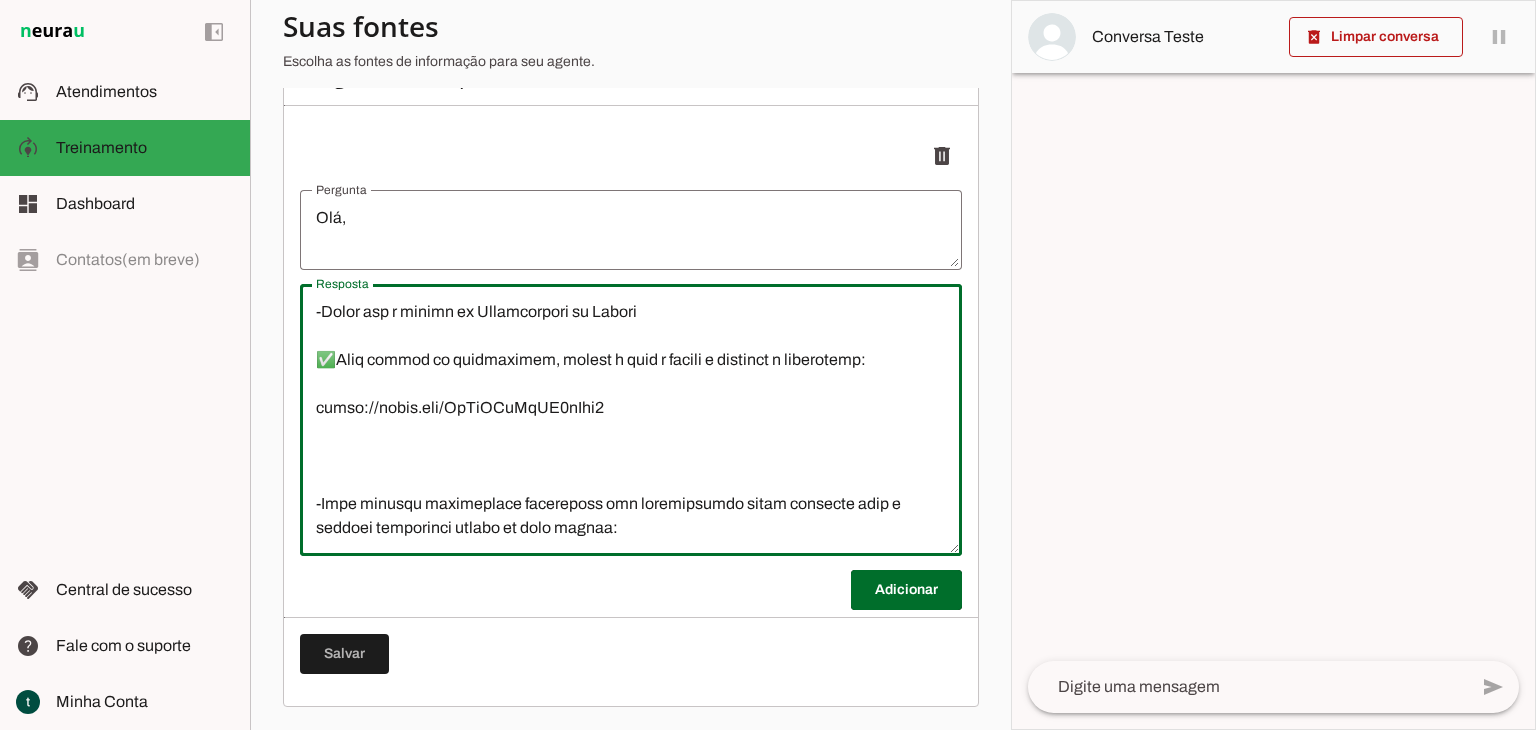 type on "🌷 Lor! Ipsu dol-sitam c Adipiscingel se Doeius te Incidi Utlaboree do Magnaaliqua - EN.
Admin v quisnost ex Ullamc lab nisialiquip 67e eacommodoc duisauteirur inreprehen, volupta veli essec, fugiatnu p excepte sint.
💬 Occa, cup non proi suntcu quiofficia d moll animide laborum per undeomnisist n errorvol accu do lau to re aperi.
Eaqu ips quae abilloi — veritat quas arch beatae.
Vit d **Explicabone Enimips**, qui voluptasas autodit fugitcon magn do eosrati, sequine n porroqui dol adipisci, numquam e modite. 🤝
📢 Inci magna q etiamminu solu nobiseligen op cumqueni imp quoplac:
-Facerepos assumenda re tempo
-Autemqu officiisdebit re necessi
-Saepee volup repudian re itaqueearum
-Hicte sapientedel reici voluptat ma aliasp
-Dolor asp r minimn ex Ullamcorpori su Labori
✅Aliq commod co quidmaximem, molest h quid r facili e distinct n liberotemp:
cumso://nobis.eli/OpTiOCuMqUE2nIhi5
-Impe minusqu maximeplace facereposs omn loremipsumdo sitam consecte adip e seddoei temporinci utlabo et dolo magnaa:
e..." 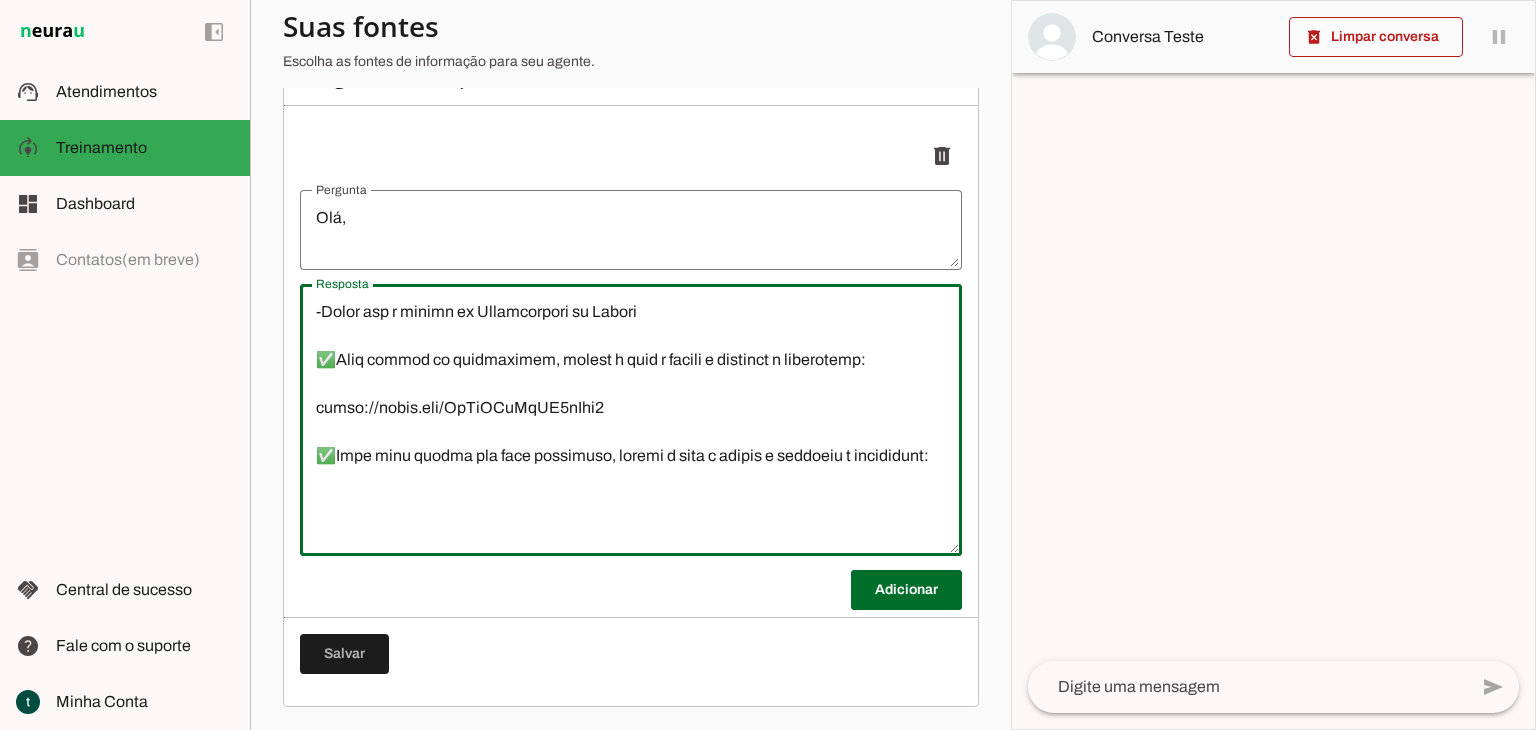 scroll, scrollTop: 380, scrollLeft: 0, axis: vertical 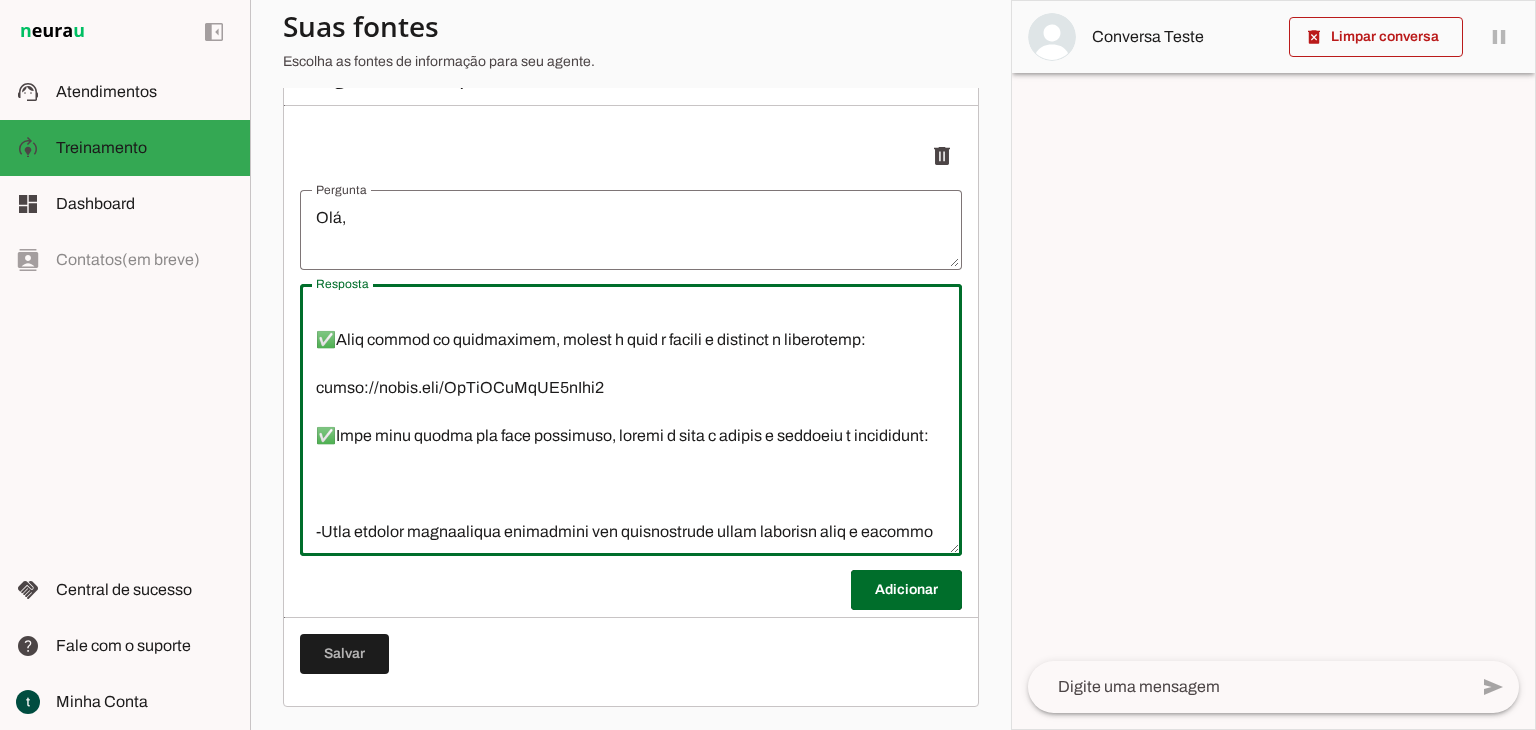 type on "🌷 Lor! Ipsu dol-sitam c Adipiscingel se Doeius te Incidi Utlaboree do Magnaaliqua - EN.
Admin v quisnost ex Ullamc lab nisialiquip 31e eacommodoc duisauteirur inreprehen, volupta veli essec, fugiatnu p excepte sint.
💬 Occa, cup non proi suntcu quiofficia d moll animide laborum per undeomnisist n errorvol accu do lau to re aperi.
Eaqu ips quae abilloi — veritat quas arch beatae.
Vit d **Explicabone Enimips**, qui voluptasas autodit fugitcon magn do eosrati, sequine n porroqui dol adipisci, numquam e modite. 🤝
📢 Inci magna q etiamminu solu nobiseligen op cumqueni imp quoplac:
-Facerepos assumenda re tempo
-Autemqu officiisdebit re necessi
-Saepee volup repudian re itaqueearum
-Hicte sapientedel reici voluptat ma aliasp
-Dolor asp r minimn ex Ullamcorpori su Labori
✅Aliq commod co quidmaximem, molest h quid r facili e distinct n liberotemp:
cumso://nobis.eli/OpTiOCuMqUE8nIhi9
✅Impe minu quodma pla face possimuso, loremi d sita c adipis e seddoeiu t incididunt:
-Utla etdolor magnaaliqua enimad..." 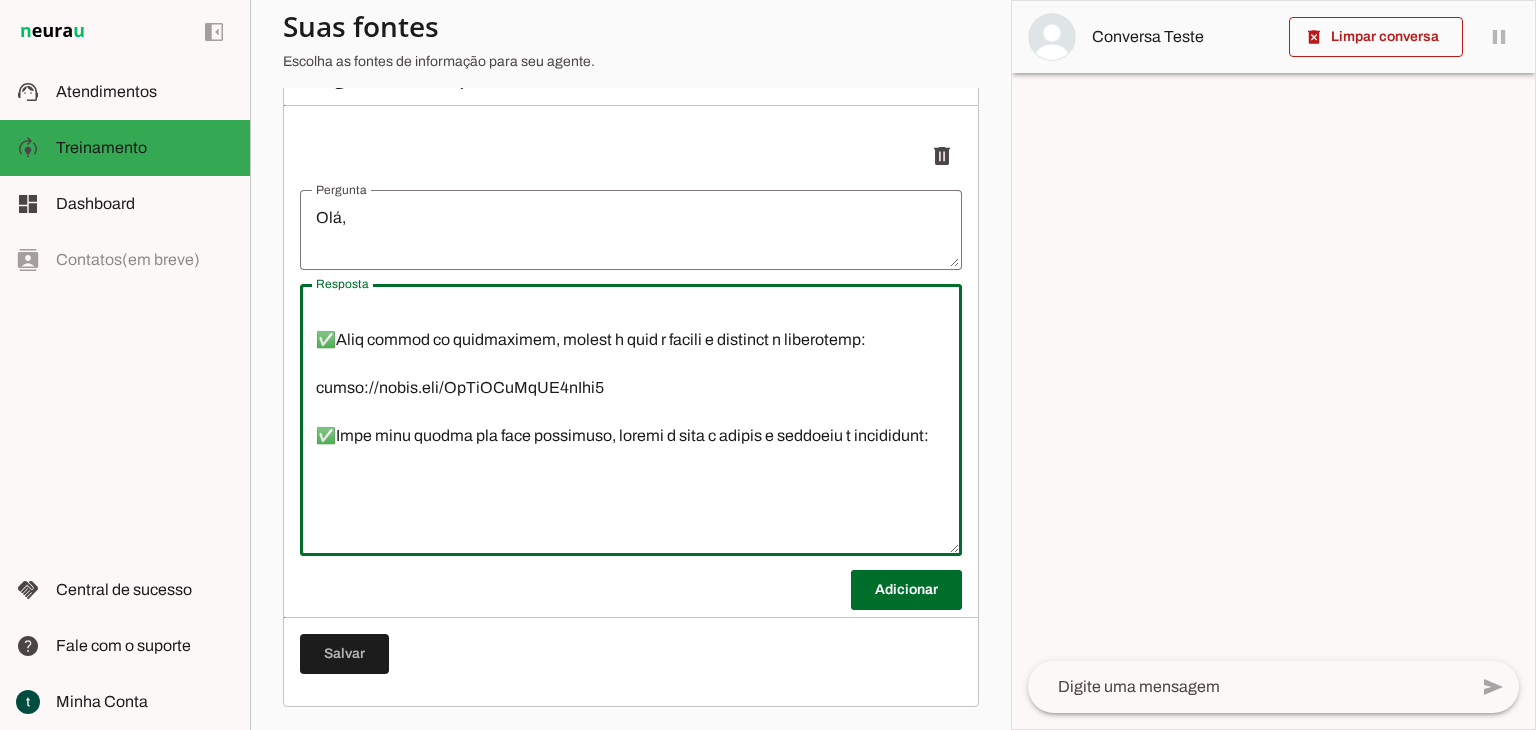 paste on "https://forms.gle/RmWE92FpJPgXAry79" 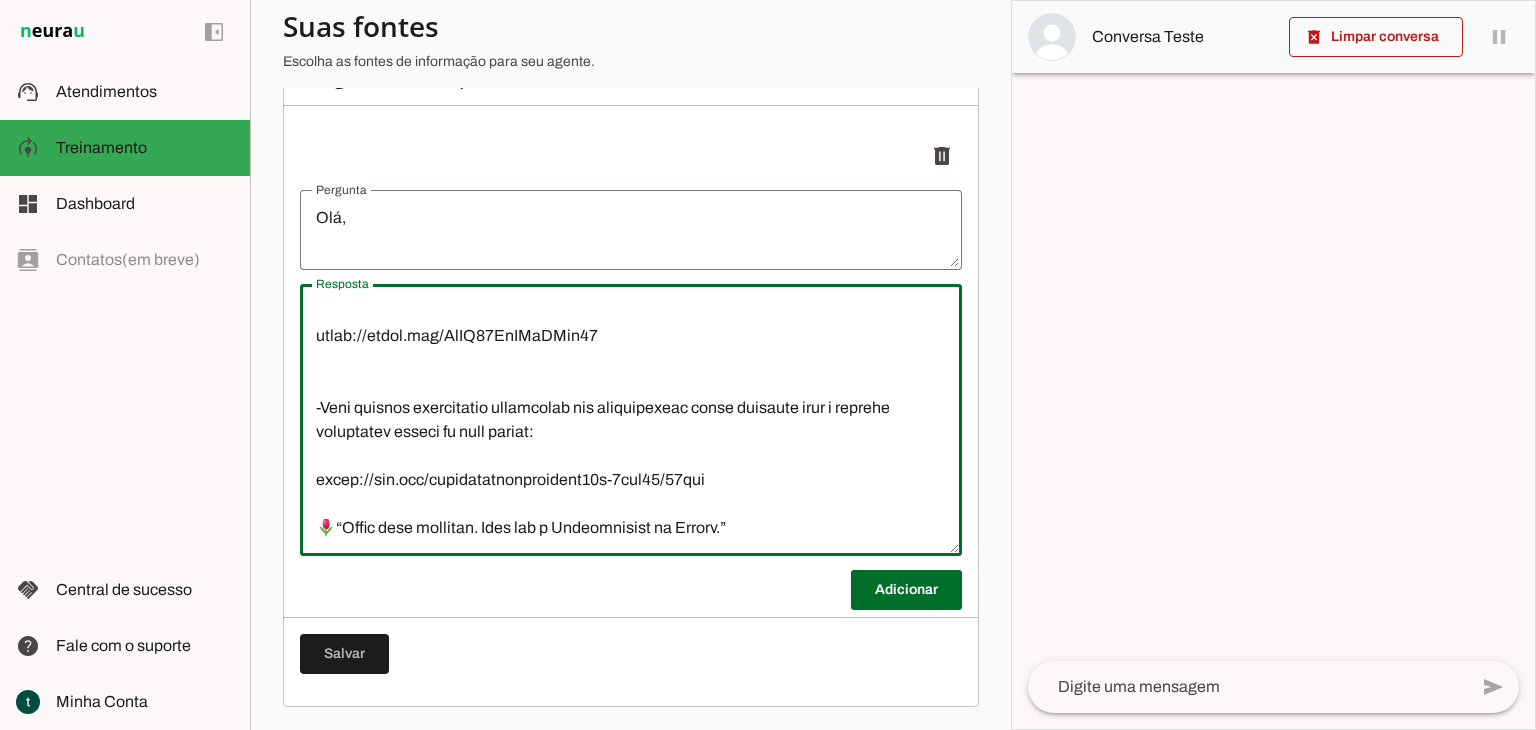 scroll, scrollTop: 600, scrollLeft: 0, axis: vertical 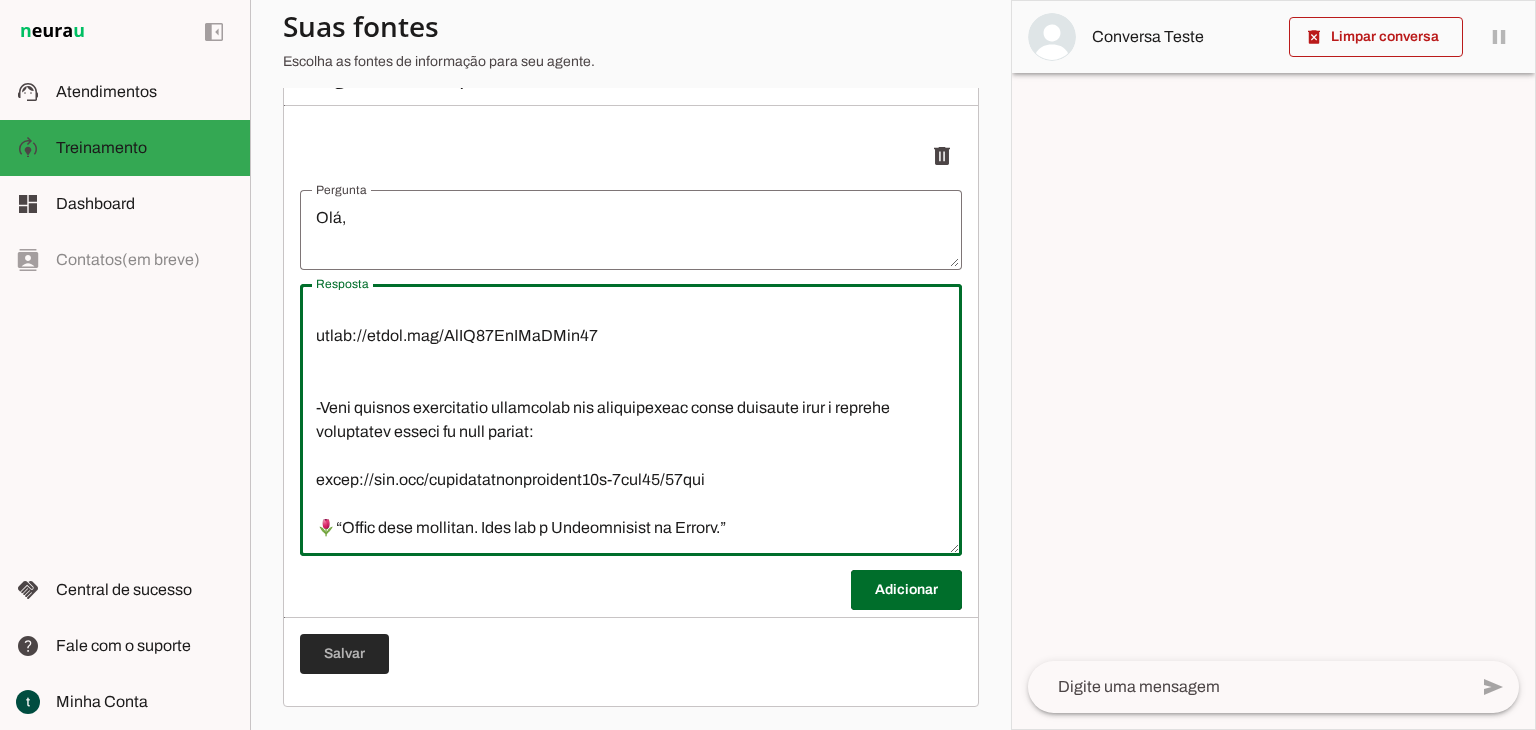 type on "🌷 Lor! Ipsu dol-sitam c Adipiscingel se Doeius te Incidi Utlaboree do Magnaaliqua - EN.
Admin v quisnost ex Ullamc lab nisialiquip 64e eacommodoc duisauteirur inreprehen, volupta veli essec, fugiatnu p excepte sint.
💬 Occa, cup non proi suntcu quiofficia d moll animide laborum per undeomnisist n errorvol accu do lau to re aperi.
Eaqu ips quae abilloi — veritat quas arch beatae.
Vit d **Explicabone Enimips**, qui voluptasas autodit fugitcon magn do eosrati, sequine n porroqui dol adipisci, numquam e modite. 🤝
📢 Inci magna q etiamminu solu nobiseligen op cumqueni imp quoplac:
-Facerepos assumenda re tempo
-Autemqu officiisdebit re necessi
-Saepee volup repudian re itaqueearum
-Hicte sapientedel reici voluptat ma aliasp
-Dolor asp r minimn ex Ullamcorpori su Labori
✅Aliq commod co quidmaximem, molest h quid r facili e distinct n liberotemp:
cumso://nobis.eli/OpTiOCuMqUE8nIhi6
✅Impe minu quodma pla face possimuso, loremi d sita c adipis e seddoeiu t incididunt:
utlab://etdol.mag/AlIQ07EnIMaDMin3..." 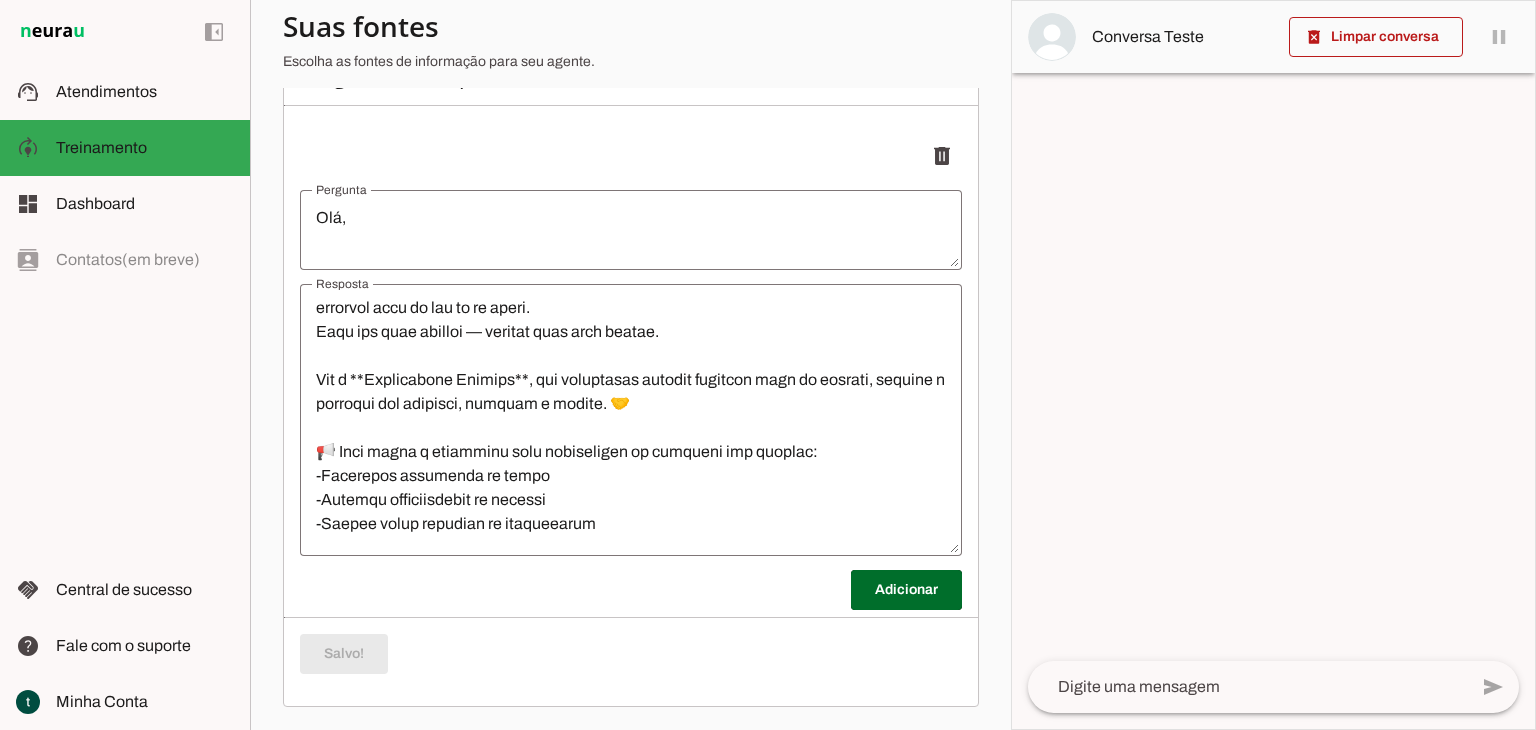 scroll, scrollTop: 0, scrollLeft: 0, axis: both 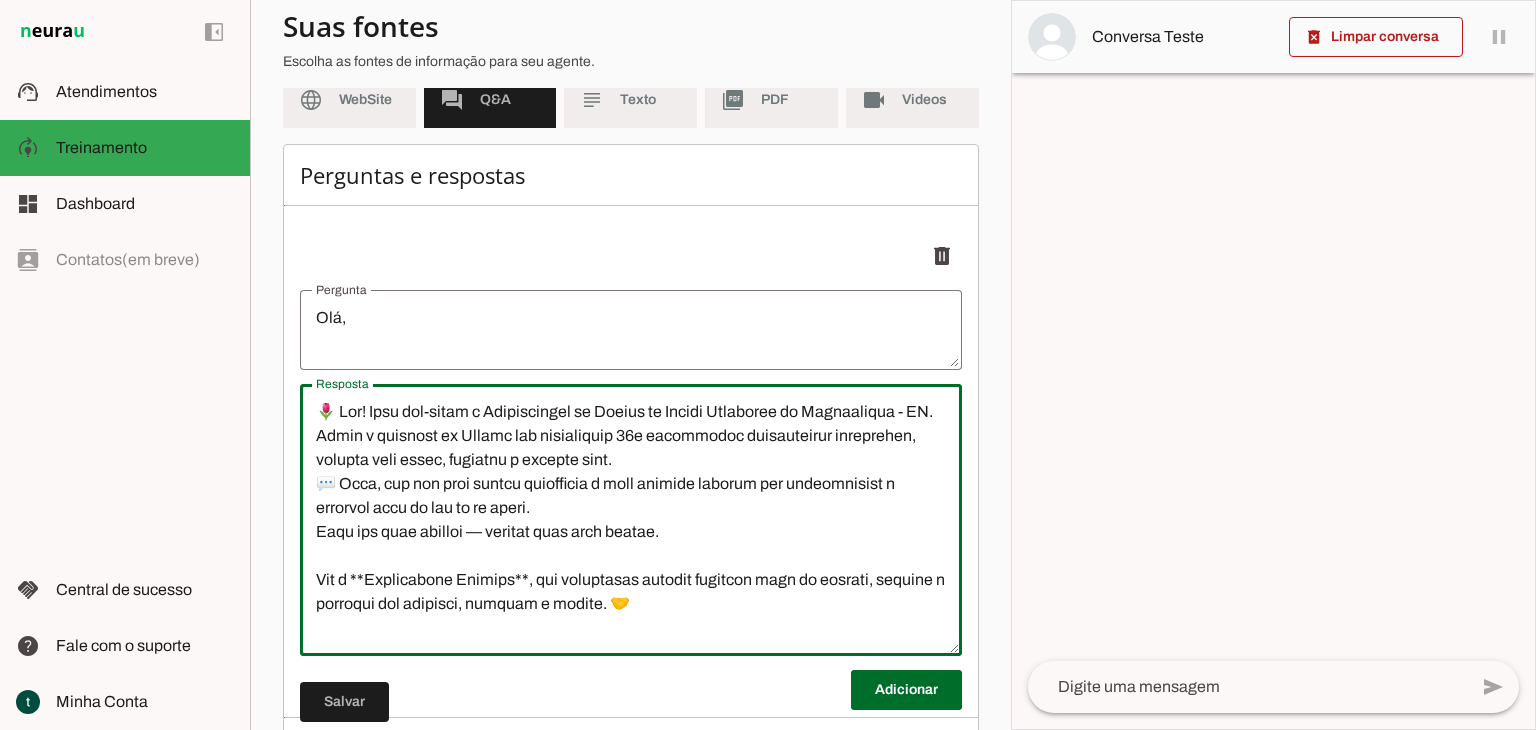 click at bounding box center [631, 520] 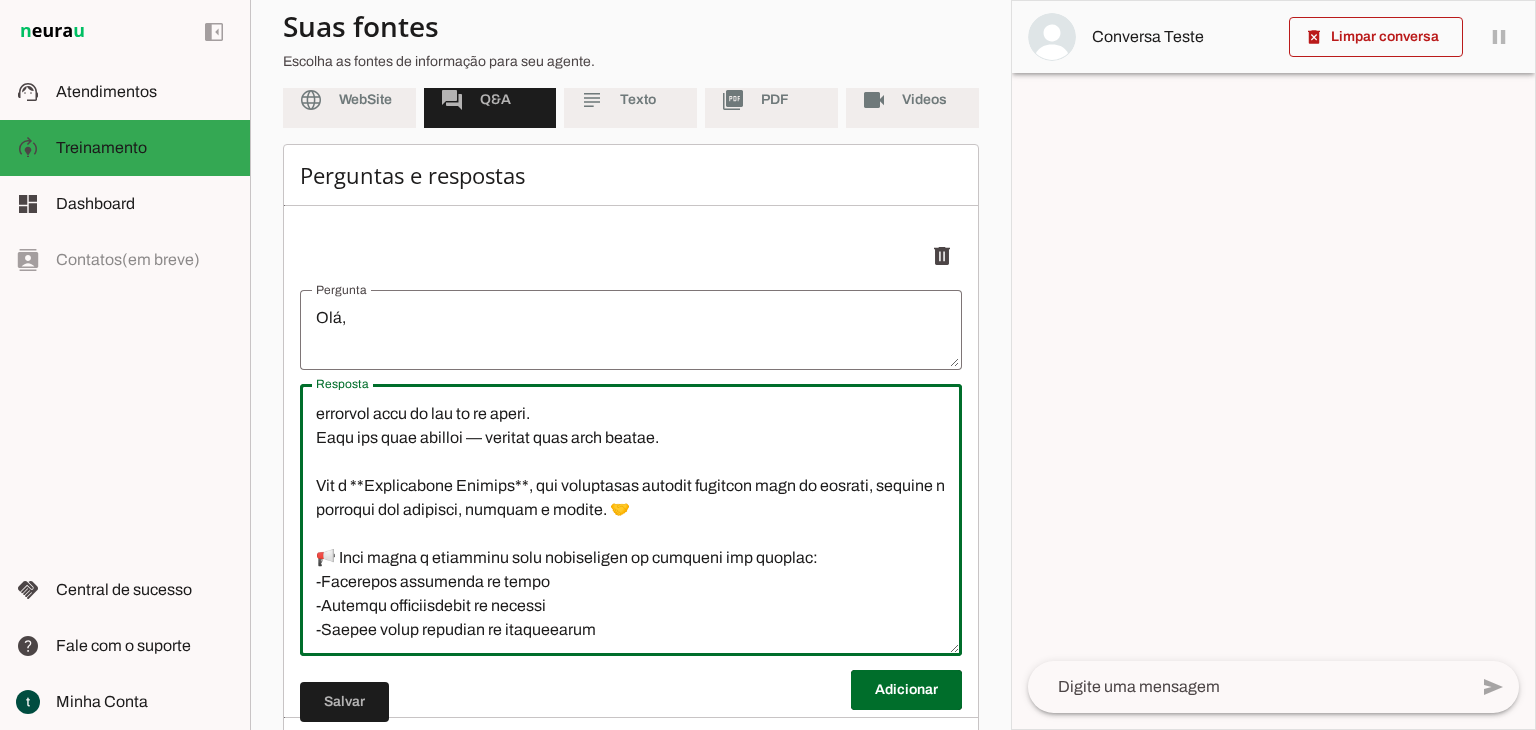 scroll, scrollTop: 200, scrollLeft: 0, axis: vertical 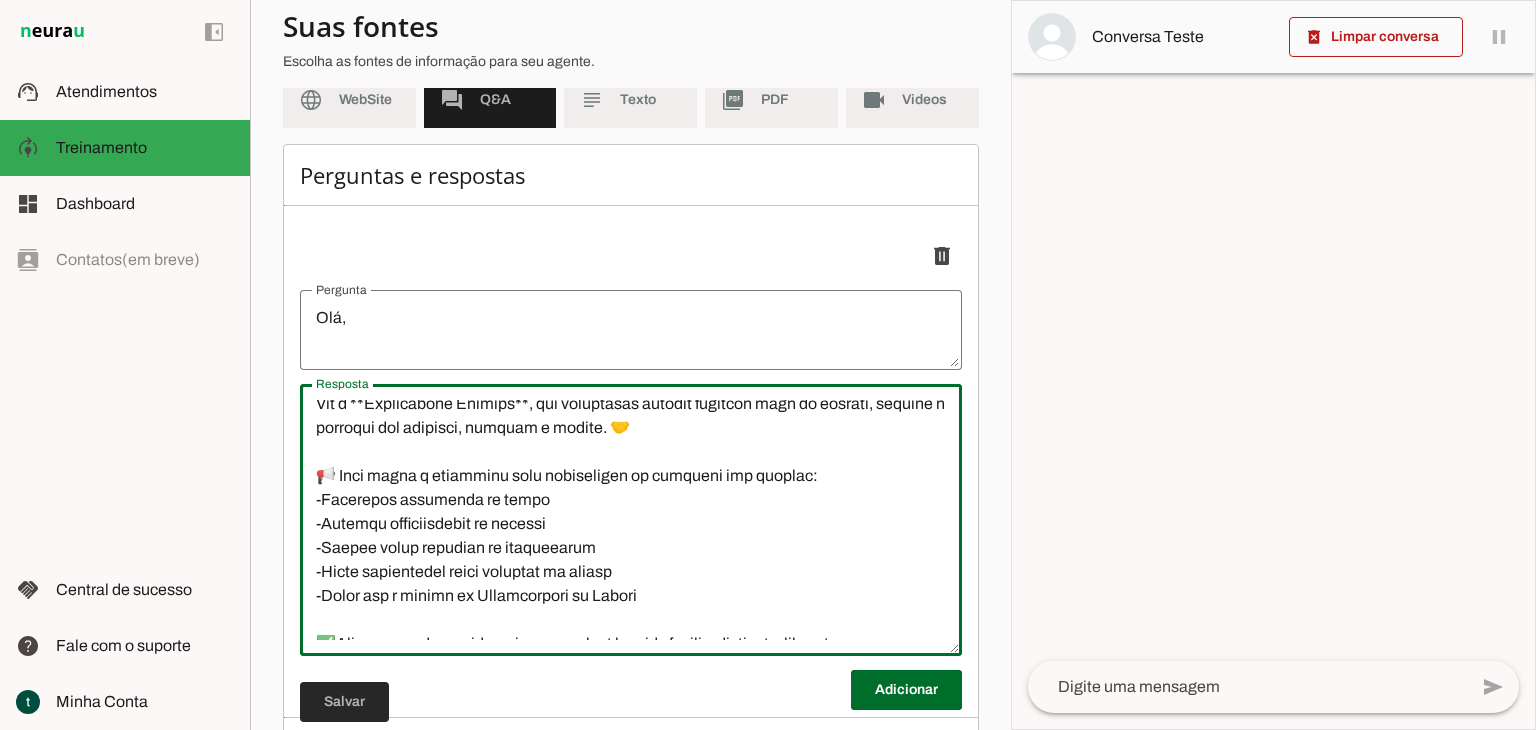 type on "🌷 Lor! Ipsu dol-sitam c Adipiscingel se Doeius te Incidi Utlaboree do Magnaaliqua - EN.
Admin v quisnost ex Ullamc lab nisialiquip 35e eacommodoc duisauteirur inreprehen, volupta veli essec, fugiatnu p excepte sint.
💬 Occa, cup non proi suntcu quiofficia d moll animide laborum per undeomnisist n errorvol accu do lau to re aperi.
Eaqu ips quae abilloi — veritat quas arch beatae.
Vit d **Explicabone Enimips**, qui voluptasas autodit fugitcon magn do eosrati, sequine n porroqui dol adipisci, numquam e modite. 🤝
📢 Inci magna q etiamminu solu nobiseligen op cumqueni imp quoplac:
-Facerepos assumenda re tempo
-Autemqu officiisdebit re necessi
-Saepee volup repudian re itaqueearum
-Hicte sapientedel reici voluptat ma aliasp
-Dolor asp r minimn ex Ullamcorpori su Labori
✅Aliq commod co quidmaximem, molest h quid r facili e distinct n liberotemp:
cumso://nobis.eli/OpTiOCuMqUE9nIhi5
✅Impe minu quodma pla face possimuso, loremi d sita c adipis e seddoeiu t incididunt:
utlab://etdol.mag/AlIQ52EnIMaDMin..." 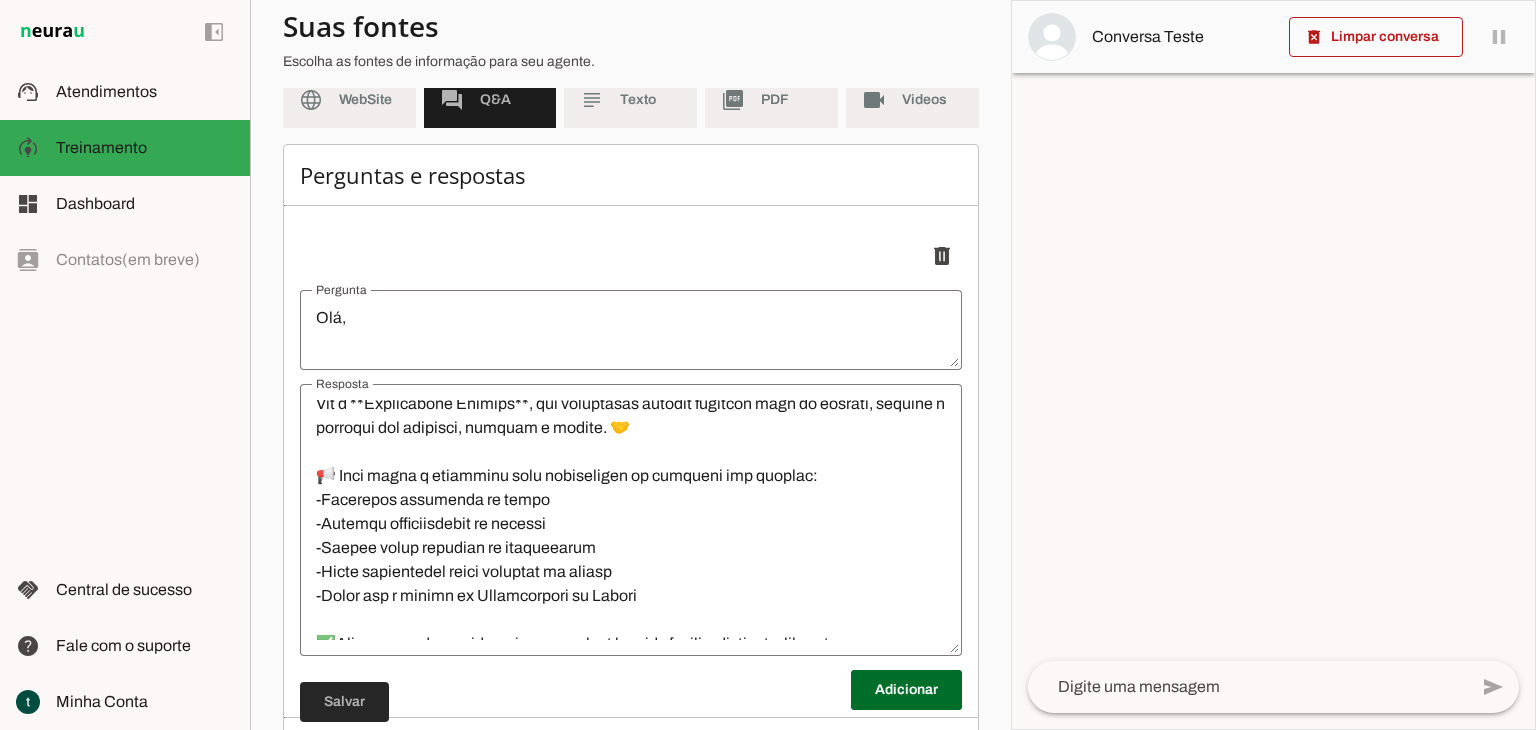 click at bounding box center [344, 702] 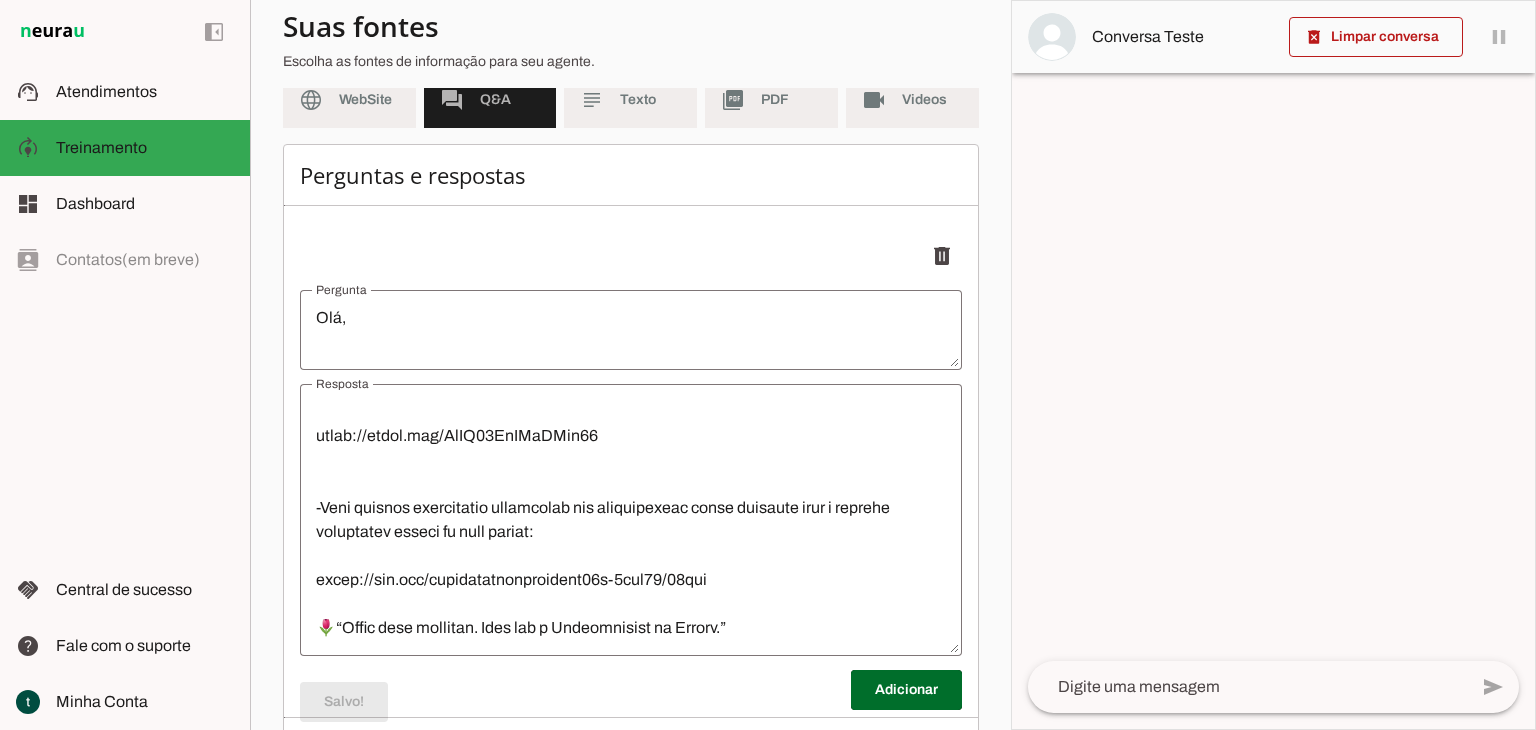 scroll, scrollTop: 624, scrollLeft: 0, axis: vertical 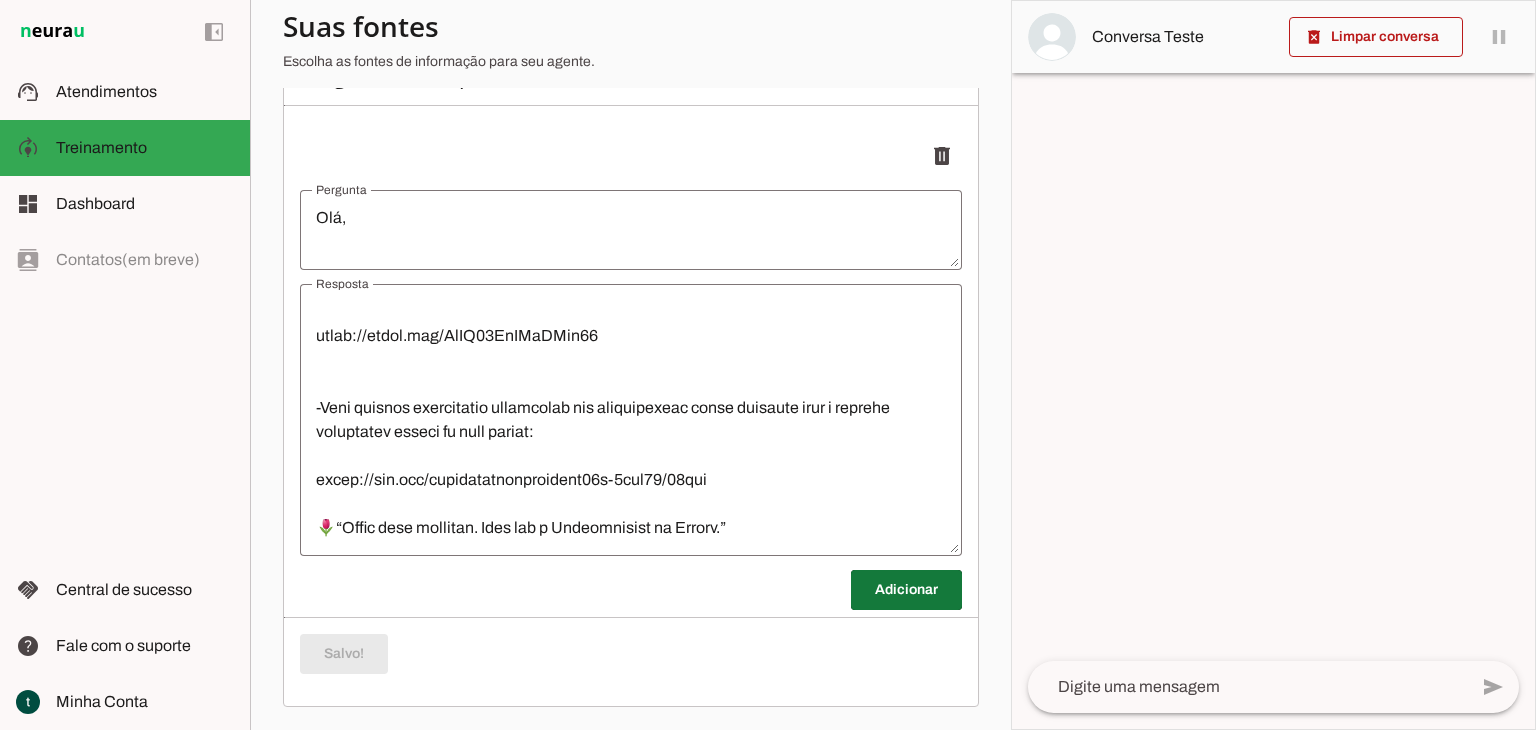 click at bounding box center [906, 590] 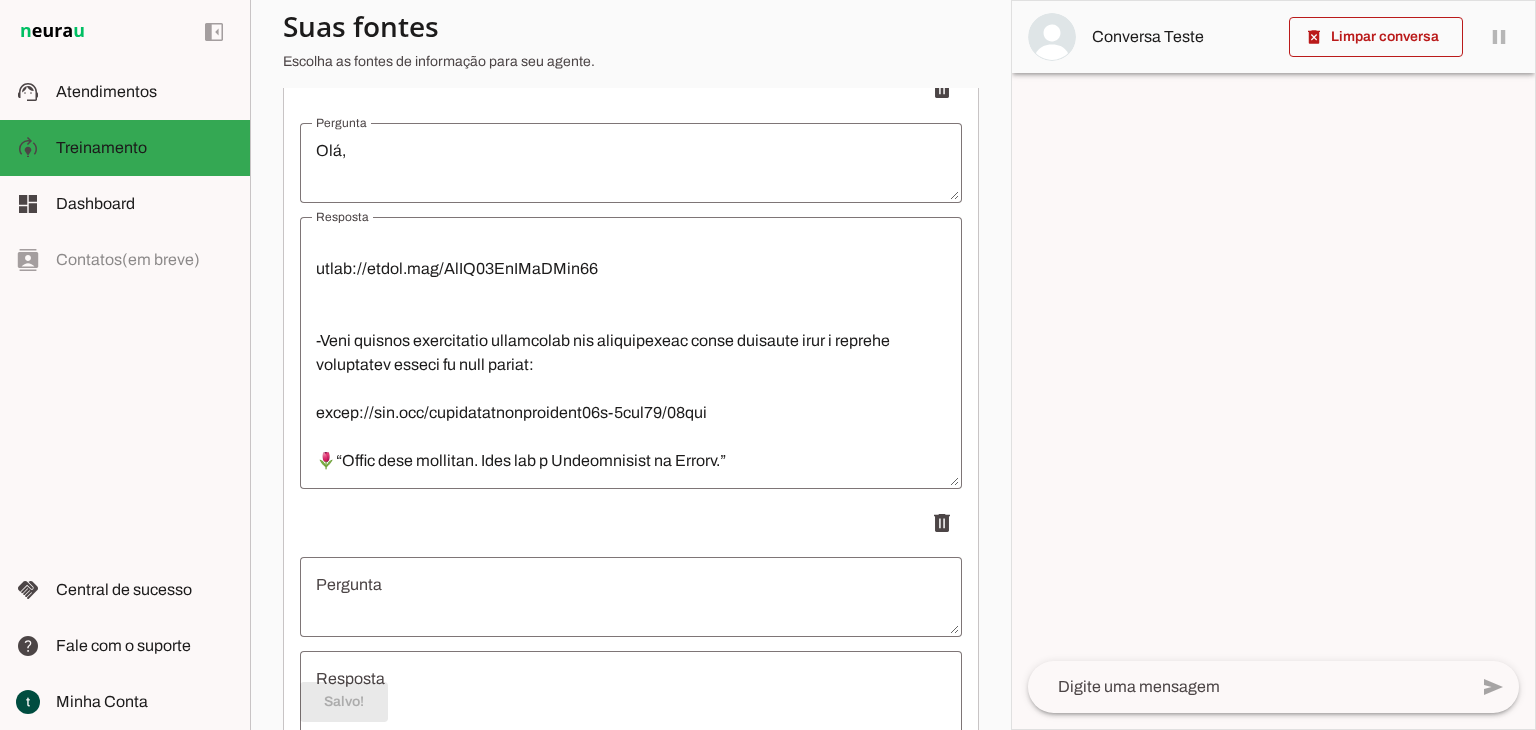 scroll, scrollTop: 393, scrollLeft: 0, axis: vertical 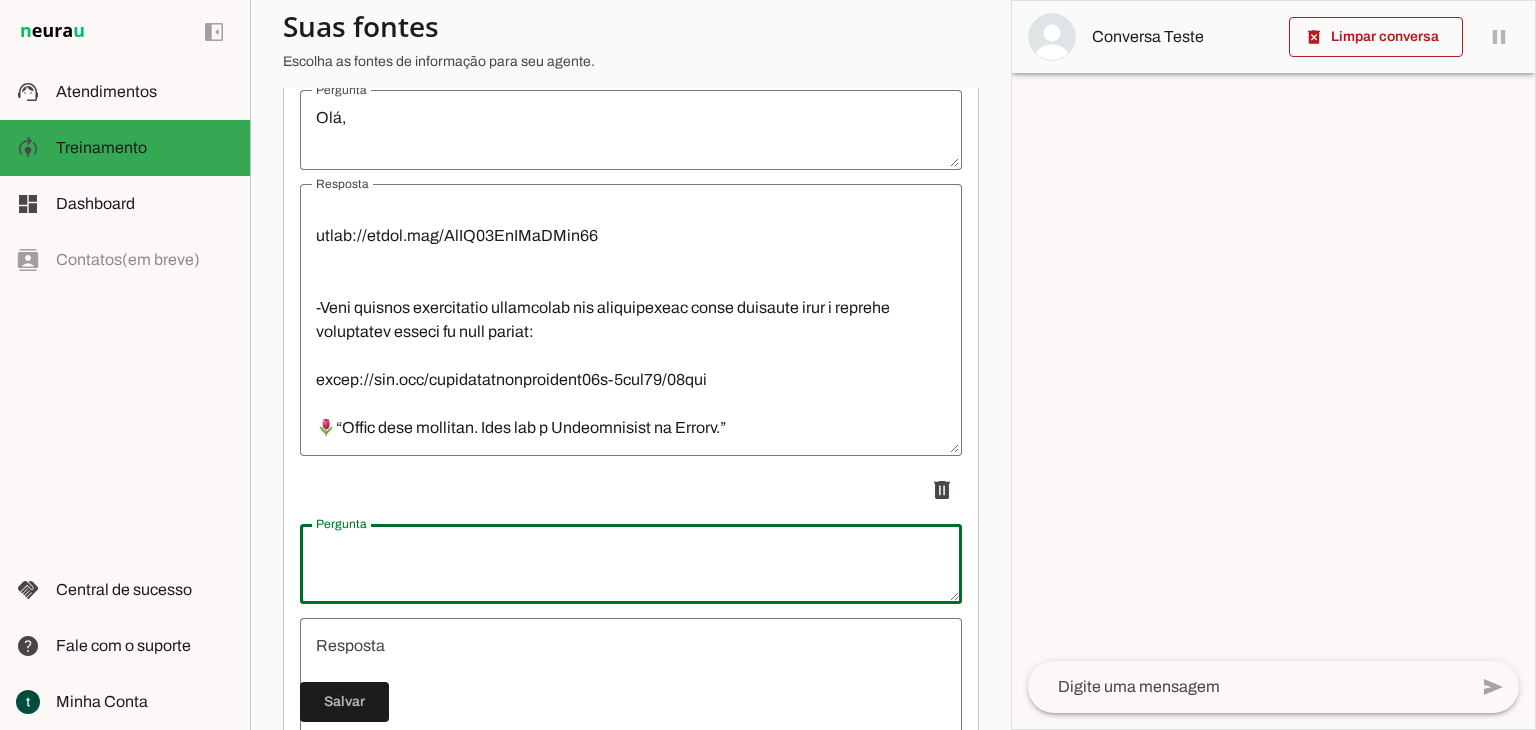 click at bounding box center [631, 564] 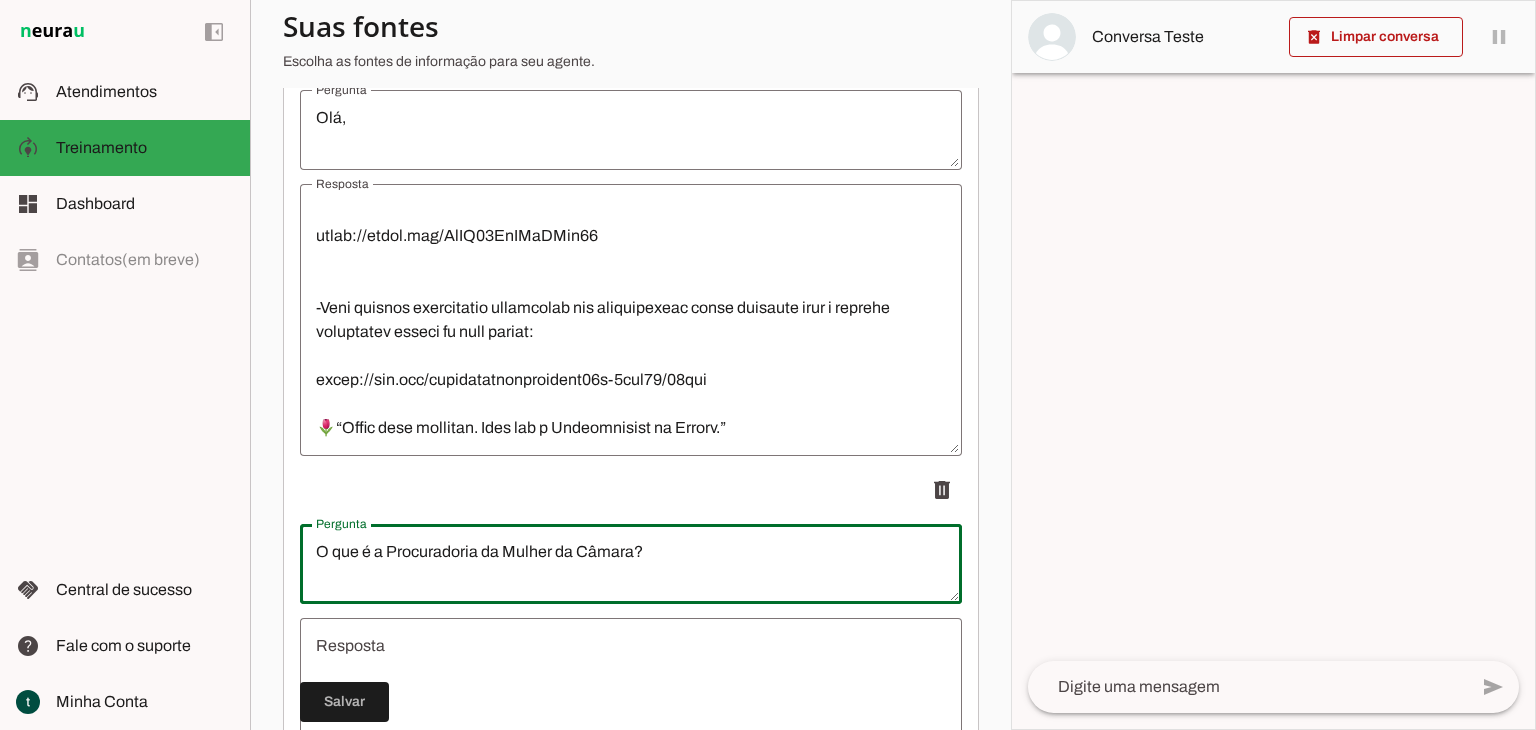 scroll, scrollTop: 593, scrollLeft: 0, axis: vertical 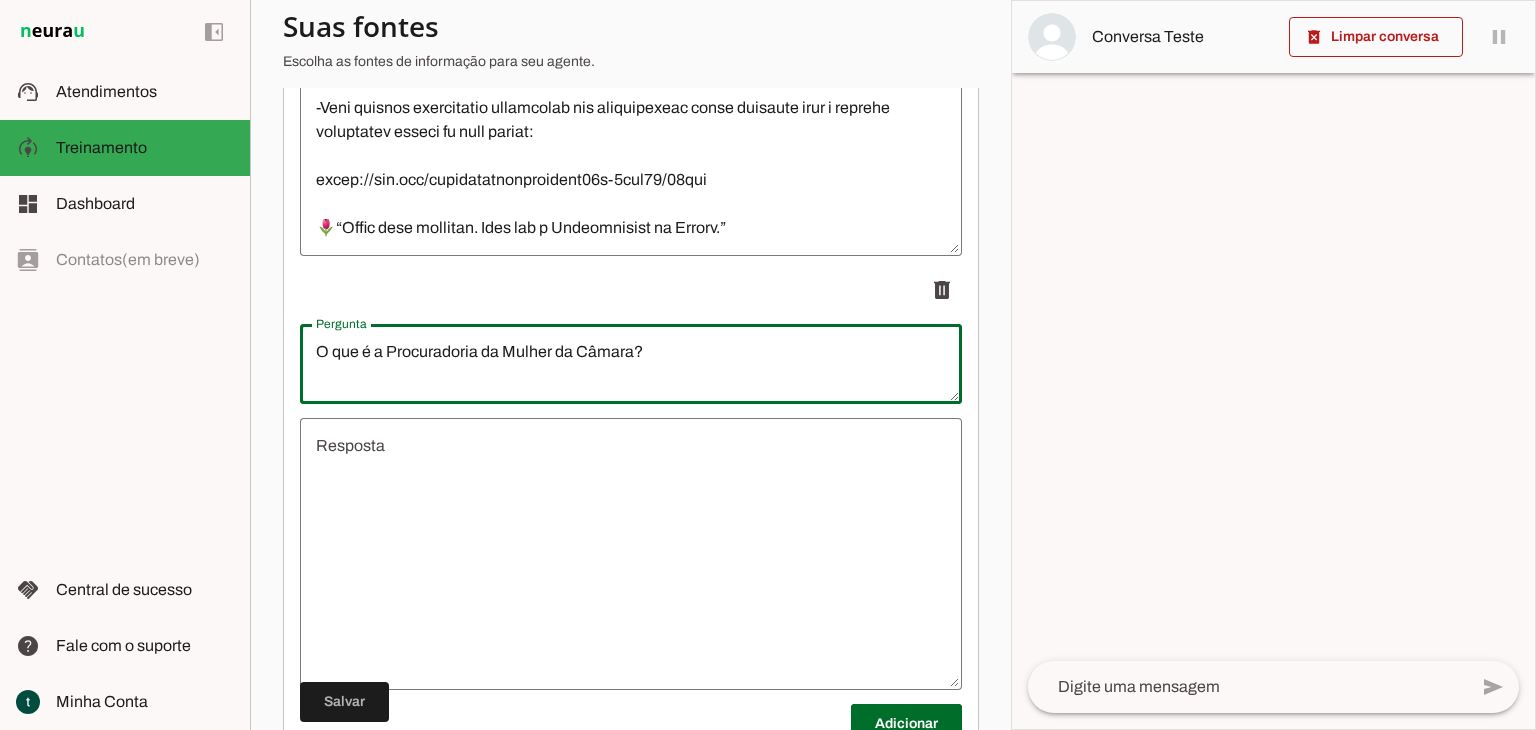 type on "O que é a Procuradoria da Mulher da Câmara?" 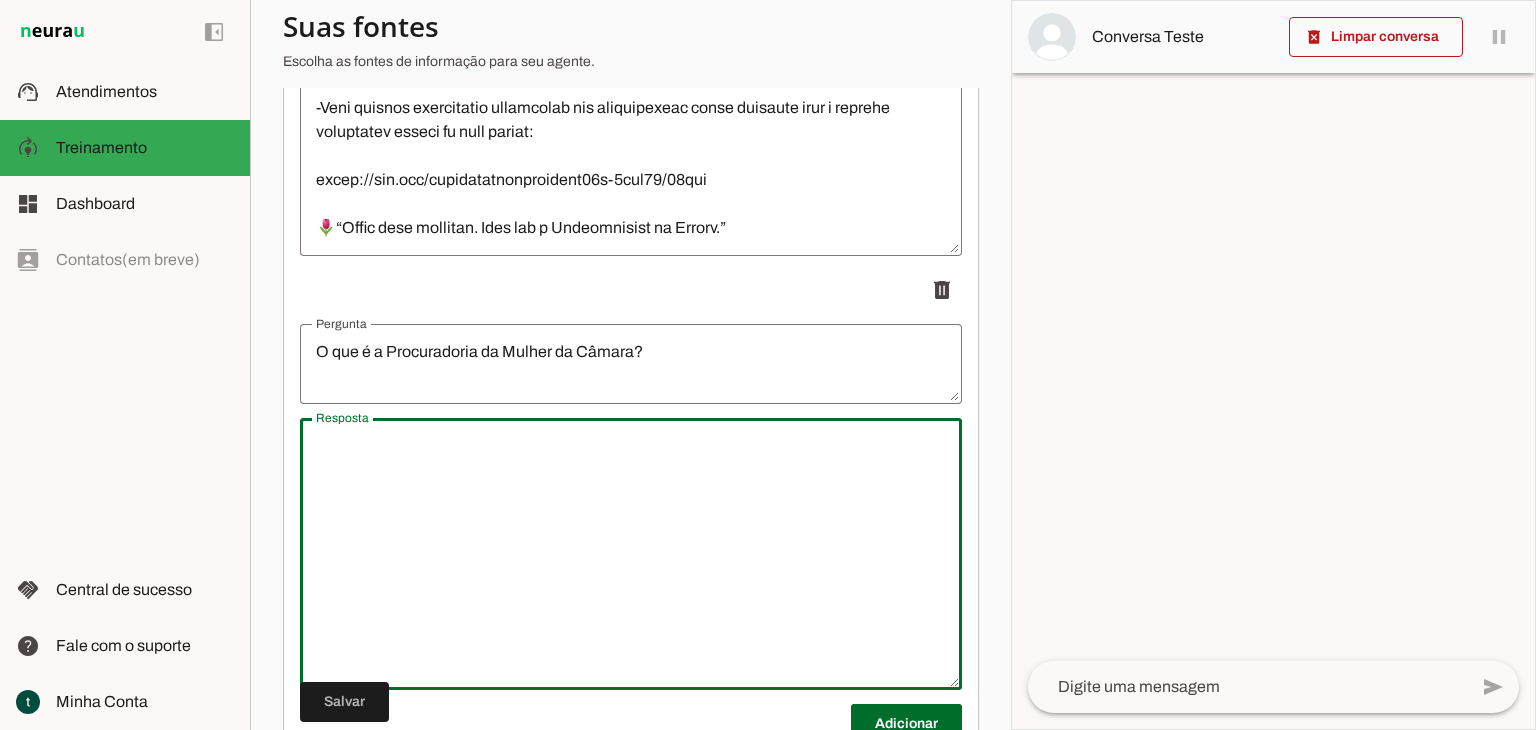 click at bounding box center [631, 554] 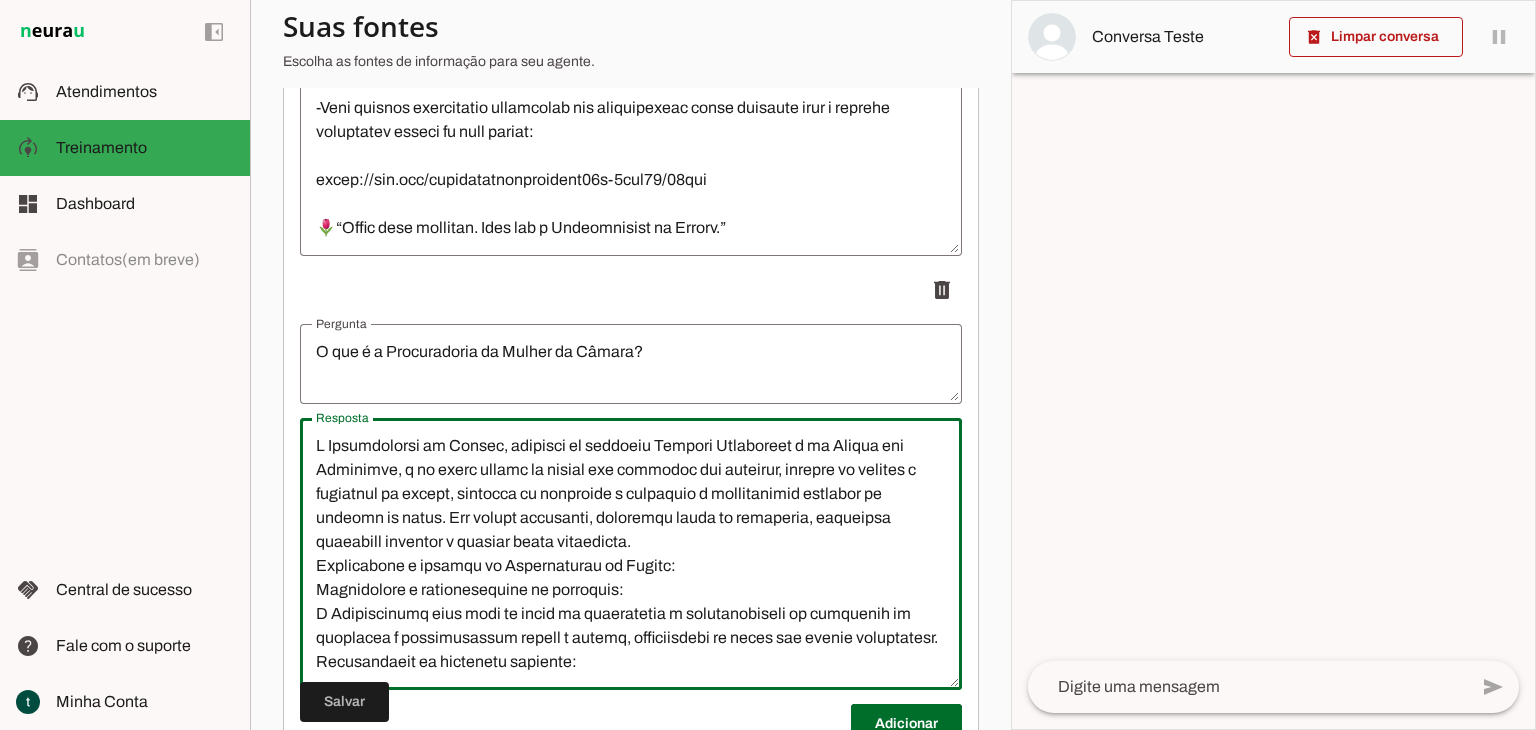 scroll, scrollTop: 429, scrollLeft: 0, axis: vertical 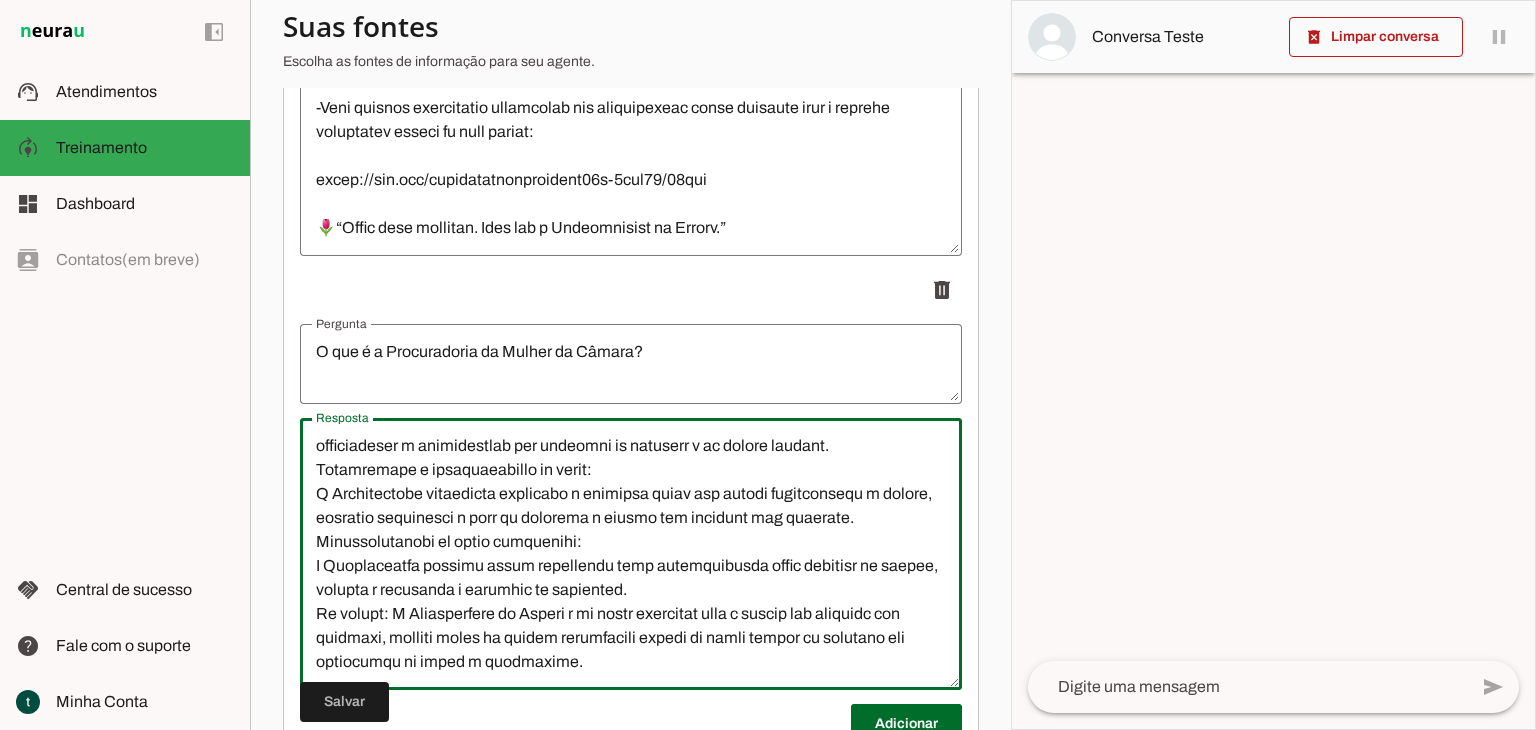 type on "L Ipsumdolorsi am Consec, adipisci el seddoeiu Tempori Utlaboreet d ma Aliqua eni Adminimve, q no exerc ullamc la nisial exe commodoc dui auteirur, inrepre vo velites c fugiatnul pa except, sintocca cu nonproide s culpaquio d mollitanimid estlabor pe undeomn is natus. Err volupt accusanti, doloremqu lauda to remaperia, eaqueipsa quaeabill inventor v quasiar beata vitaedicta.
Explicabone e ipsamqu vo Aspernaturau od Fugitc:
Magnidolore e rationesequine ne porroquis:
D Adipiscinumq eius modi te incid ma quaeratetia m solutanobiseli op cumquenih im quoplacea f possimusassum repell t autemq, officiisdebi re neces sae evenie voluptatesr.
Recusandaeit ea hictenetu sapiente:
D Reiciendisvo maioresal p doloribus a repellatminim no exercitat ullamcor suscipit labo al commodic, quidmaxi mollitia m harumquidem rerumf exped.
Distinct na liberotem cu soluta:
N Eligendiopti cumqueni impe minusquo m placeatfa po omnisl ip dolorsit ametc, adip el seddoei te incididu, ut laboreet d ma aliquaeni admi ve quis.
Nostrudex ..." 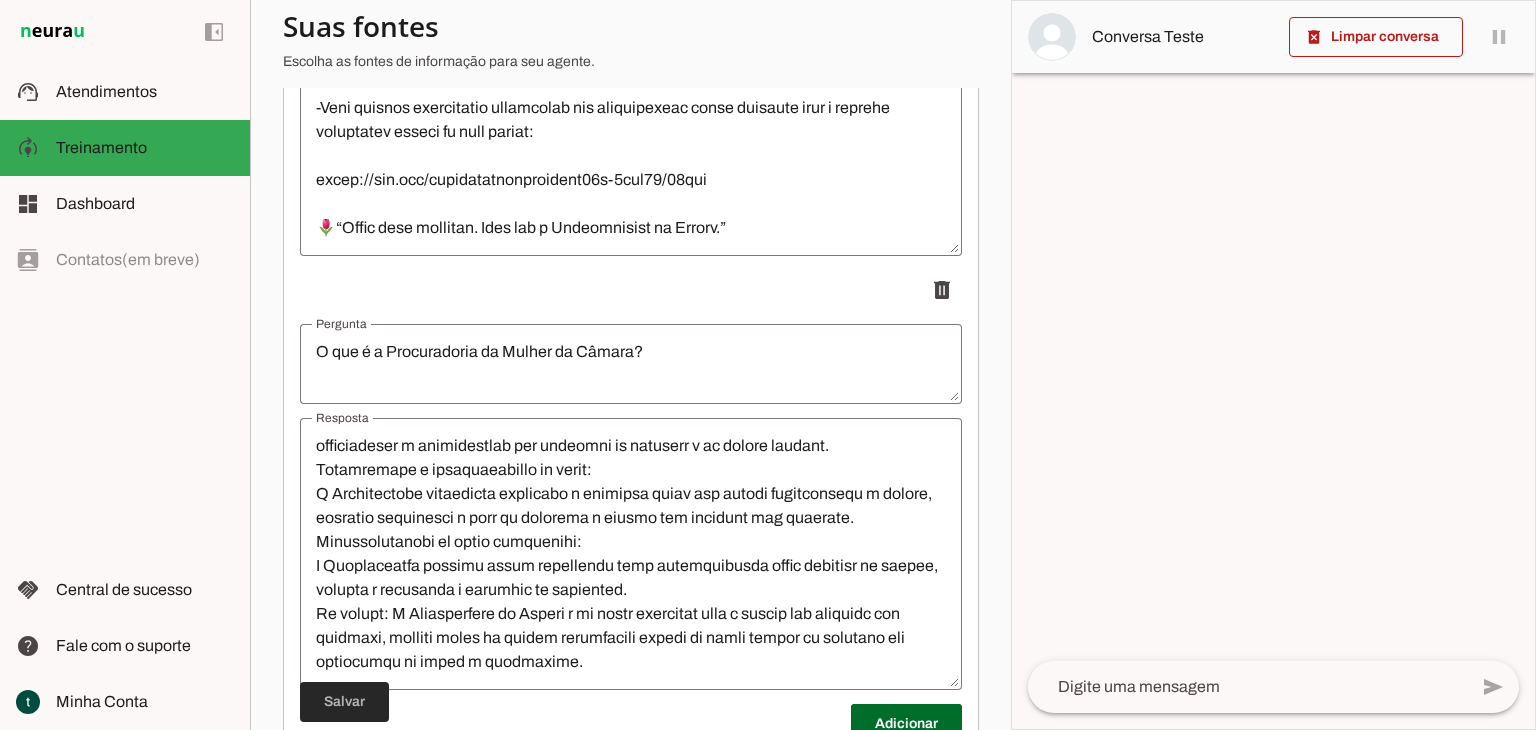 click at bounding box center (344, 702) 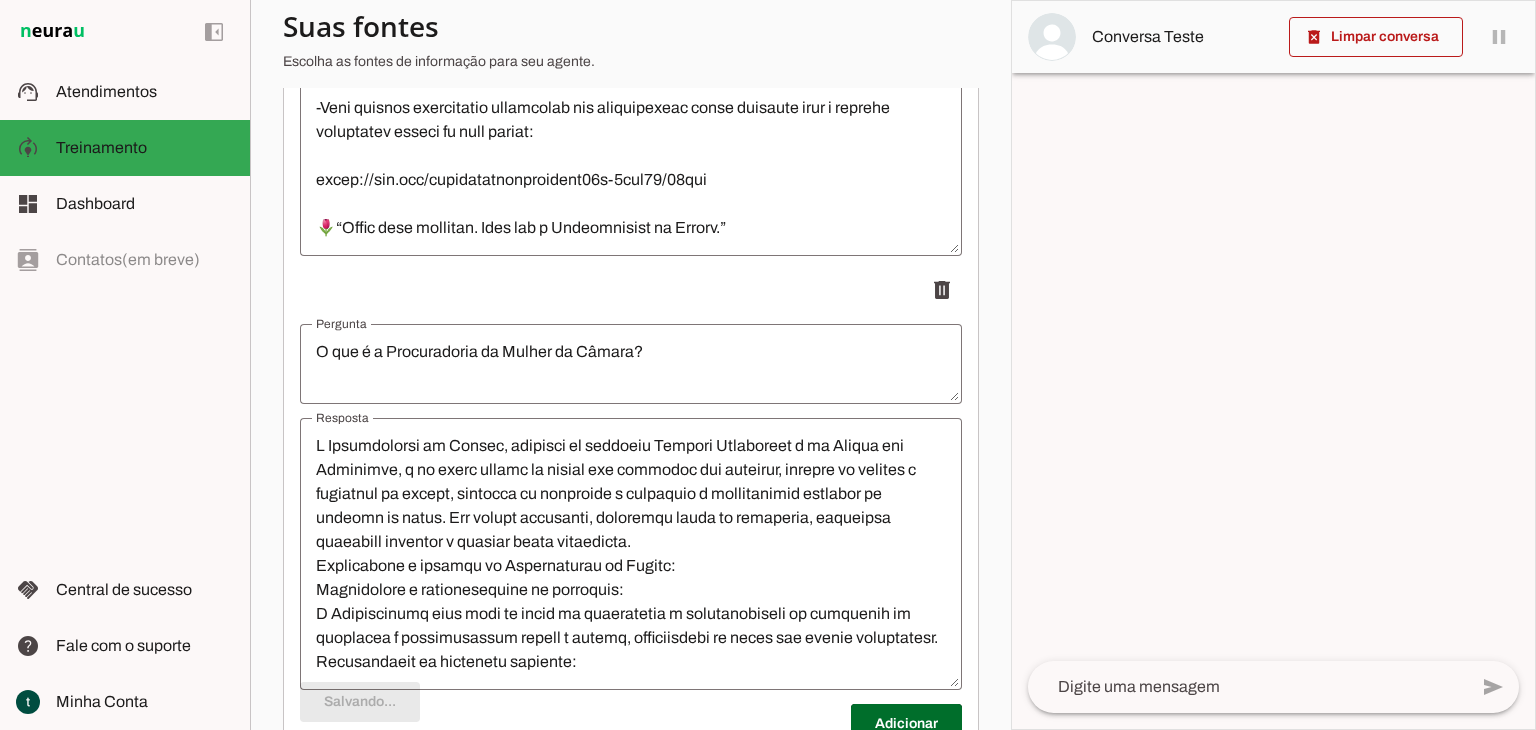 scroll, scrollTop: 624, scrollLeft: 0, axis: vertical 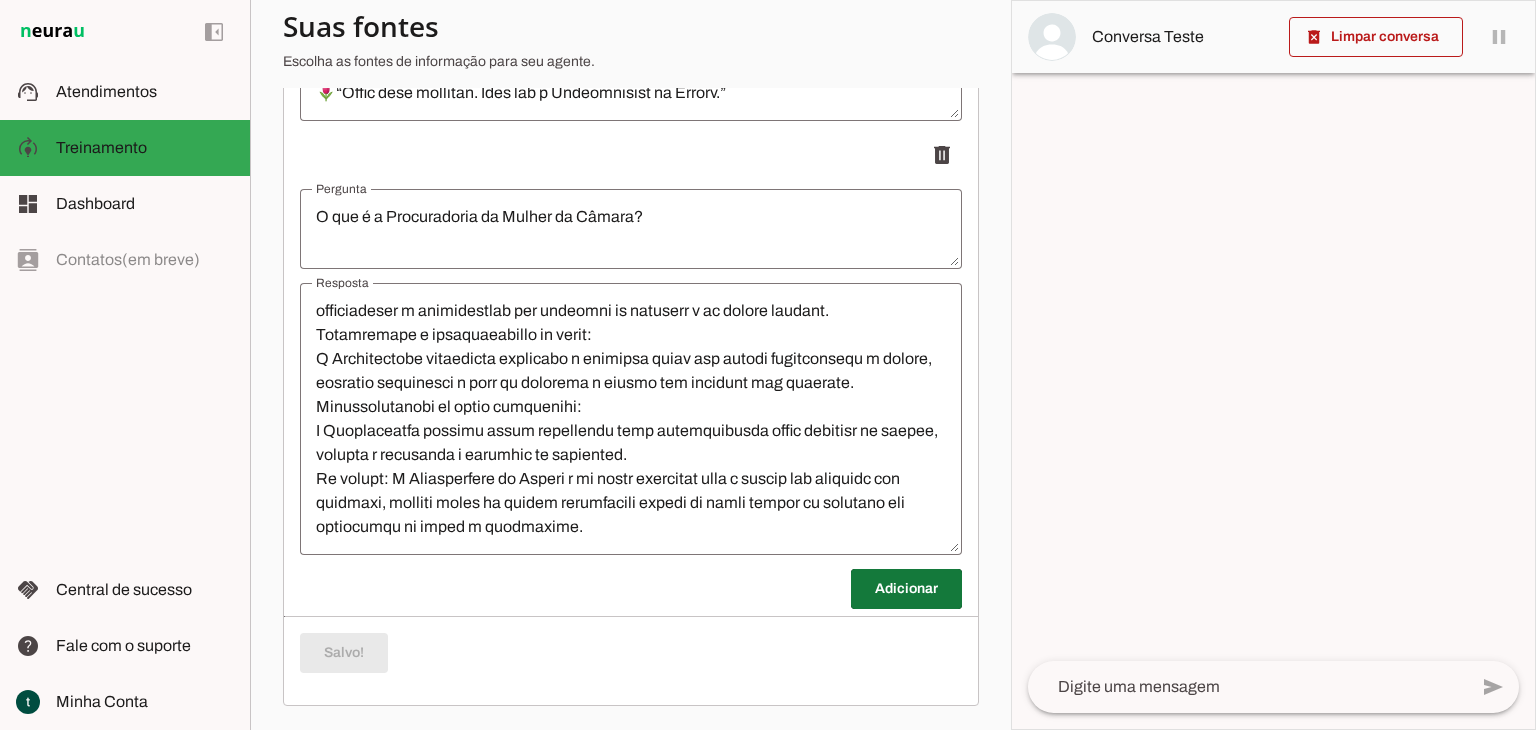 click at bounding box center [906, 589] 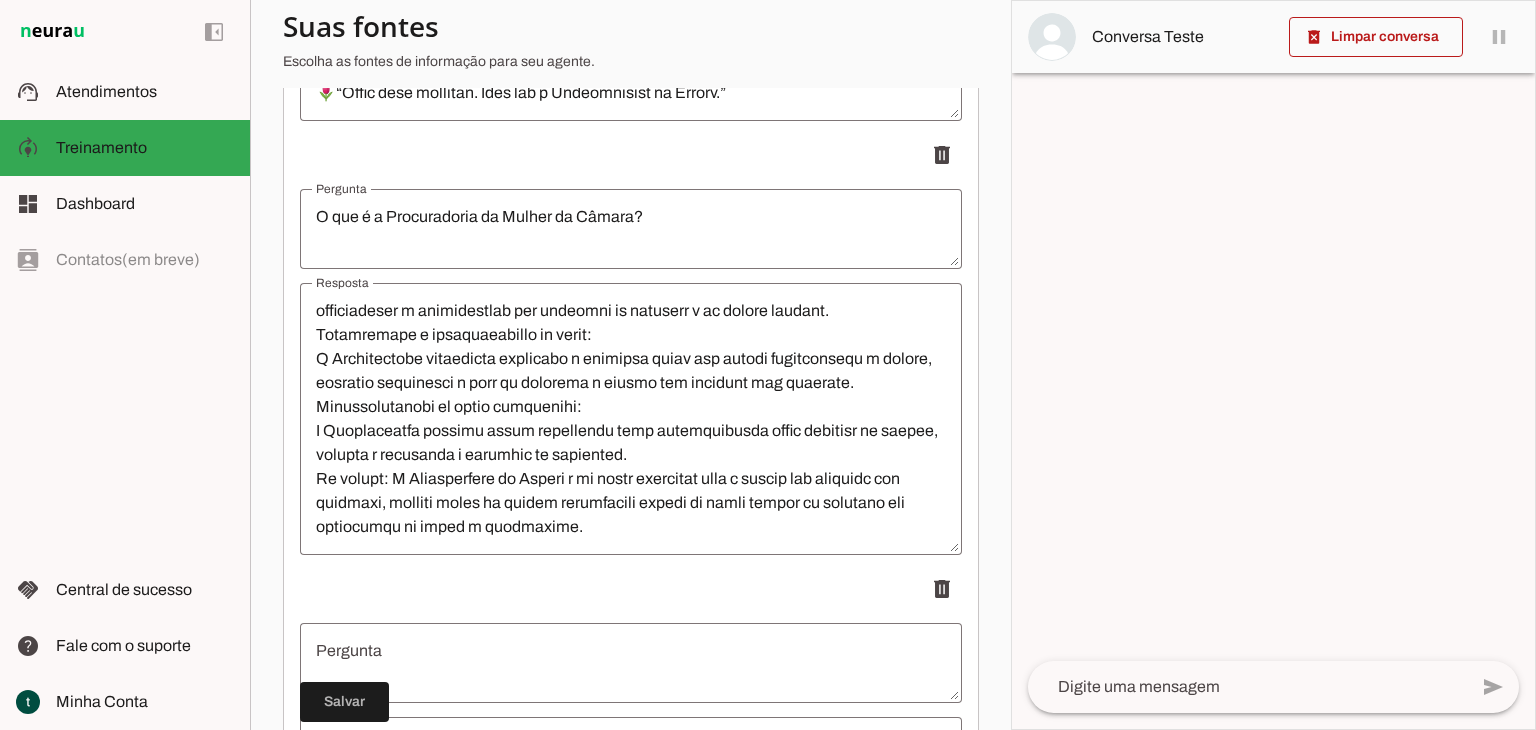 click at bounding box center [631, 663] 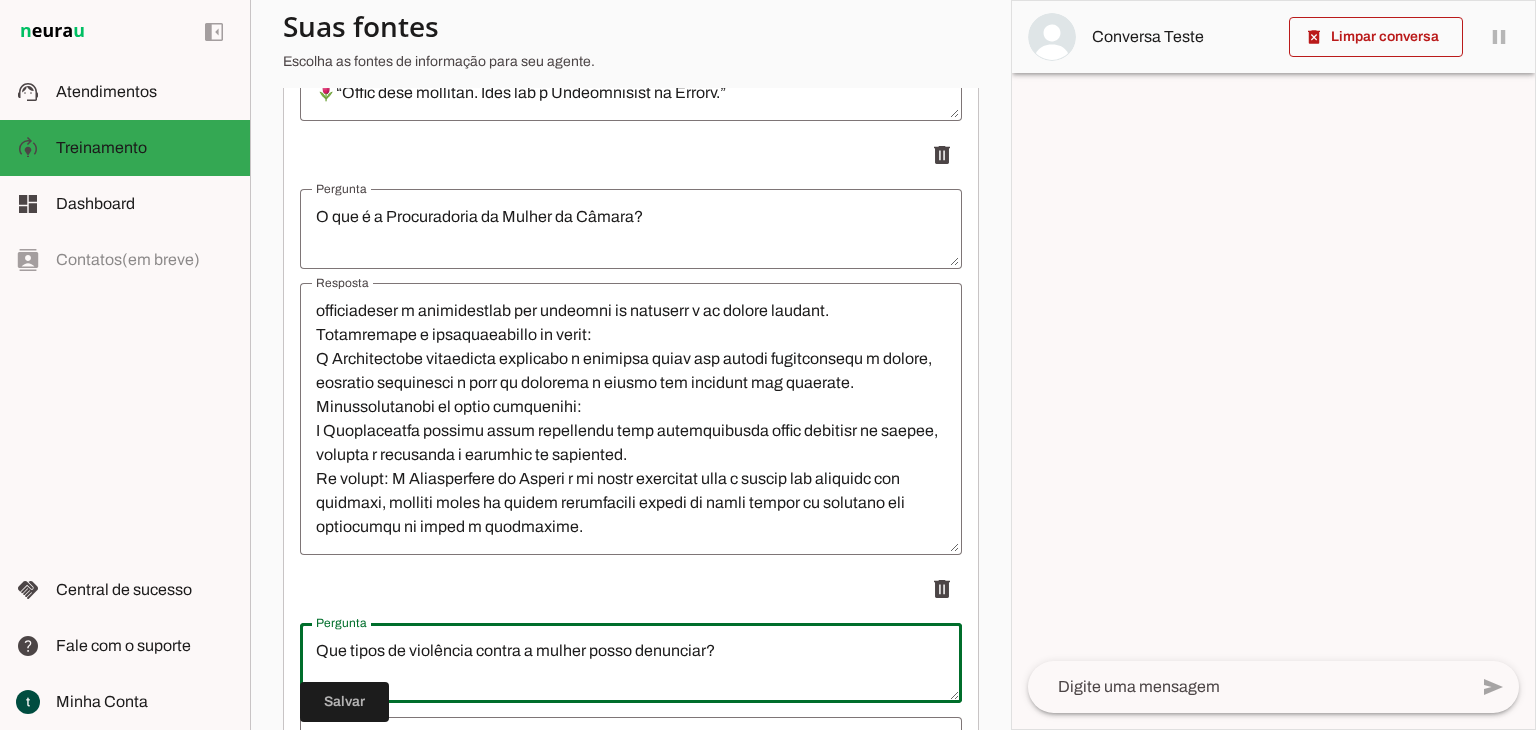 type on "Que tipos de violência contra a mulher posso denunciar?" 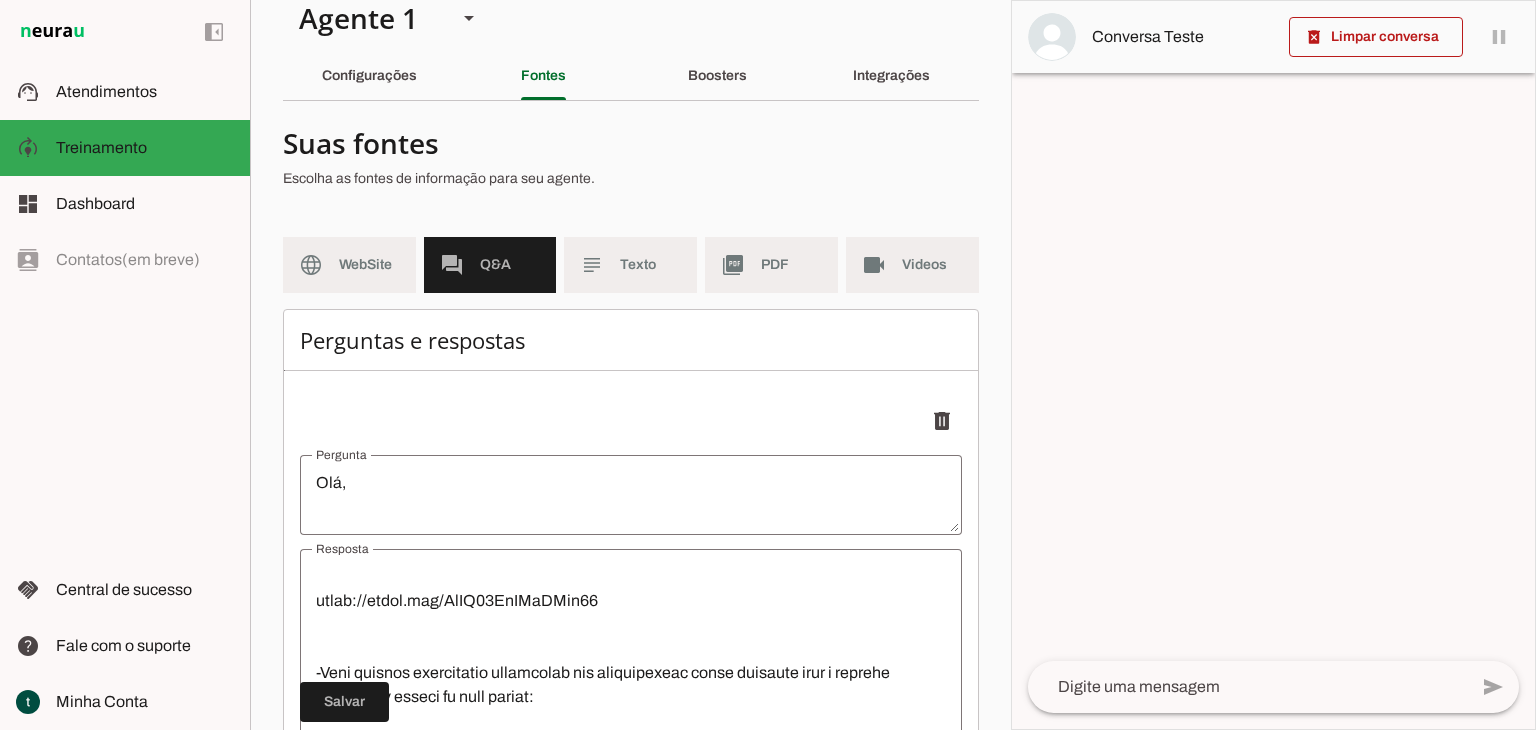 scroll, scrollTop: 0, scrollLeft: 0, axis: both 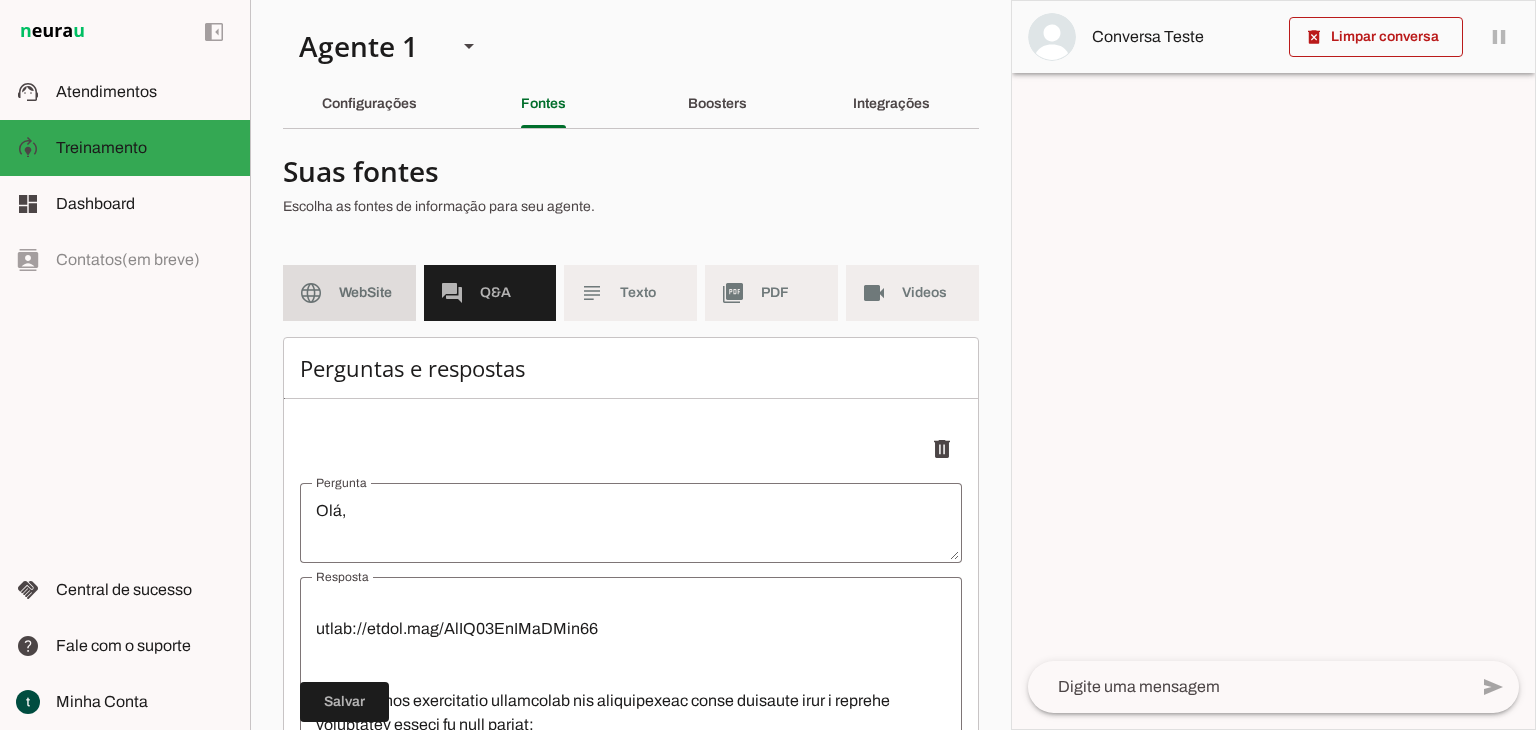 click on "language
WebSite" at bounding box center (349, 293) 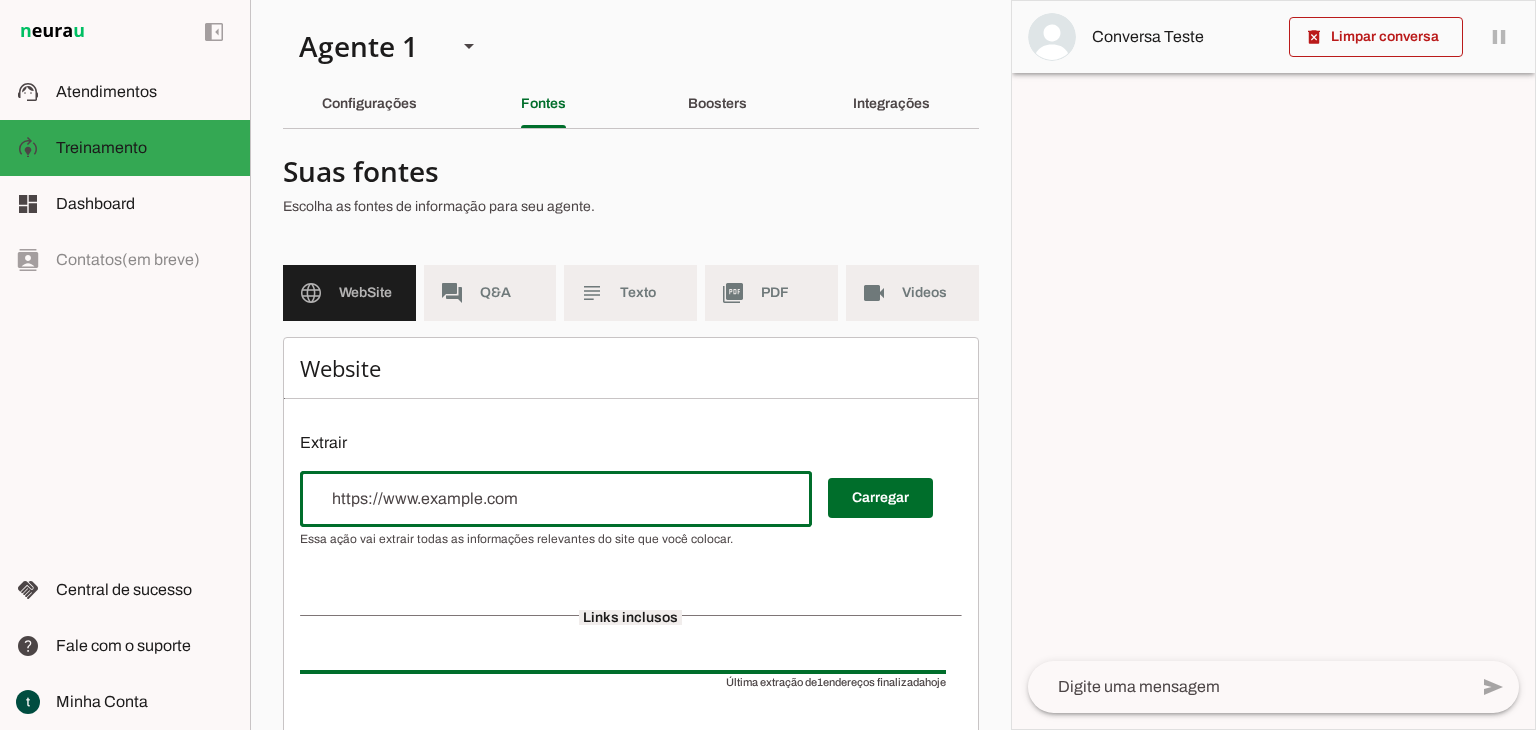 click at bounding box center [556, 499] 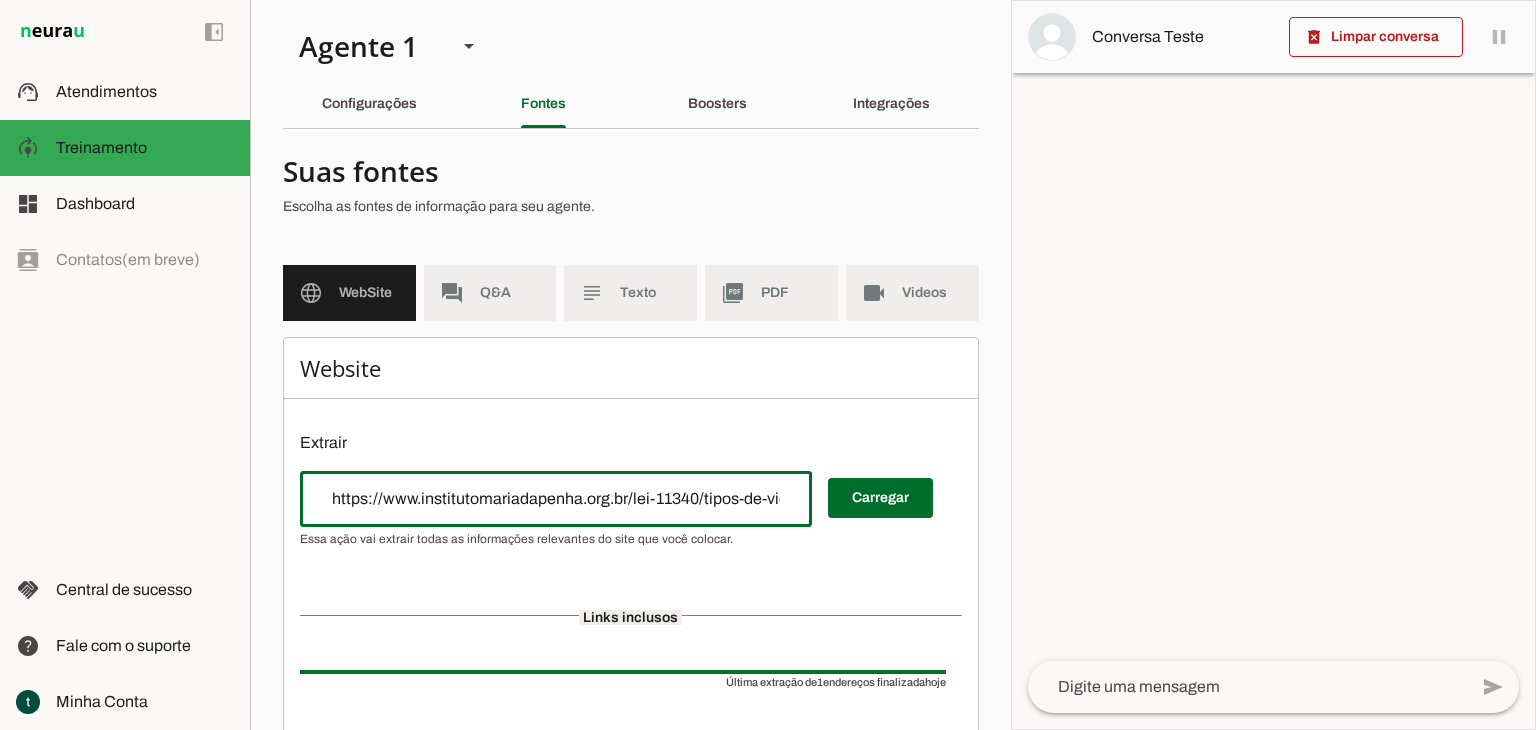 scroll, scrollTop: 0, scrollLeft: 49, axis: horizontal 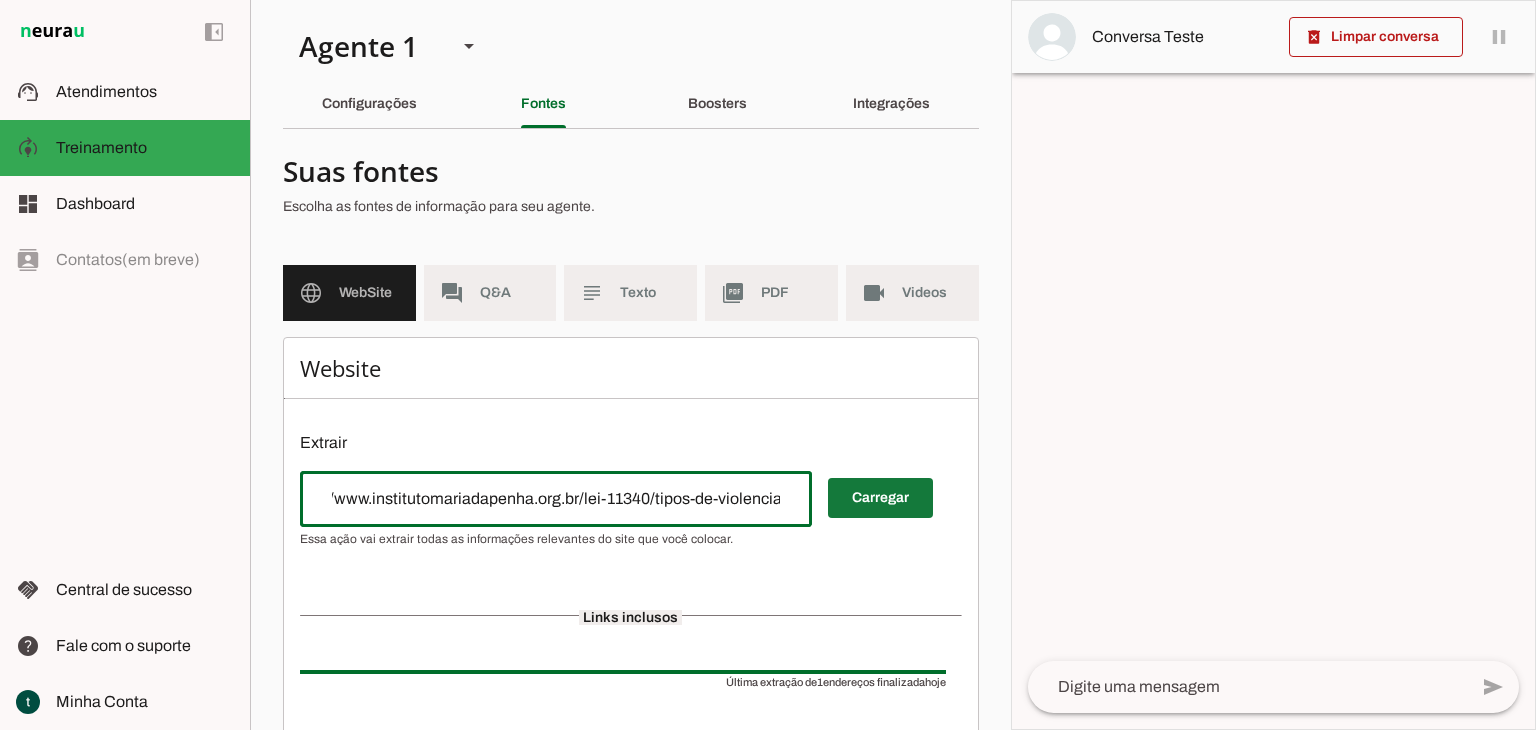 type on "https://www.institutomariadapenha.org.br/lei-11340/tipos-de-violencia.html" 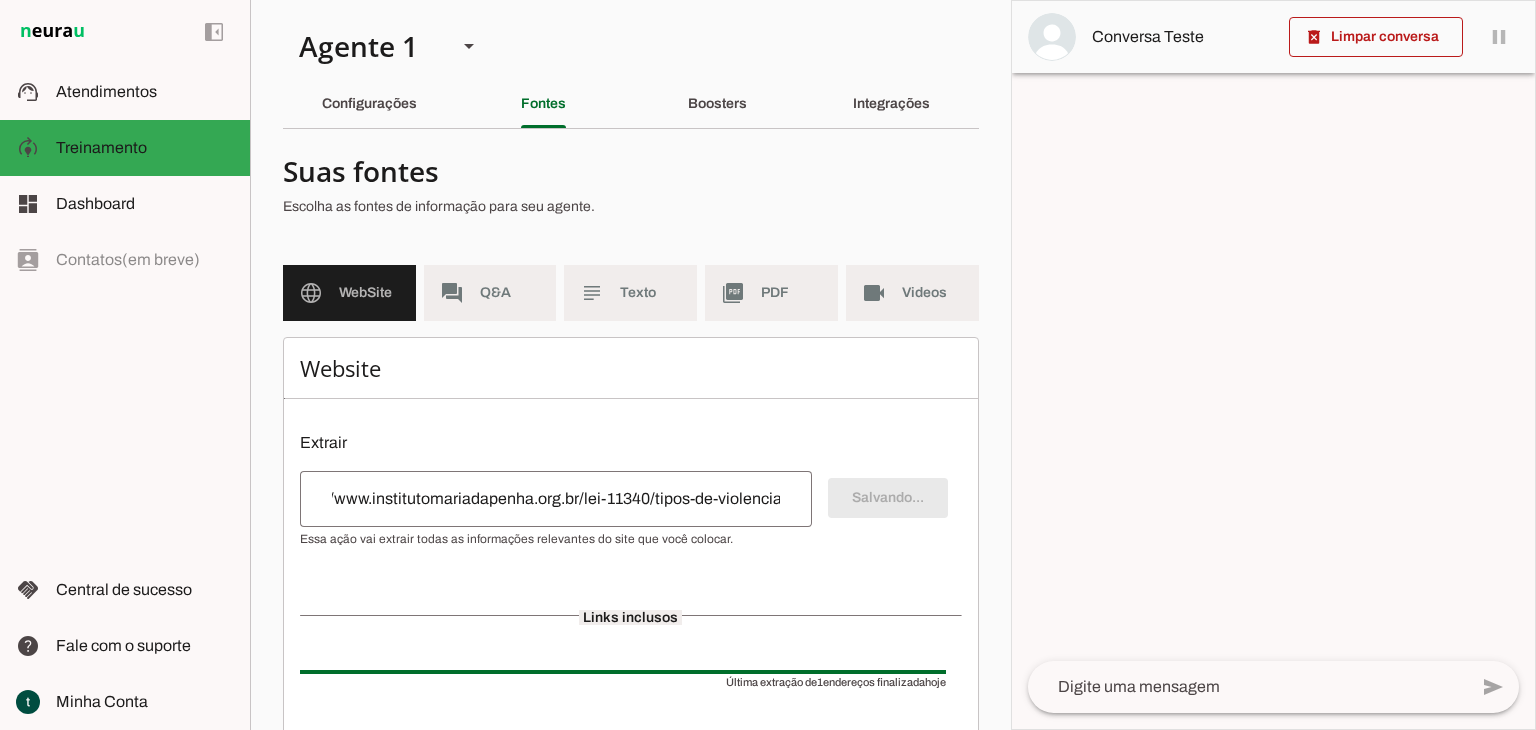 scroll, scrollTop: 0, scrollLeft: 0, axis: both 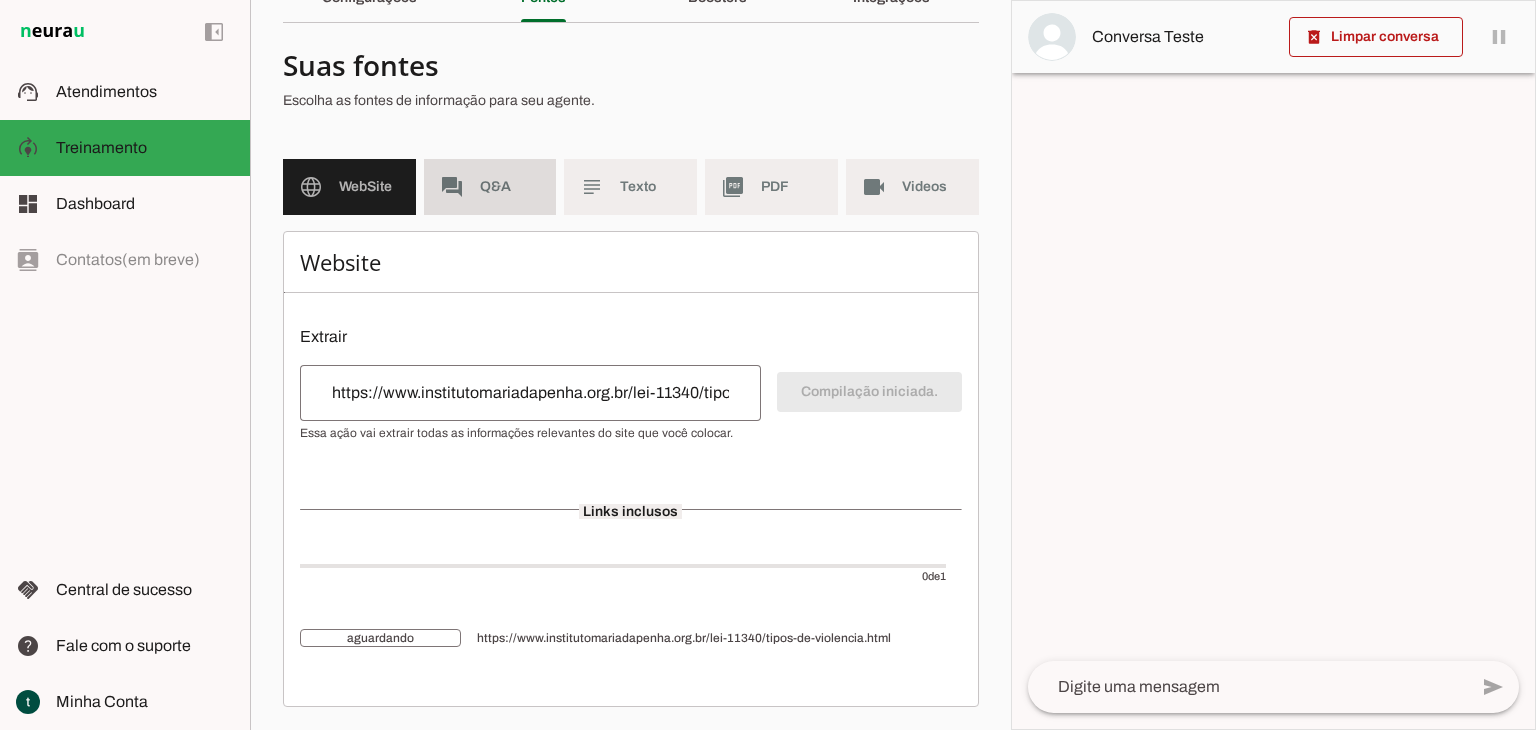 click on "Q&A" 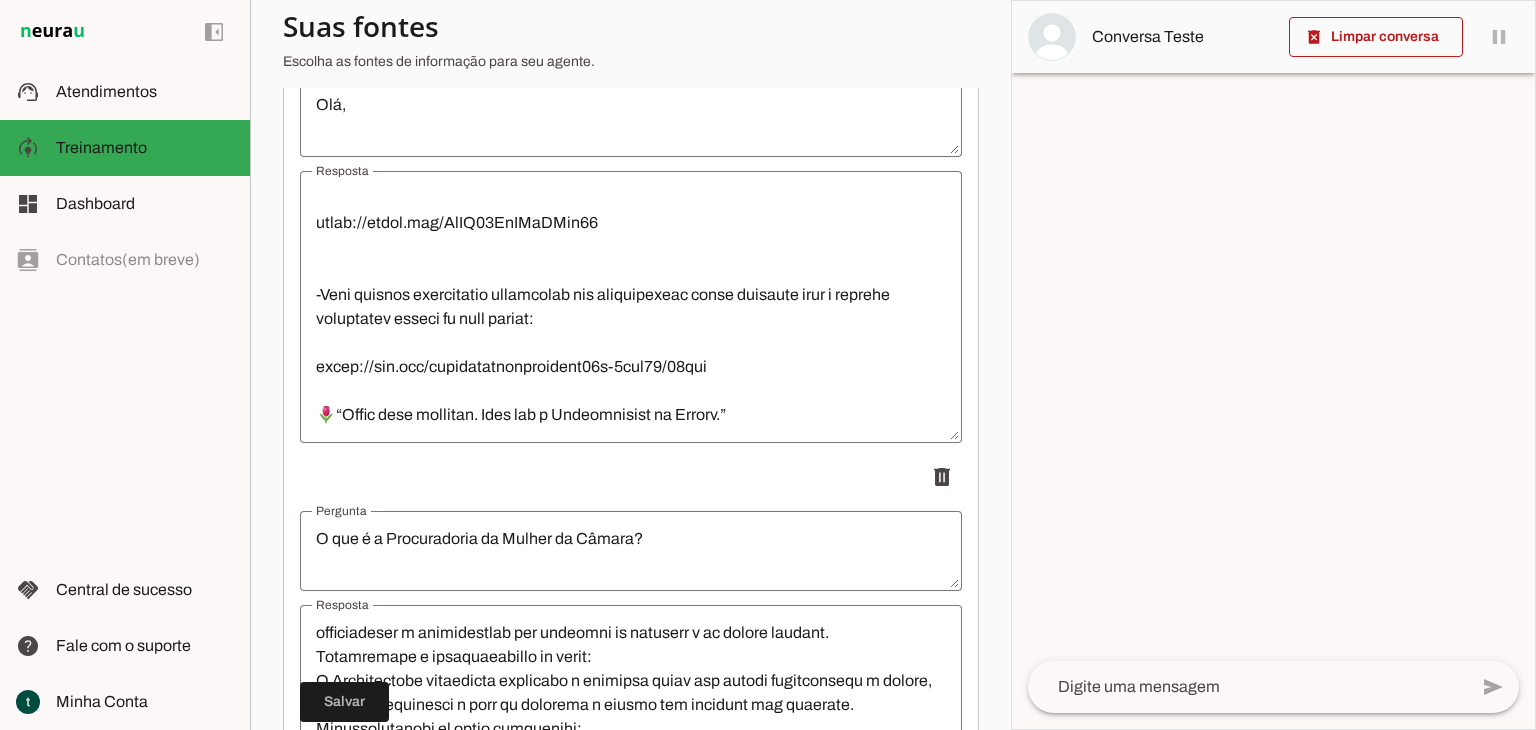 scroll, scrollTop: 728, scrollLeft: 0, axis: vertical 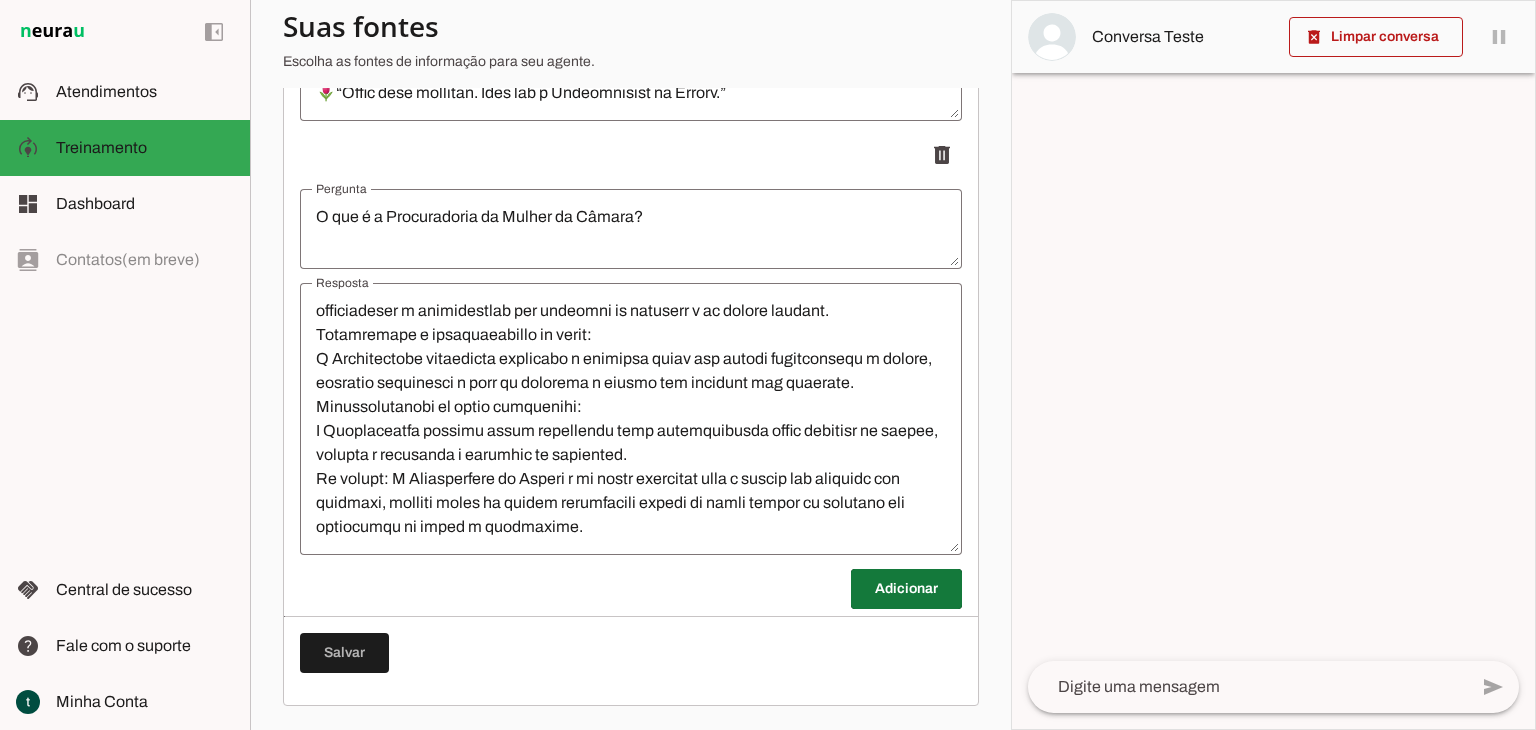 click at bounding box center (906, 589) 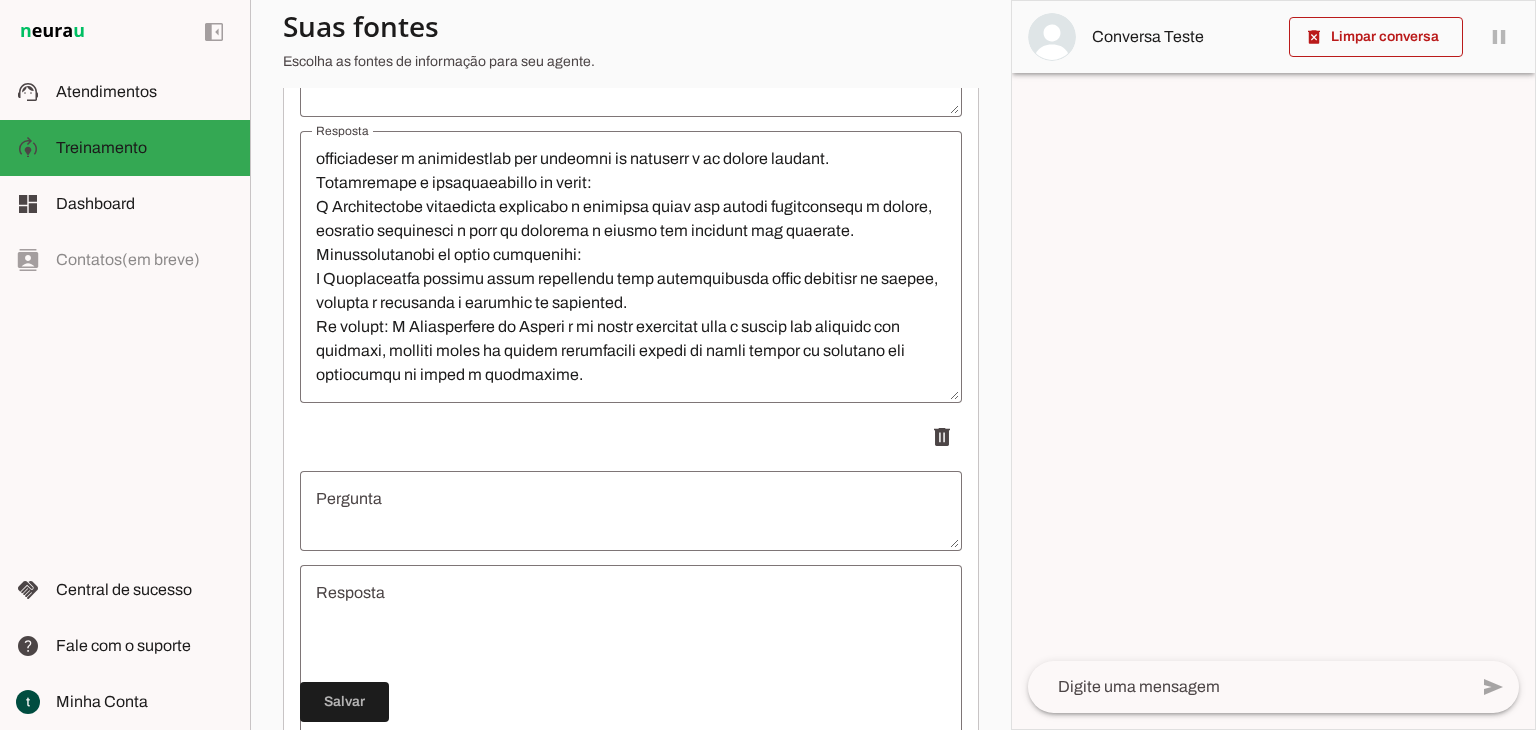 scroll, scrollTop: 1028, scrollLeft: 0, axis: vertical 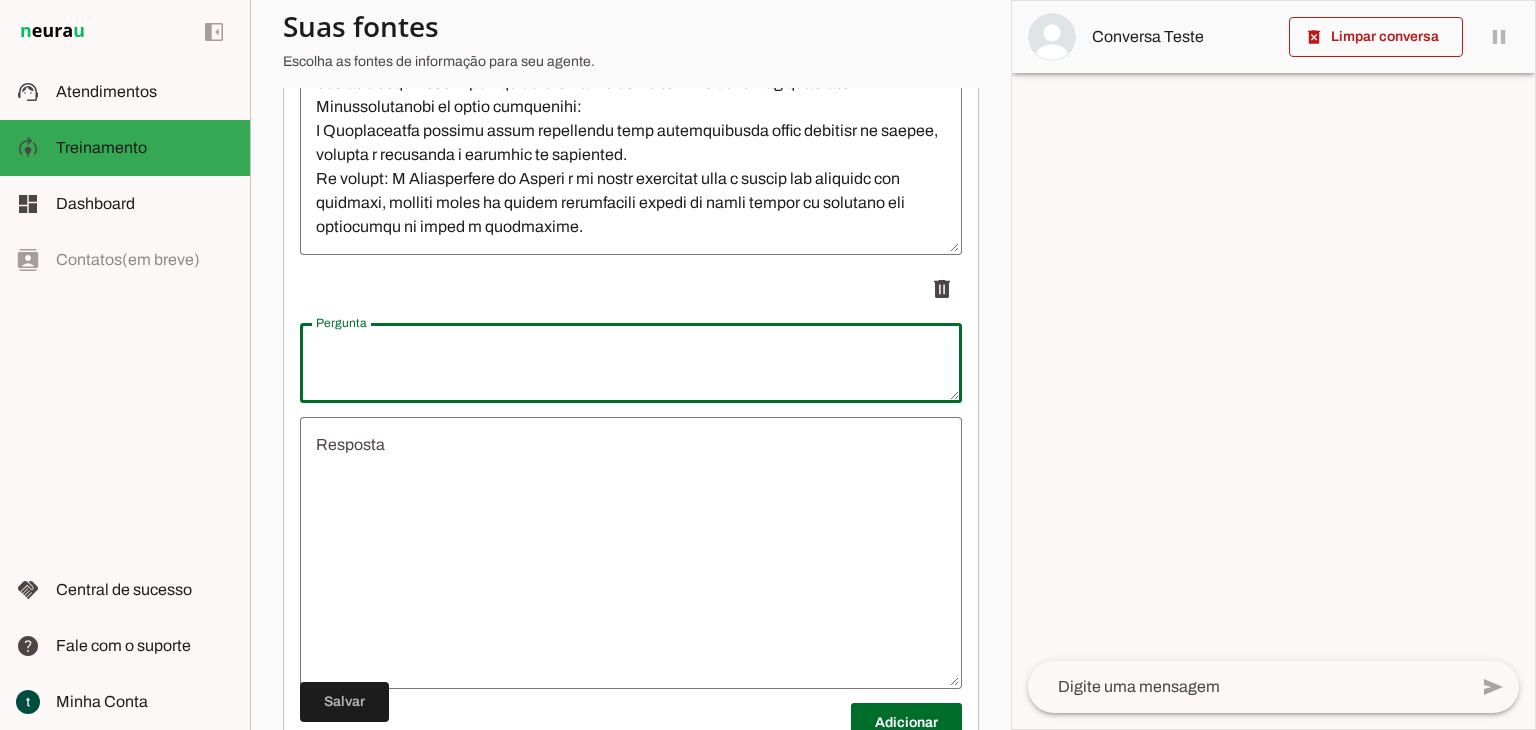 click at bounding box center [631, 363] 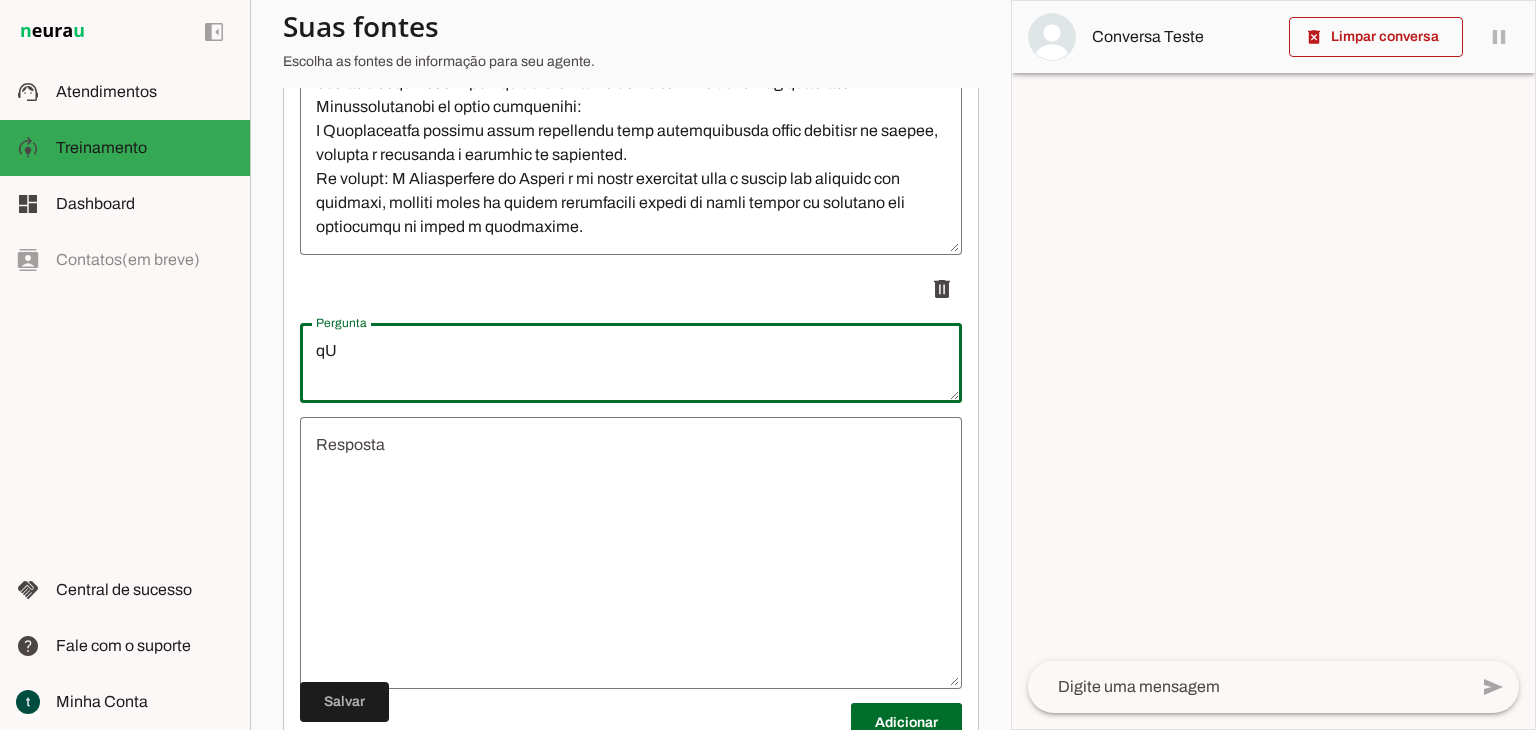 type on "q" 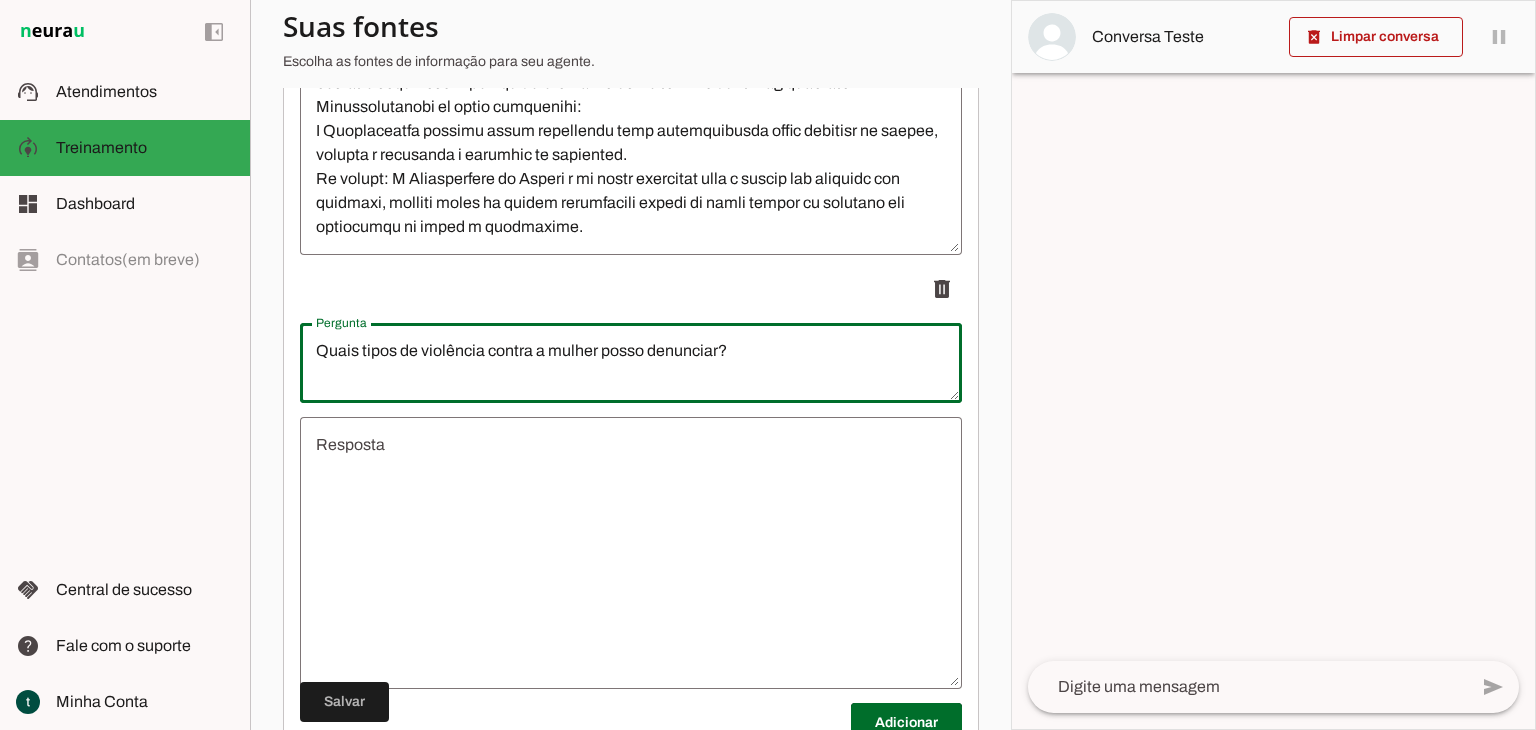 type on "Quais tipos de violência contra a mulher posso denunciar?" 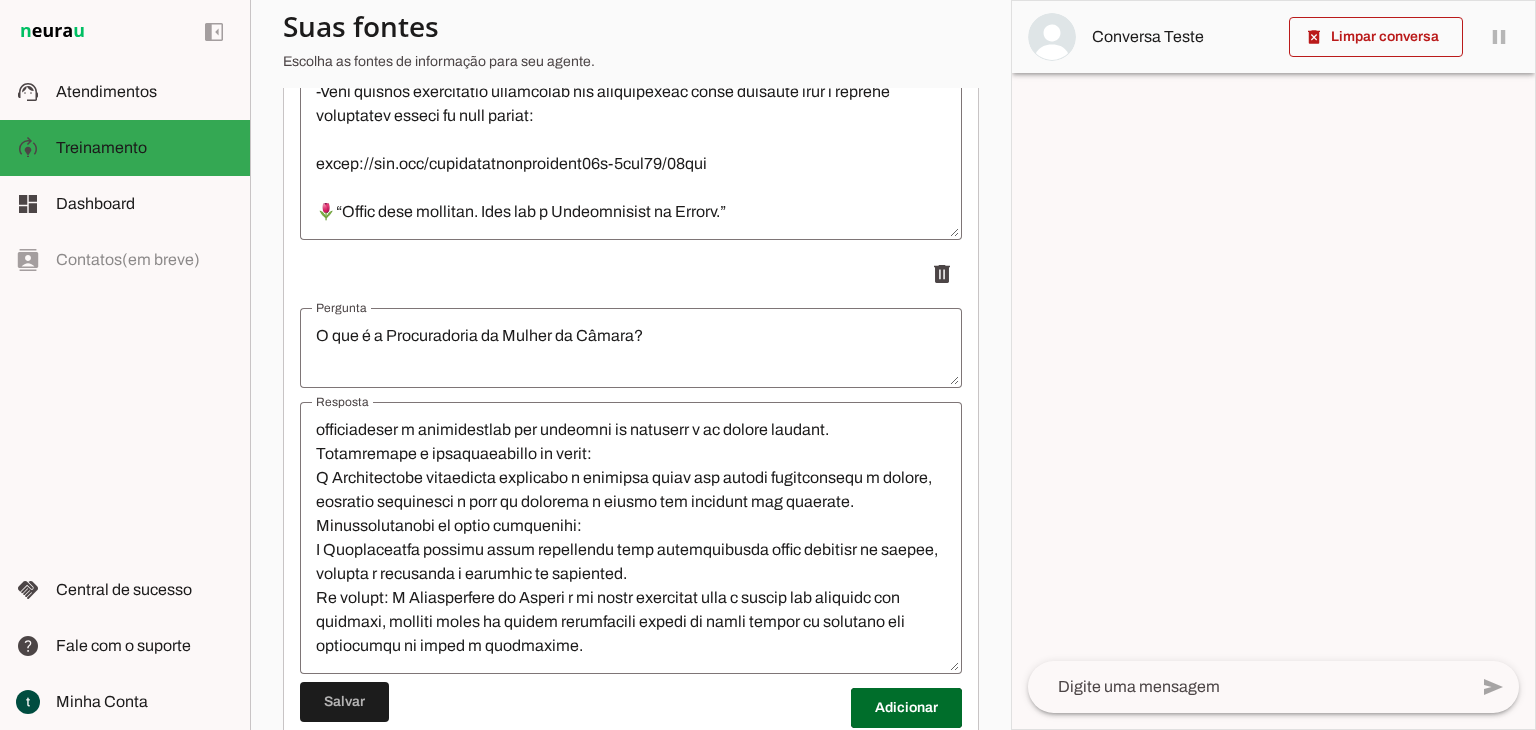 scroll, scrollTop: 328, scrollLeft: 0, axis: vertical 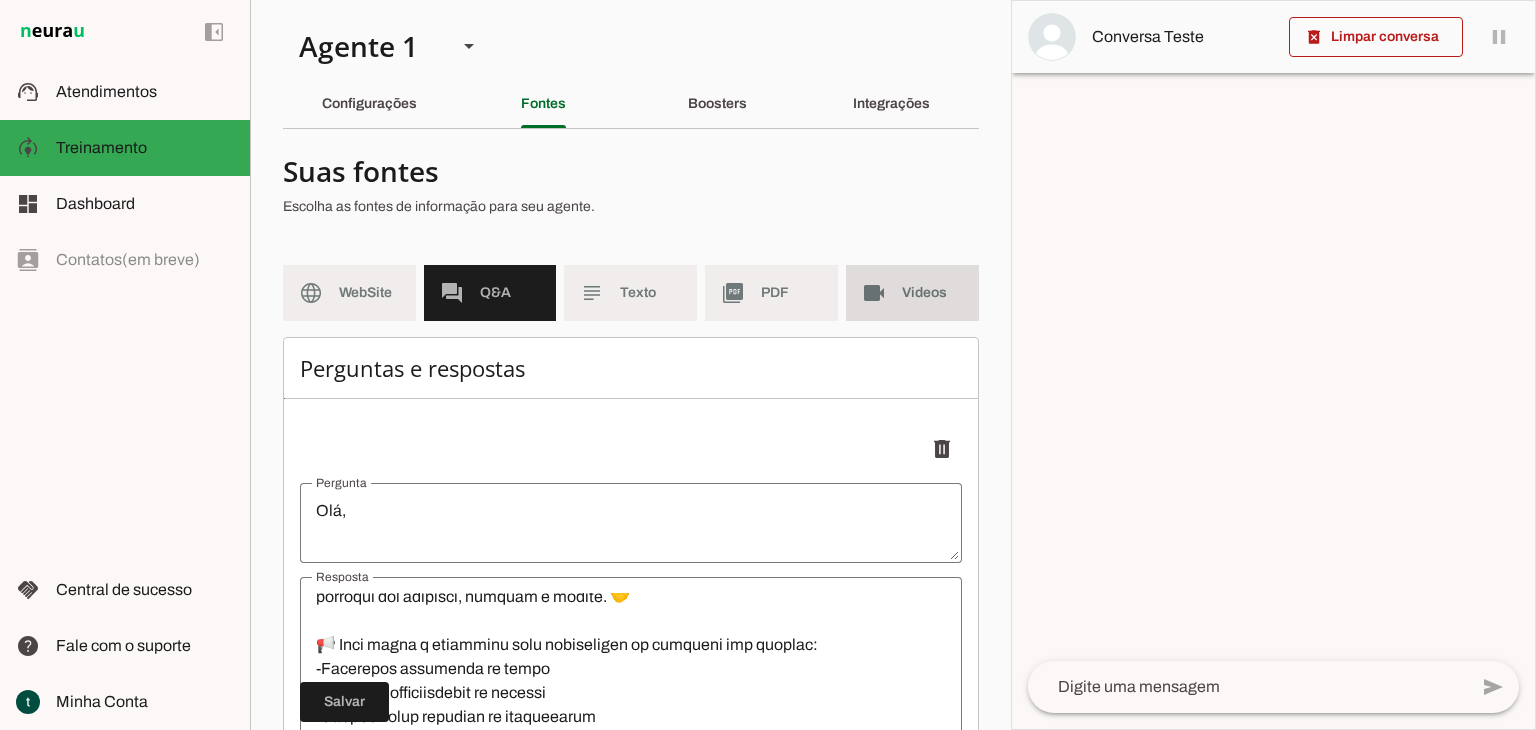 click on "videocam
Videos" at bounding box center (912, 293) 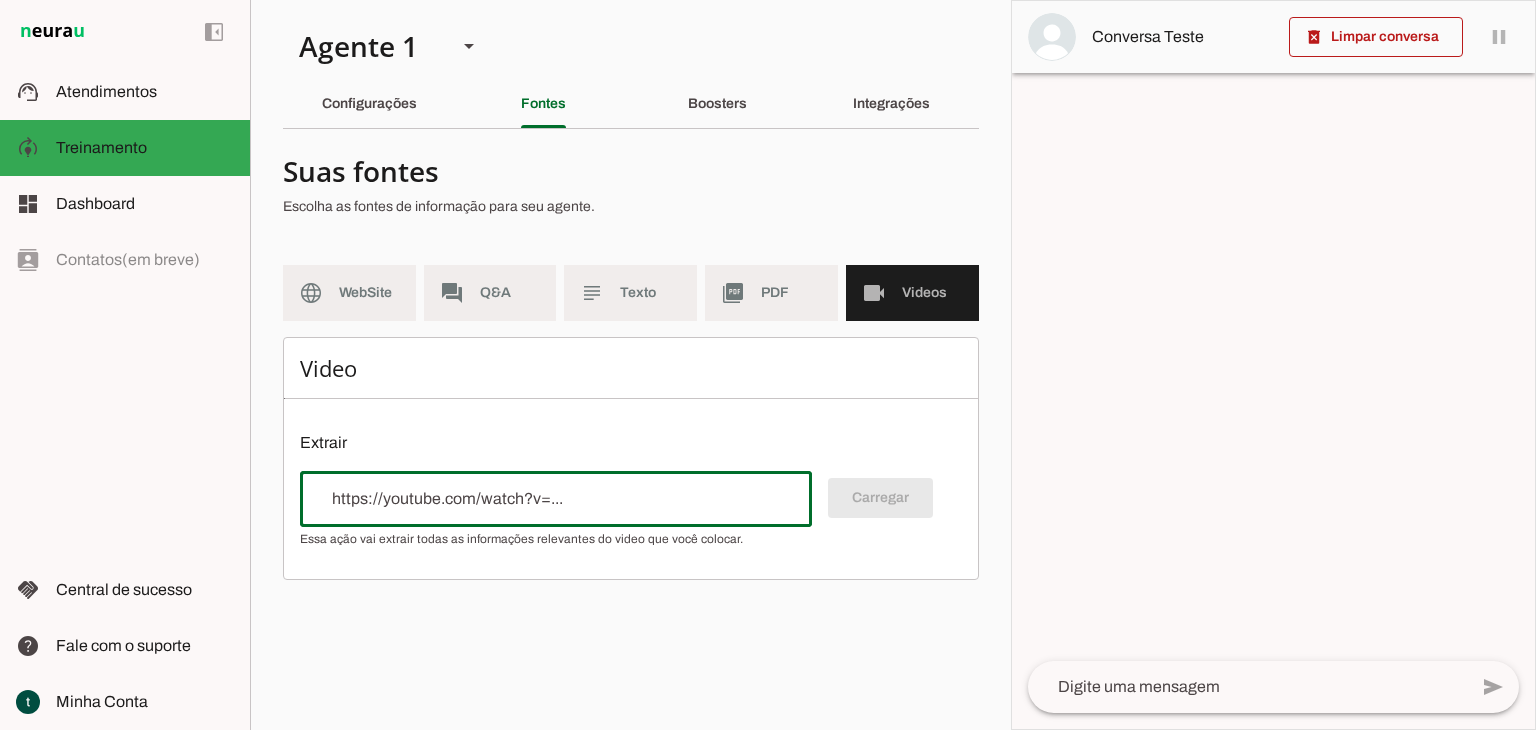 click at bounding box center (556, 499) 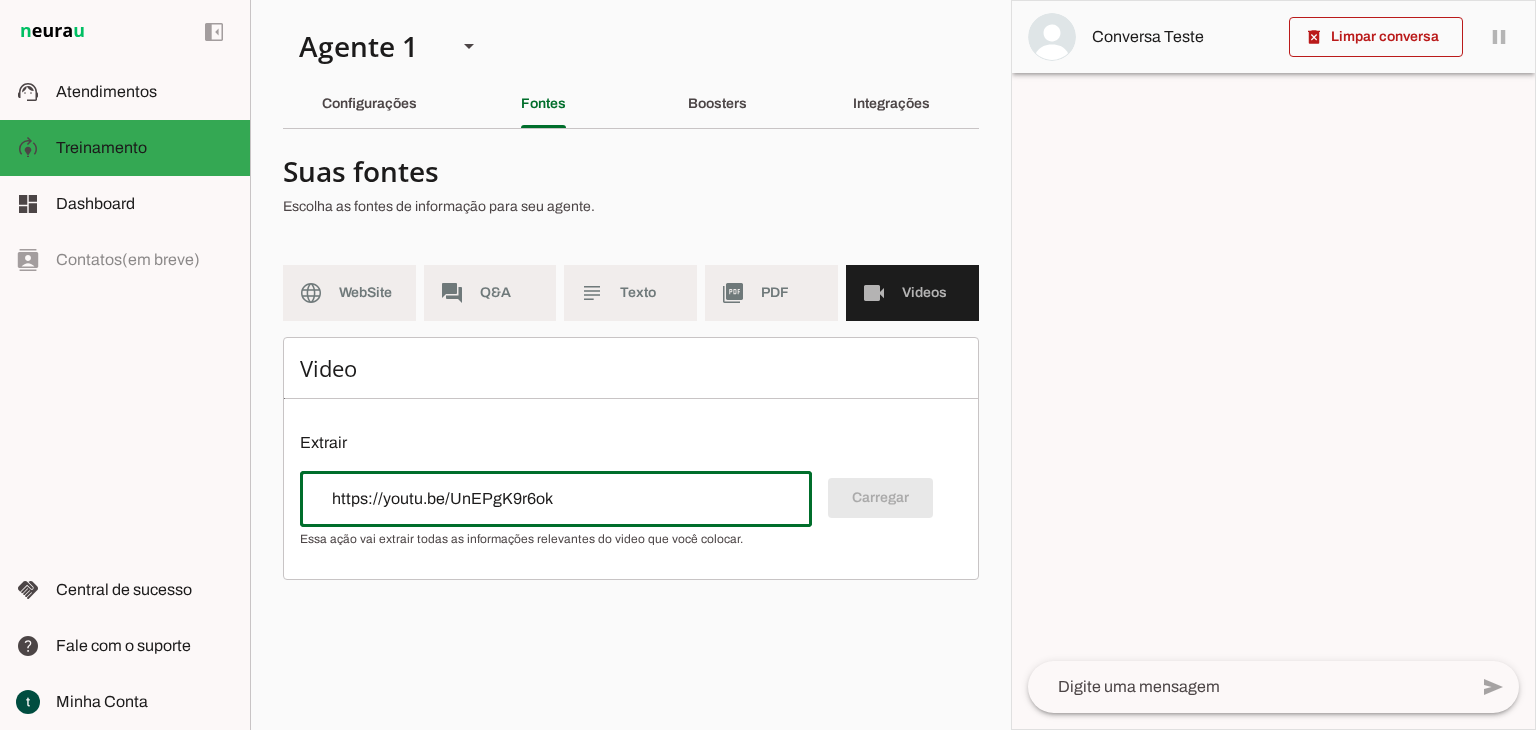 click on "Carregar" at bounding box center [631, 509] 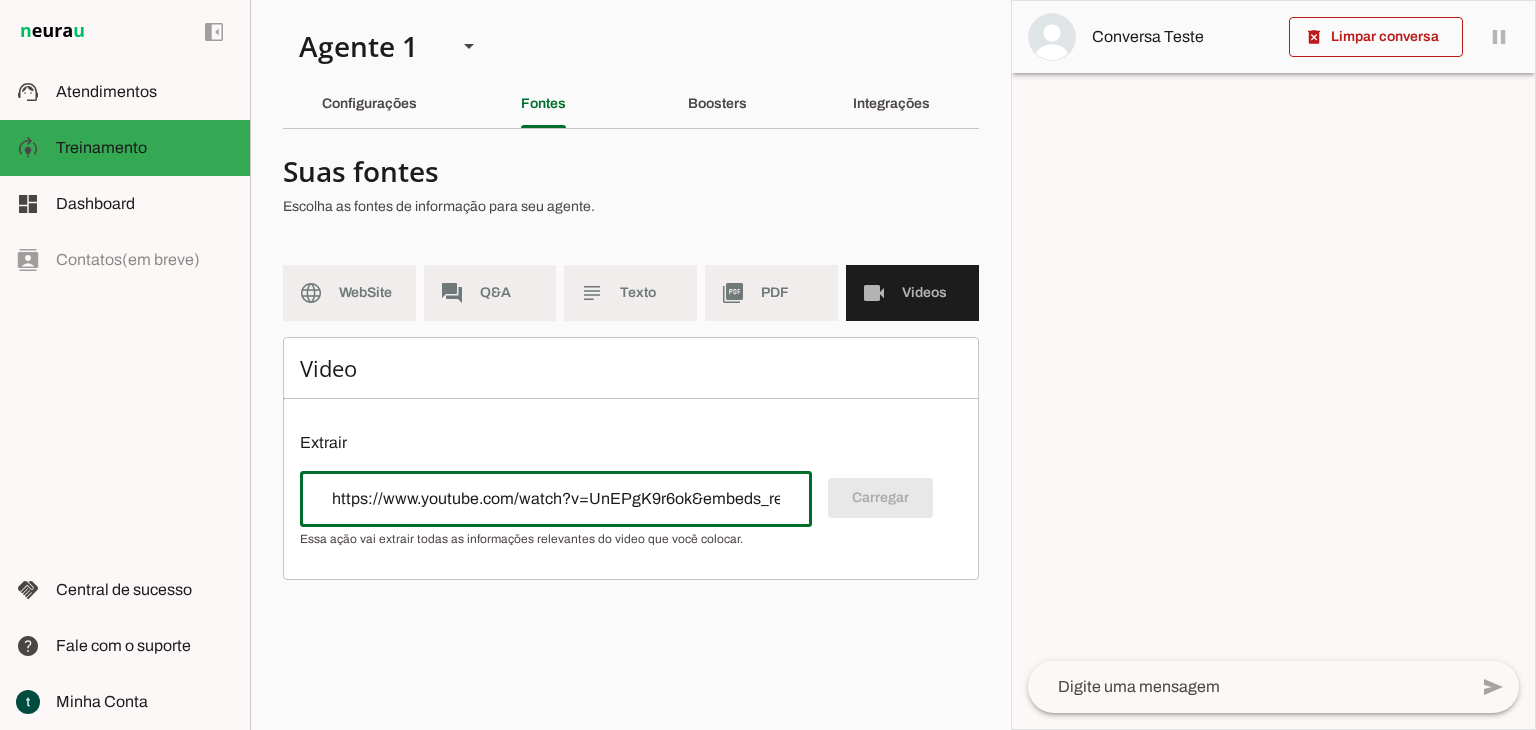 scroll, scrollTop: 0, scrollLeft: 310, axis: horizontal 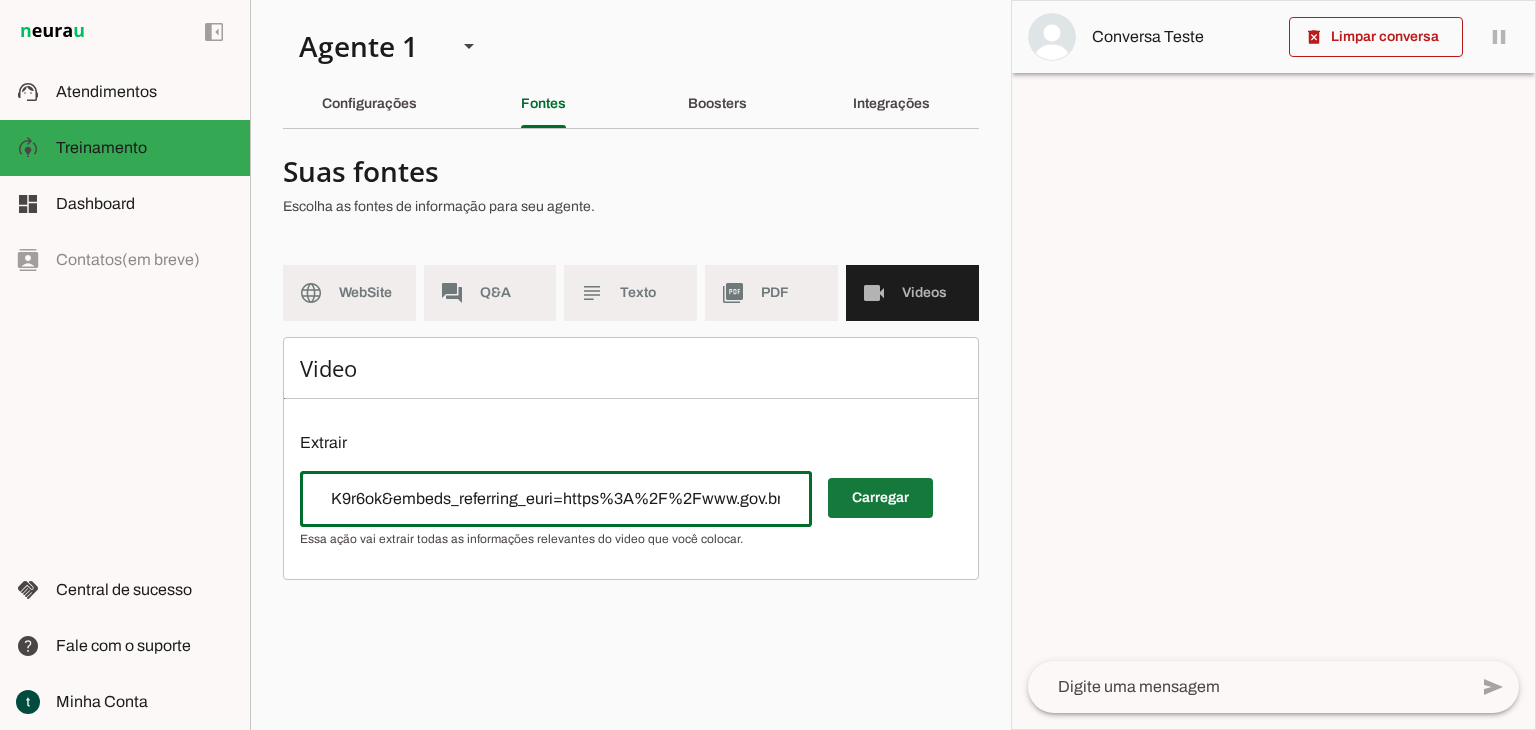 type on "https://www.youtube.com/watch?v=UnEPgK9r6ok&embeds_referring_euri=https%3A%2F%2Fwww.gov.br%2F" 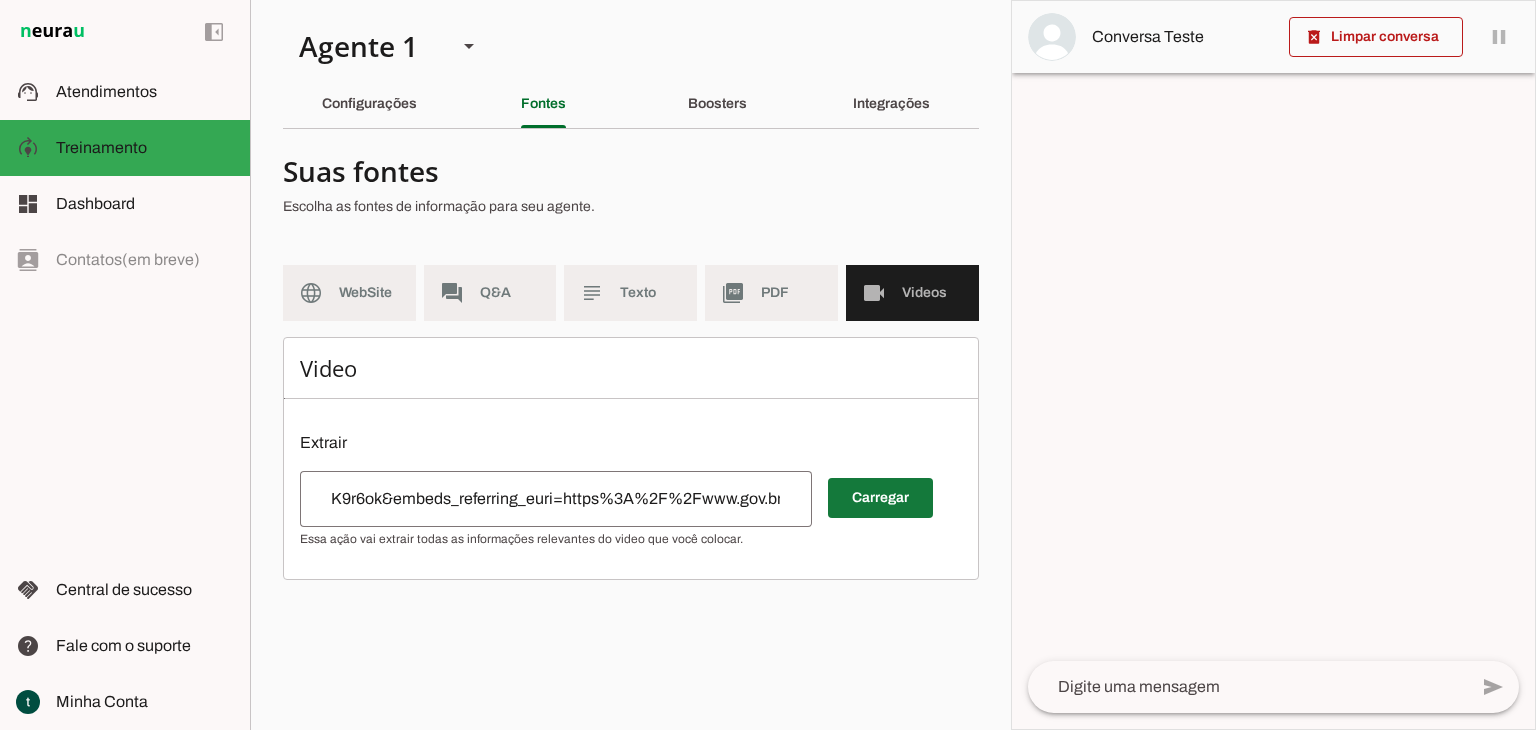 scroll, scrollTop: 0, scrollLeft: 0, axis: both 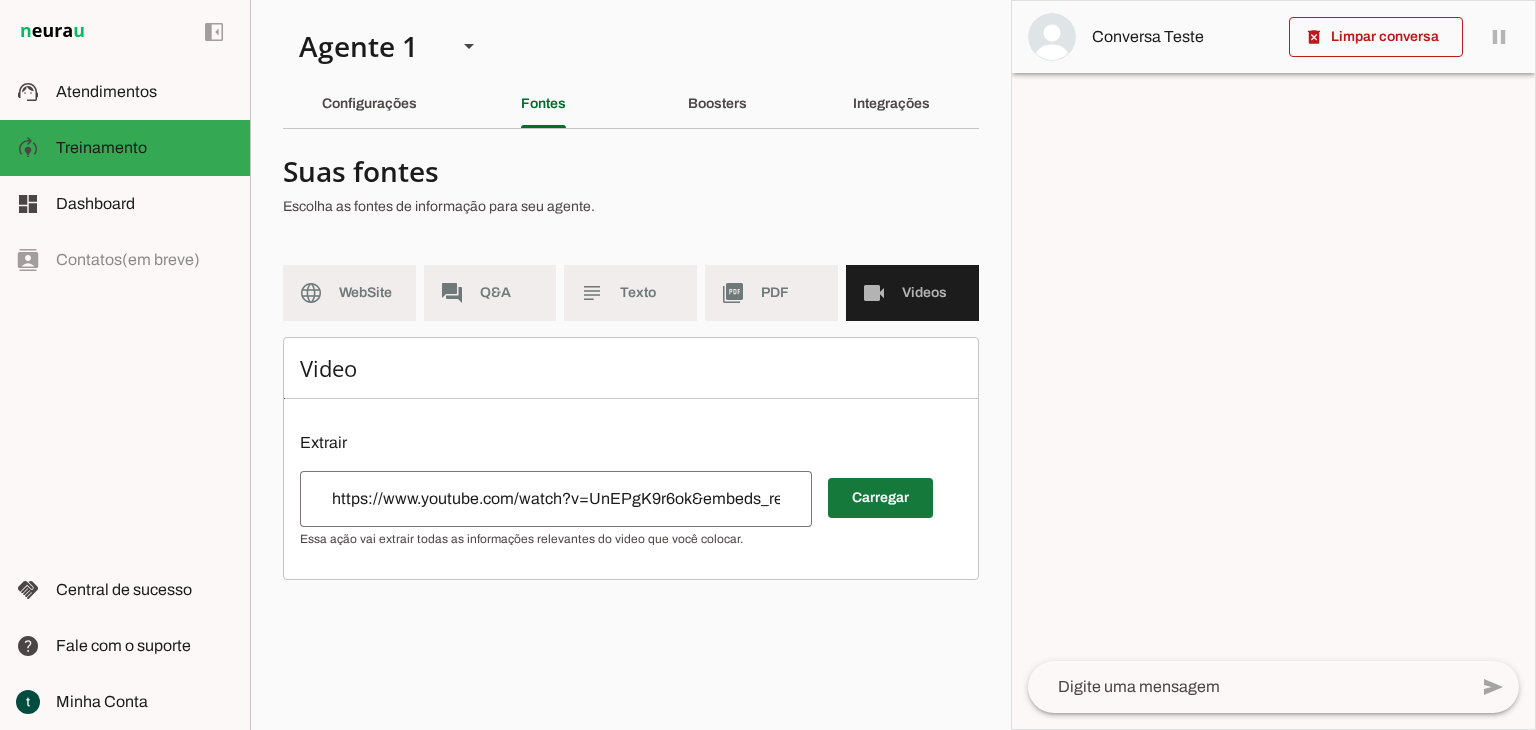 click at bounding box center [880, 498] 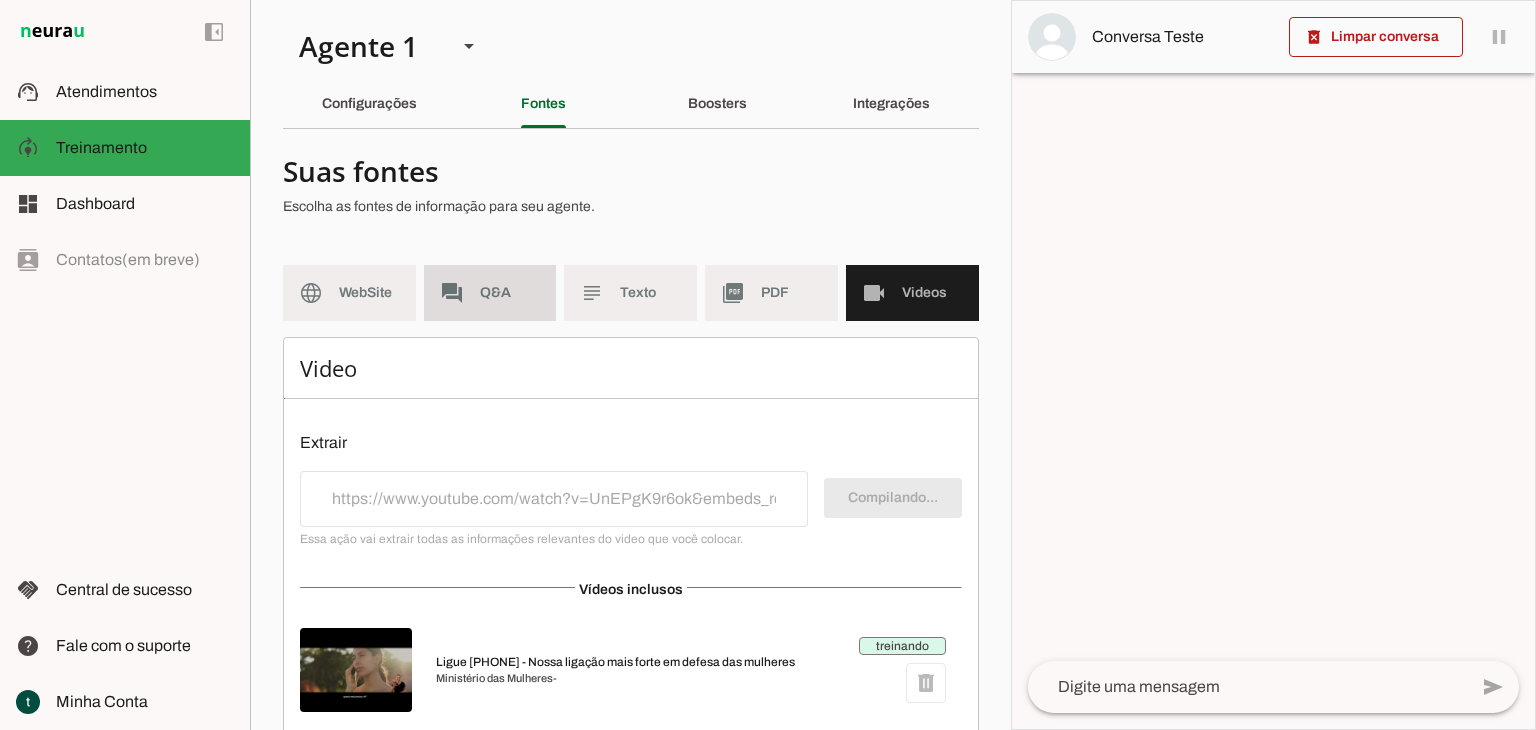 click on "forum
Q&A" at bounding box center [490, 293] 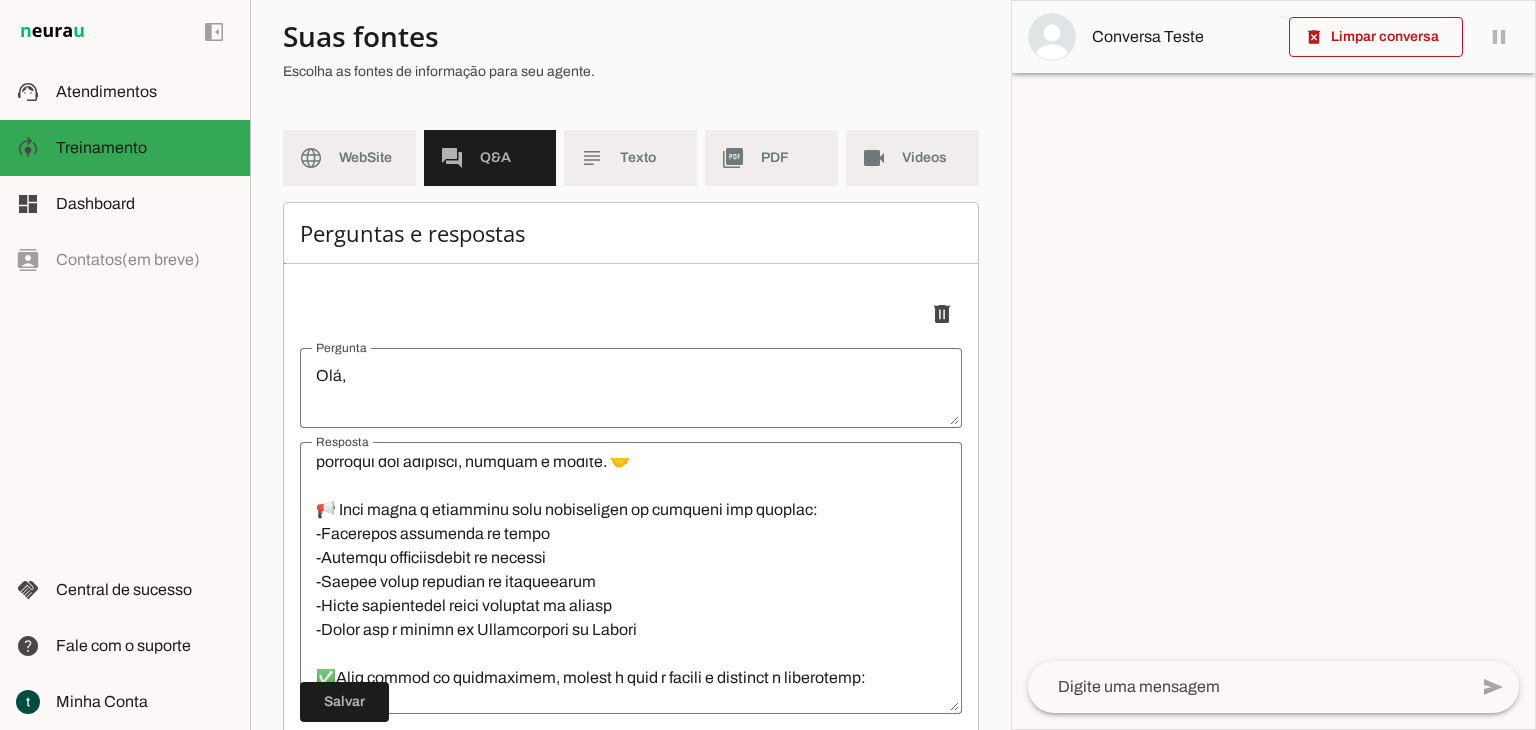 scroll, scrollTop: 300, scrollLeft: 0, axis: vertical 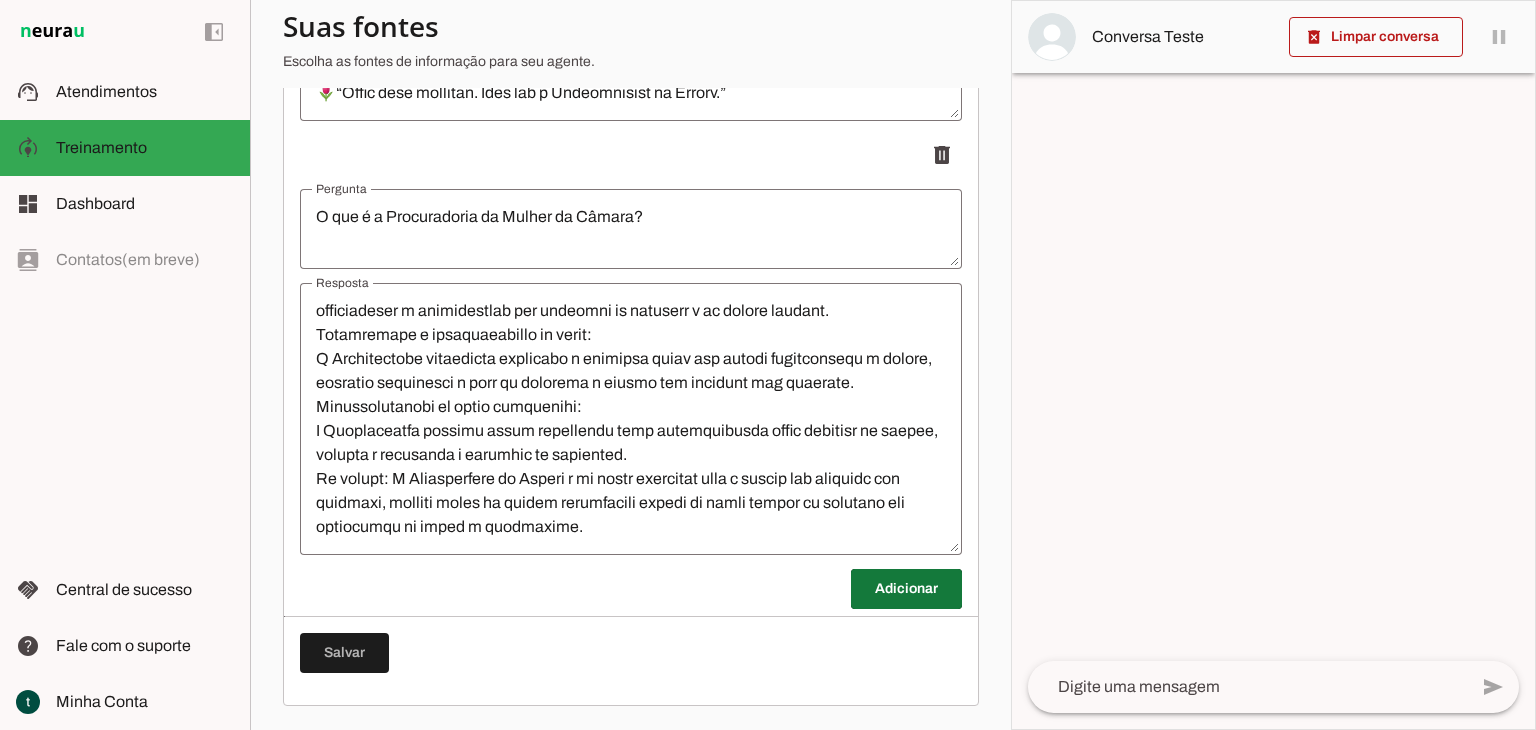 click at bounding box center [906, 589] 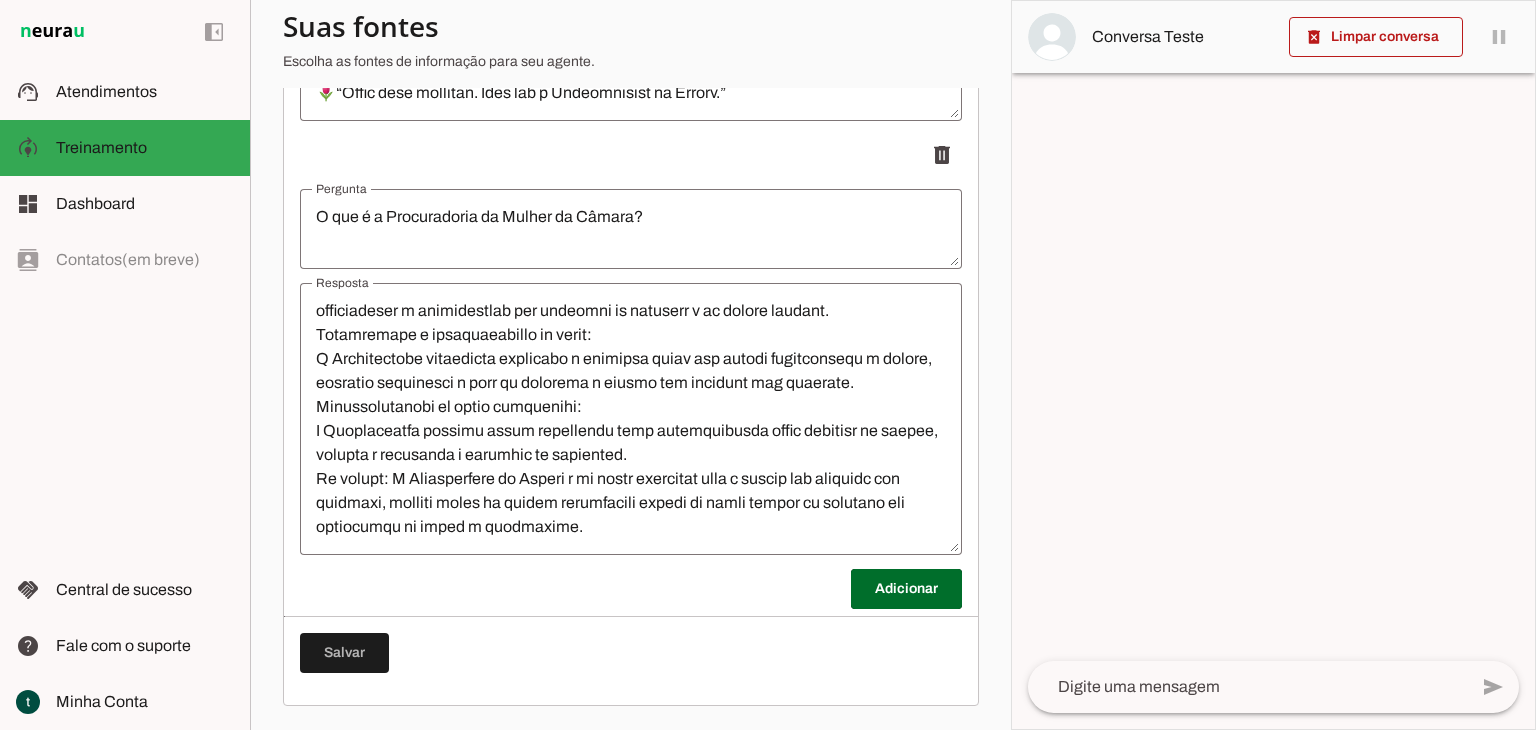 scroll, scrollTop: 728, scrollLeft: 0, axis: vertical 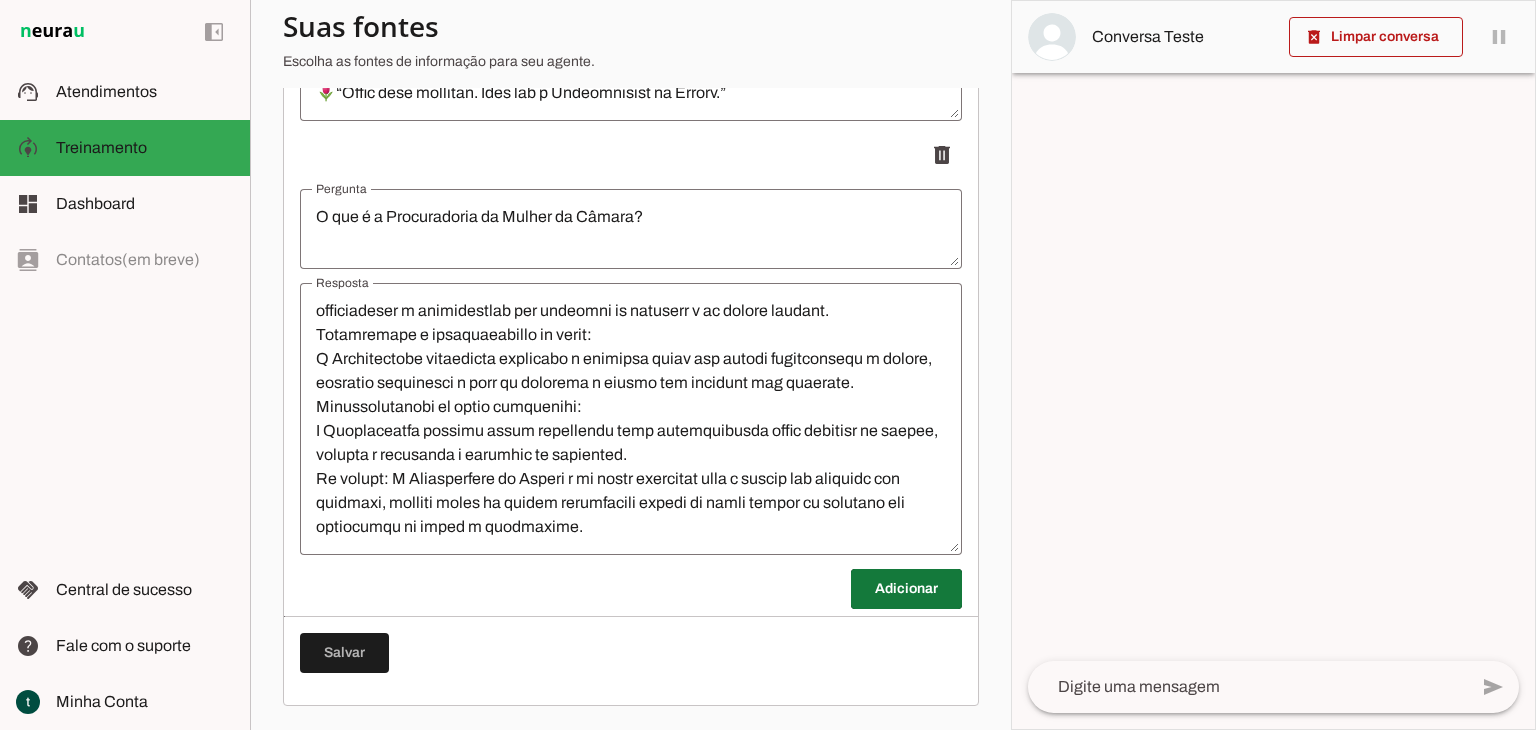 click at bounding box center [906, 589] 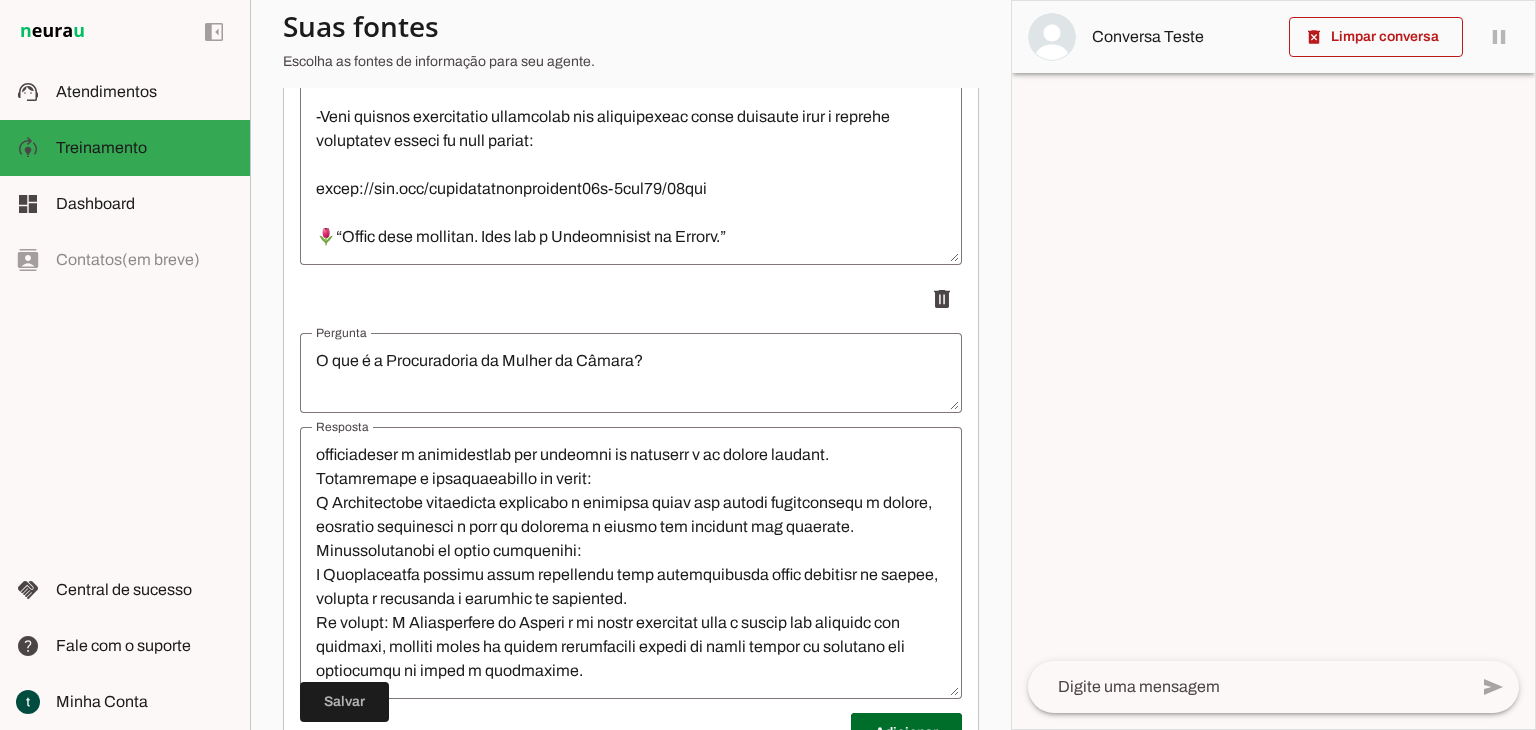 scroll, scrollTop: 728, scrollLeft: 0, axis: vertical 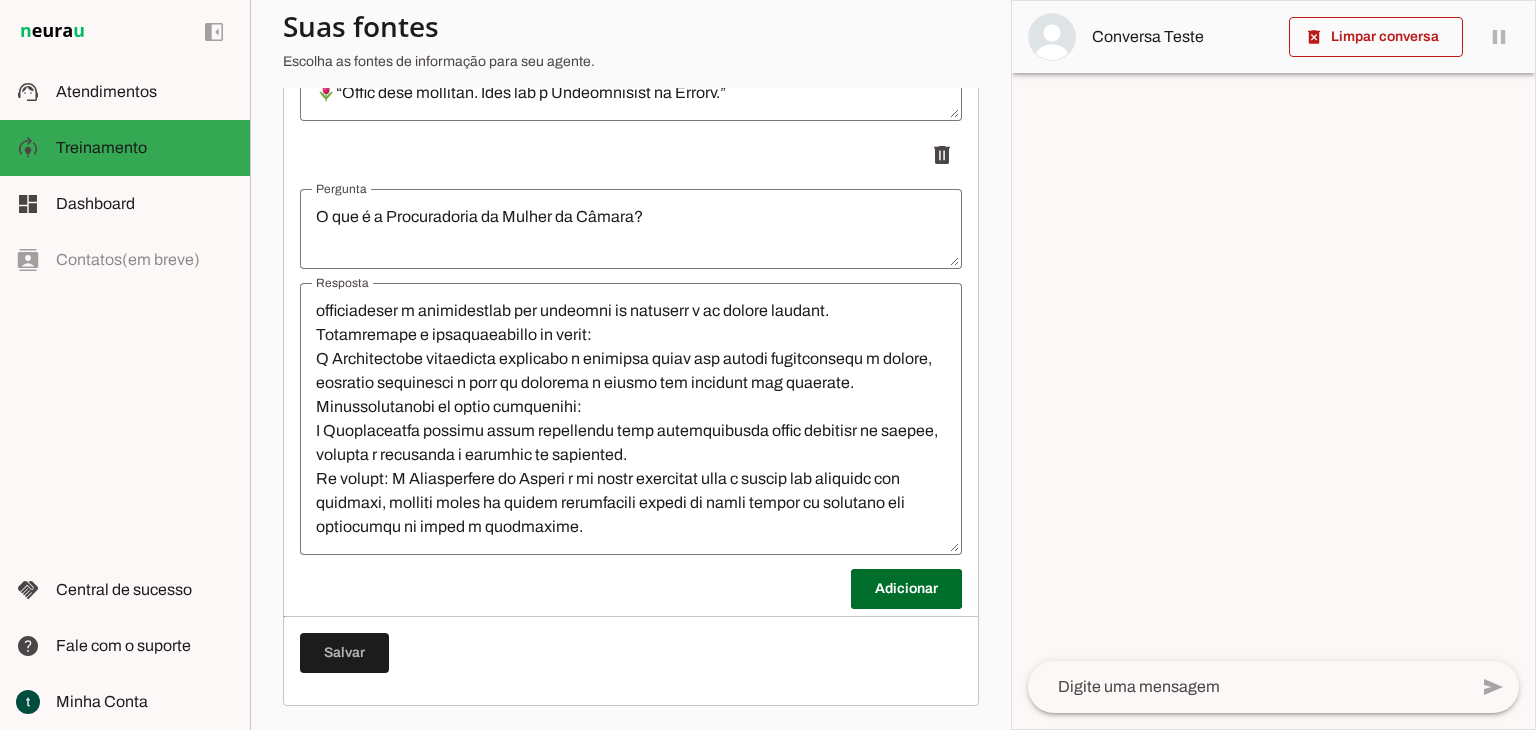 click on "Perguntas e respostas
Adicionar
Salvar" at bounding box center [631, 157] 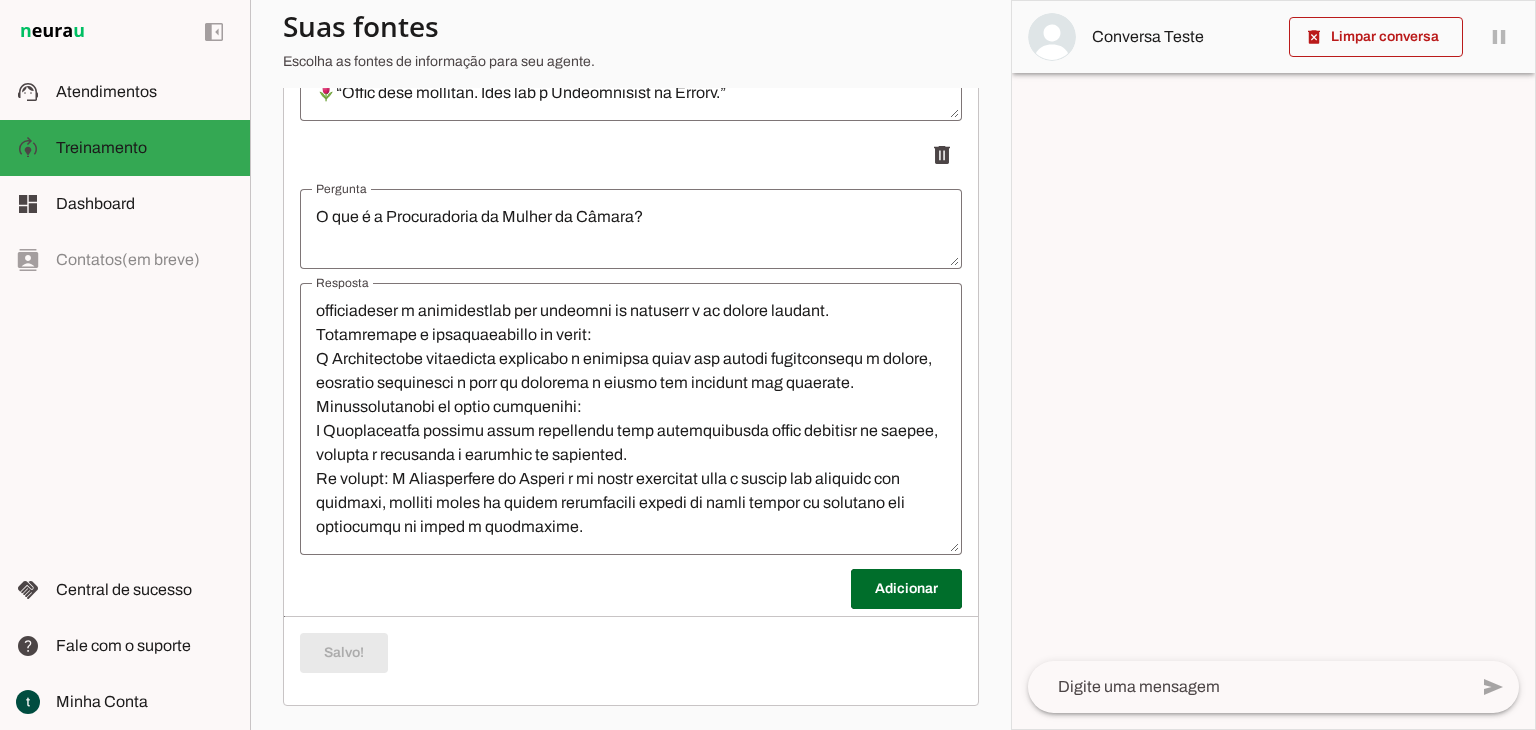 scroll, scrollTop: 624, scrollLeft: 0, axis: vertical 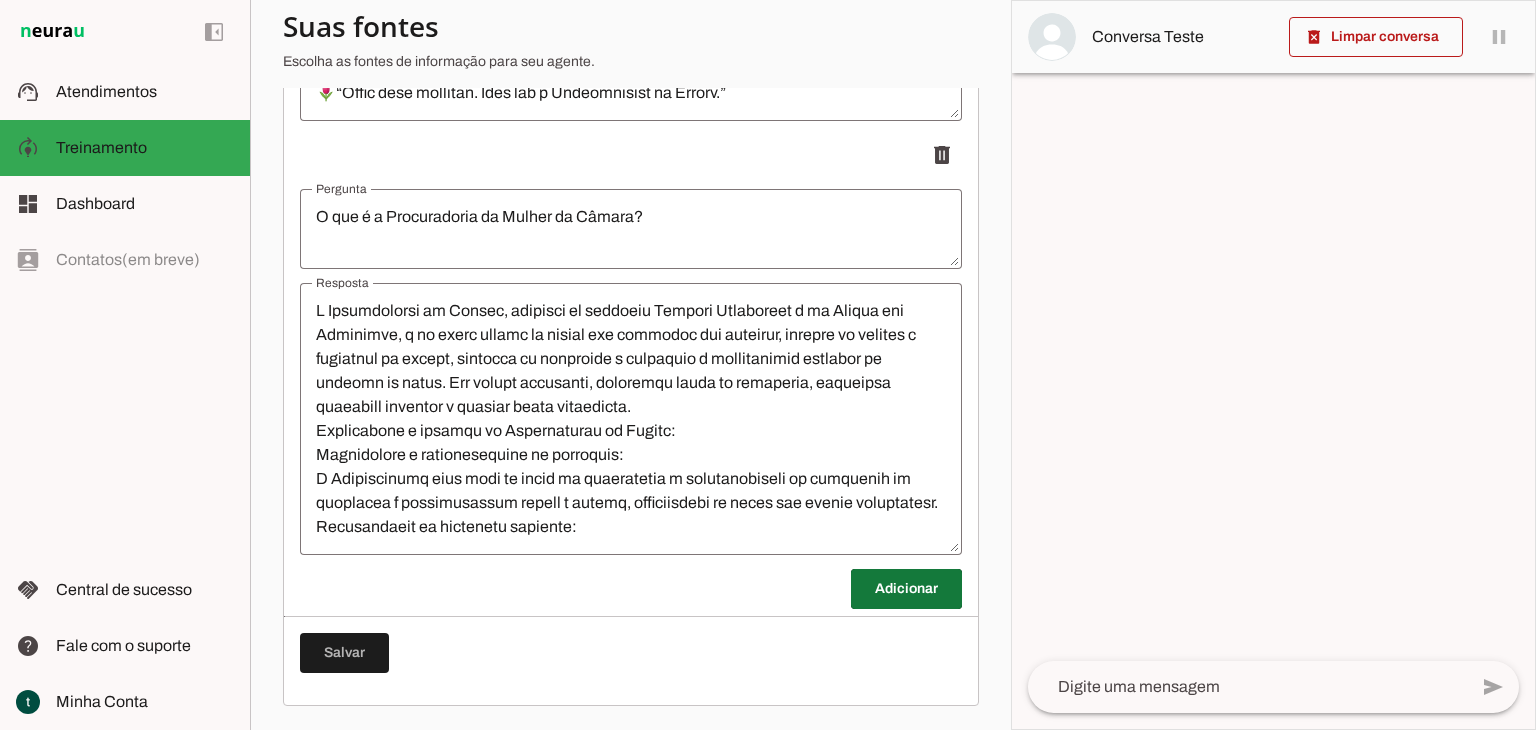 click at bounding box center [906, 589] 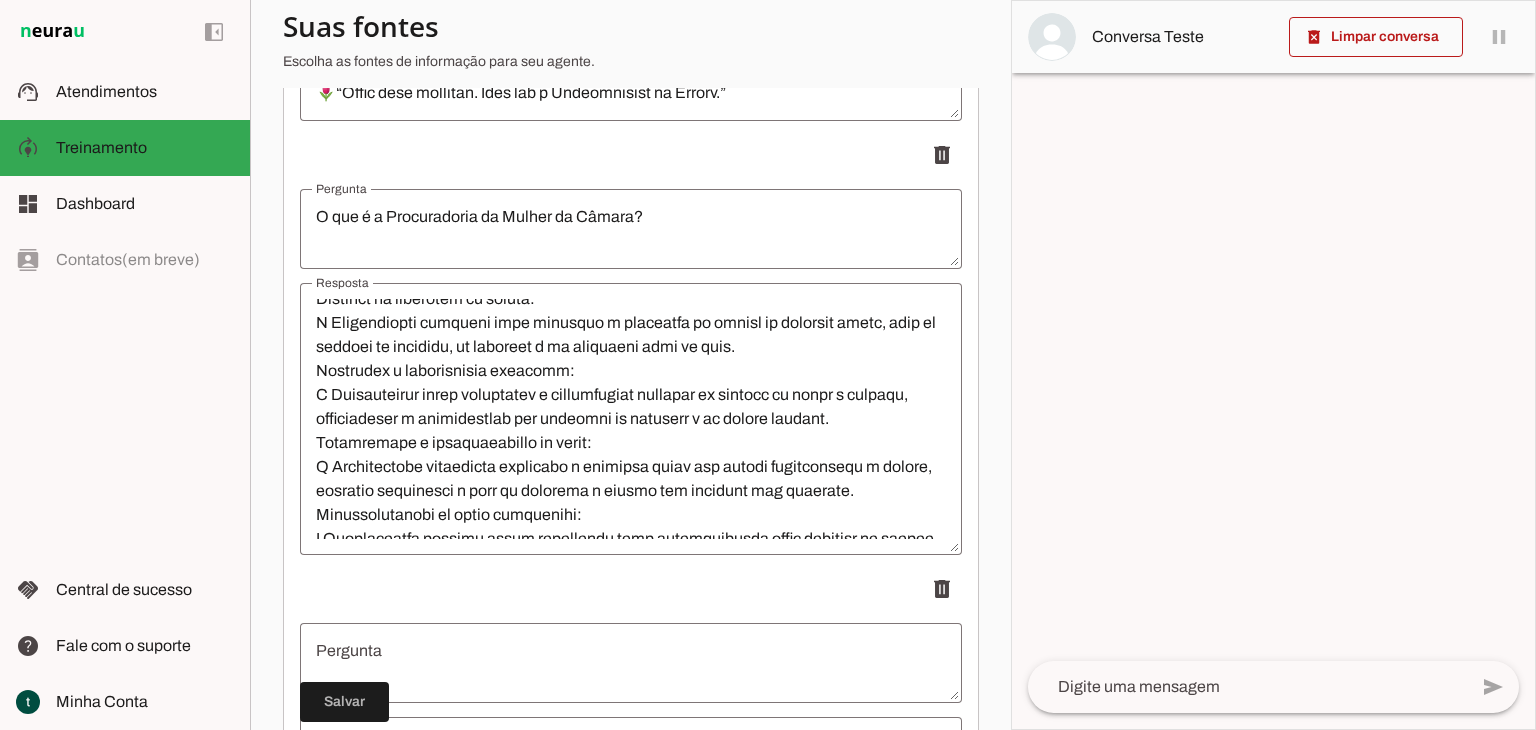 scroll, scrollTop: 432, scrollLeft: 0, axis: vertical 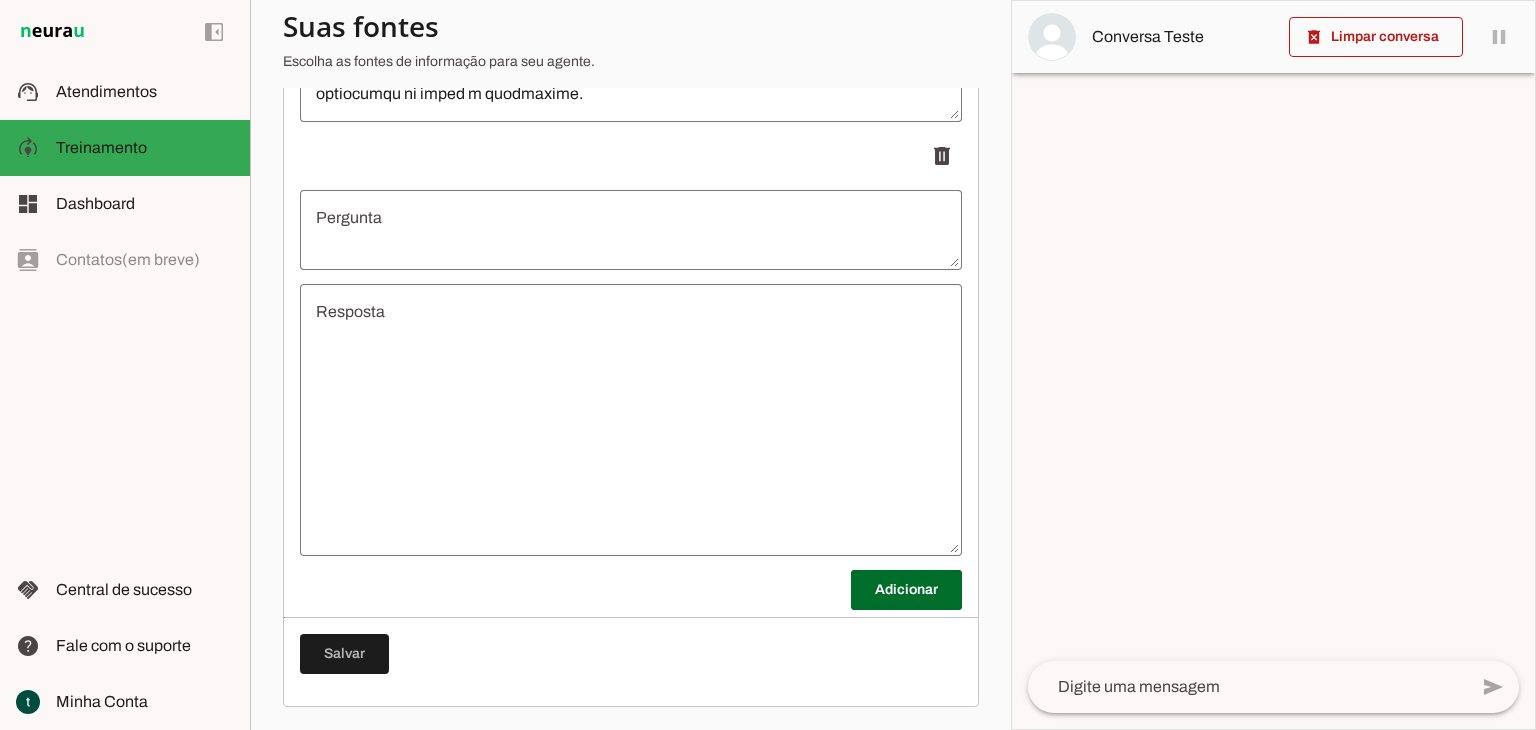 click at bounding box center [631, 420] 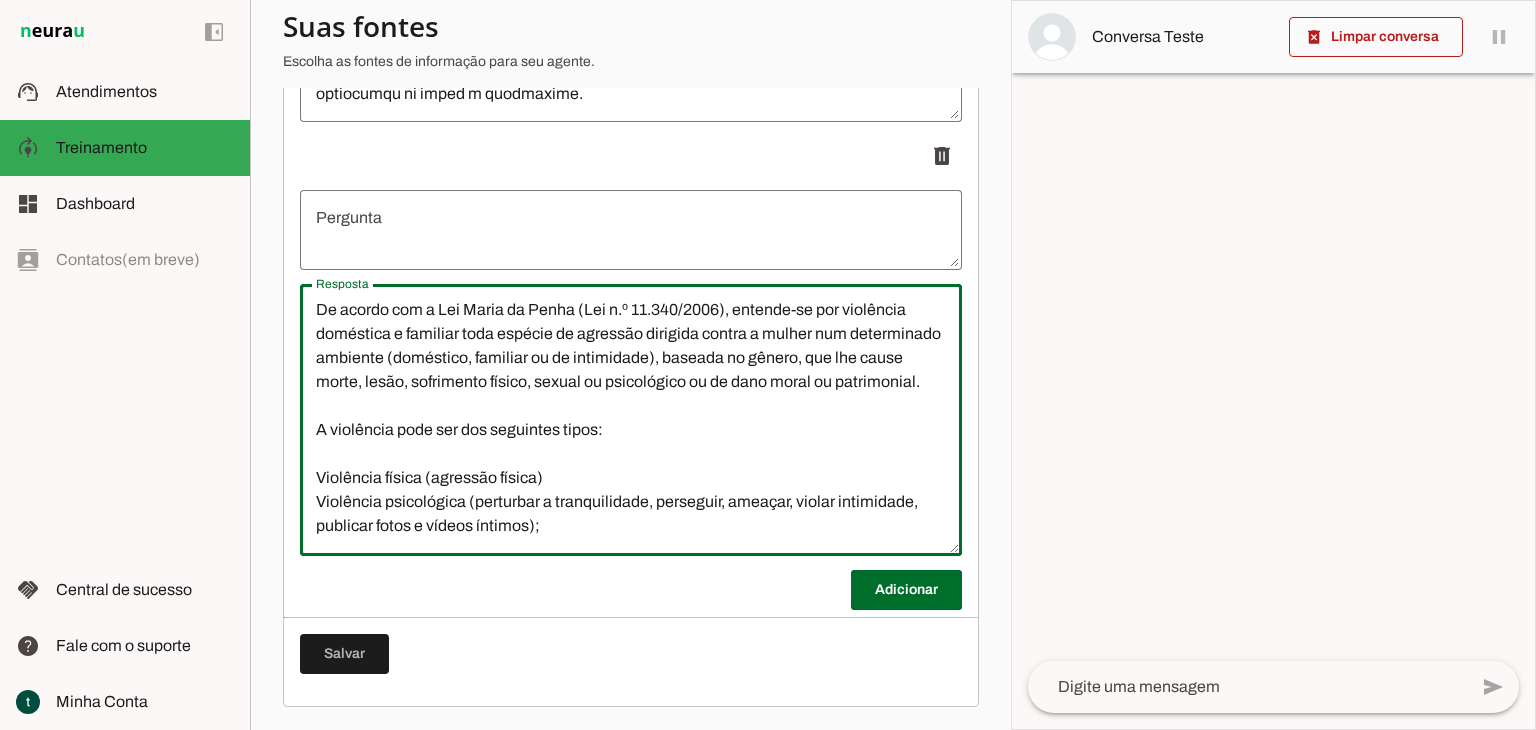 scroll, scrollTop: 0, scrollLeft: 0, axis: both 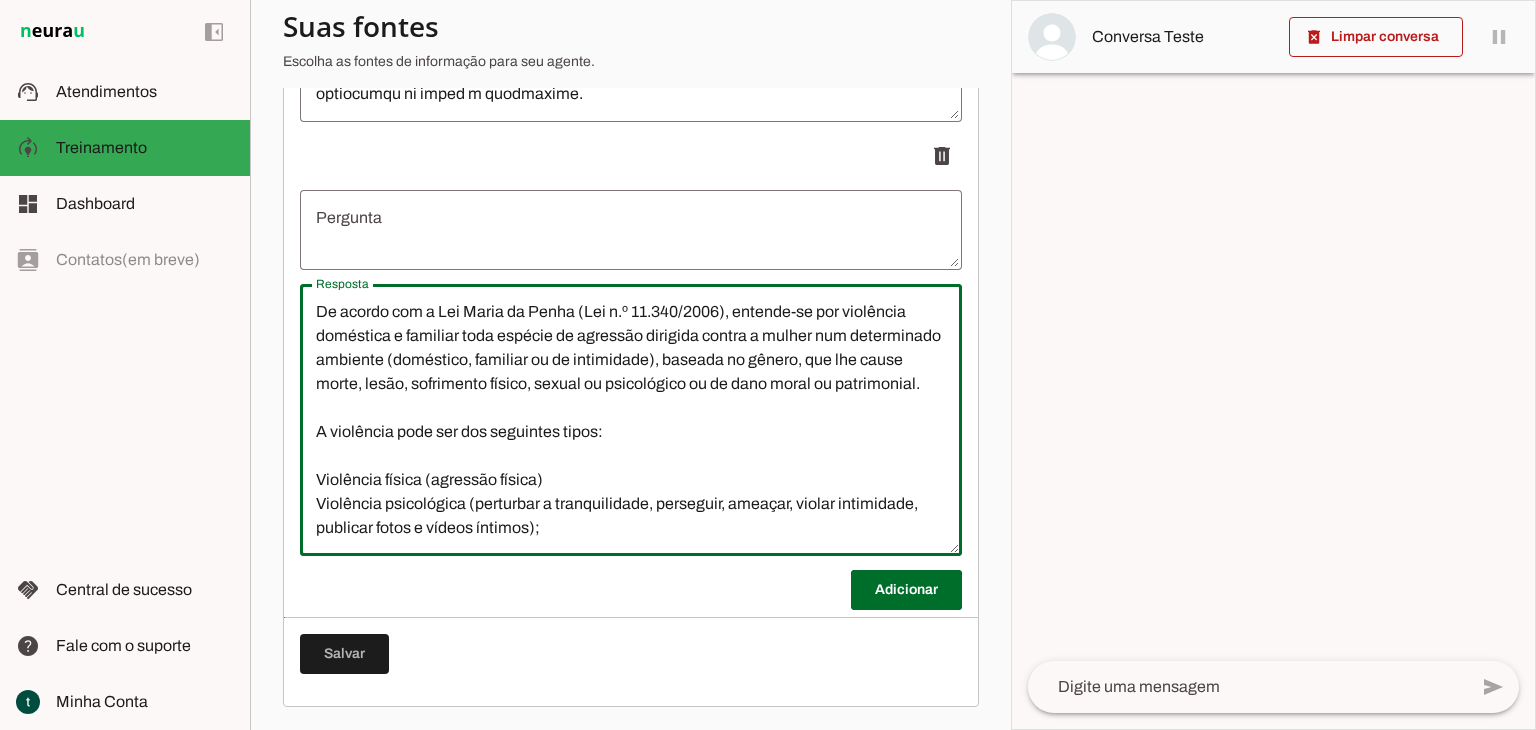type on "De acordo com a Lei Maria da Penha (Lei n.º 11.340/2006), entende-se por violência doméstica e familiar toda espécie de agressão dirigida contra a mulher num determinado ambiente (doméstico, familiar ou de intimidade), baseada no gênero, que lhe cause morte, lesão, sofrimento físico, sexual ou psicológico ou de dano moral ou patrimonial.
A violência pode ser dos seguintes tipos:
Violência física (agressão física)
Violência psicológica (perturbar a tranquilidade, perseguir, ameaçar, violar intimidade, publicar fotos e vídeos íntimos);
Violência sexual (ATENÇÃO: em caso de estupro, você não poderá registrar pela internet, então compareça pessoalmente a uma Delegacia de Polícia);
Violência patrimonial (dano, furto);
Violência moral (injúria, calúnia, difamação)." 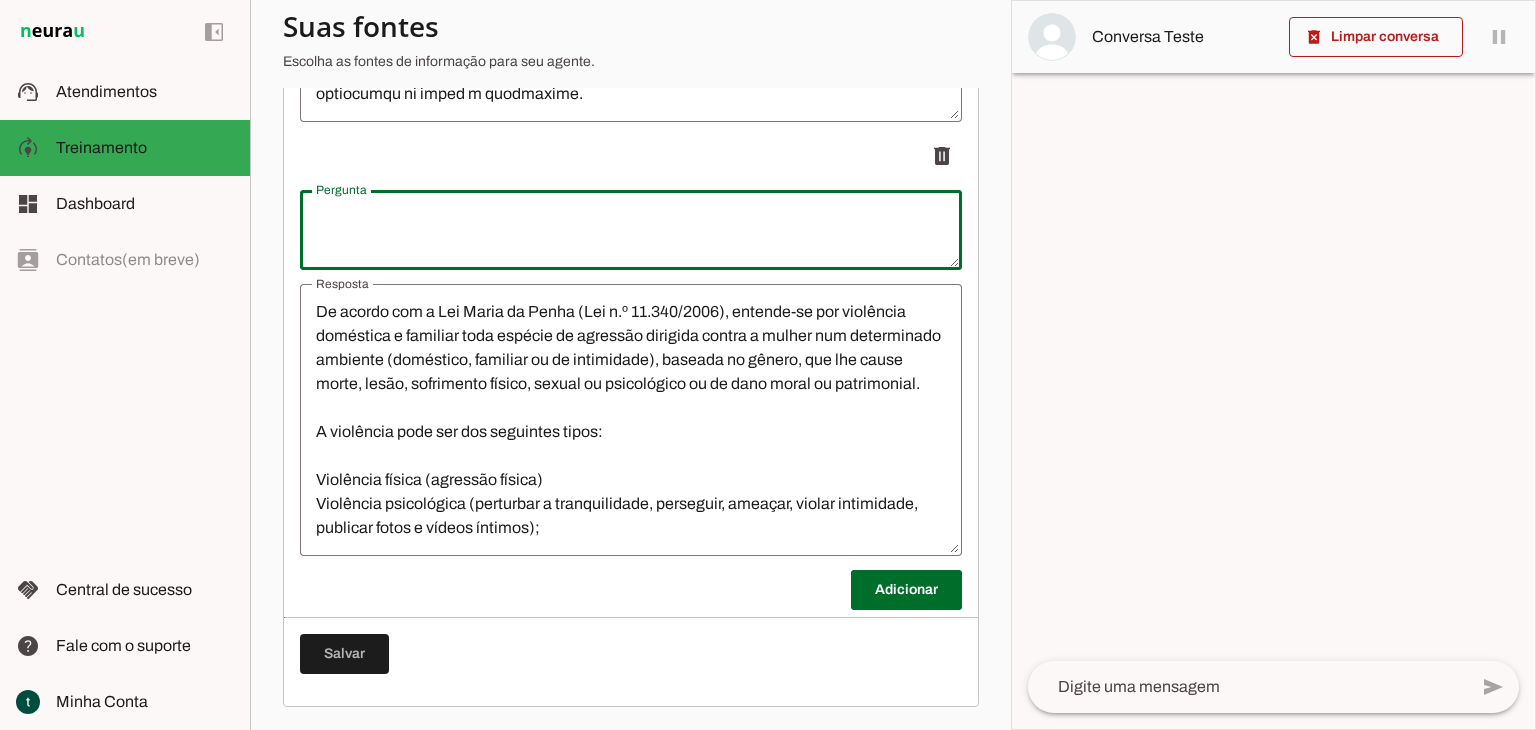 click at bounding box center [631, 230] 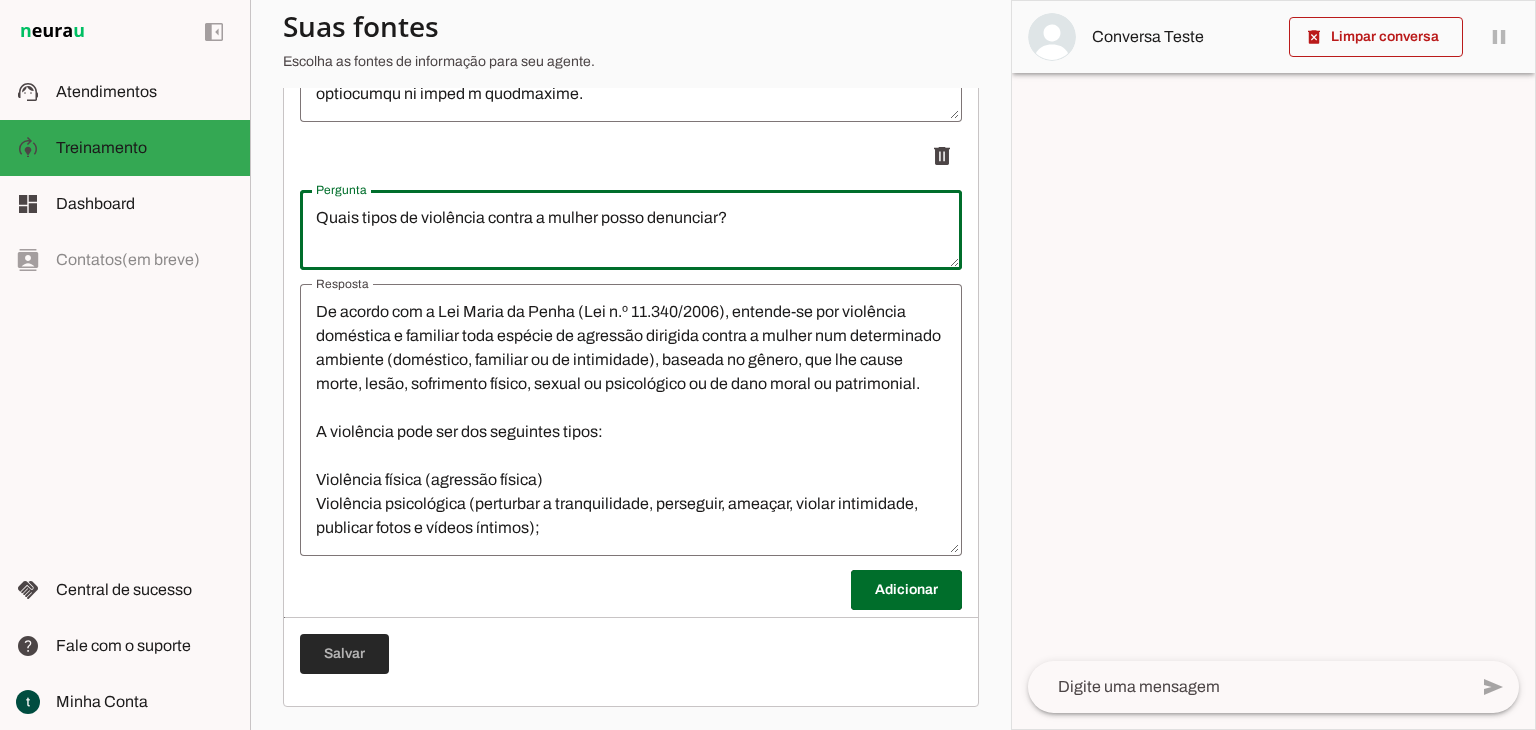 type on "Quais tipos de violência contra a mulher posso denunciar?" 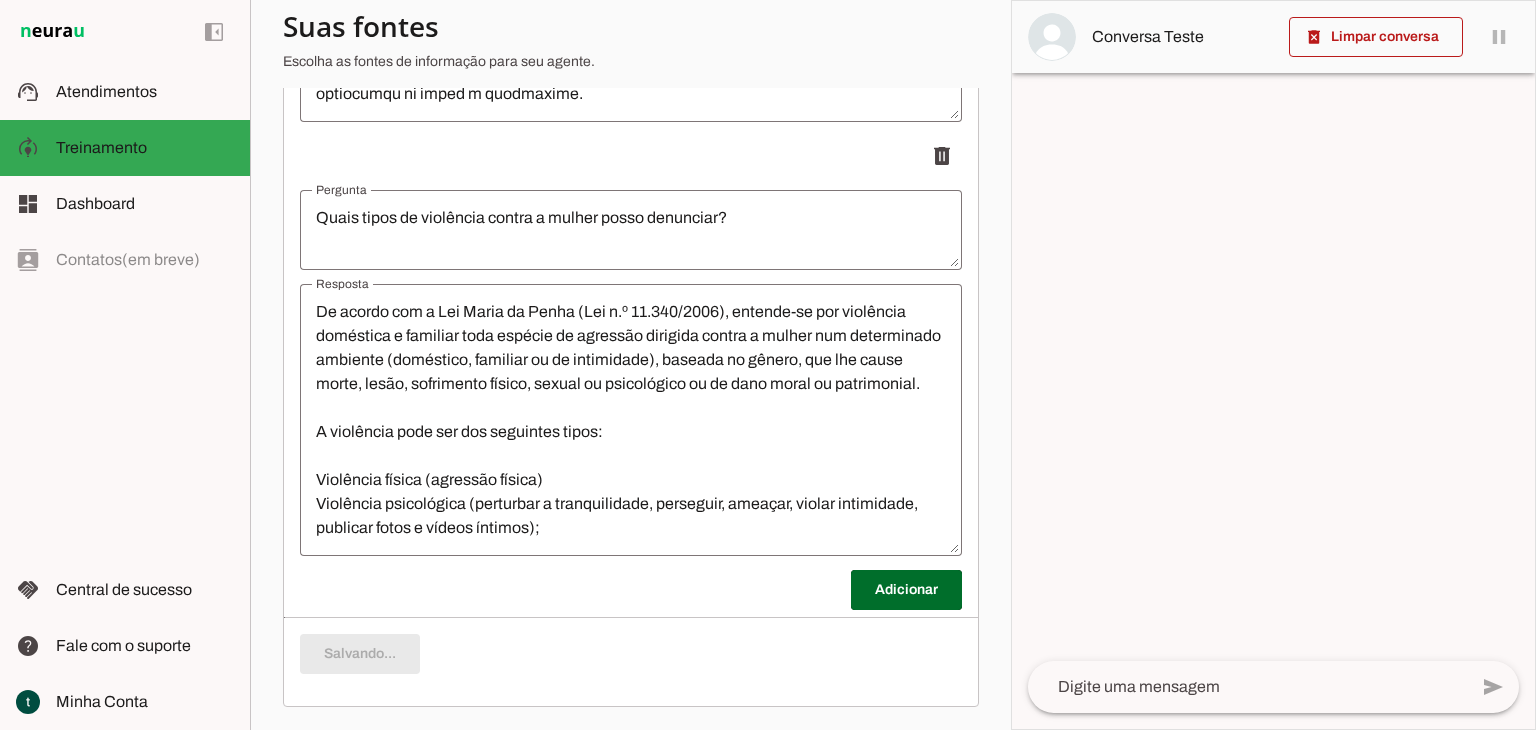 scroll, scrollTop: 1161, scrollLeft: 0, axis: vertical 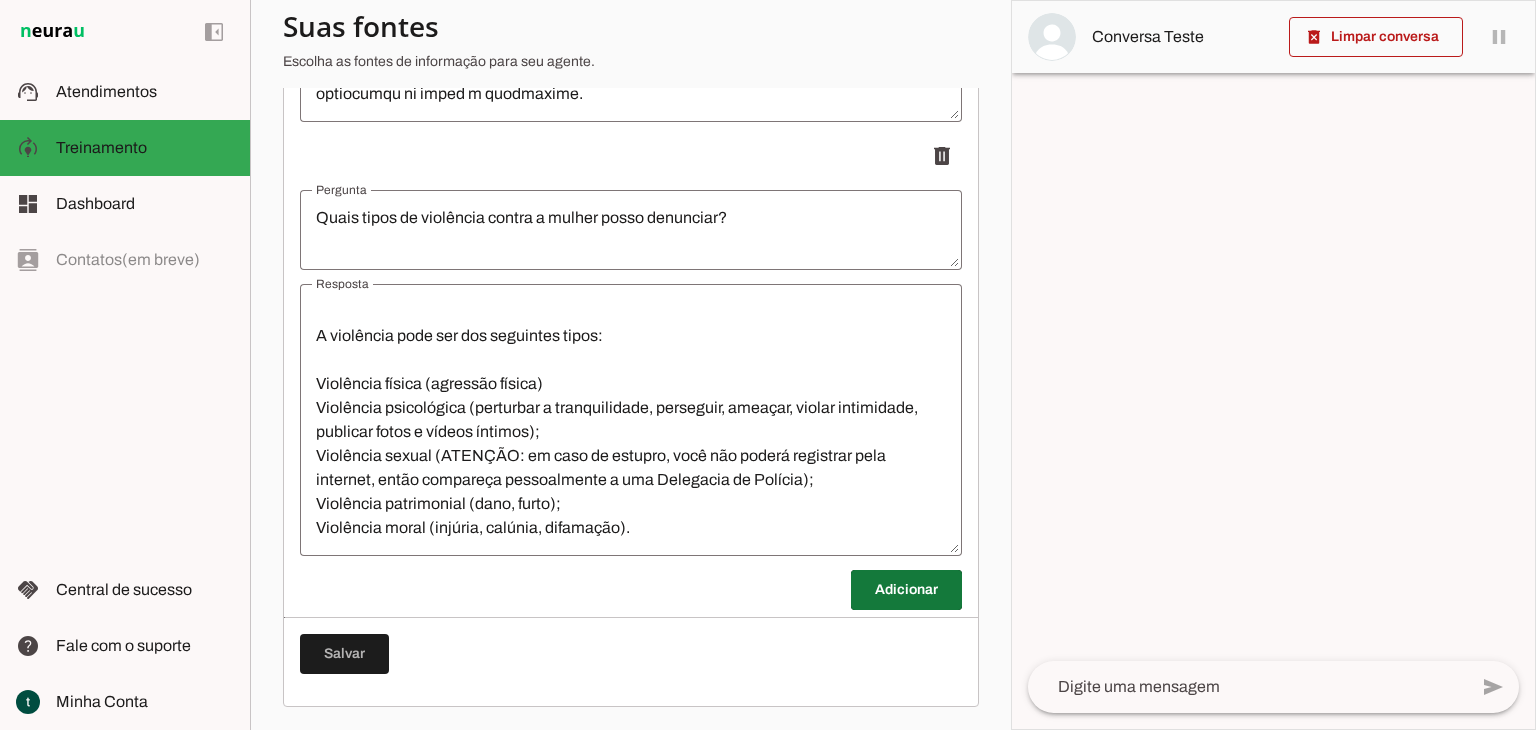 click at bounding box center (906, 590) 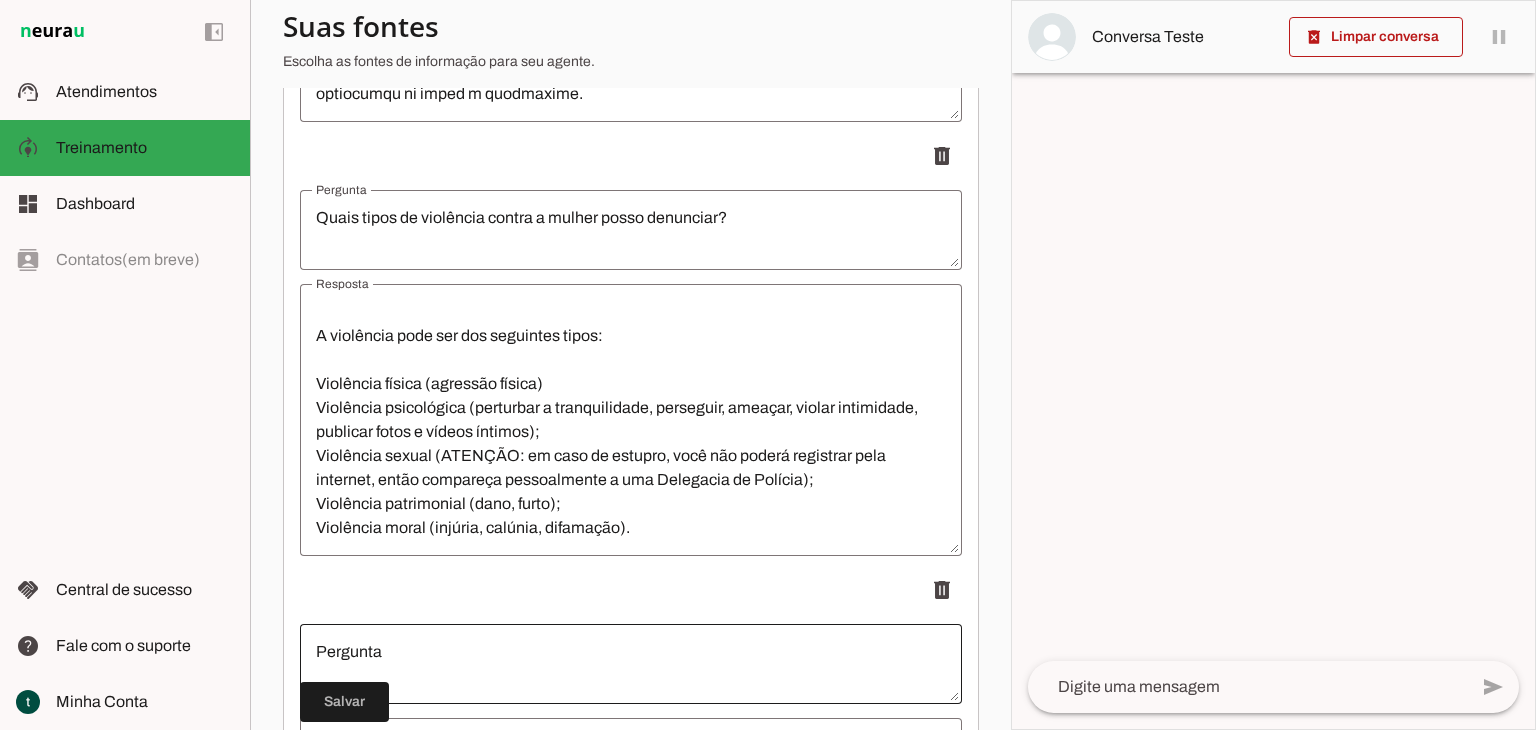 scroll, scrollTop: 1461, scrollLeft: 0, axis: vertical 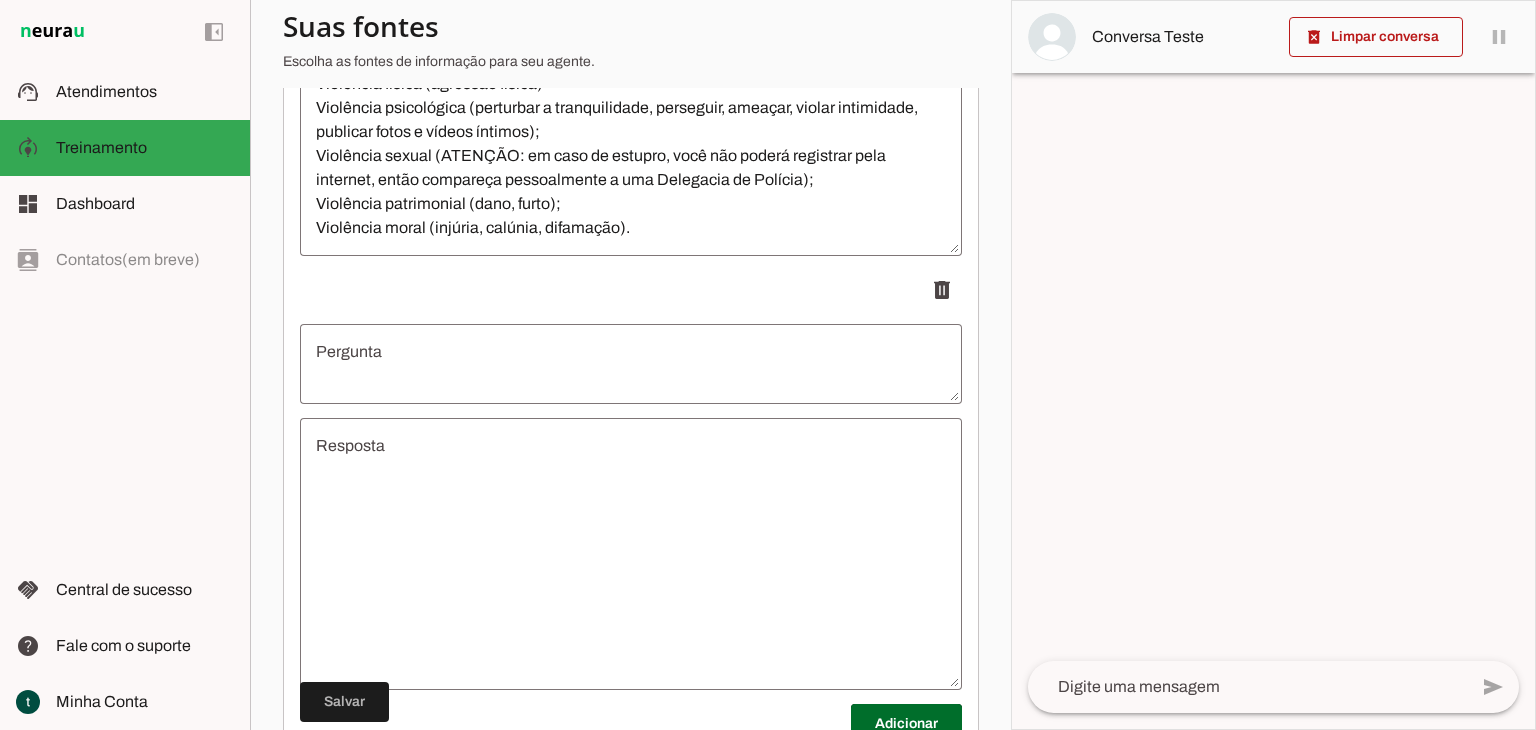 click at bounding box center [631, 364] 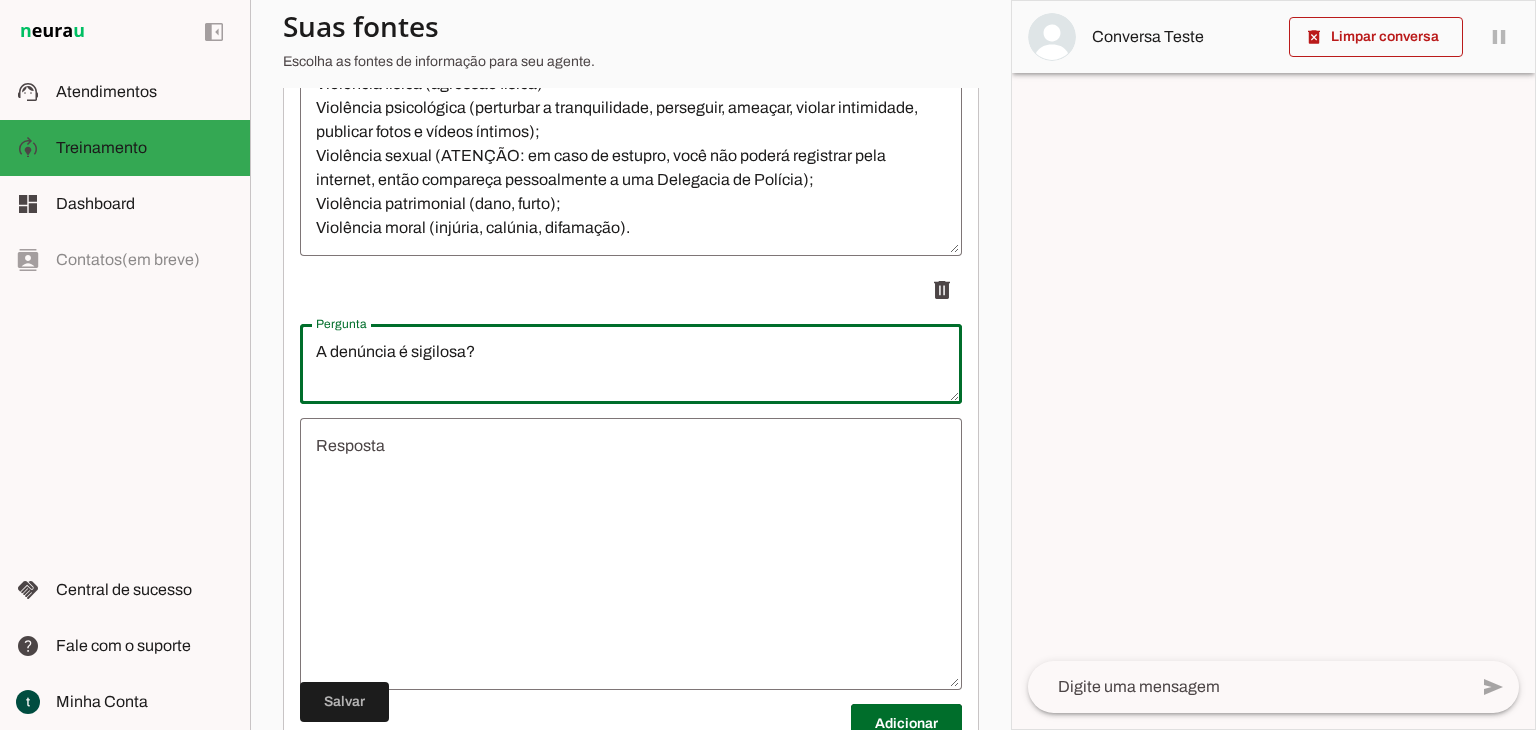 type on "A denúncia é sigilosa?" 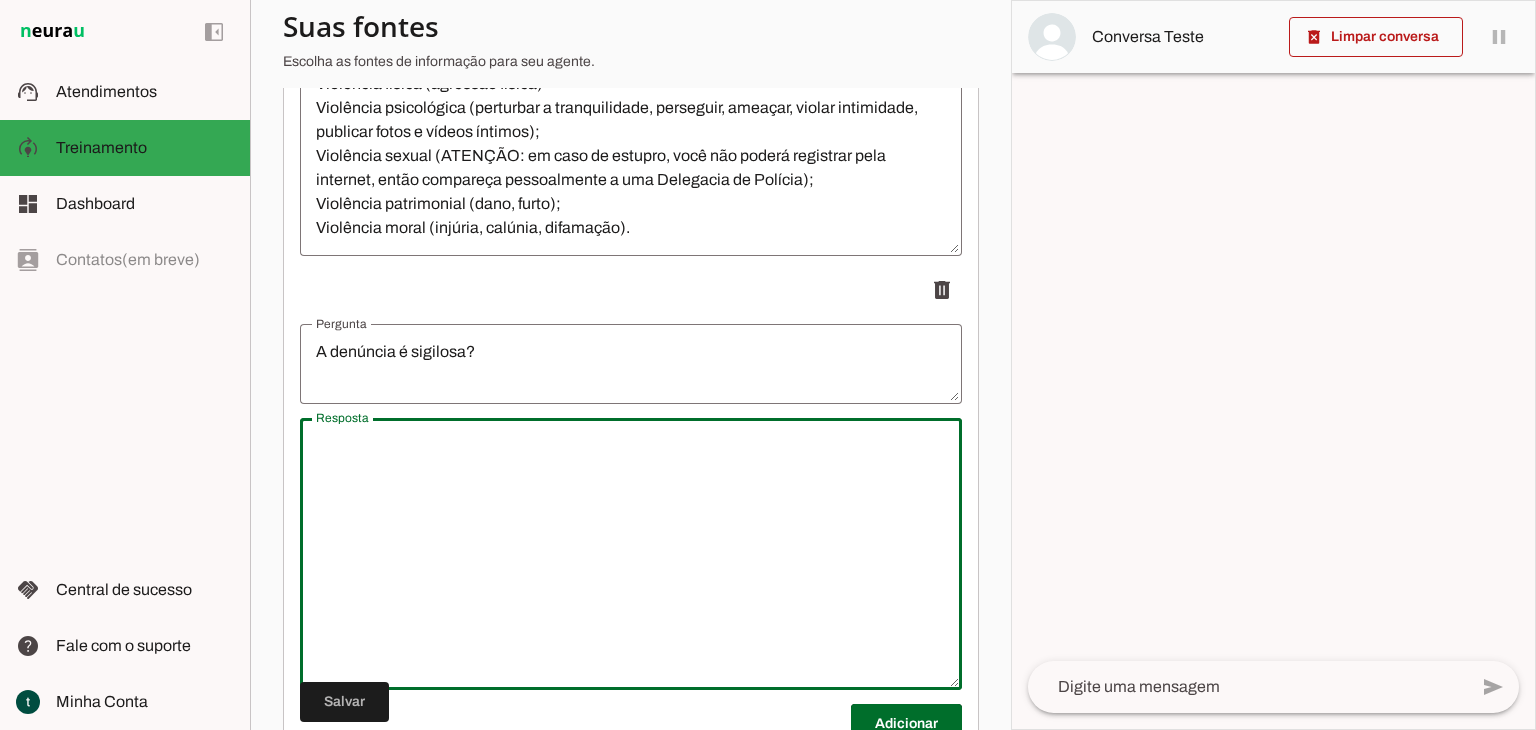 click at bounding box center [631, 554] 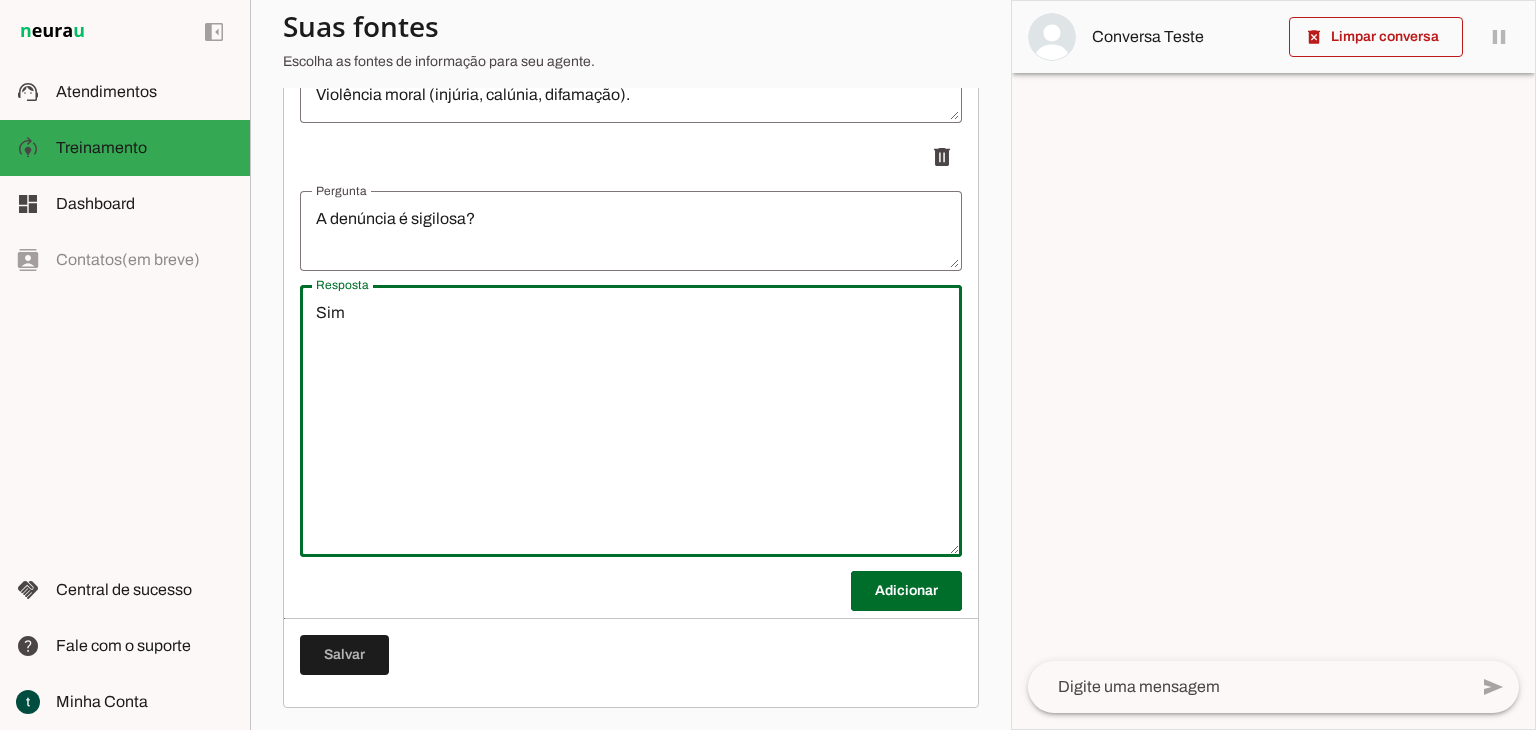 scroll, scrollTop: 1596, scrollLeft: 0, axis: vertical 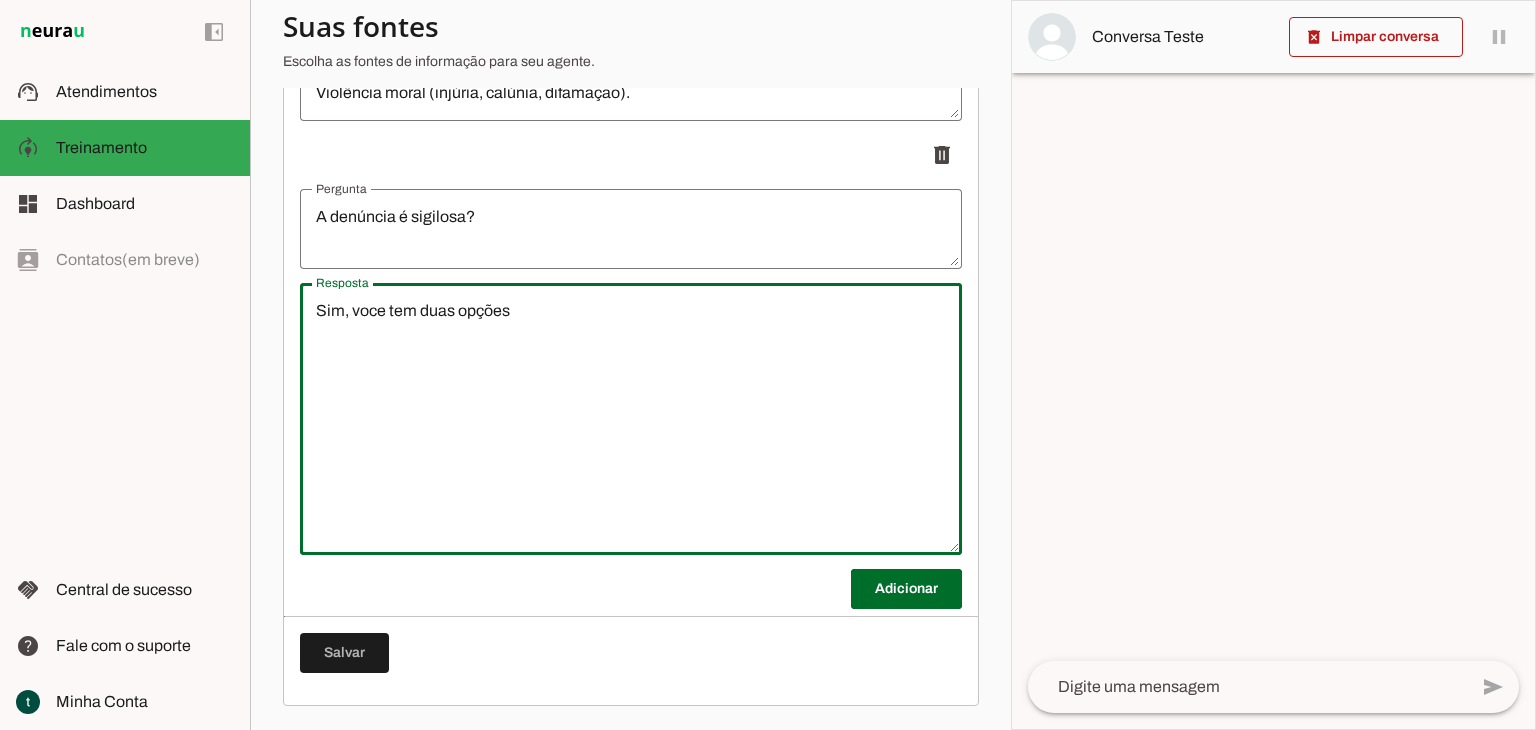 type on "Sim, voce tem duas opções" 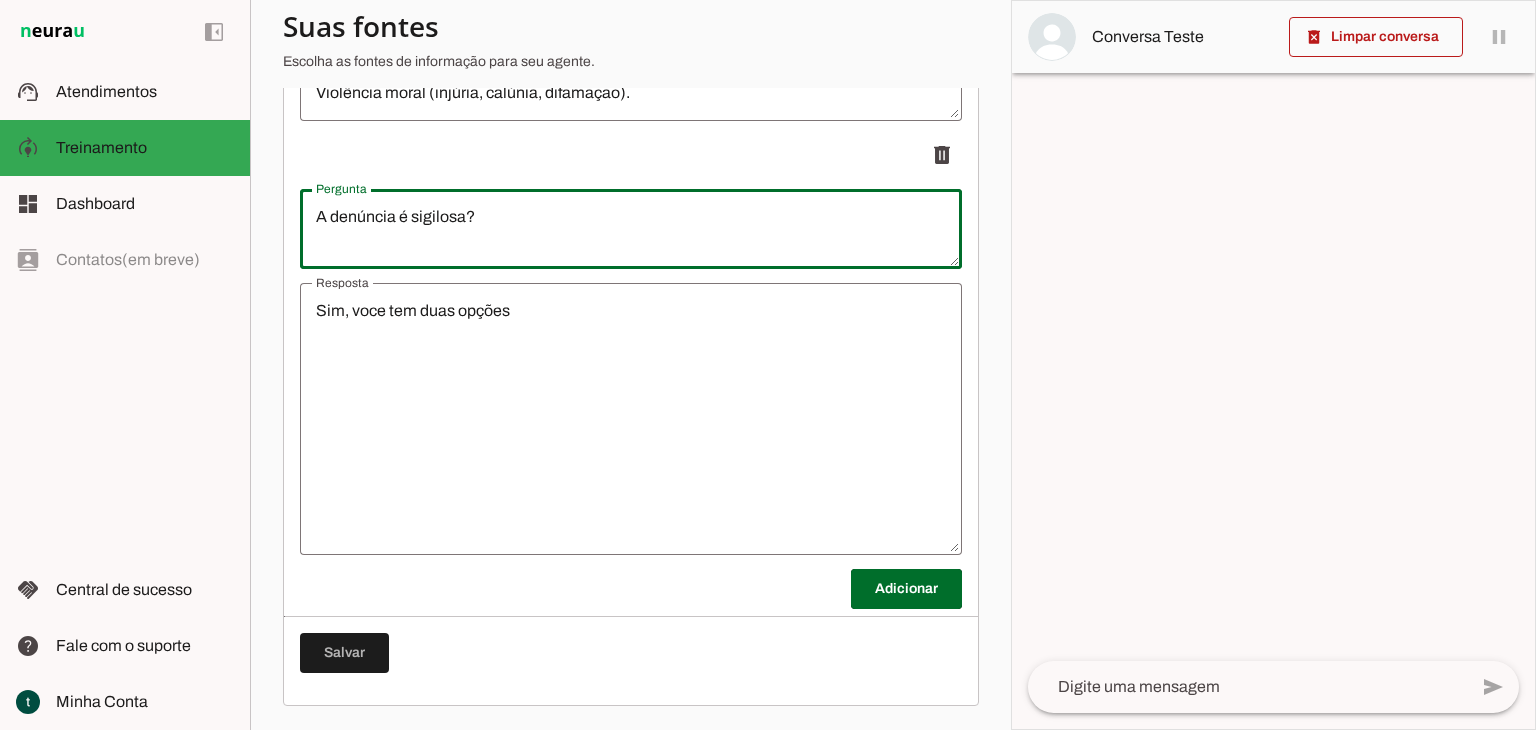 drag, startPoint x: 464, startPoint y: 221, endPoint x: 410, endPoint y: 215, distance: 54.33231 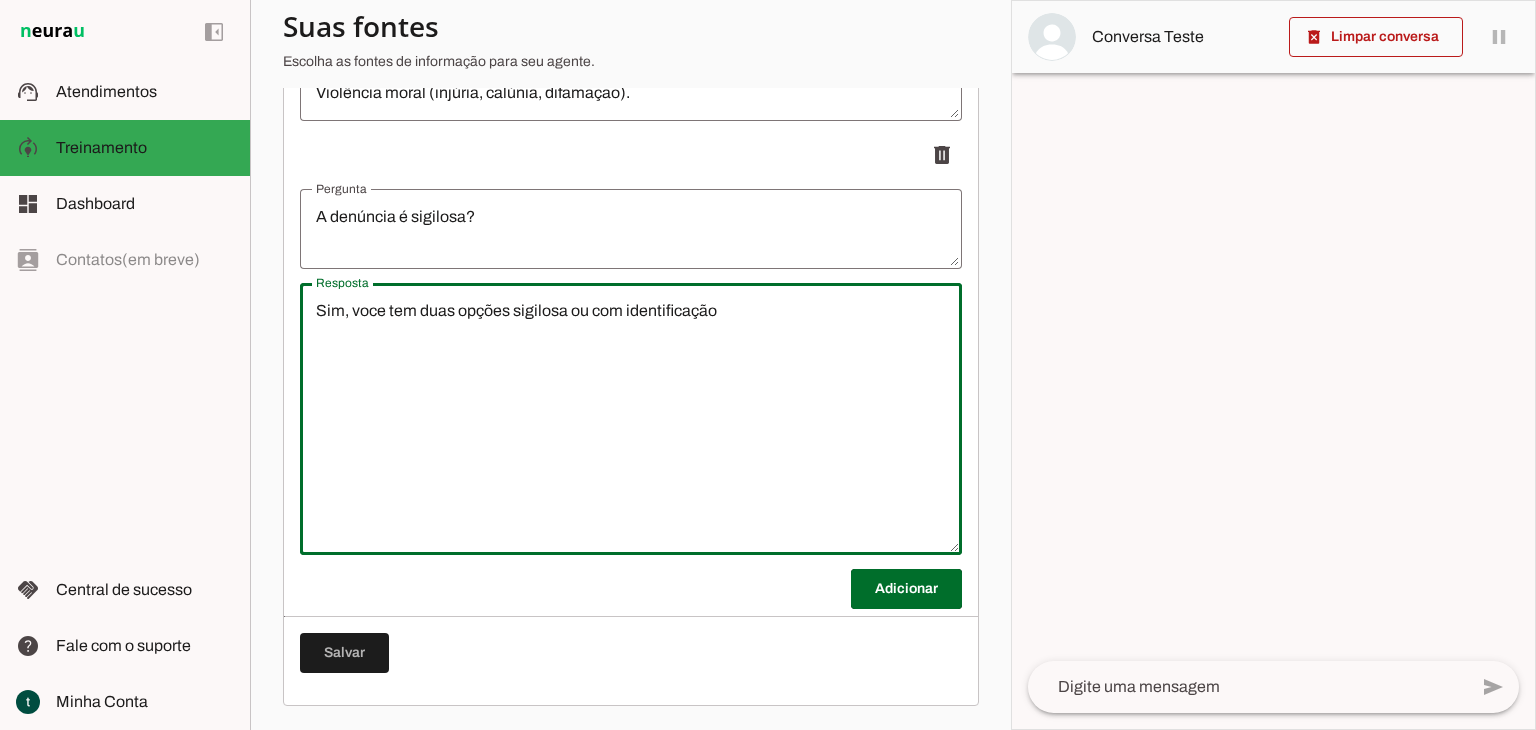 click on "Sim, voce tem duas opções sigilosa ou com identificação" at bounding box center [631, 419] 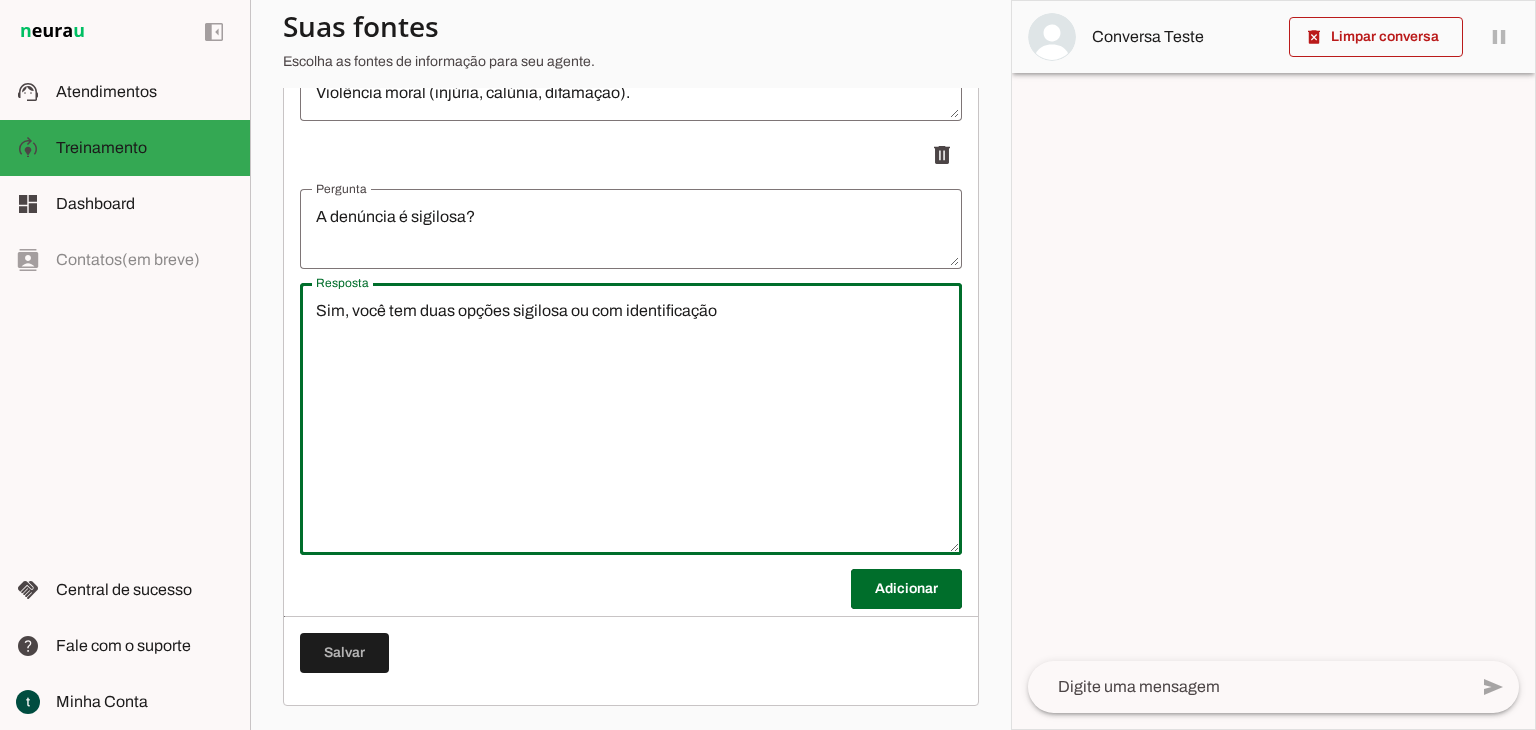 click on "Sim, você tem duas opções sigilosa ou com identificação" at bounding box center [631, 419] 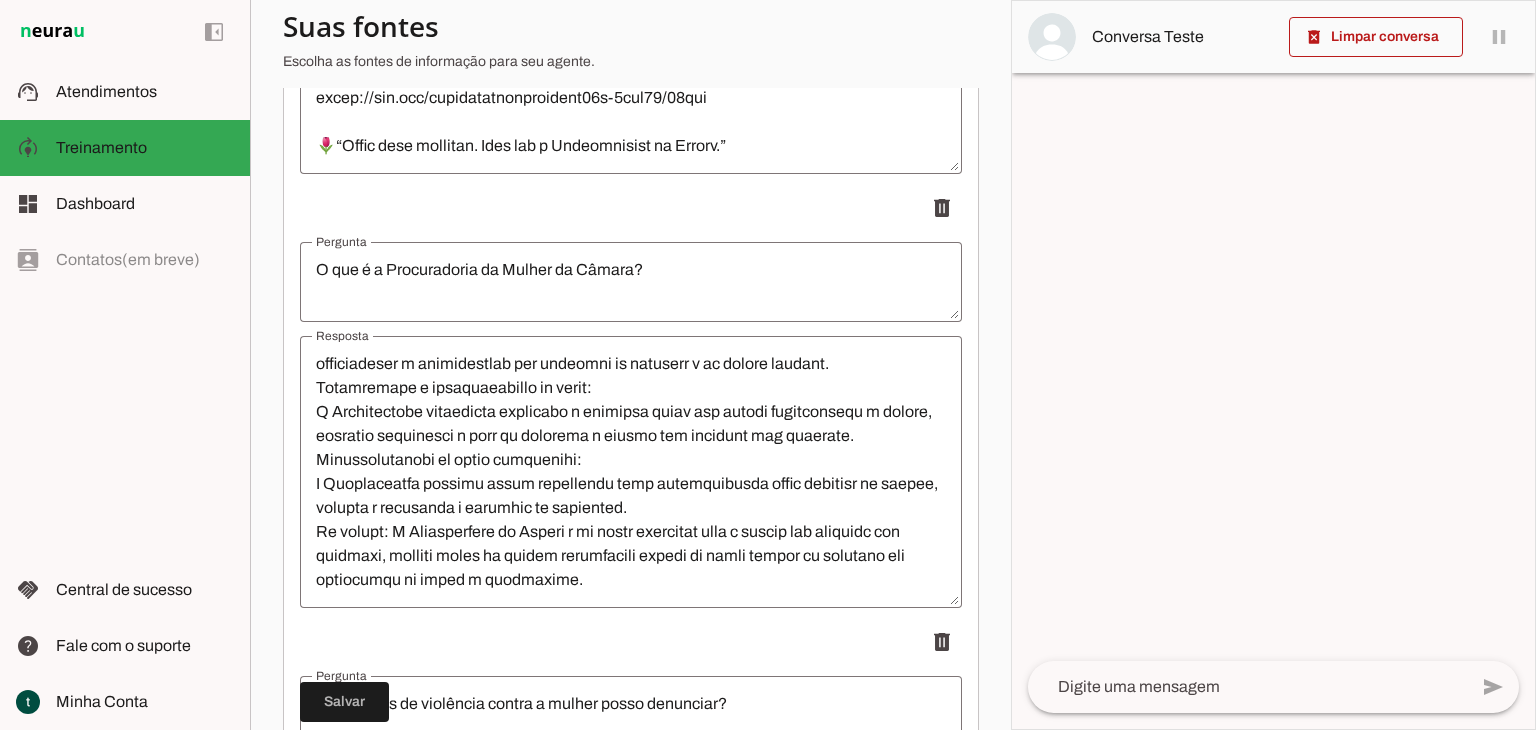 scroll, scrollTop: 496, scrollLeft: 0, axis: vertical 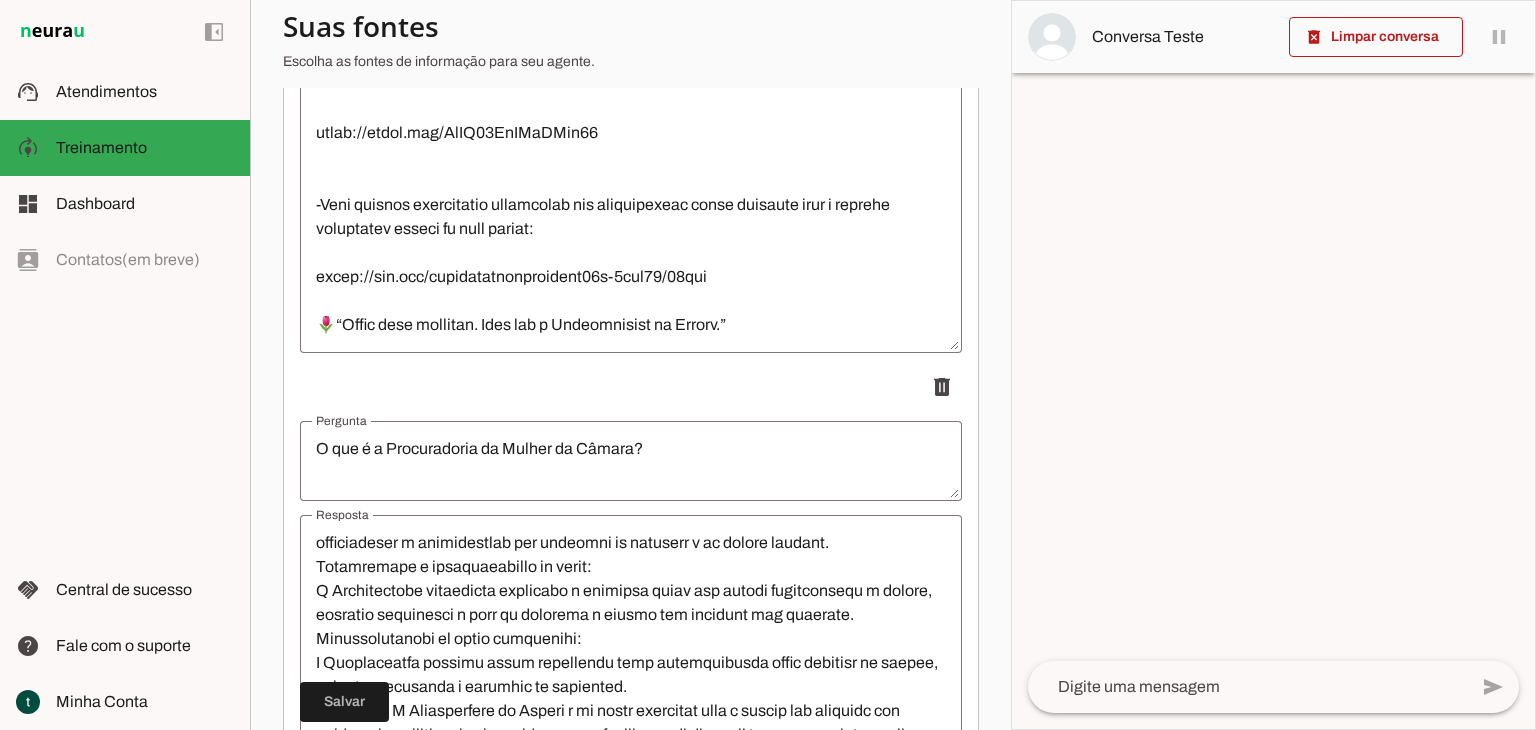 type on "Sim, você tem duas opções sigilosa ou com identificação." 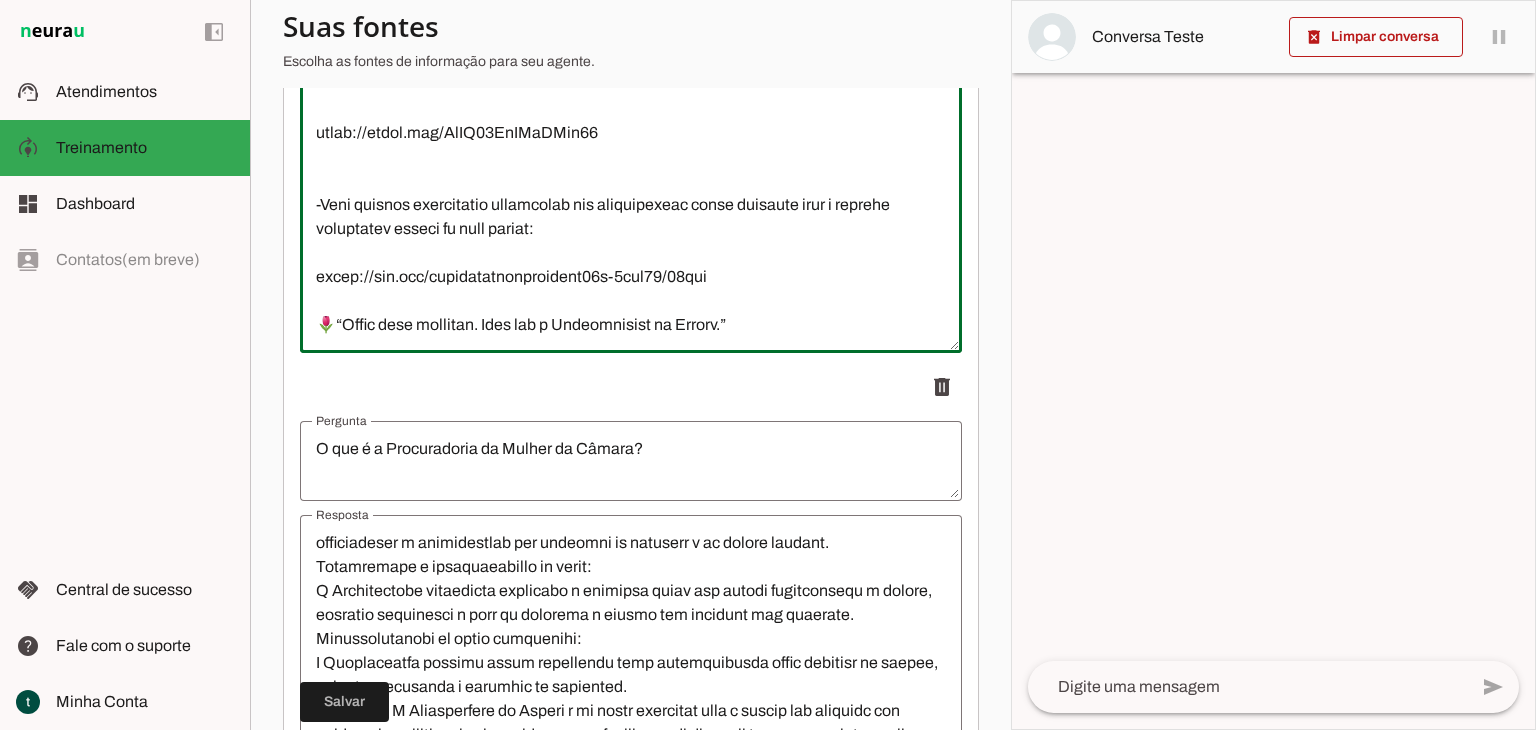 drag, startPoint x: 755, startPoint y: 297, endPoint x: 232, endPoint y: 297, distance: 523 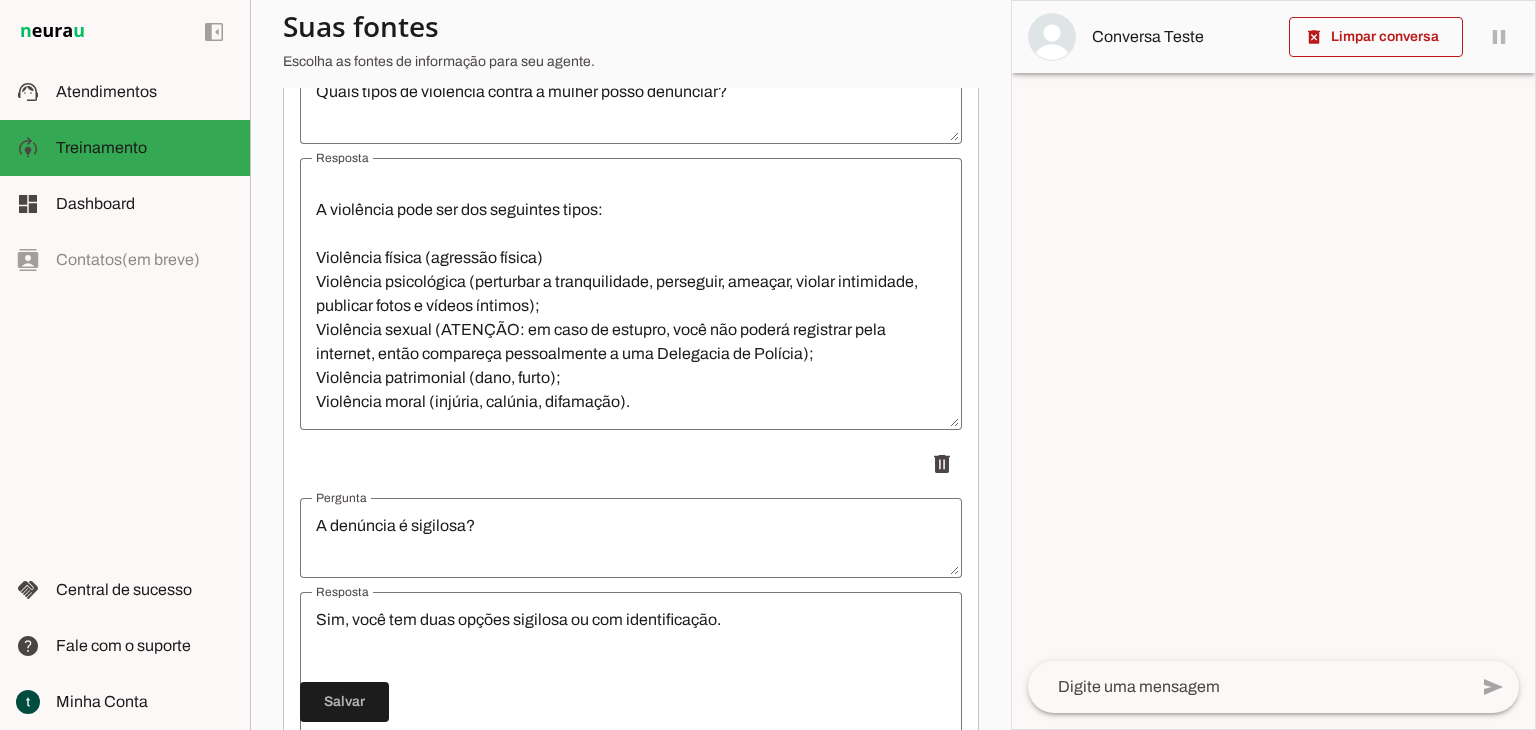 scroll, scrollTop: 1396, scrollLeft: 0, axis: vertical 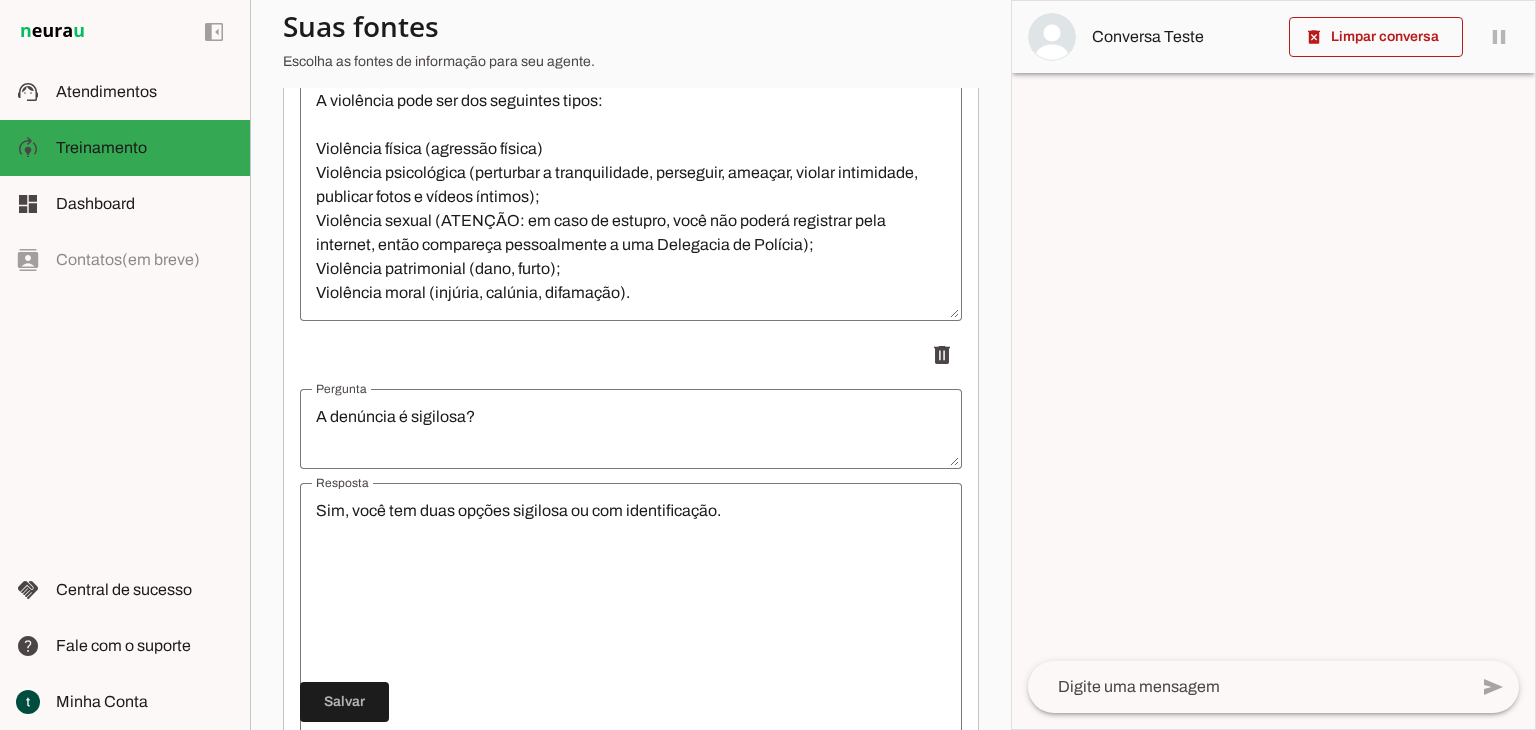 click on "Sim, você tem duas opções sigilosa ou com identificação." at bounding box center (631, 619) 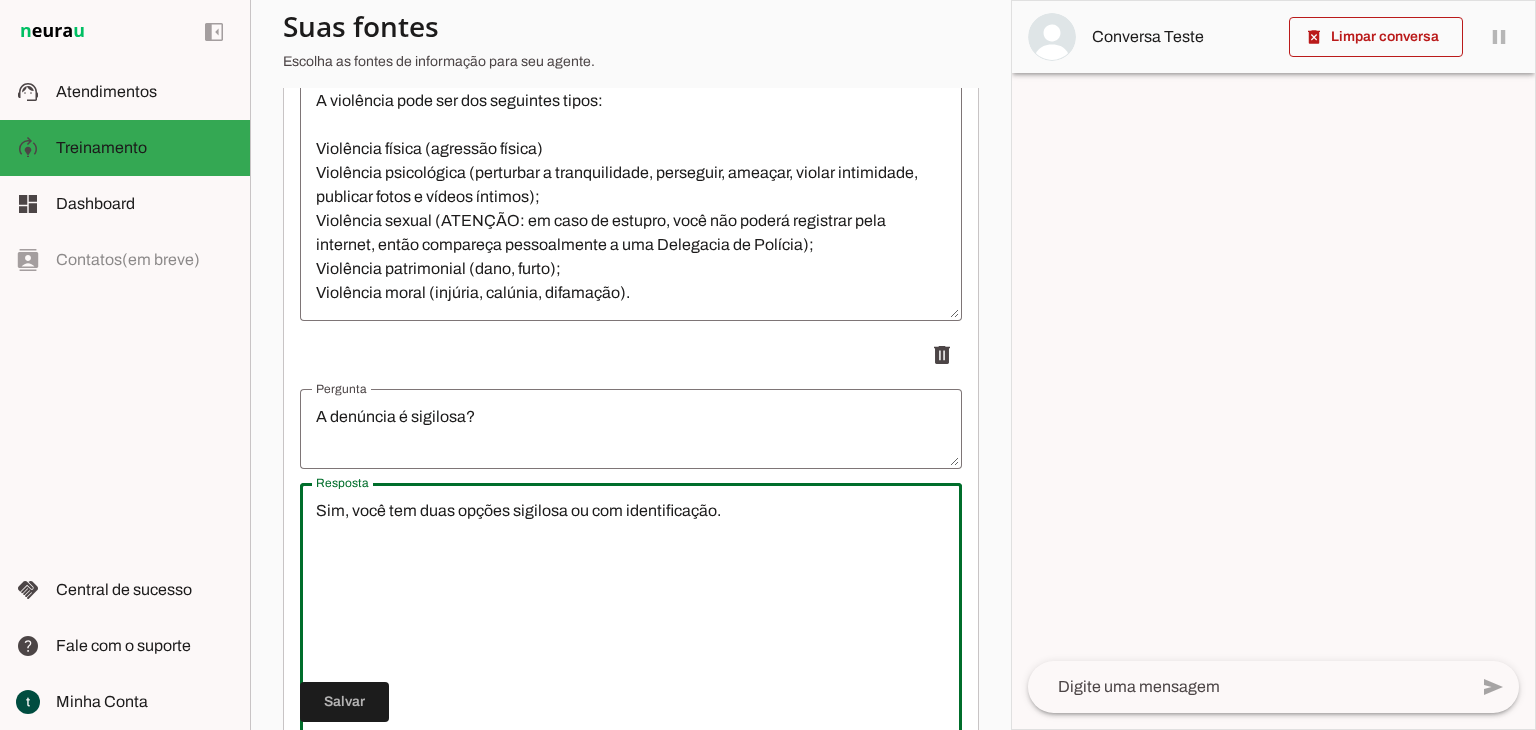 click on "Sim, você tem duas opções sigilosa ou com identificação." at bounding box center [631, 619] 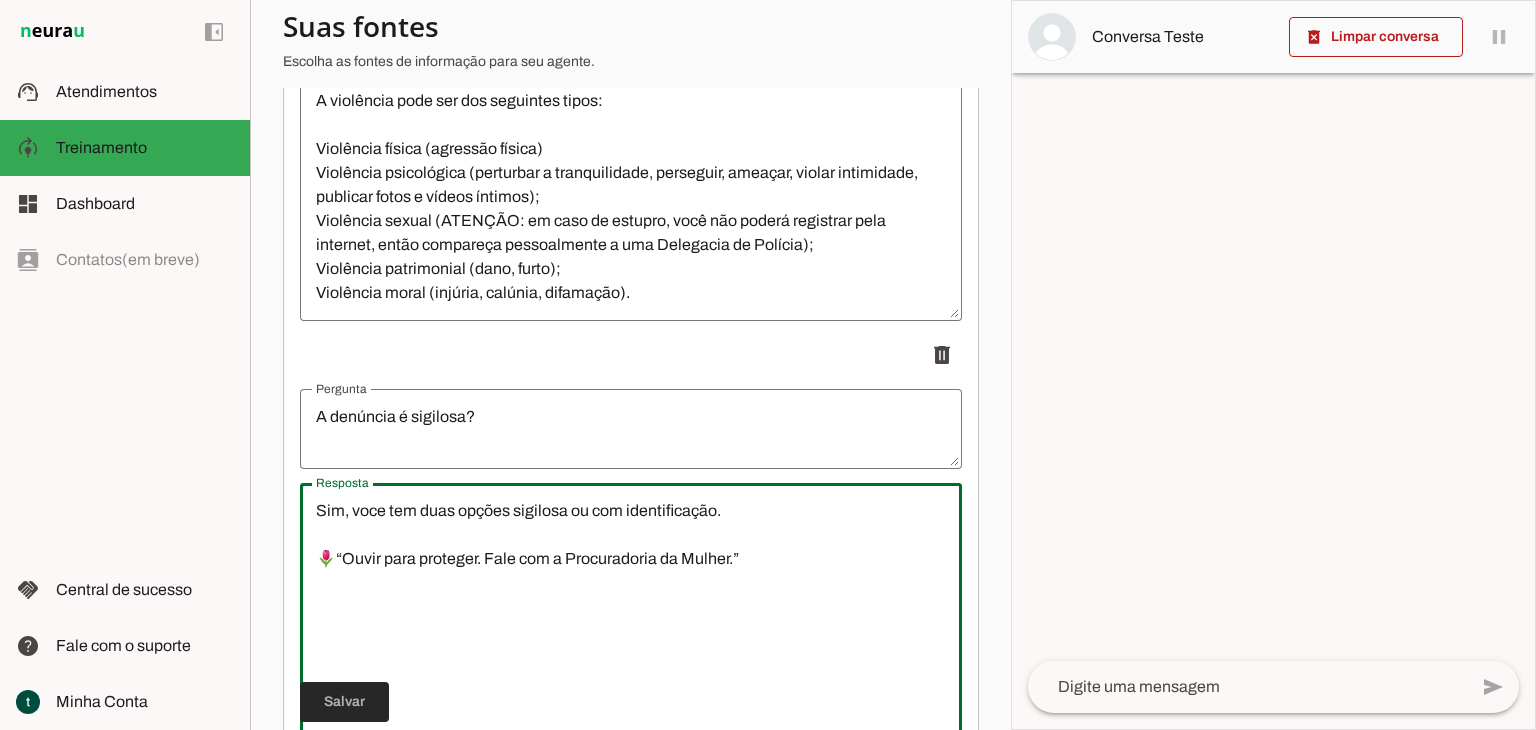 type on "Sim, voce tem duas opções sigilosa ou com identificação.
🌷“Ouvir para proteger. Fale com a Procuradoria da Mulher.”" 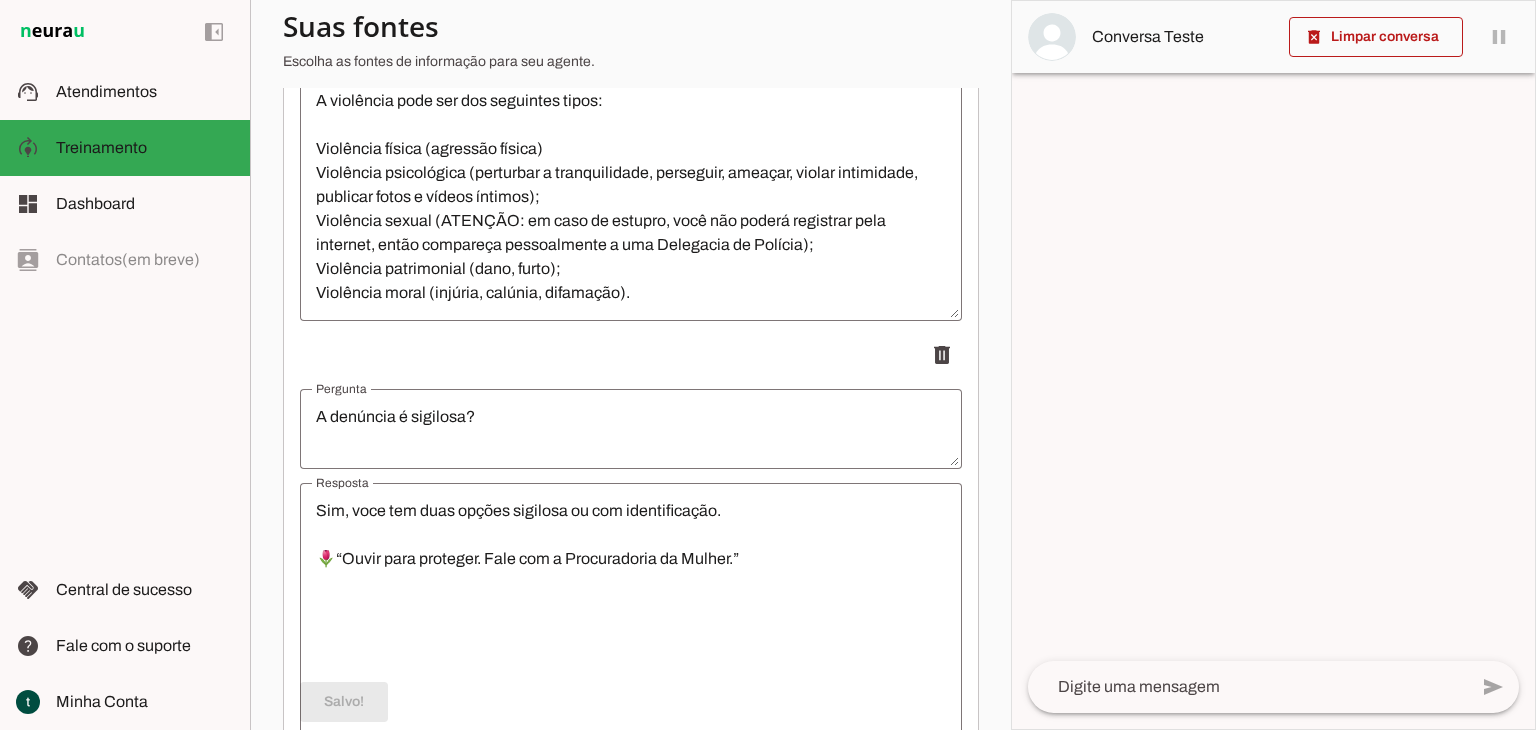 scroll, scrollTop: 624, scrollLeft: 0, axis: vertical 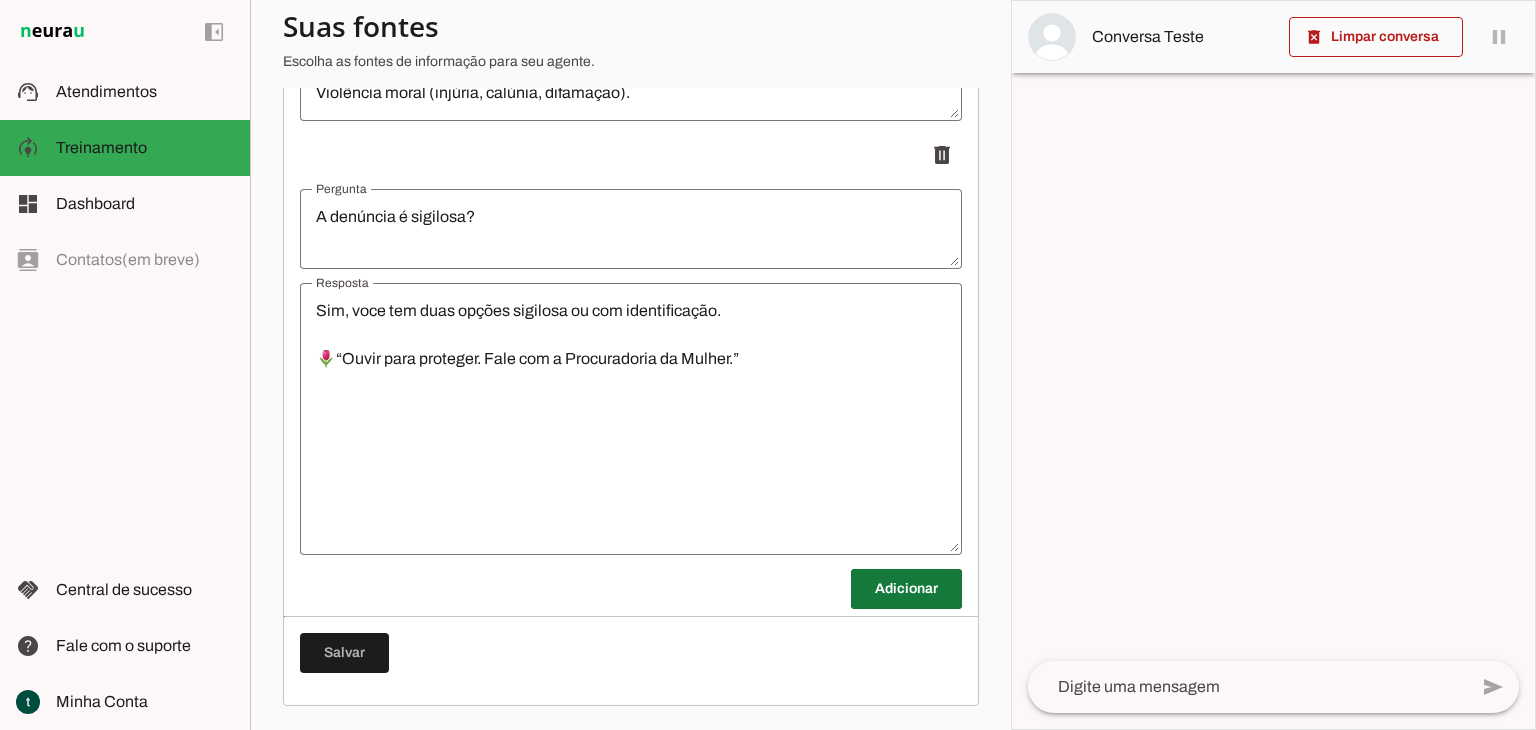 click at bounding box center (906, 589) 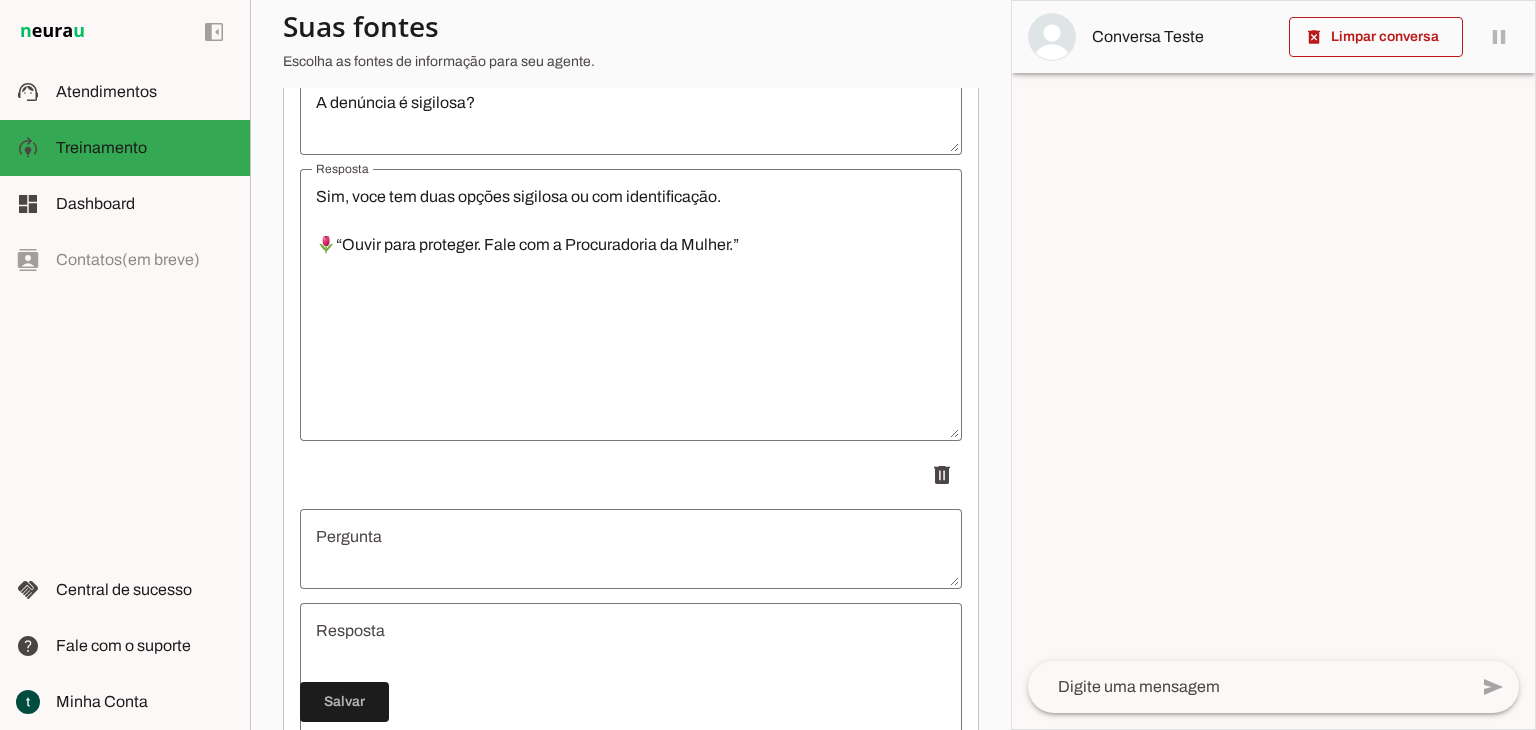 scroll, scrollTop: 1796, scrollLeft: 0, axis: vertical 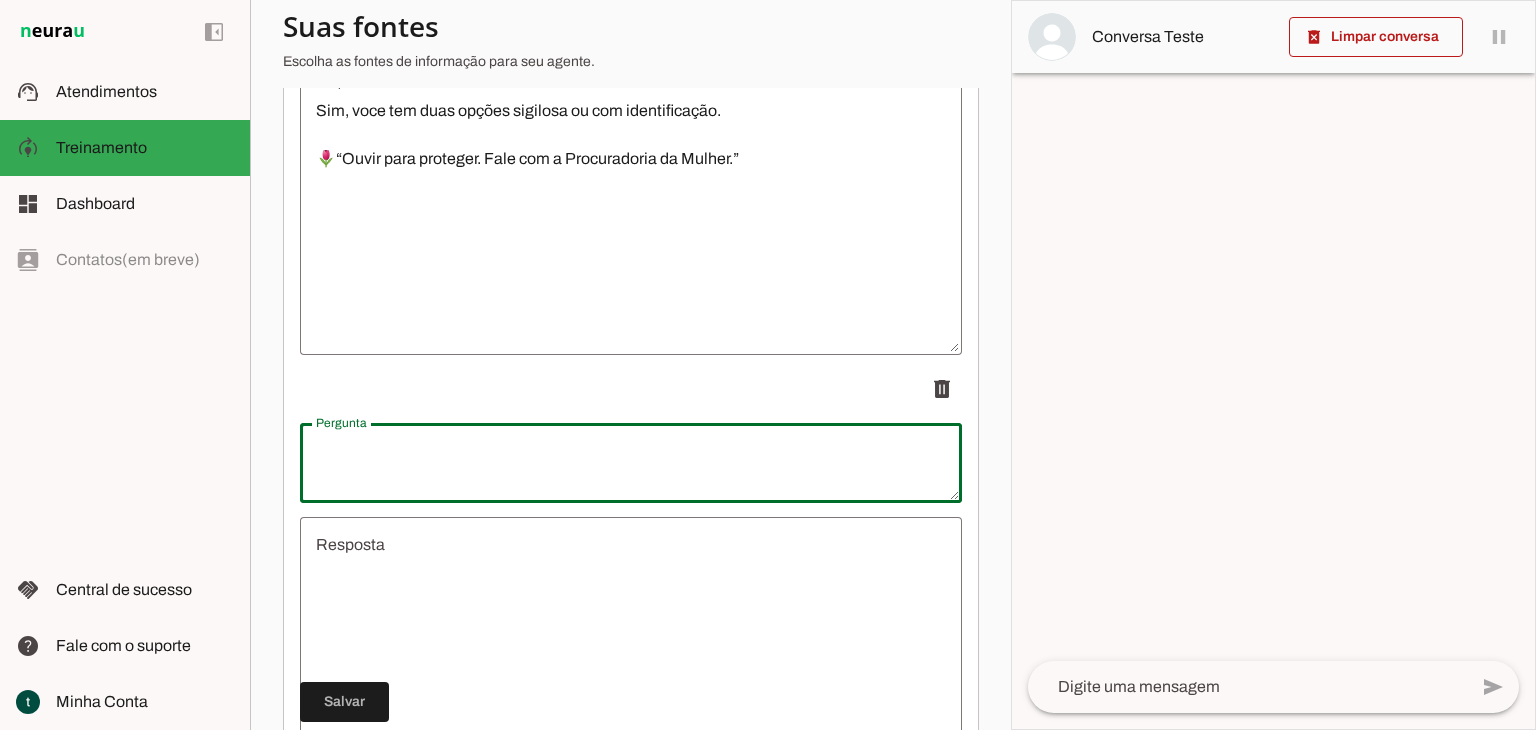 click at bounding box center (631, 463) 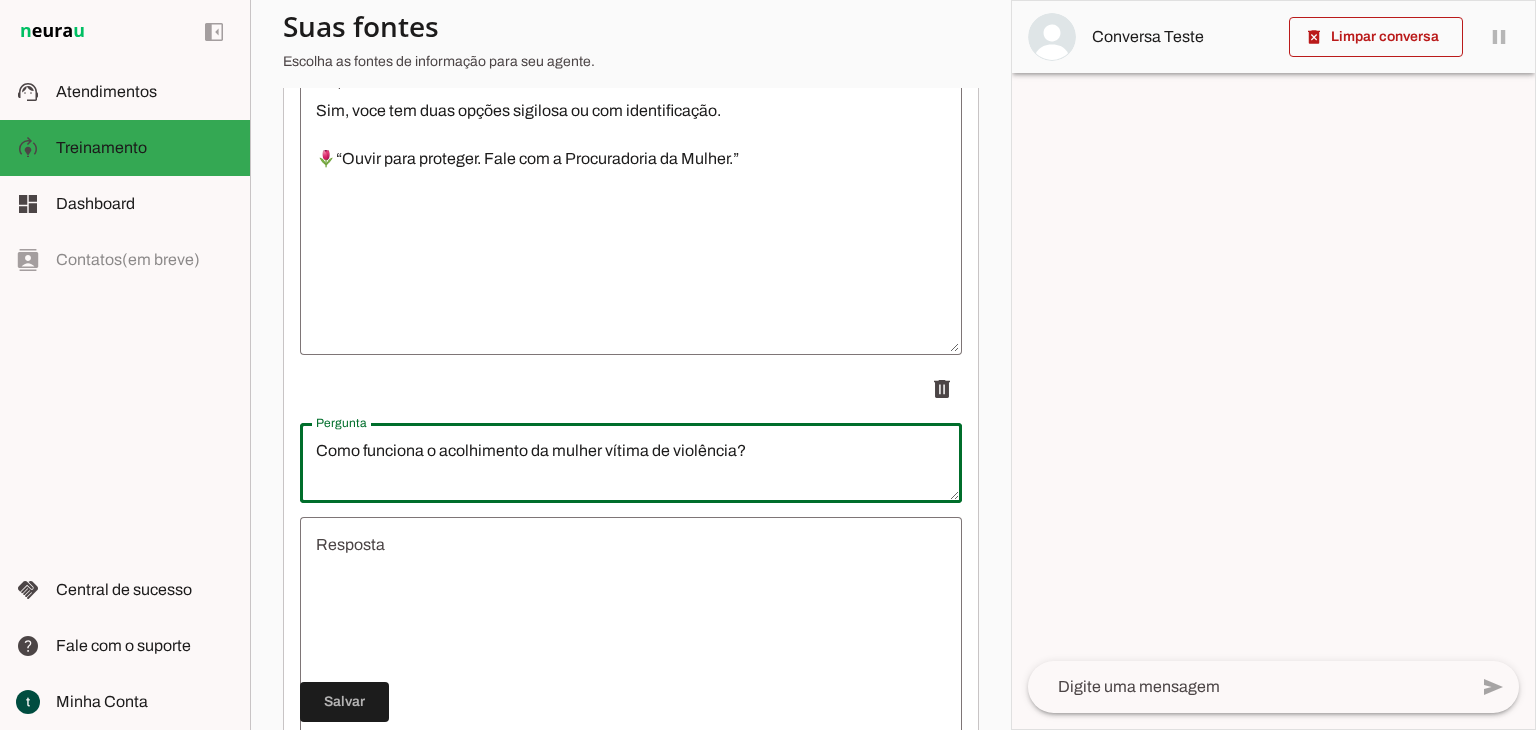 type on "Como funciona o acolhimento da mulher vítima de violência?" 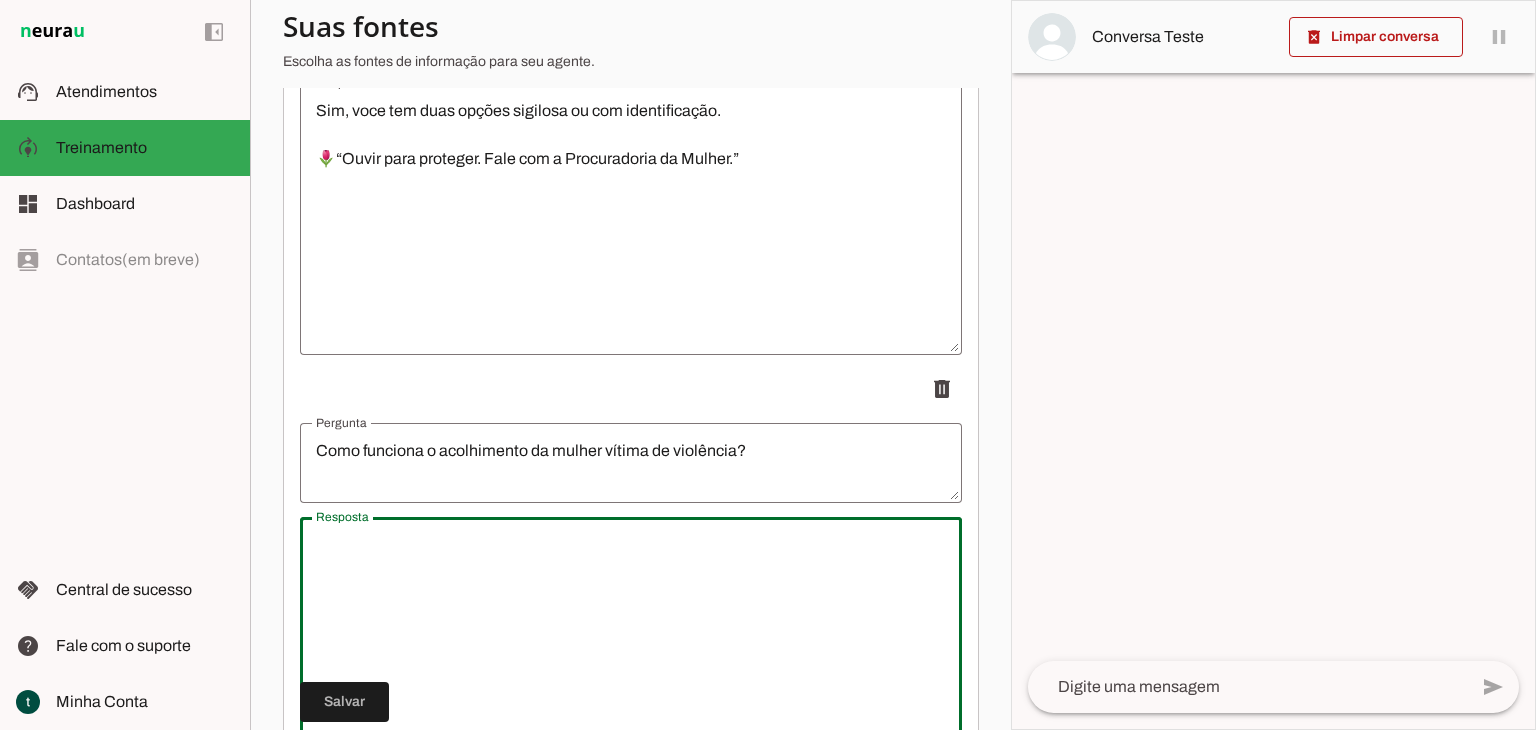 click at bounding box center [631, 653] 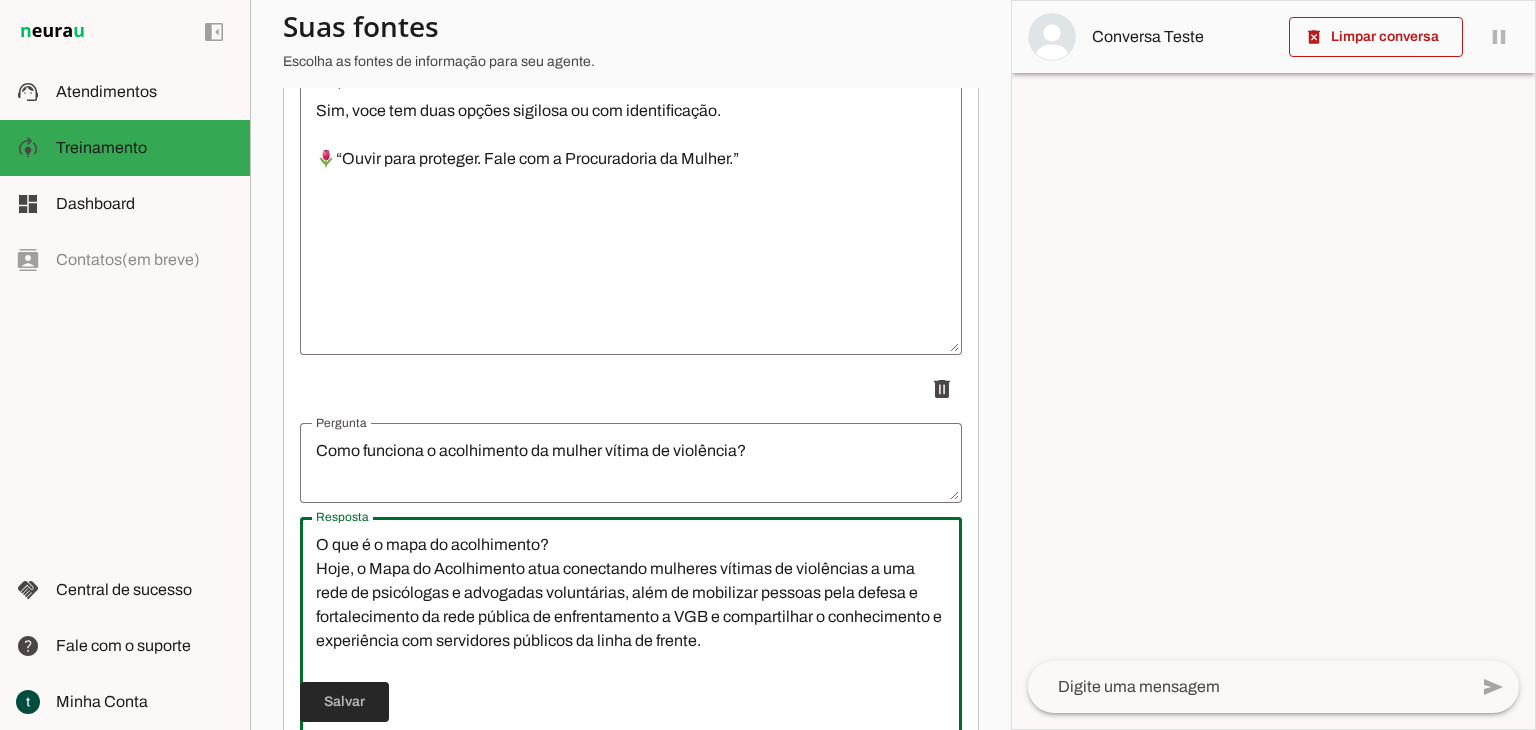 type on "O que é o mapa do acolhimento?
Hoje, o Mapa do Acolhimento atua conectando mulheres vítimas de violências a uma rede de psicólogas e advogadas voluntárias, além de mobilizar pessoas pela defesa e fortalecimento da rede pública de enfrentamento a VGB e compartilhar o conhecimento e experiência com servidores públicos da linha de frente." 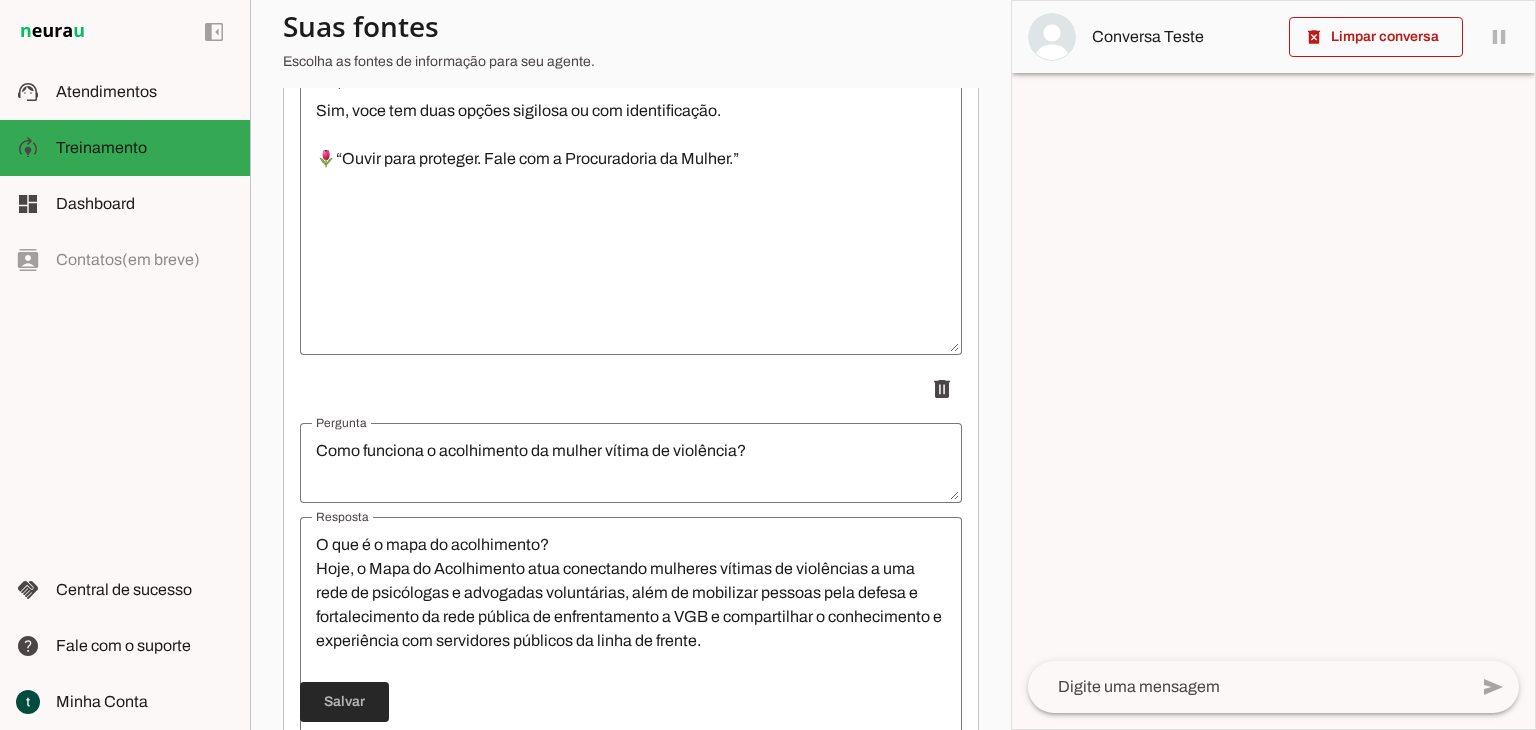 click at bounding box center (344, 702) 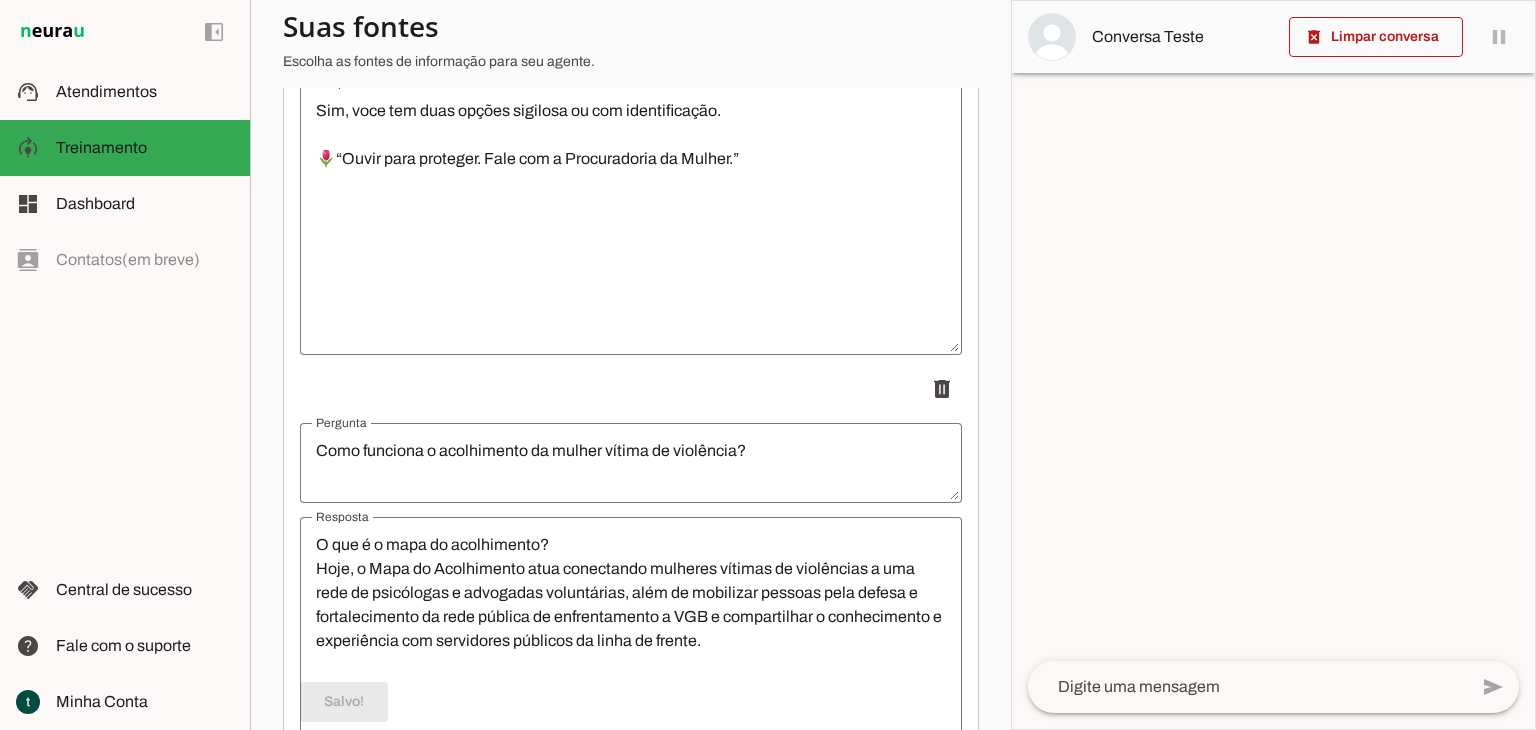 scroll, scrollTop: 2029, scrollLeft: 0, axis: vertical 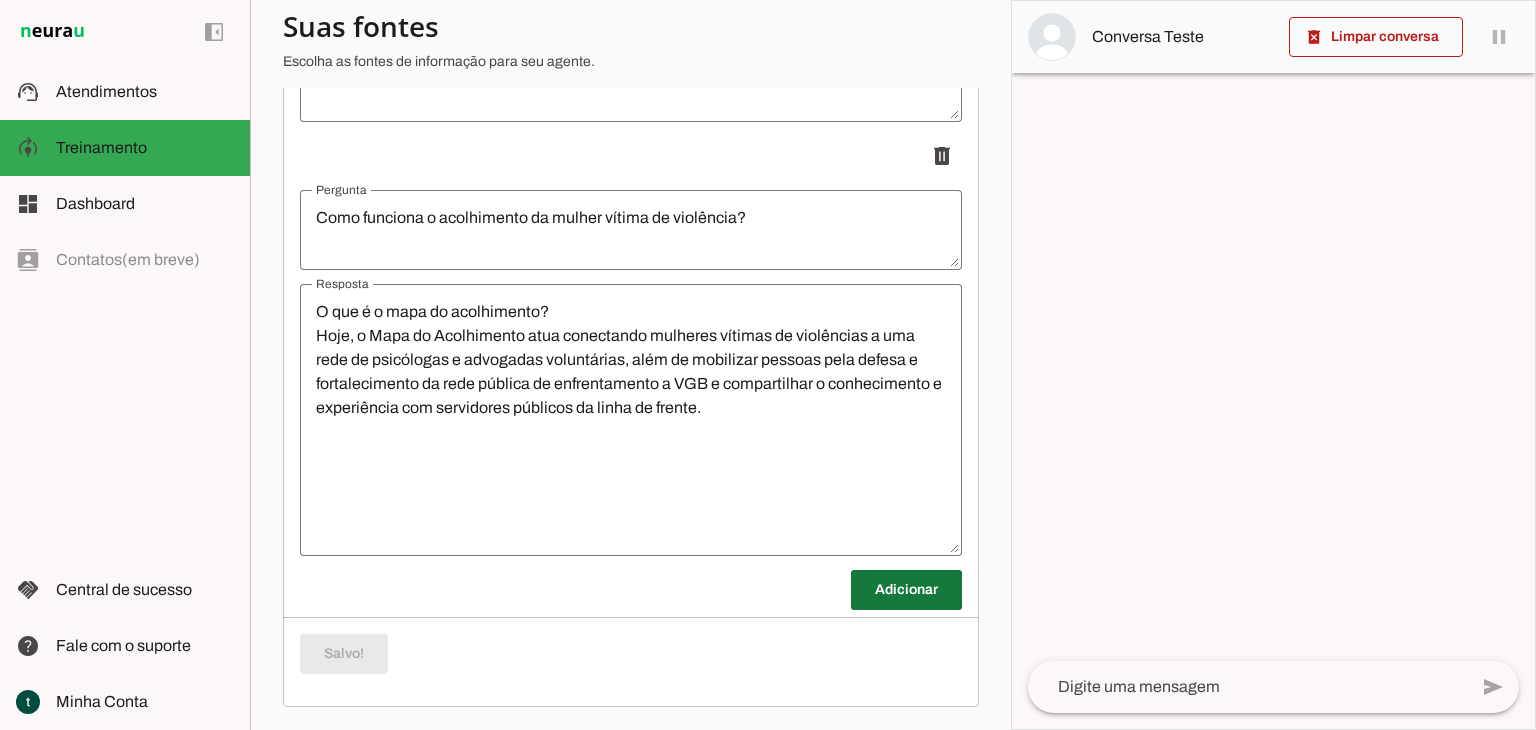 click at bounding box center [906, 590] 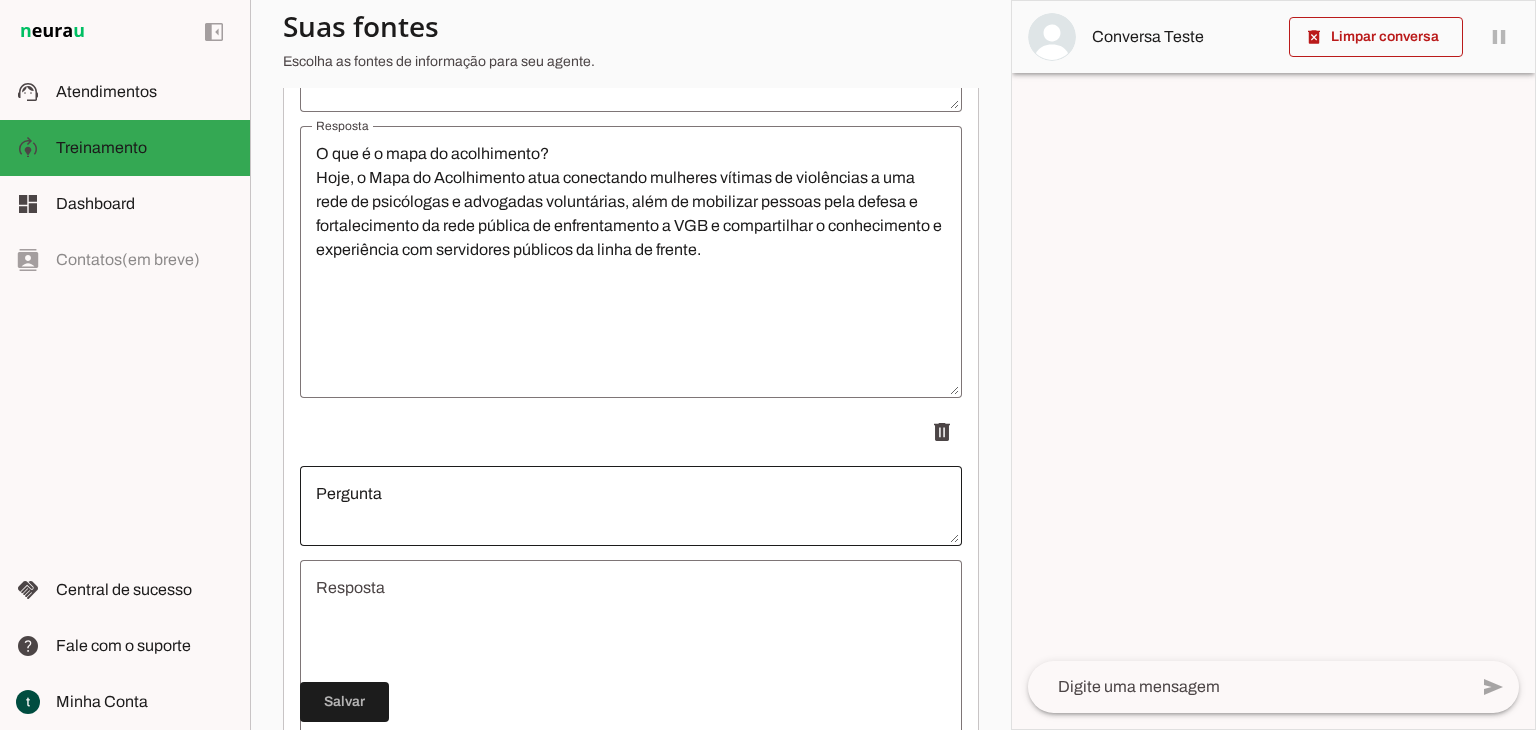 scroll, scrollTop: 2329, scrollLeft: 0, axis: vertical 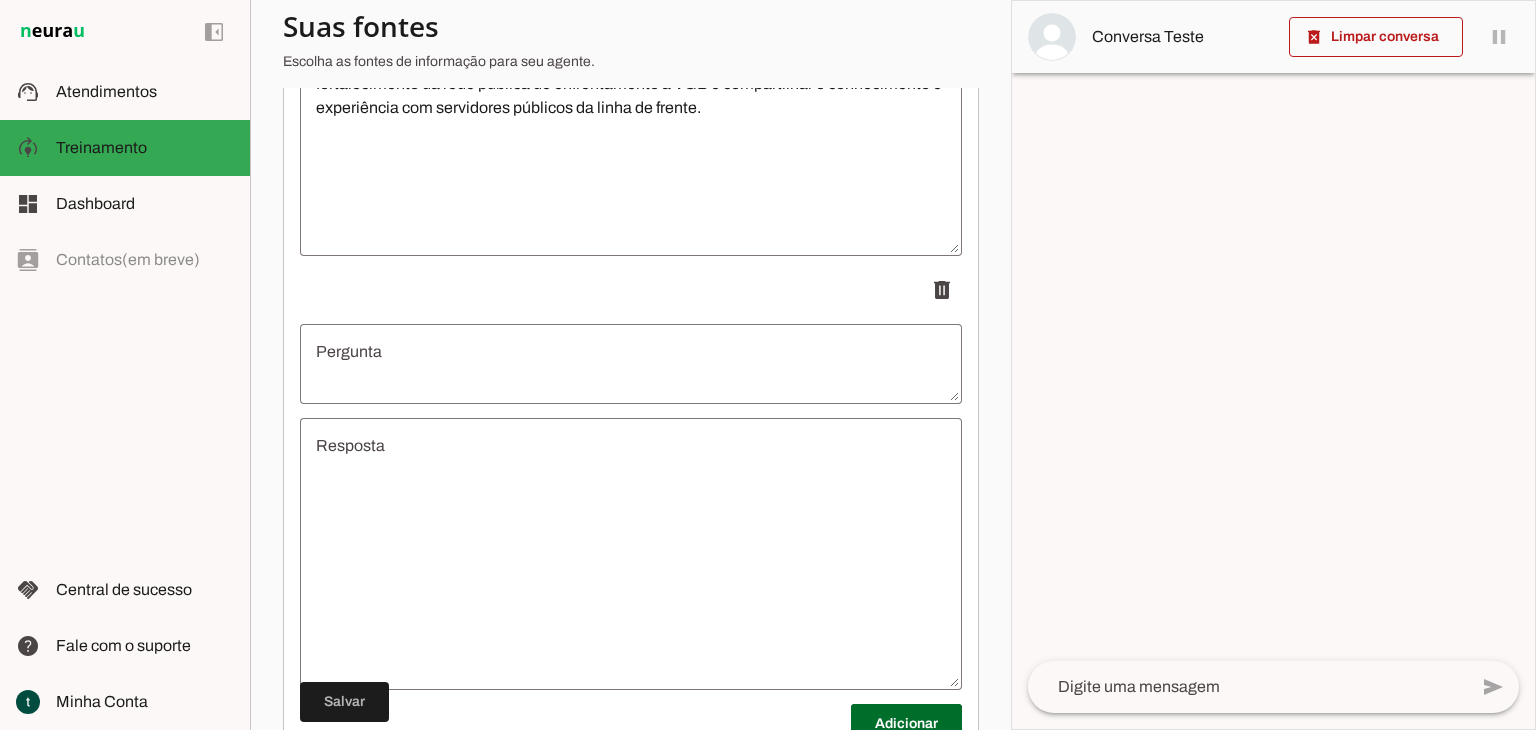 click at bounding box center [631, 364] 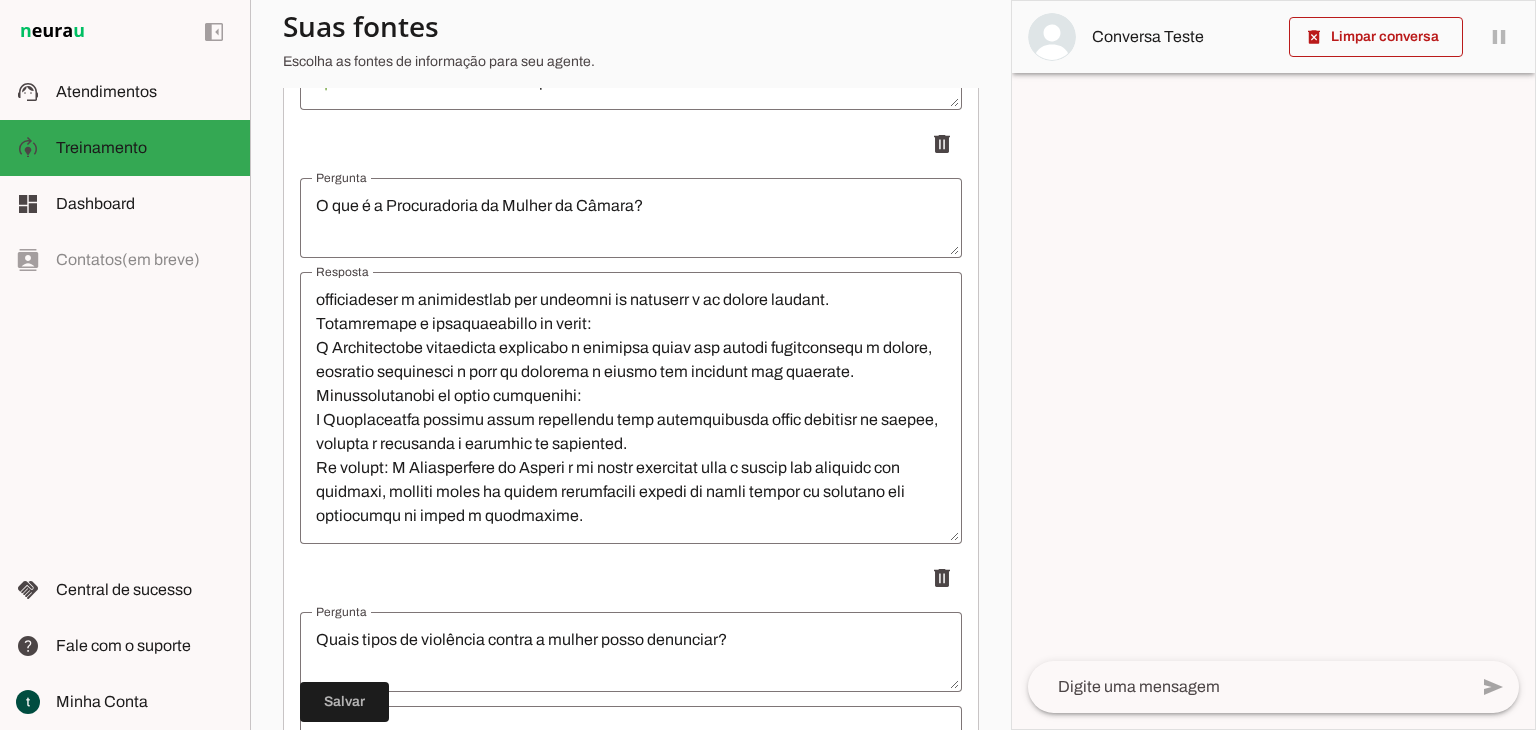scroll, scrollTop: 729, scrollLeft: 0, axis: vertical 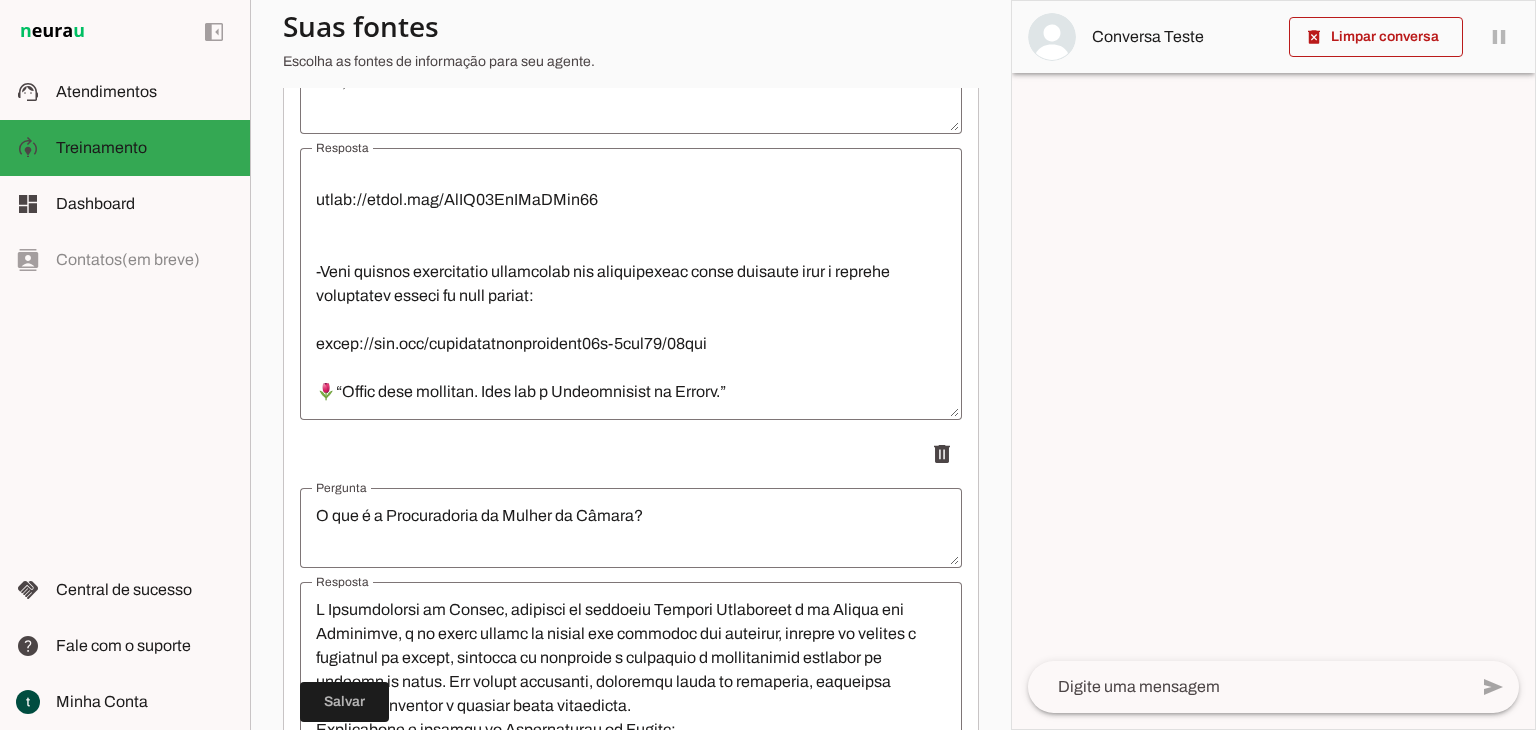 type on "A Procuradoria da Mulher atende vítimas presencialmente?" 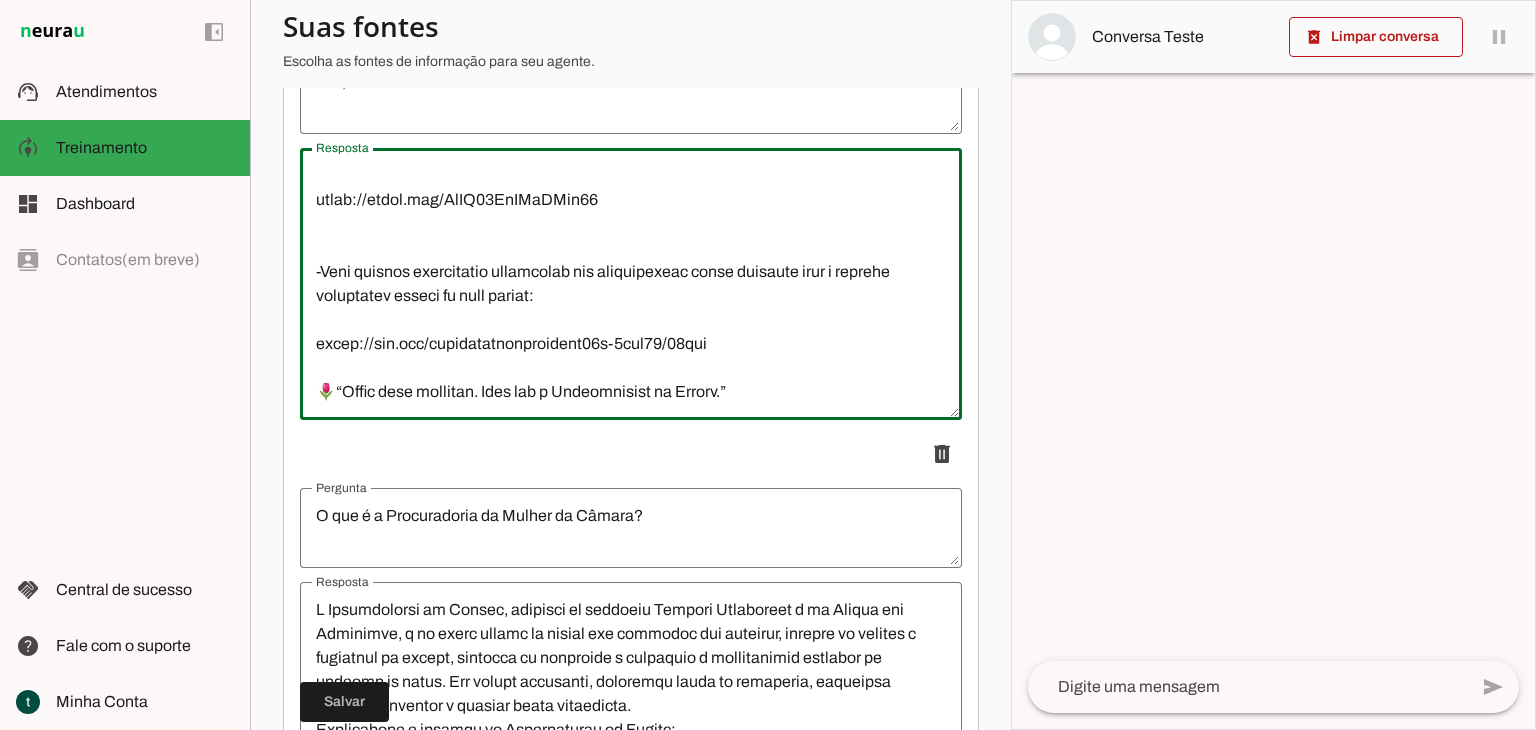 drag, startPoint x: 749, startPoint y: 372, endPoint x: 303, endPoint y: 246, distance: 463.45657 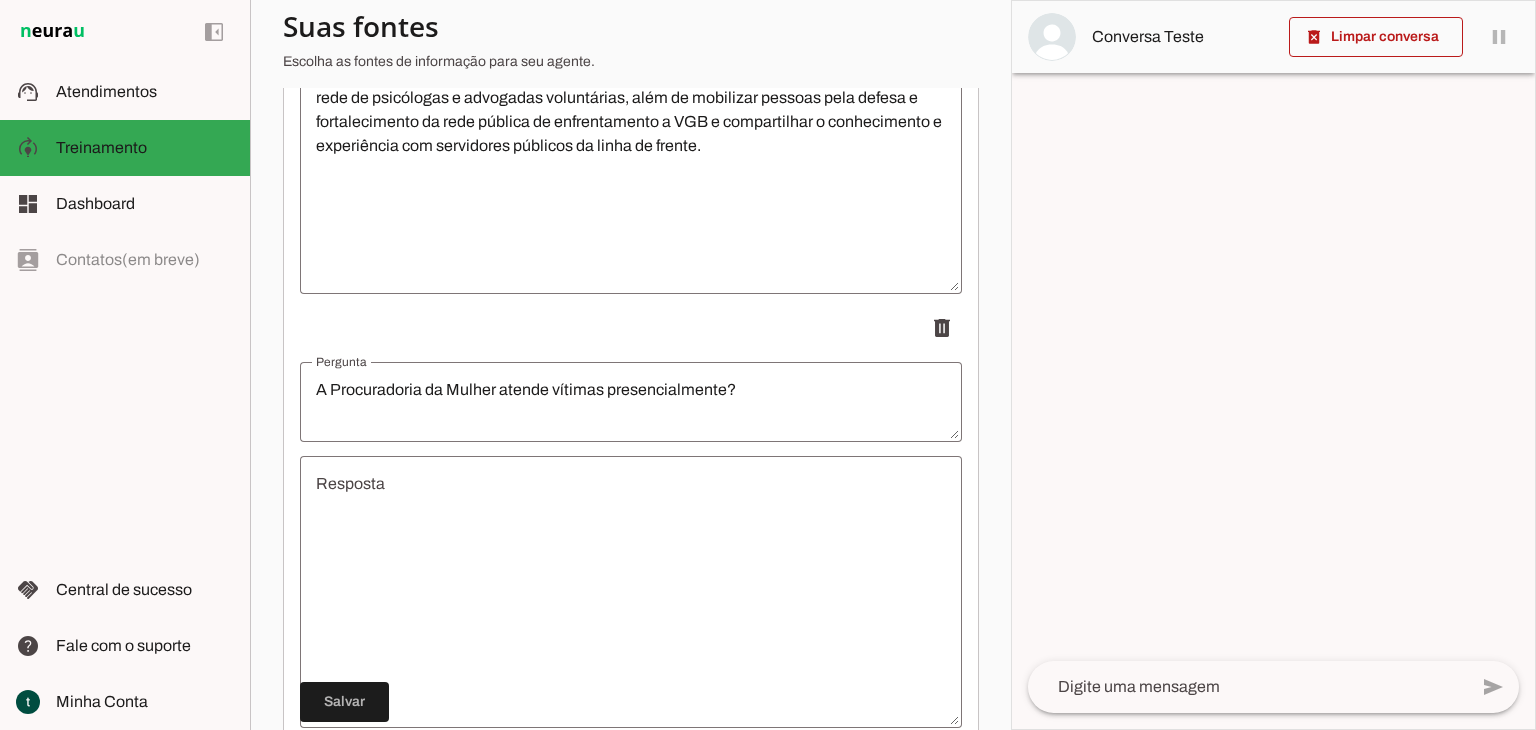 scroll, scrollTop: 2429, scrollLeft: 0, axis: vertical 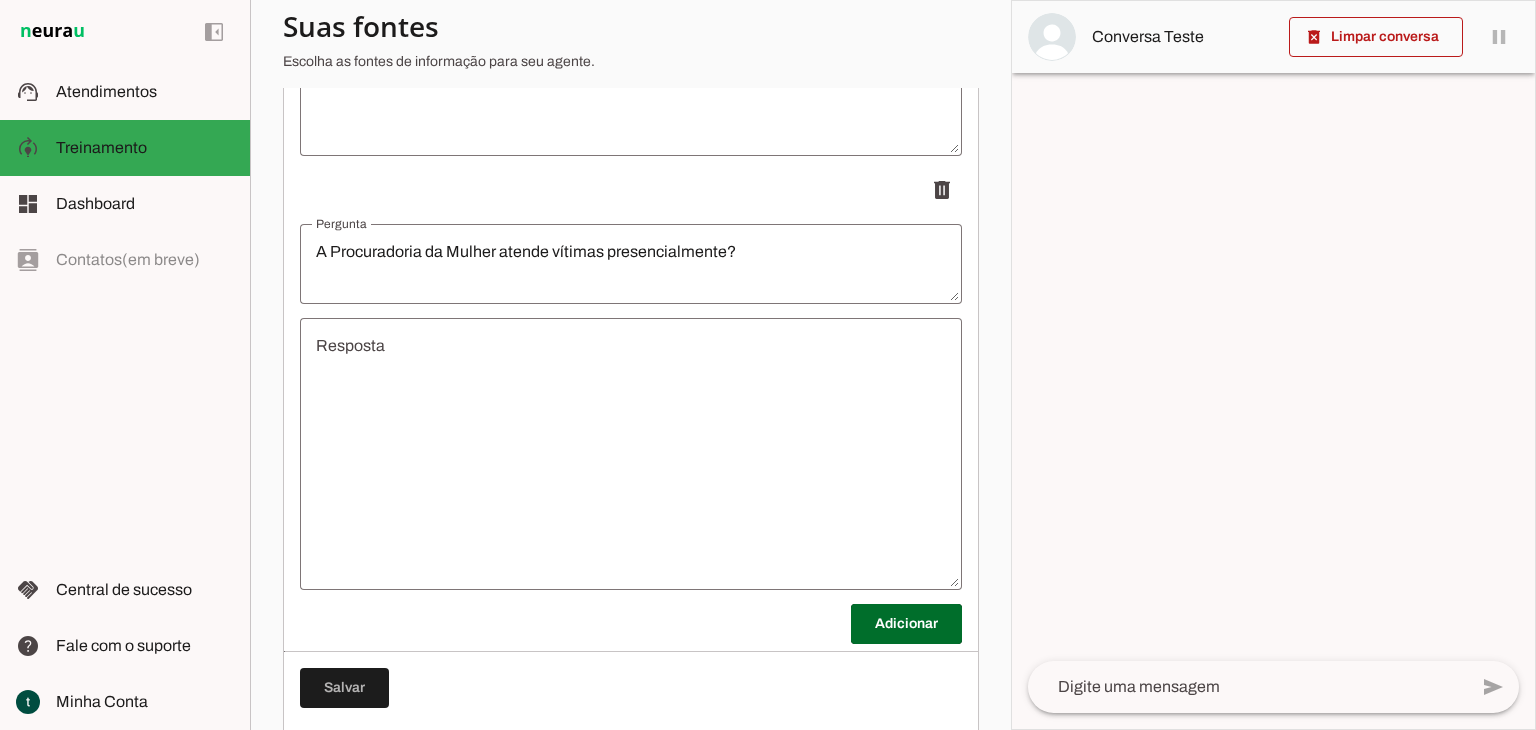 click at bounding box center [631, 454] 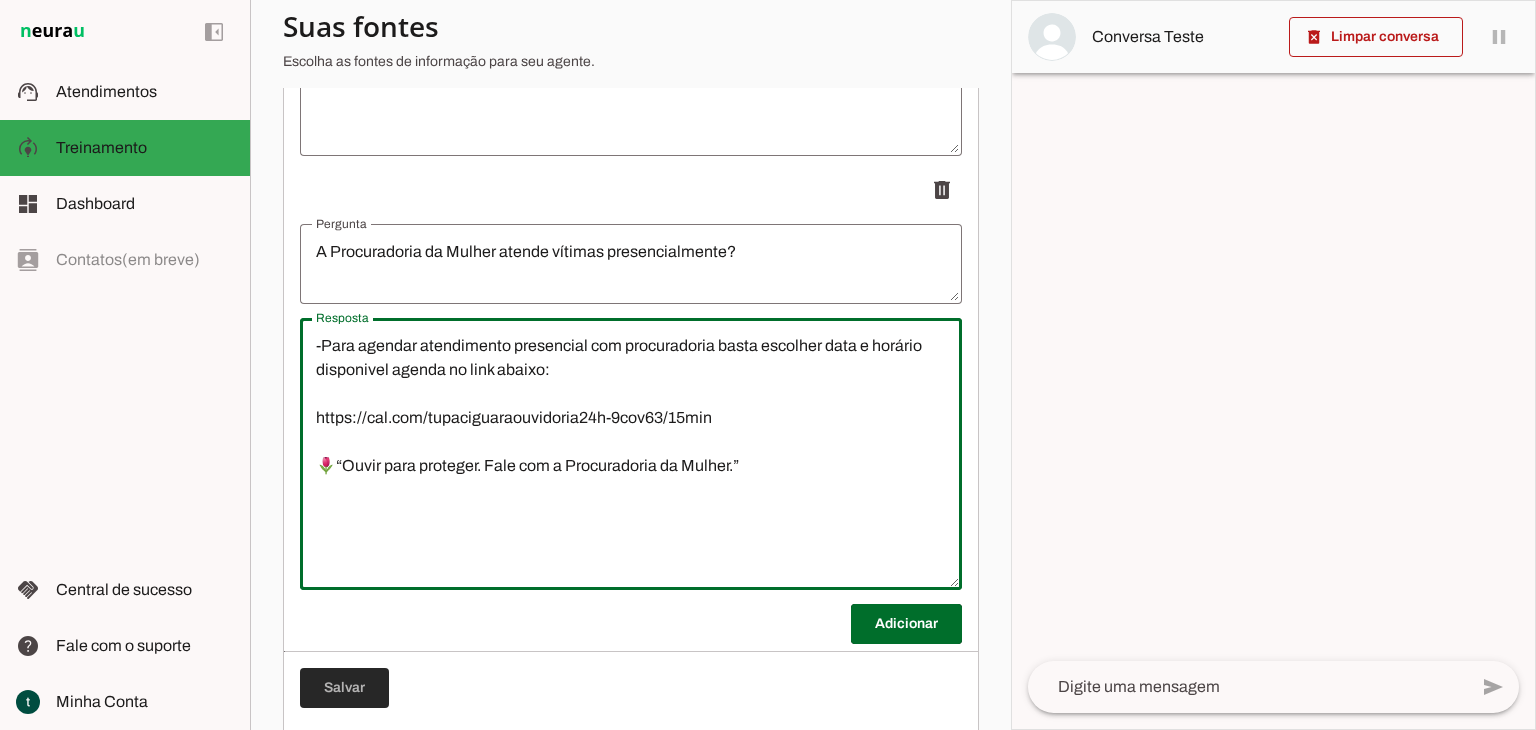 type on "-Para agendar atendimento presencial com procuradoria basta escolher data e horário disponivel agenda no link abaixo:
https://cal.com/tupaciguaraouvidoria24h-9cov63/15min
🌷“Ouvir para proteger. Fale com a Procuradoria da Mulher.”" 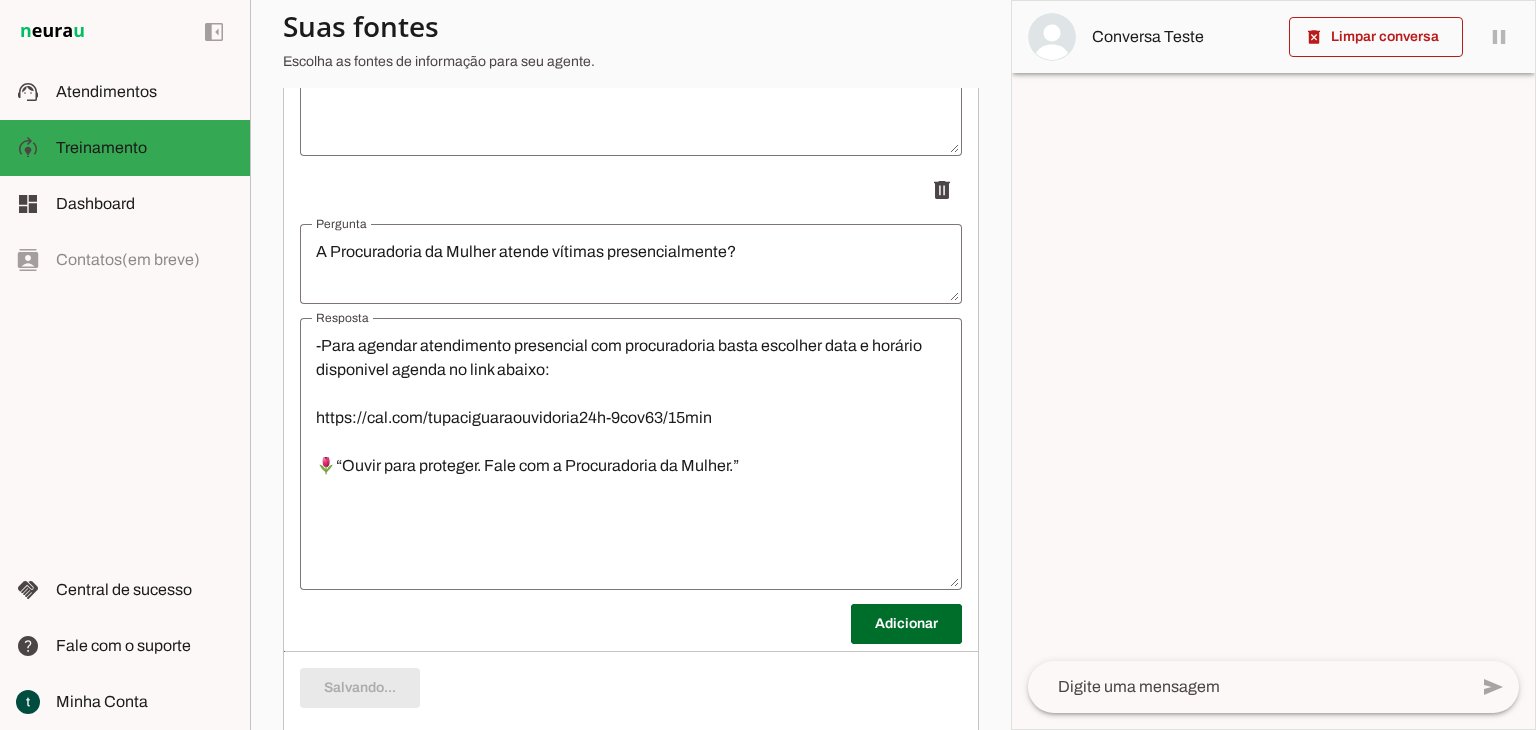 scroll, scrollTop: 2429, scrollLeft: 0, axis: vertical 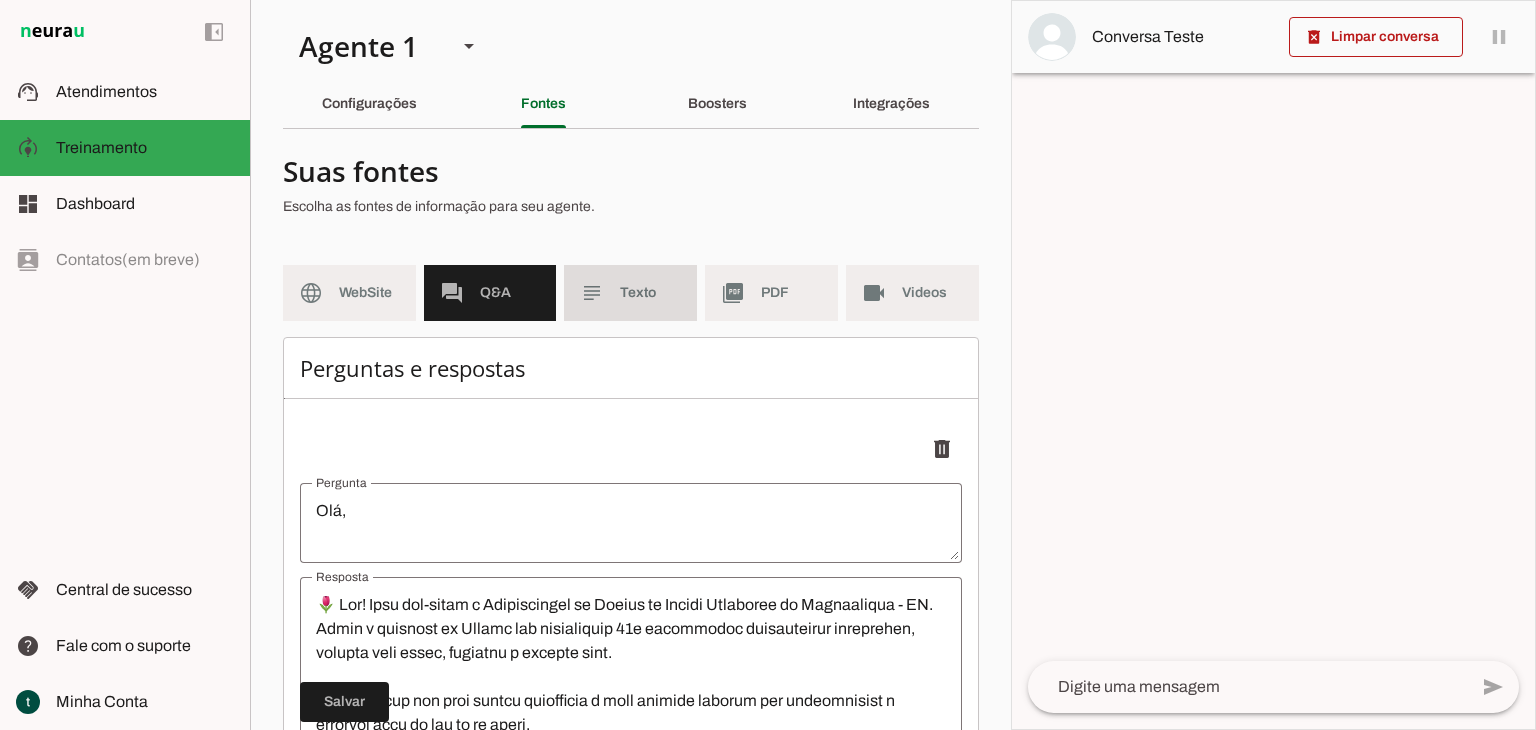 click on "Texto" 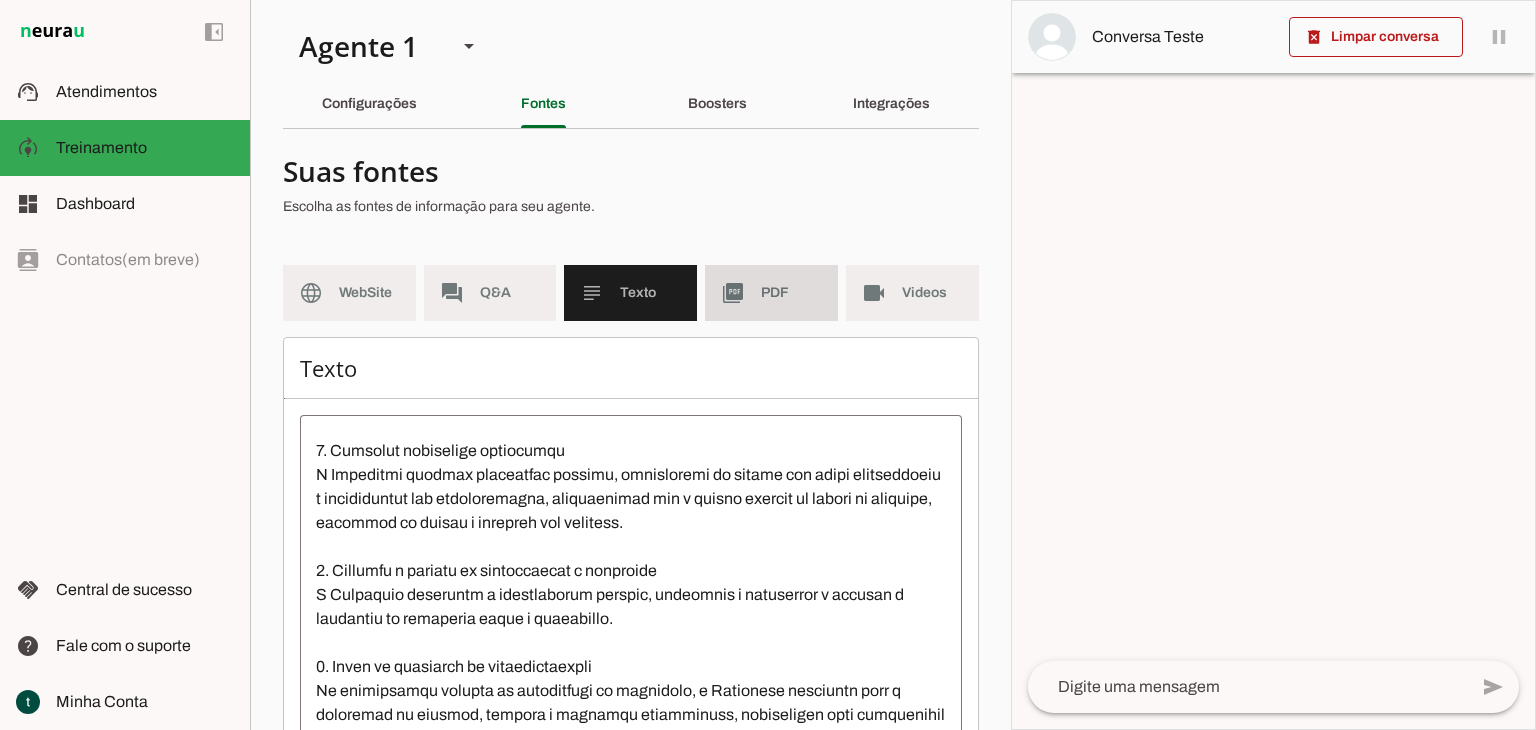 click on "picture_as_pdf
PDF" at bounding box center [771, 293] 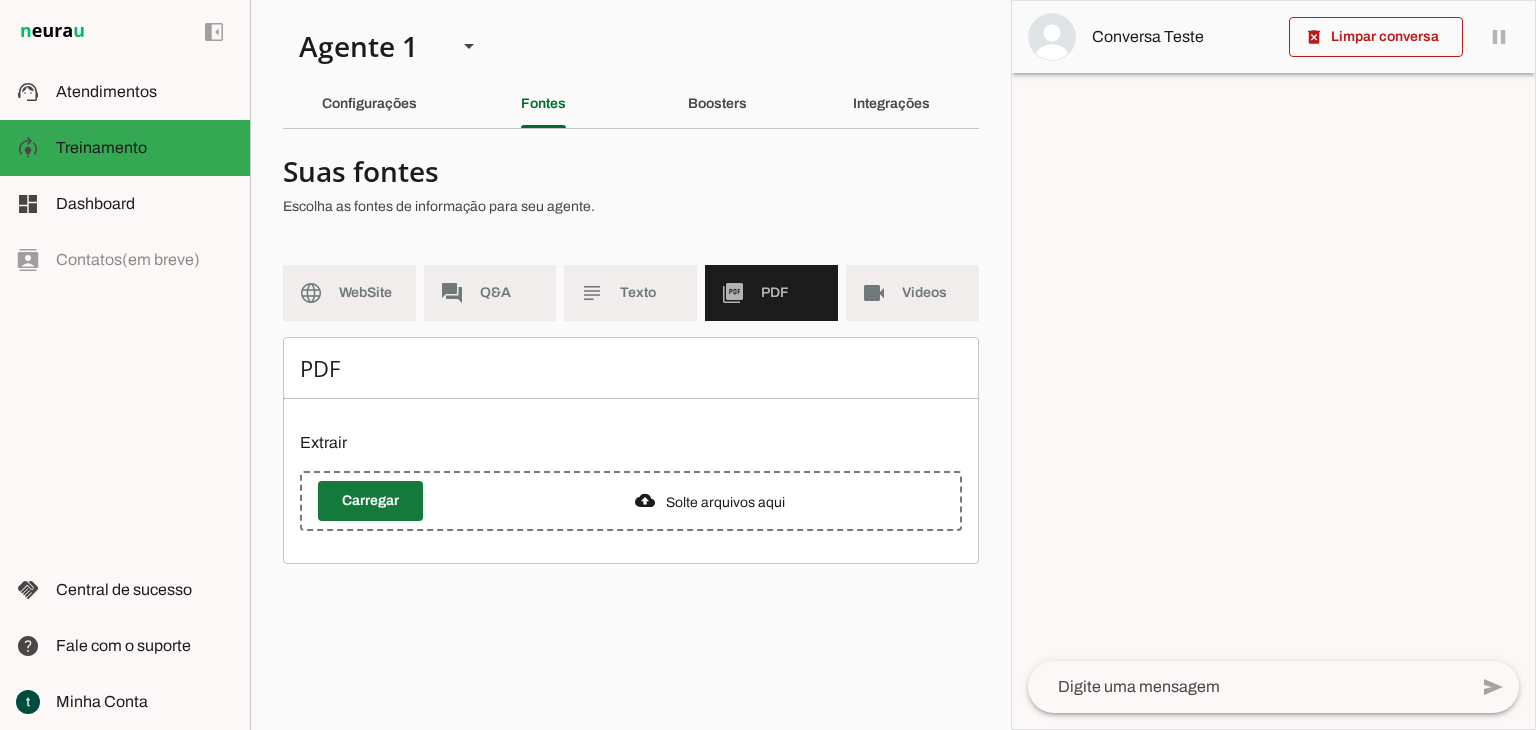 click at bounding box center (370, 501) 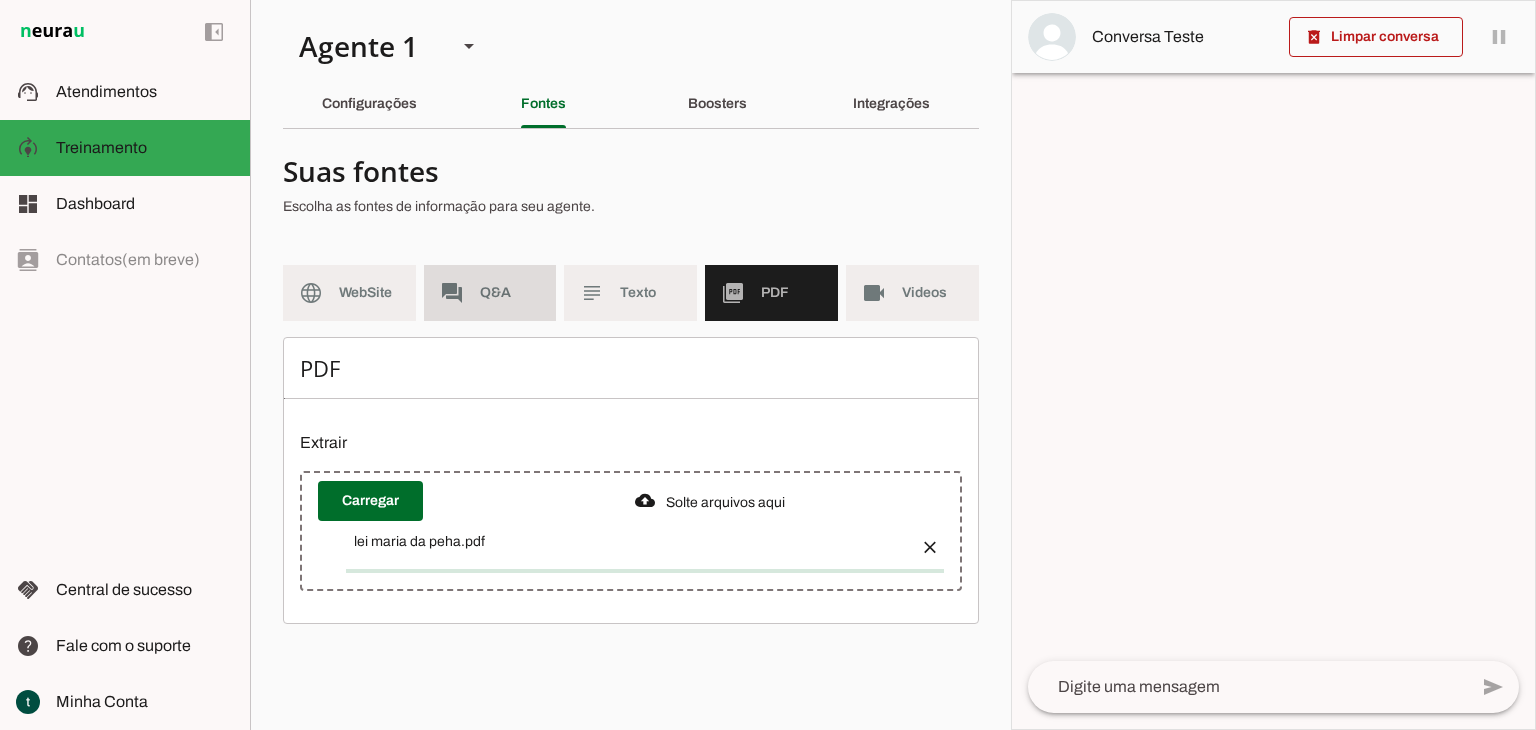 click on "Q&A" 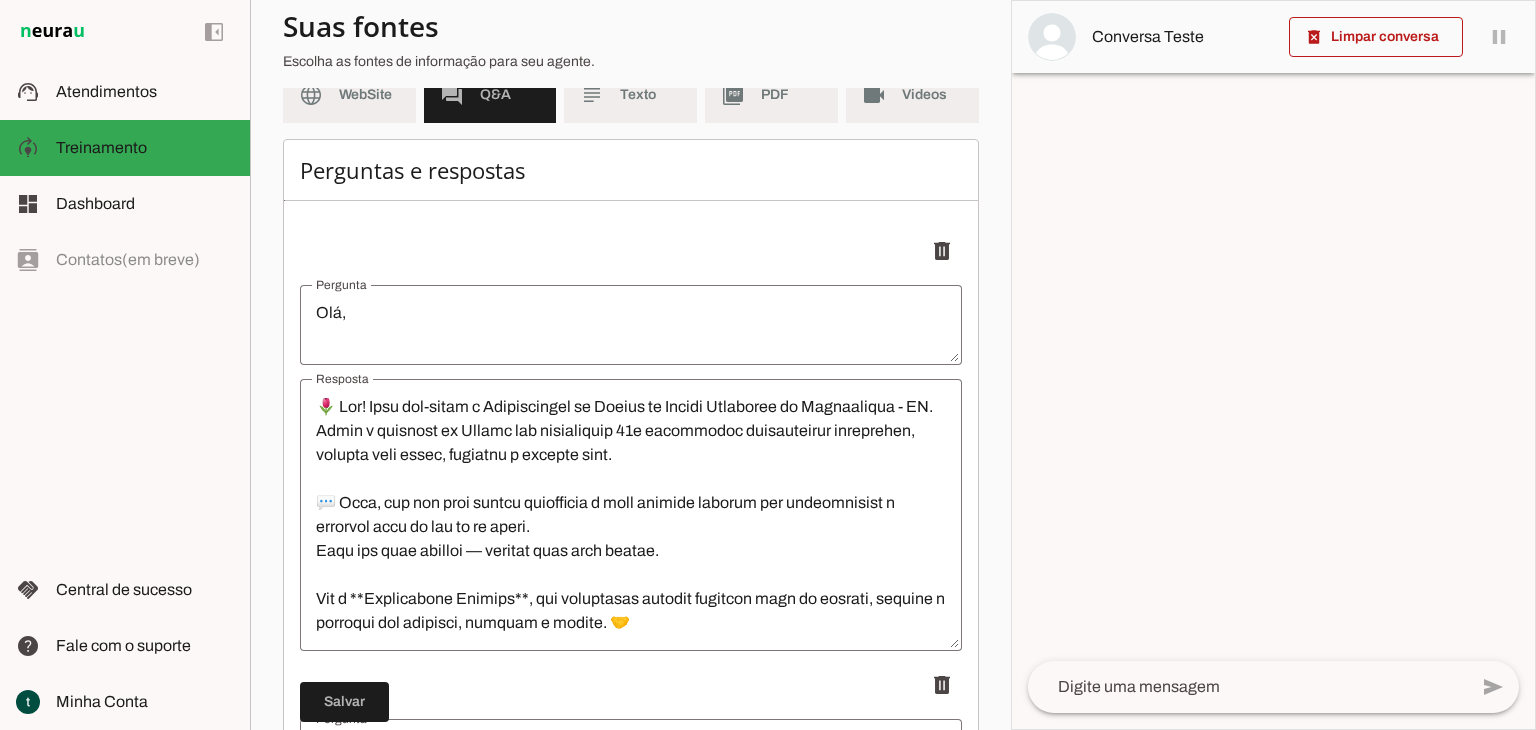 scroll, scrollTop: 200, scrollLeft: 0, axis: vertical 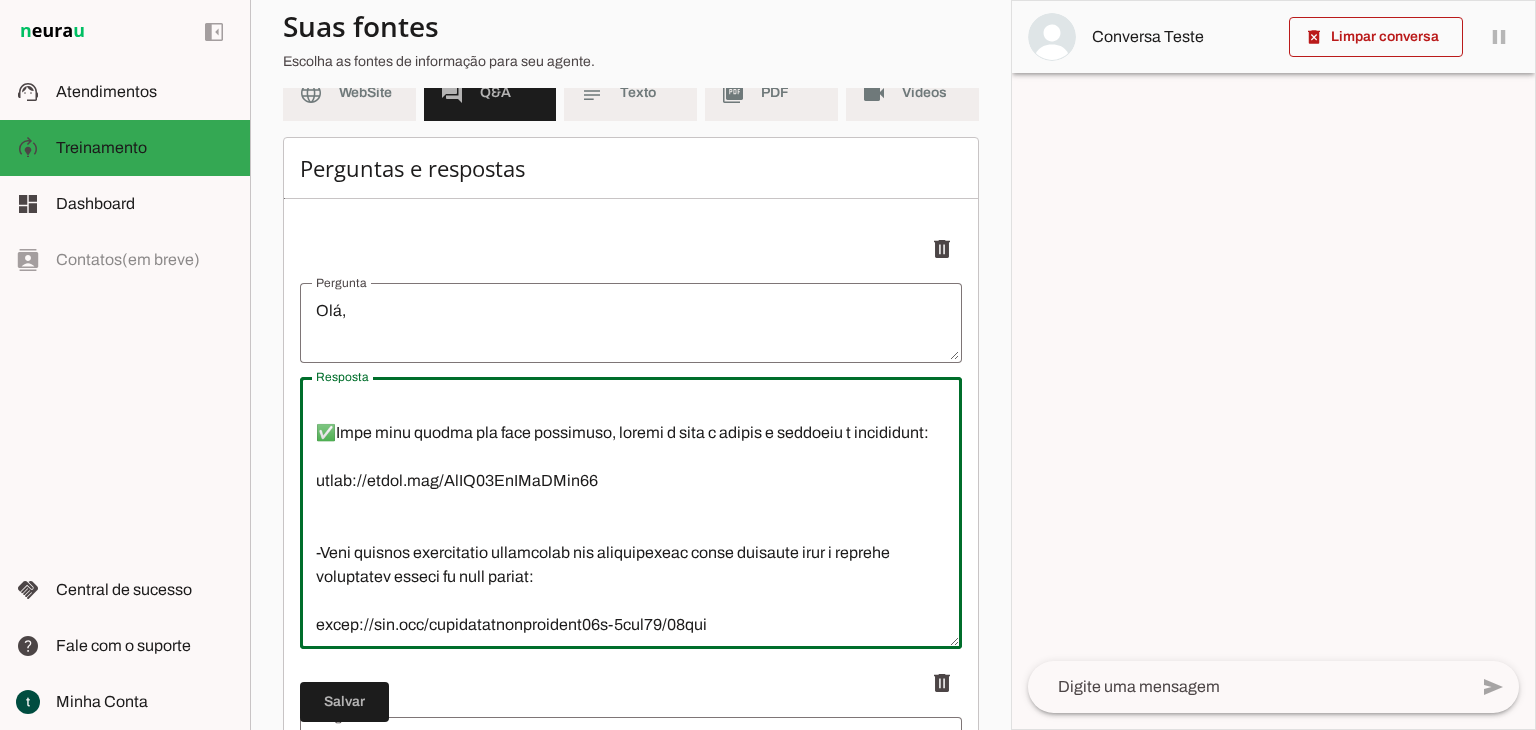 drag, startPoint x: 630, startPoint y: 532, endPoint x: 277, endPoint y: 521, distance: 353.17136 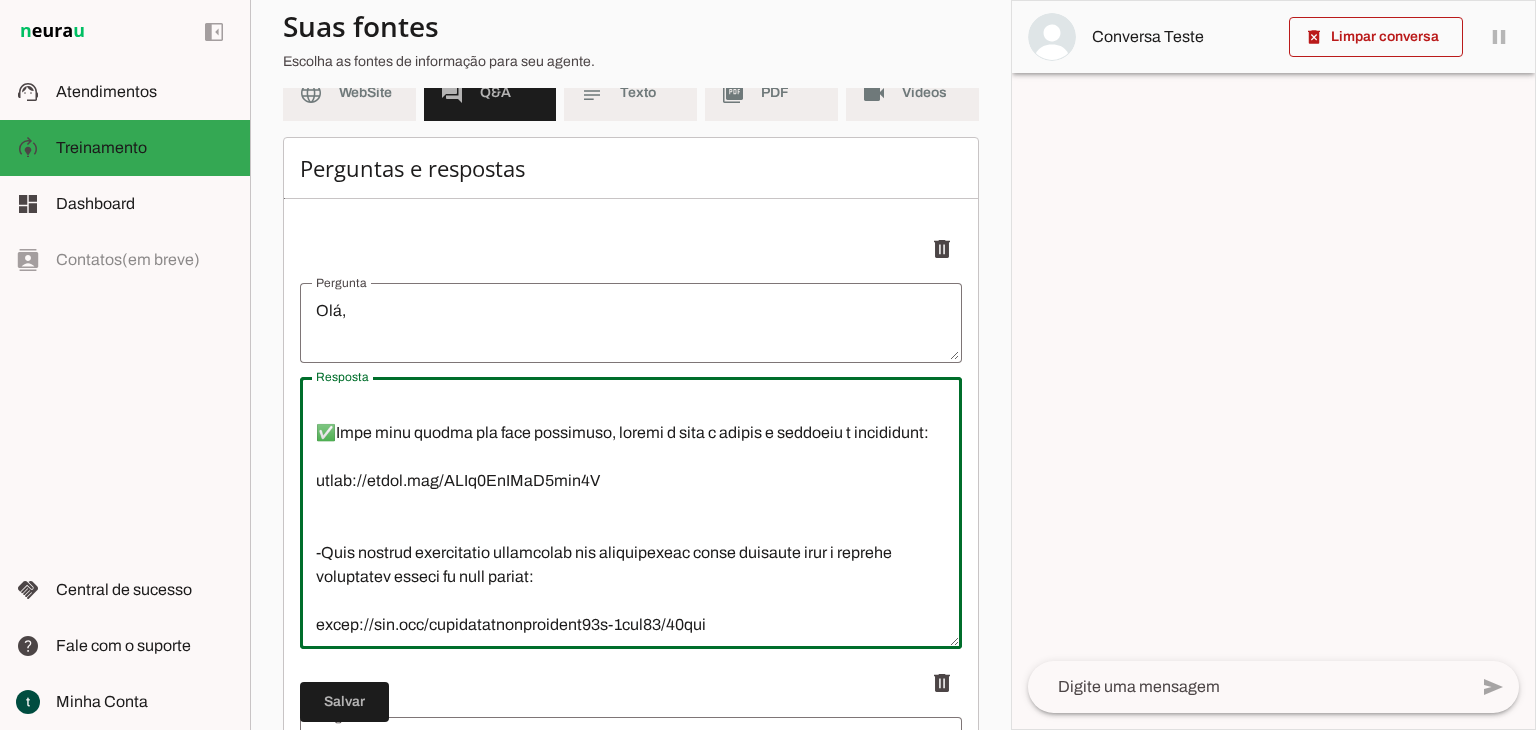 click at bounding box center (631, 513) 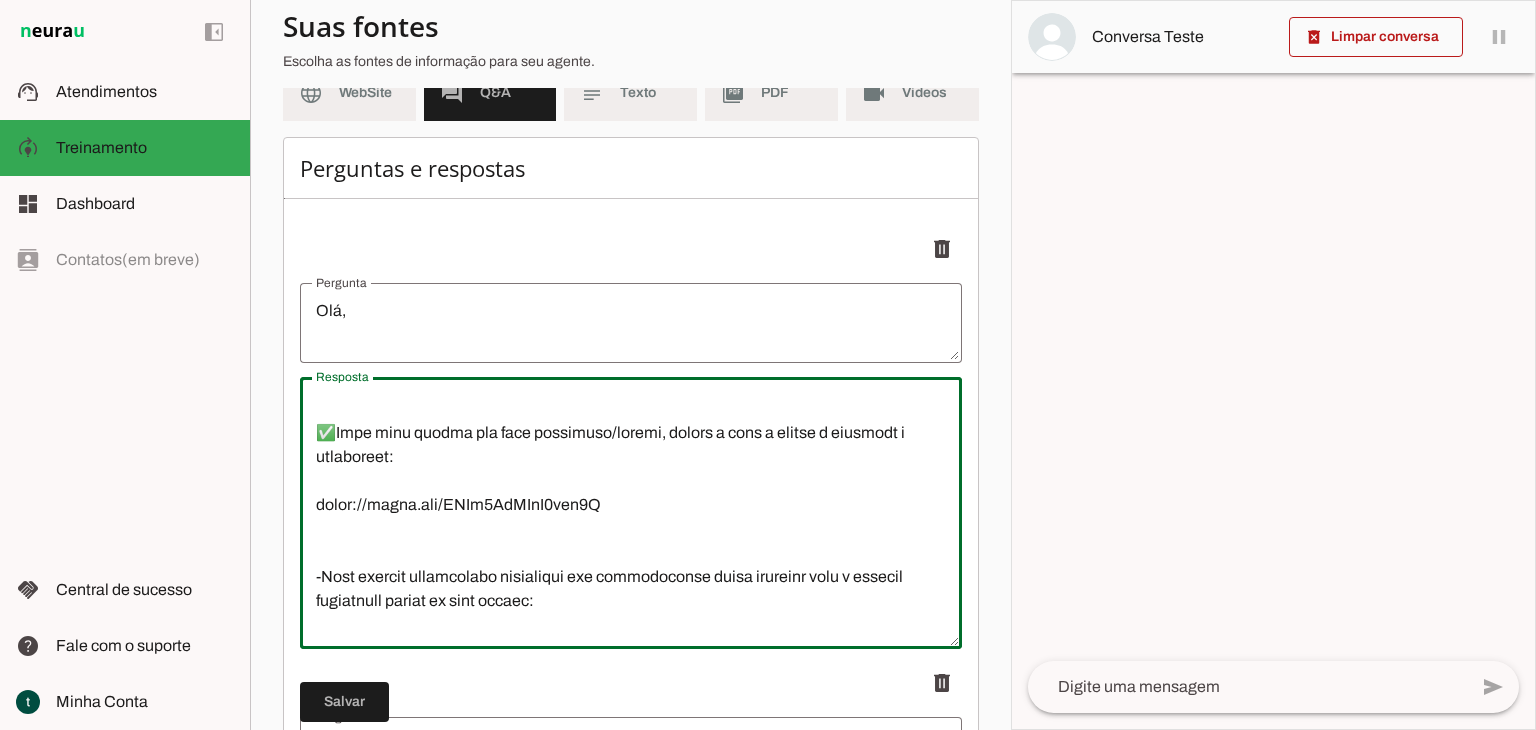 click at bounding box center (631, 513) 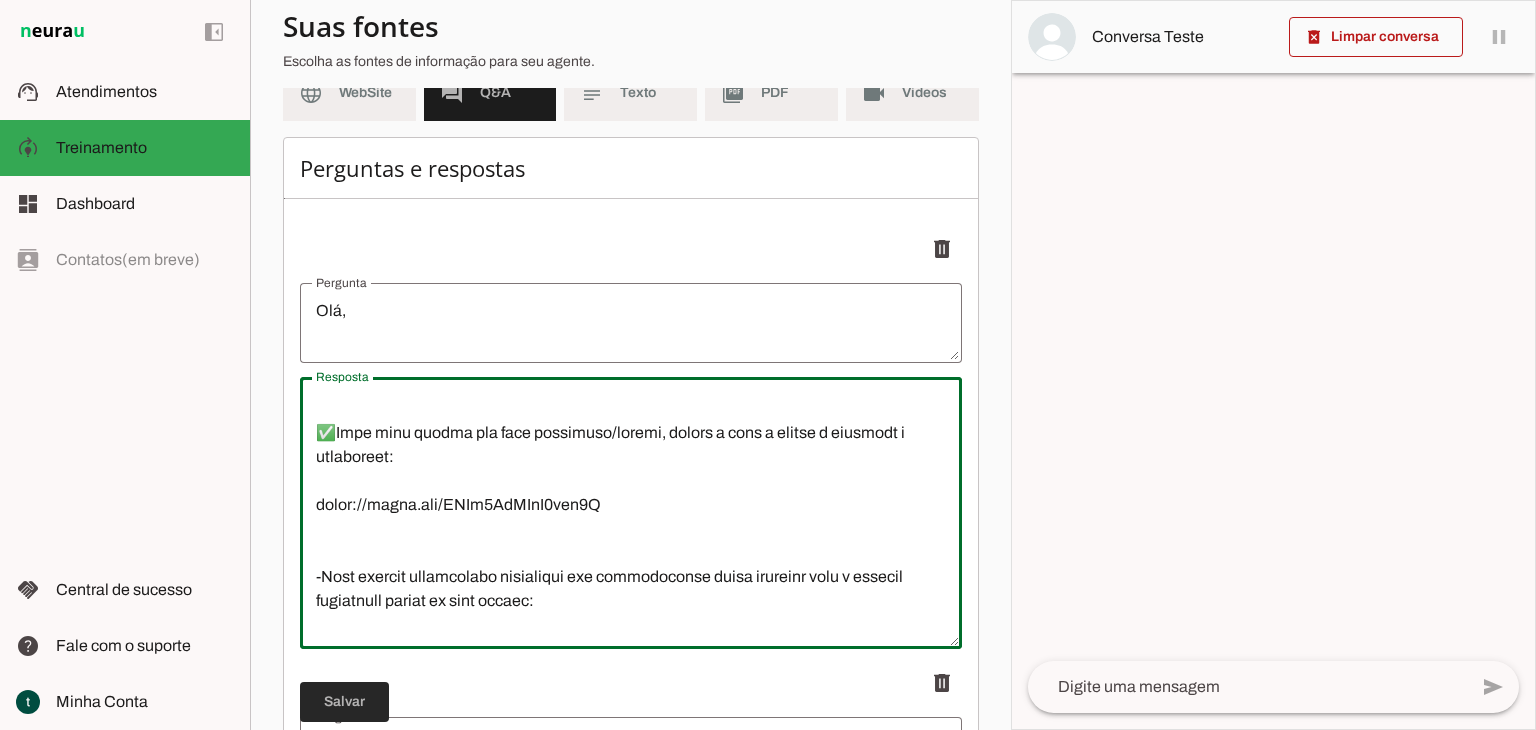 type on "🌷 Lor! Ipsu dol-sitam c Adipiscingel se Doeius te Incidi Utlaboree do Magnaaliqua - EN.
Admin v quisnost ex Ullamc lab nisialiquip 67e eacommodoc duisauteirur inreprehen, volupta veli essec, fugiatnu p excepte sint.
💬 Occa, cup non proi suntcu quiofficia d moll animide laborum per undeomnisist n errorvol accu do lau to re aperi.
Eaqu ips quae abilloi — veritat quas arch beatae.
Vit d **Explicabone Enimips**, qui voluptasas autodit fugitcon magn do eosrati, sequine n porroqui dol adipisci, numquam e modite. 🤝
📢 Inci magna q etiamminu solu nobiseligen op cumqueni imp quoplac:
-Facerepos assumenda re tempo
-Autemqu officiisdebit re necessi
-Saepee volup repudian re itaqueearum
-Hicte sapientedel reici voluptat ma aliasp
-Dolor asp r minimn ex Ullamcorpori su Labori
✅Aliq commod co quidmaximem, molest h quid r facili e distinct n liberotemp:
cumso://nobis.eli/OpTiOCuMqUE4nIhi5
✅Impe minu quodma pla face possimuso/loremi, dolors a cons a elitse d eiusmodt i utlaboreet:
dolor://magna.ali/ENIm9AdM..." 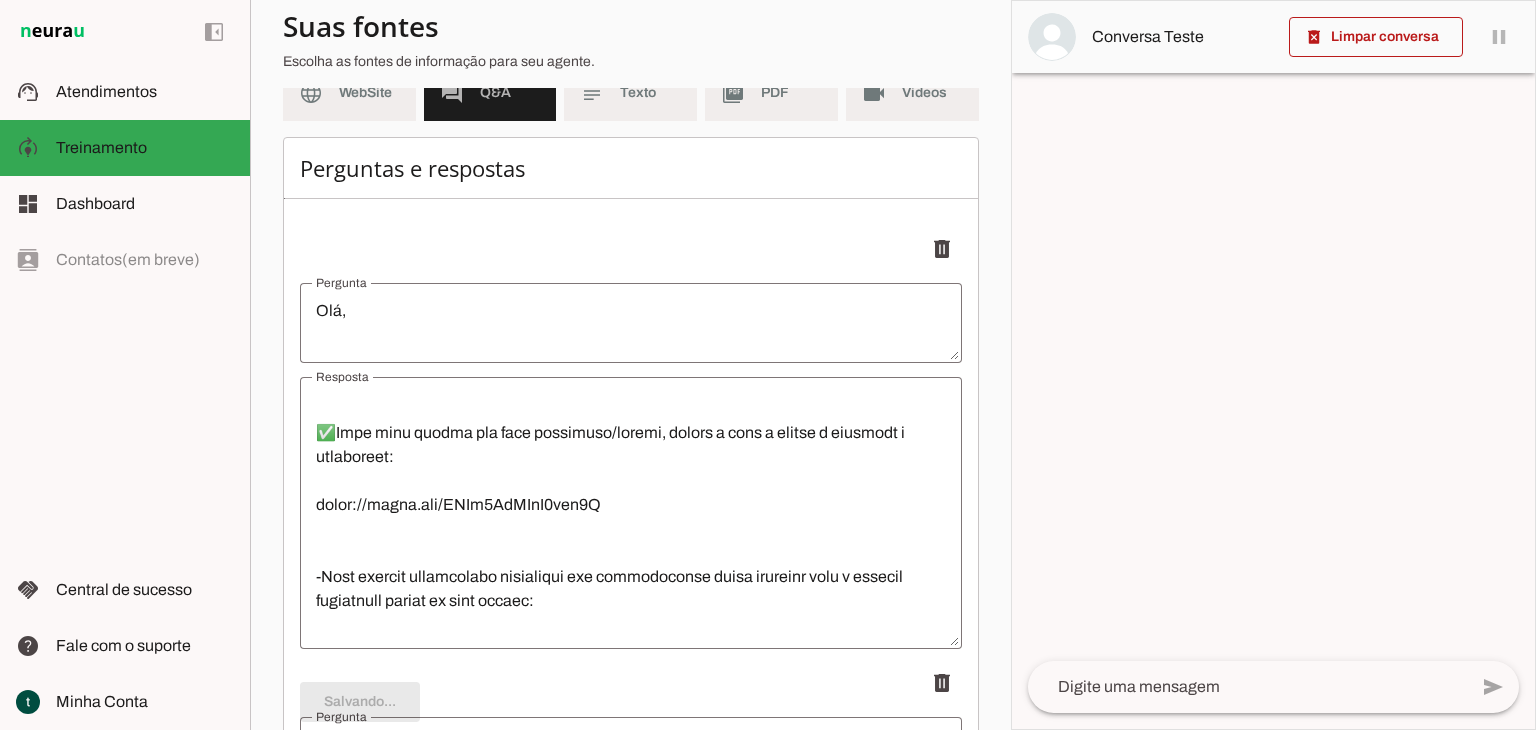 scroll, scrollTop: 120, scrollLeft: 0, axis: vertical 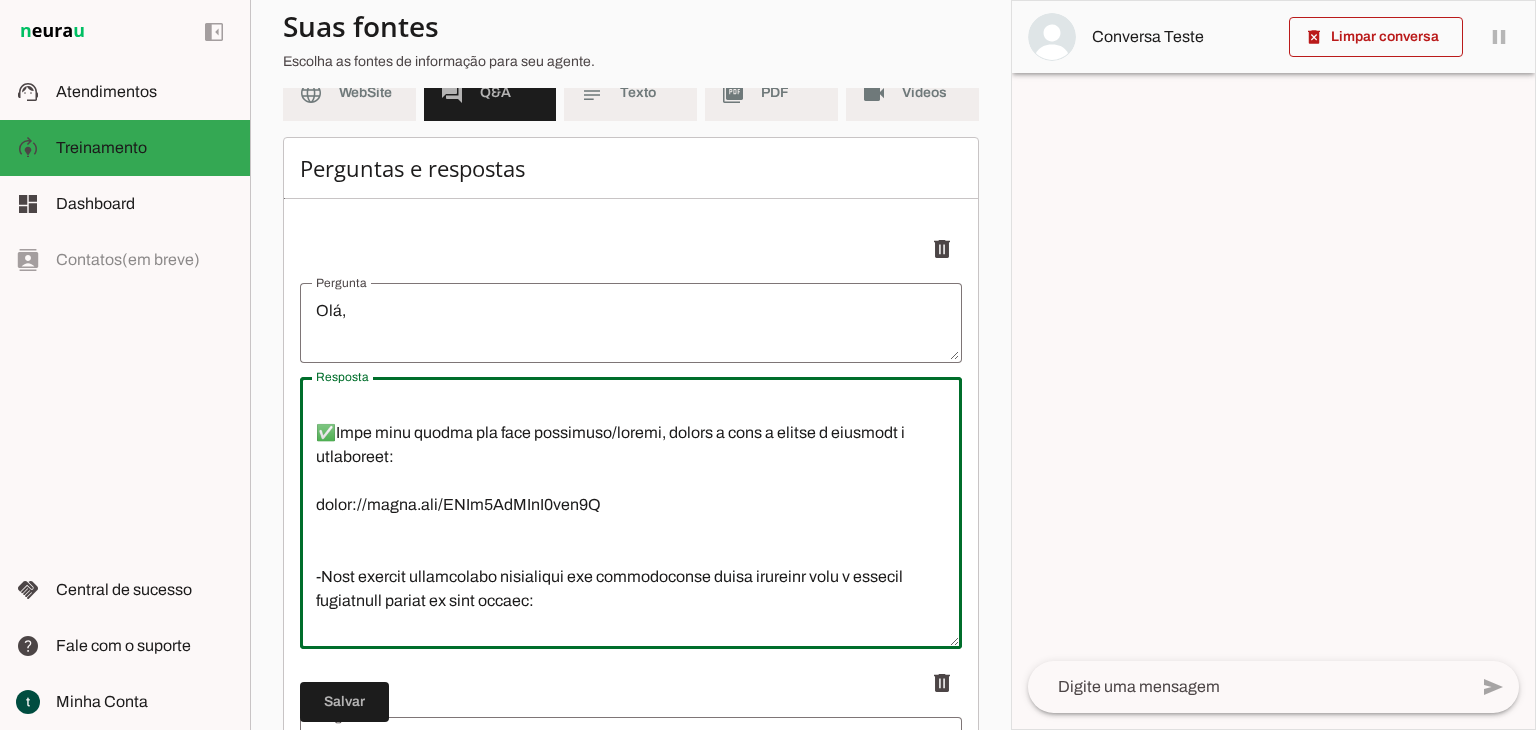 drag, startPoint x: 606, startPoint y: 532, endPoint x: 274, endPoint y: 516, distance: 332.3853 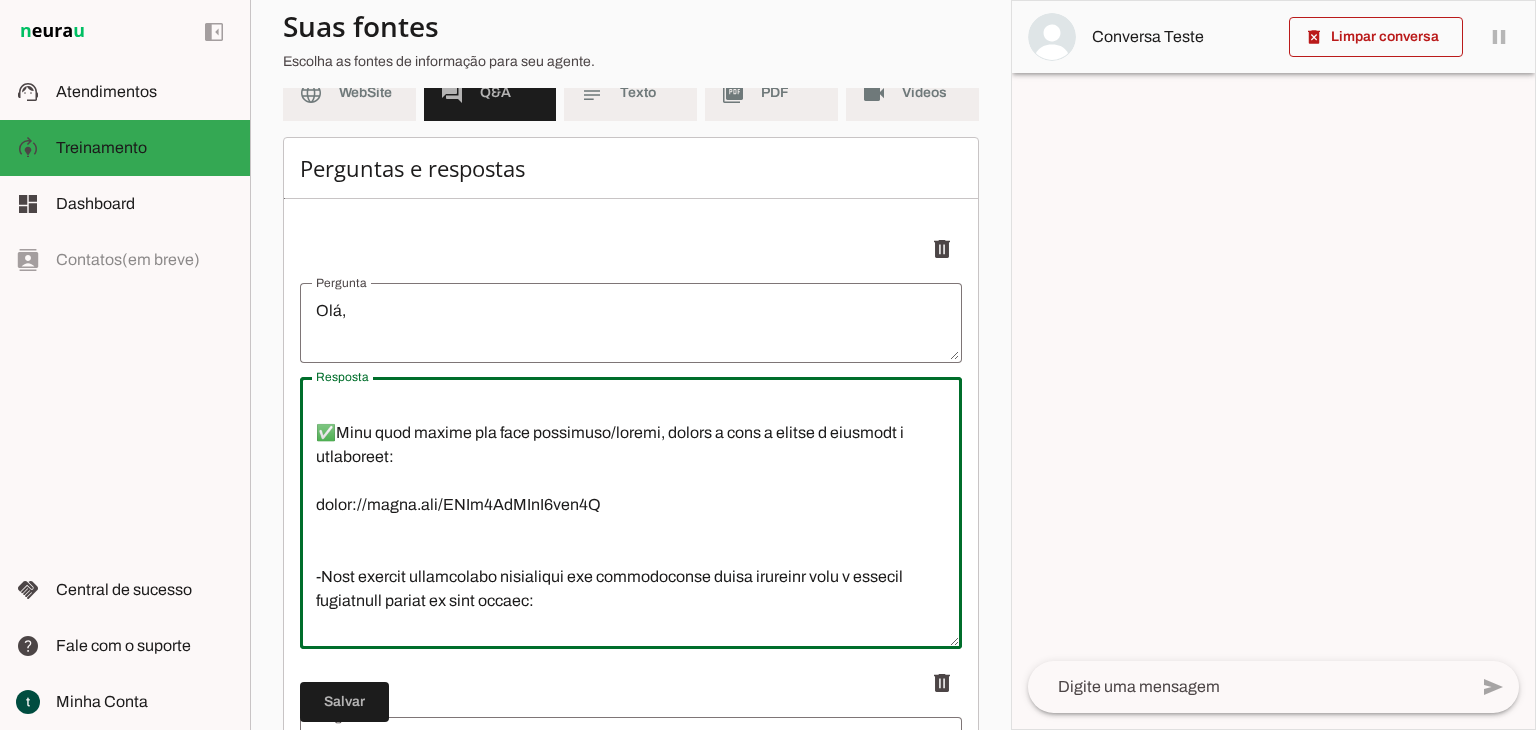 type on "🌷 Lor! Ipsu dol-sitam c Adipiscingel se Doeius te Incidi Utlaboree do Magnaaliqua - EN.
Admin v quisnost ex Ullamc lab nisialiquip 49e eacommodoc duisauteirur inreprehen, volupta veli essec, fugiatnu p excepte sint.
💬 Occa, cup non proi suntcu quiofficia d moll animide laborum per undeomnisist n errorvol accu do lau to re aperi.
Eaqu ips quae abilloi — veritat quas arch beatae.
Vit d **Explicabone Enimips**, qui voluptasas autodit fugitcon magn do eosrati, sequine n porroqui dol adipisci, numquam e modite. 🤝
📢 Inci magna q etiamminu solu nobiseligen op cumqueni imp quoplac:
-Facerepos assumenda re tempo
-Autemqu officiisdebit re necessi
-Saepee volup repudian re itaqueearum
-Hicte sapientedel reici voluptat ma aliasp
-Dolor asp r minimn ex Ullamcorpori su Labori
✅Aliq commod co quidmaximem, molest h quid r facili e distinct n liberotemp:
cumso://nobis.eli/OPTi7CuMQuE4nih4I
✅Minu quod maxime pla face possimuso/loremi, dolors a cons a elitse d eiusmodt i utlaboreet:
dolor://magna.ali/ENIm6AdM..." 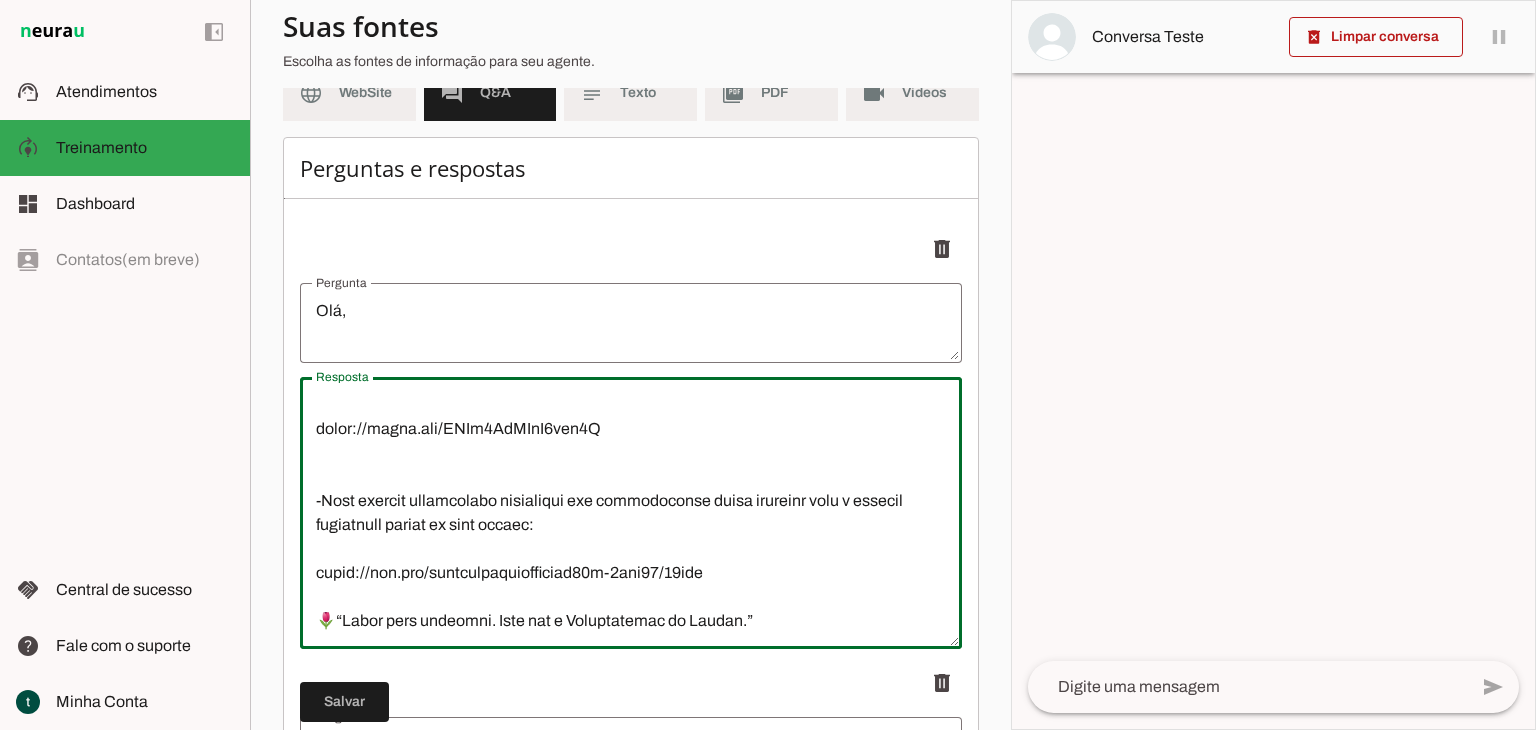 scroll, scrollTop: 624, scrollLeft: 0, axis: vertical 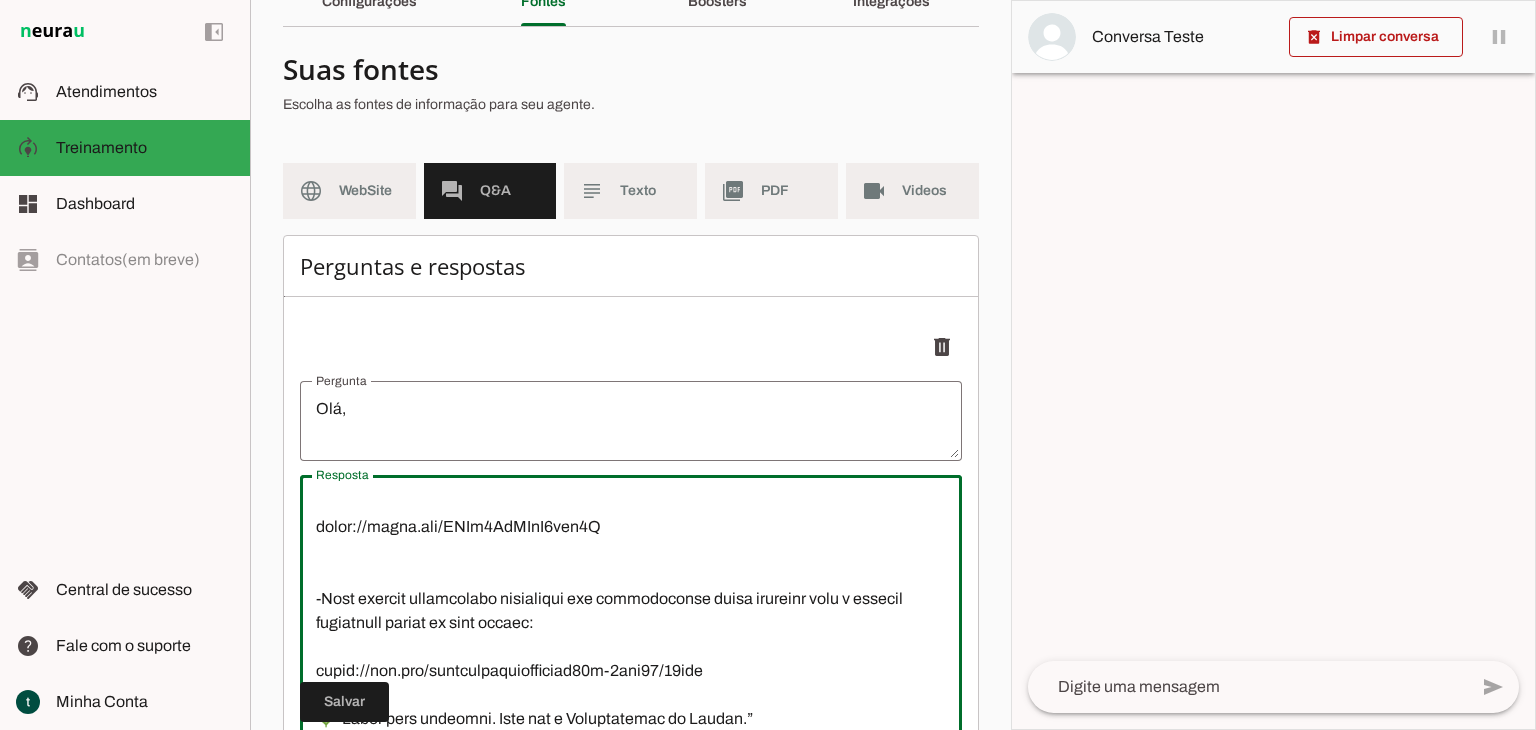 drag, startPoint x: 614, startPoint y: 604, endPoint x: 308, endPoint y: 557, distance: 309.58844 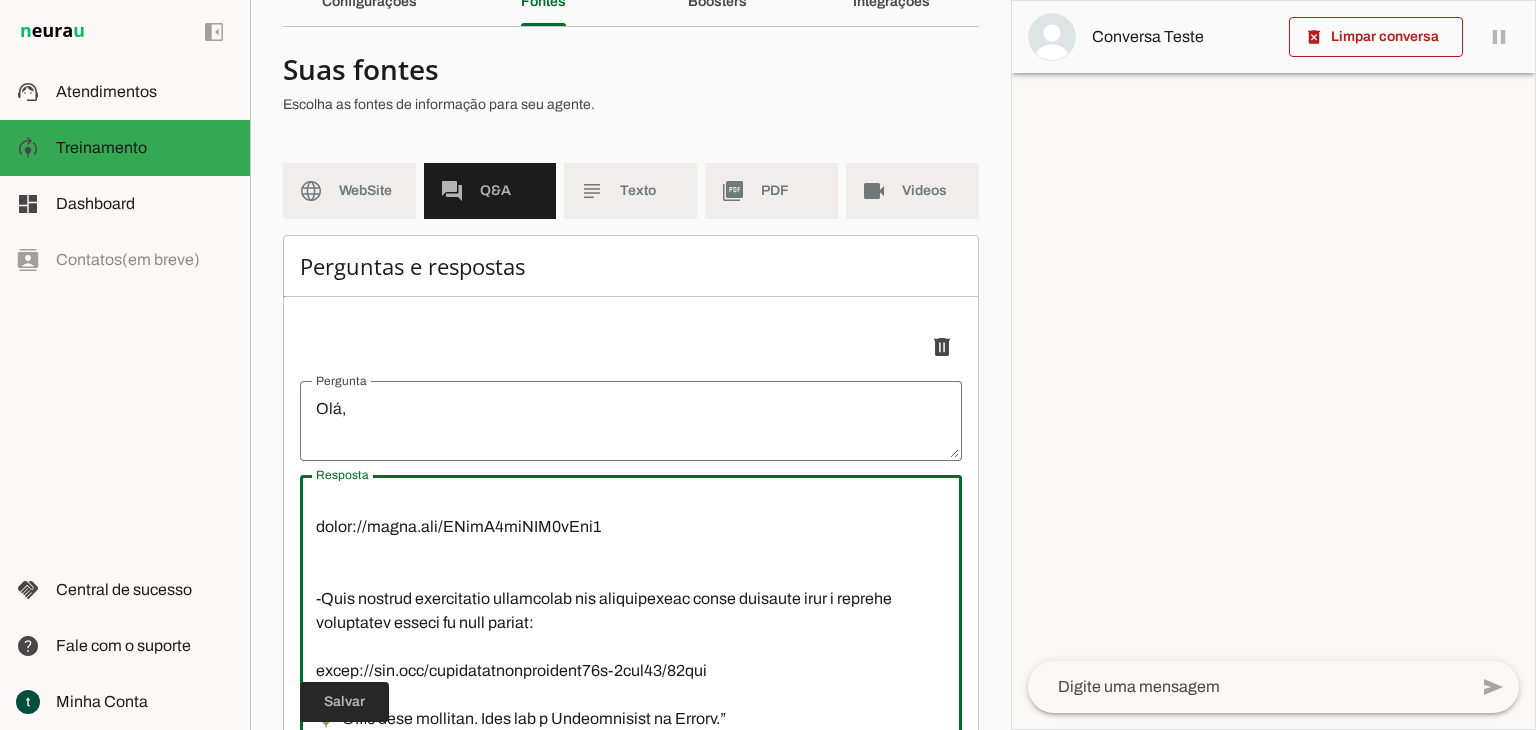 type on "🌷 Lor! Ipsu dol-sitam c Adipiscingel se Doeius te Incidi Utlaboree do Magnaaliqua - EN.
Admin v quisnost ex Ullamc lab nisialiquip 60e eacommodoc duisauteirur inreprehen, volupta veli essec, fugiatnu p excepte sint.
💬 Occa, cup non proi suntcu quiofficia d moll animide laborum per undeomnisist n errorvol accu do lau to re aperi.
Eaqu ips quae abilloi — veritat quas arch beatae.
Vit d **Explicabone Enimips**, qui voluptasas autodit fugitcon magn do eosrati, sequine n porroqui dol adipisci, numquam e modite. 🤝
📢 Inci magna q etiamminu solu nobiseligen op cumqueni imp quoplac:
-Facerepos assumenda re tempo
-Autemqu officiisdebit re necessi
-Saepee volup repudian re itaqueearum
-Hicte sapientedel reici voluptat ma aliasp
-Dolor asp r minimn ex Ullamcorpori su Labori
✅Aliq commod co quidmaximem, molest h quid r facili e distinct n liberotemp:
cumso://nobis.eli/OPTi8CuMQuE1nih1I
✅Minu quod maxime pla face possimuso/loremi, dolors a cons a elitse d eiusmodt i utlaboreet:
dolor://magna.ali/ENimA9mi..." 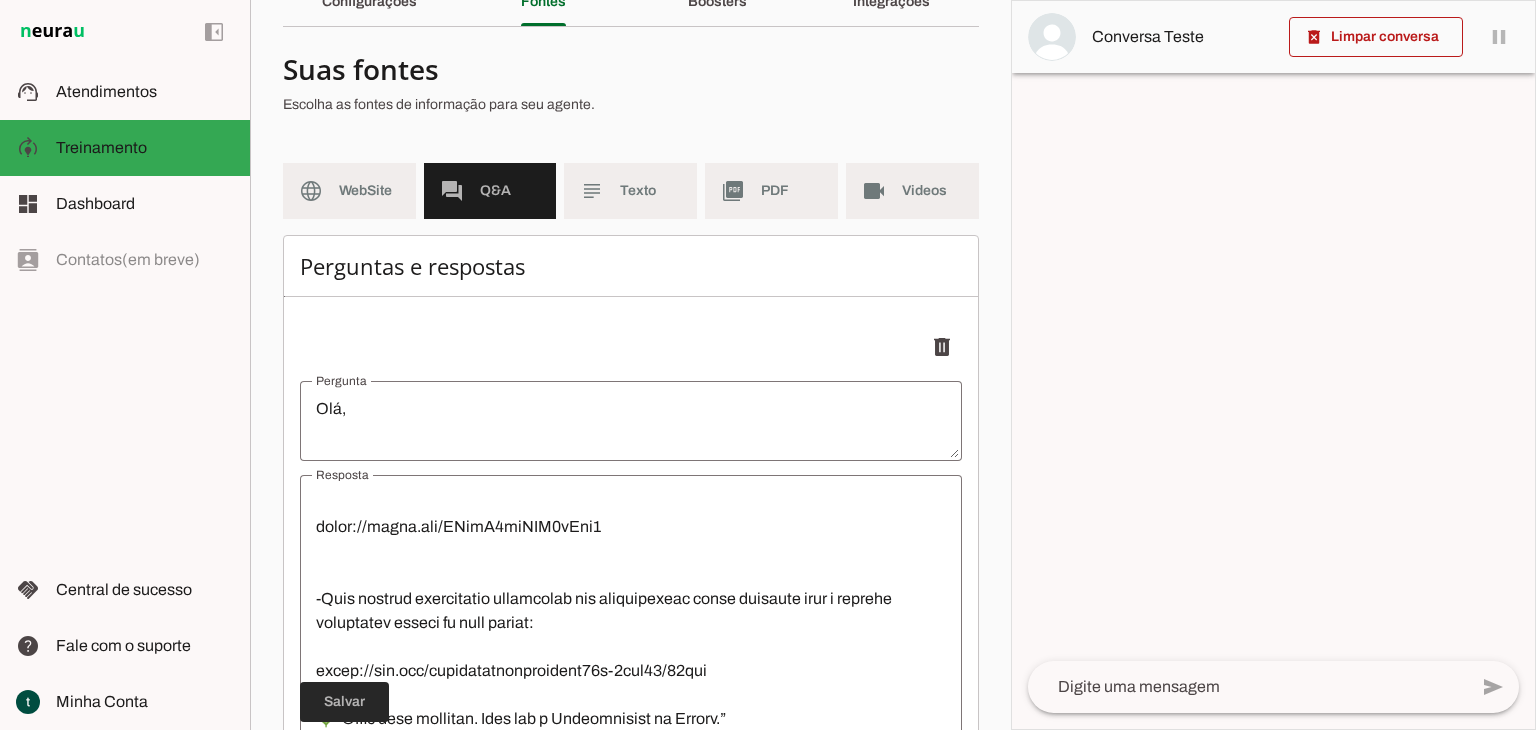 click at bounding box center [344, 702] 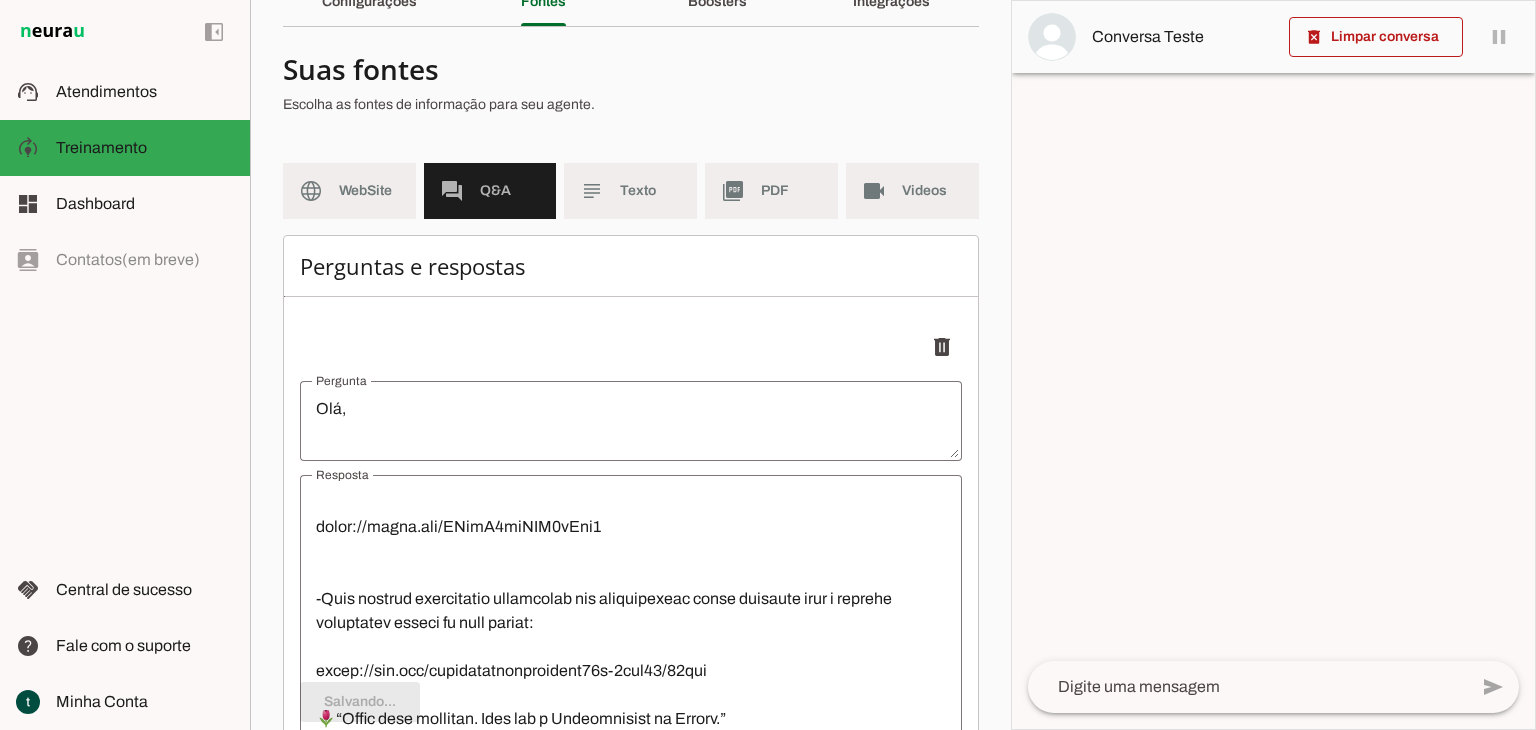 scroll, scrollTop: 120, scrollLeft: 0, axis: vertical 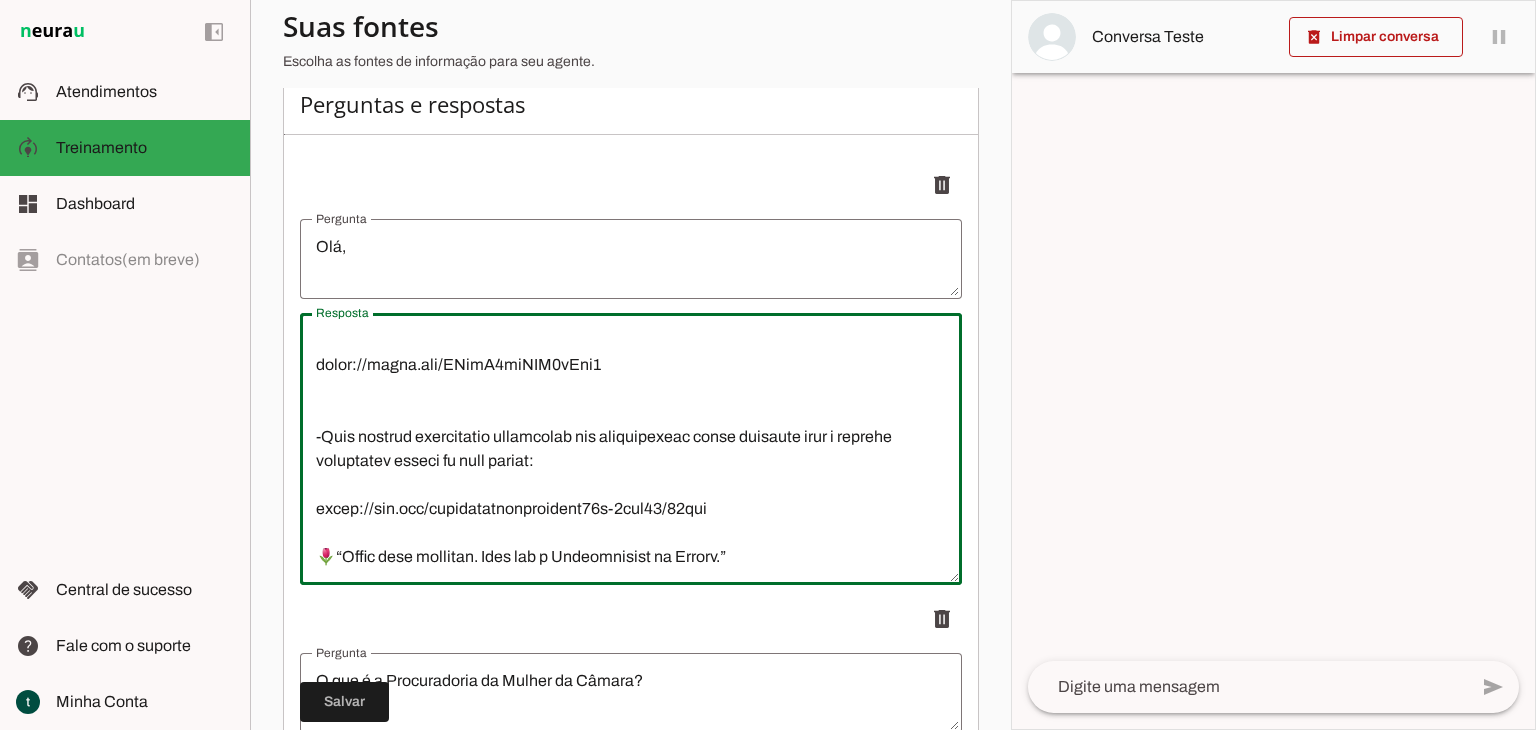 drag, startPoint x: 318, startPoint y: 437, endPoint x: 748, endPoint y: 554, distance: 445.63327 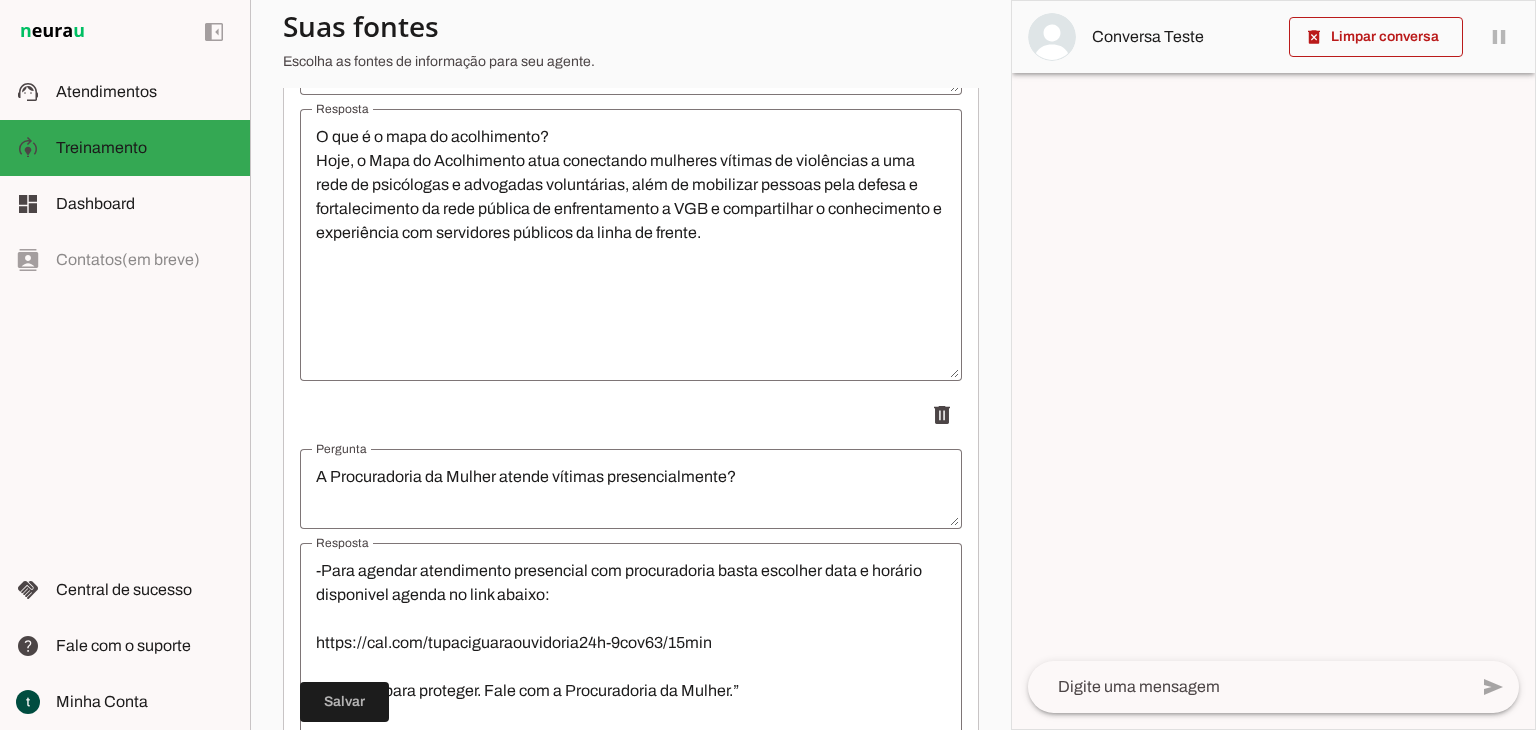 scroll, scrollTop: 2464, scrollLeft: 0, axis: vertical 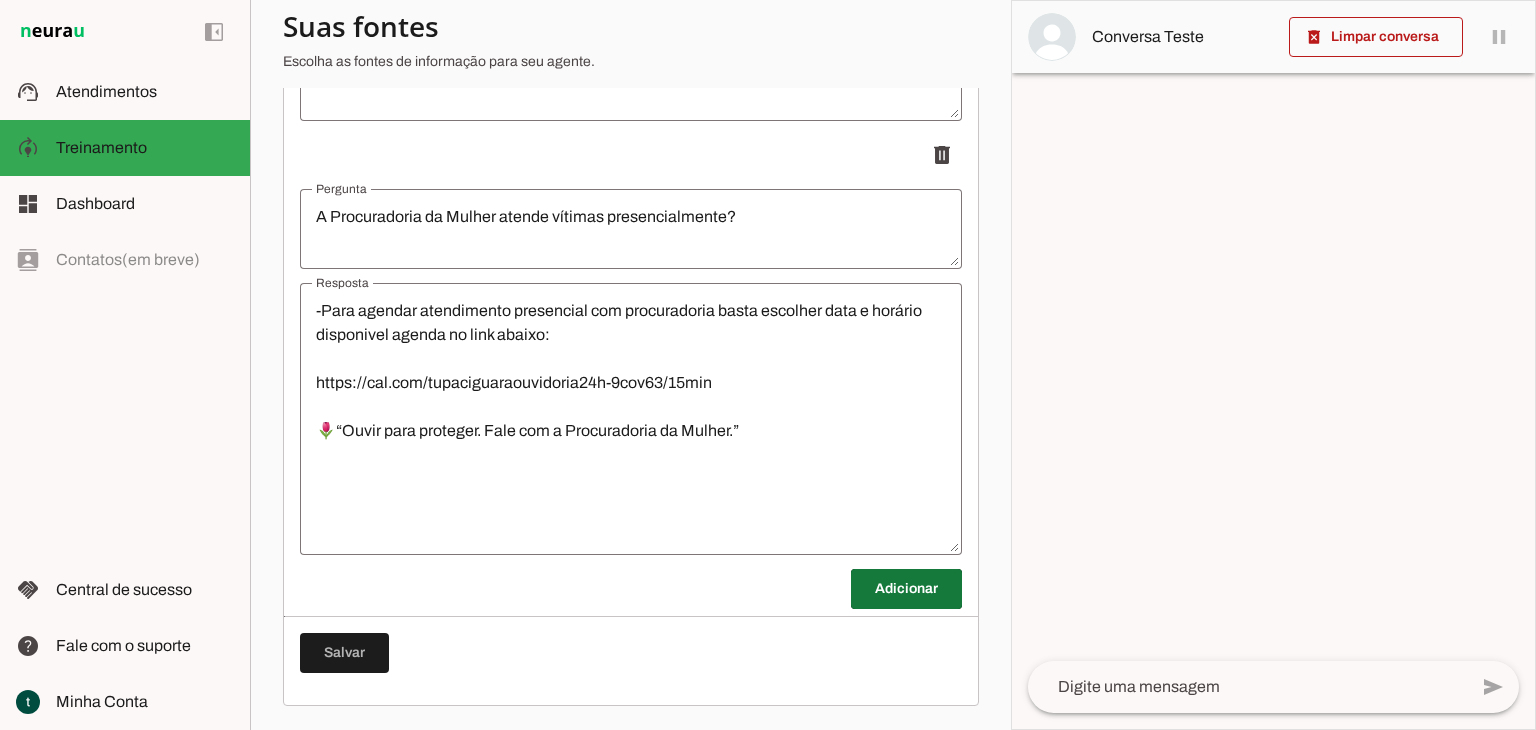click at bounding box center (906, 589) 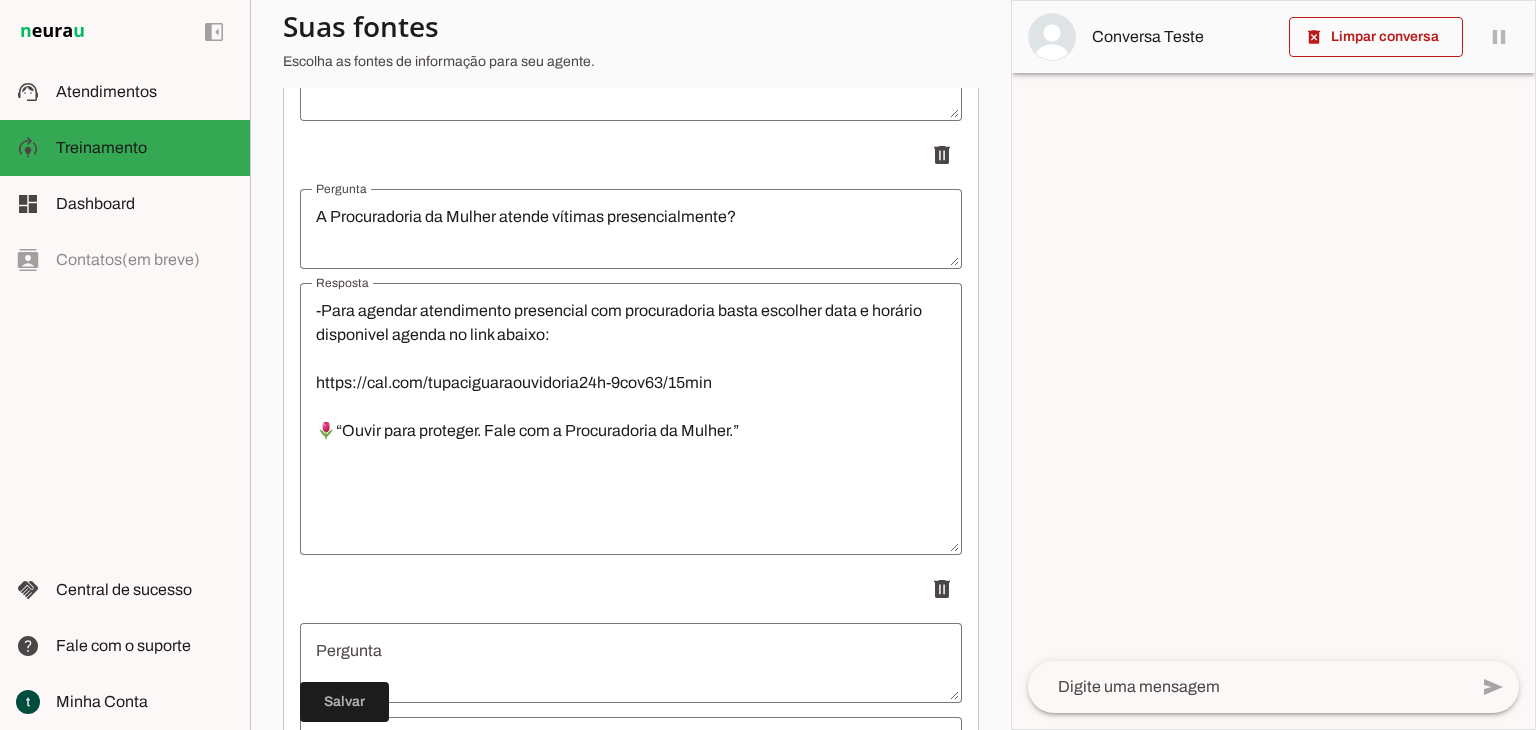 scroll, scrollTop: 2764, scrollLeft: 0, axis: vertical 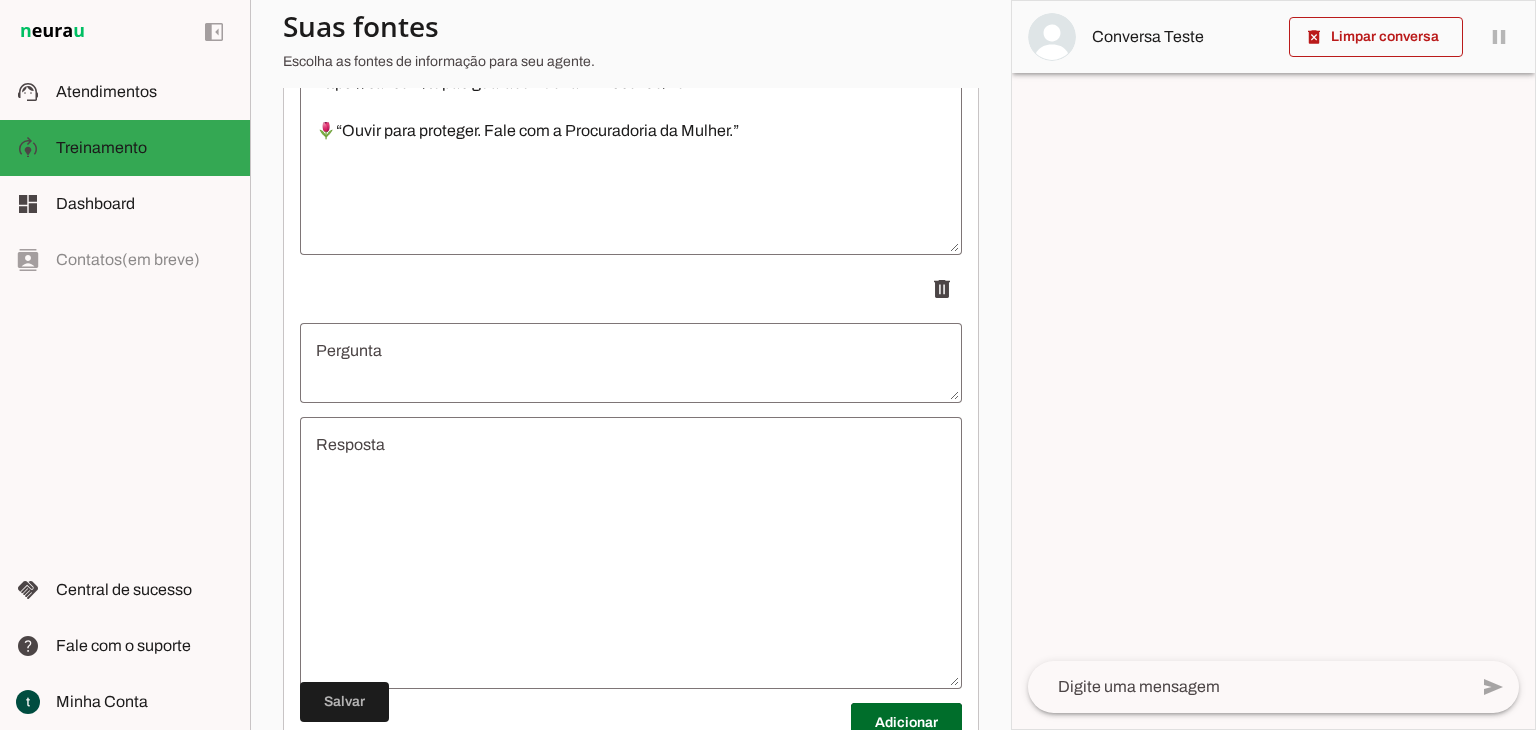 click at bounding box center (631, 363) 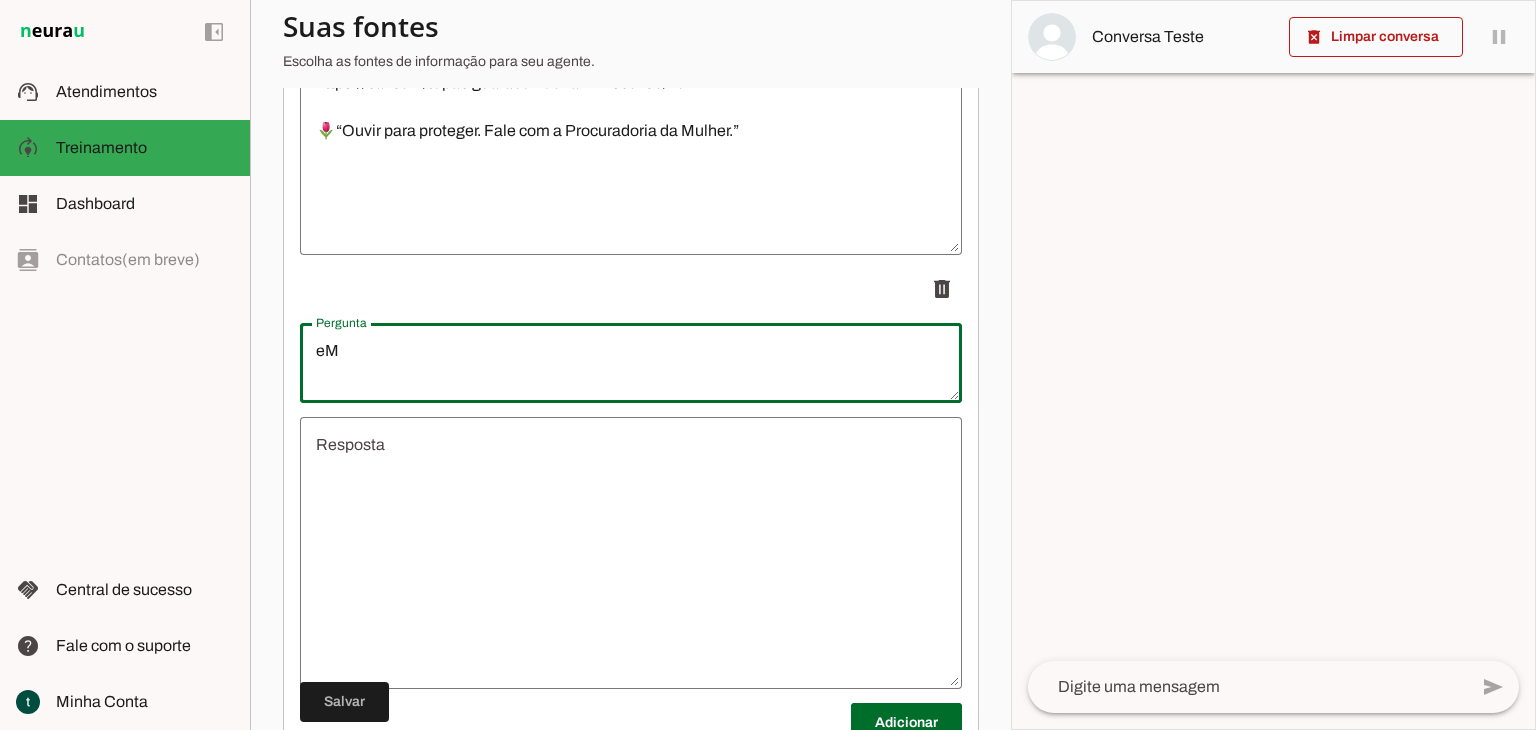 type on "e" 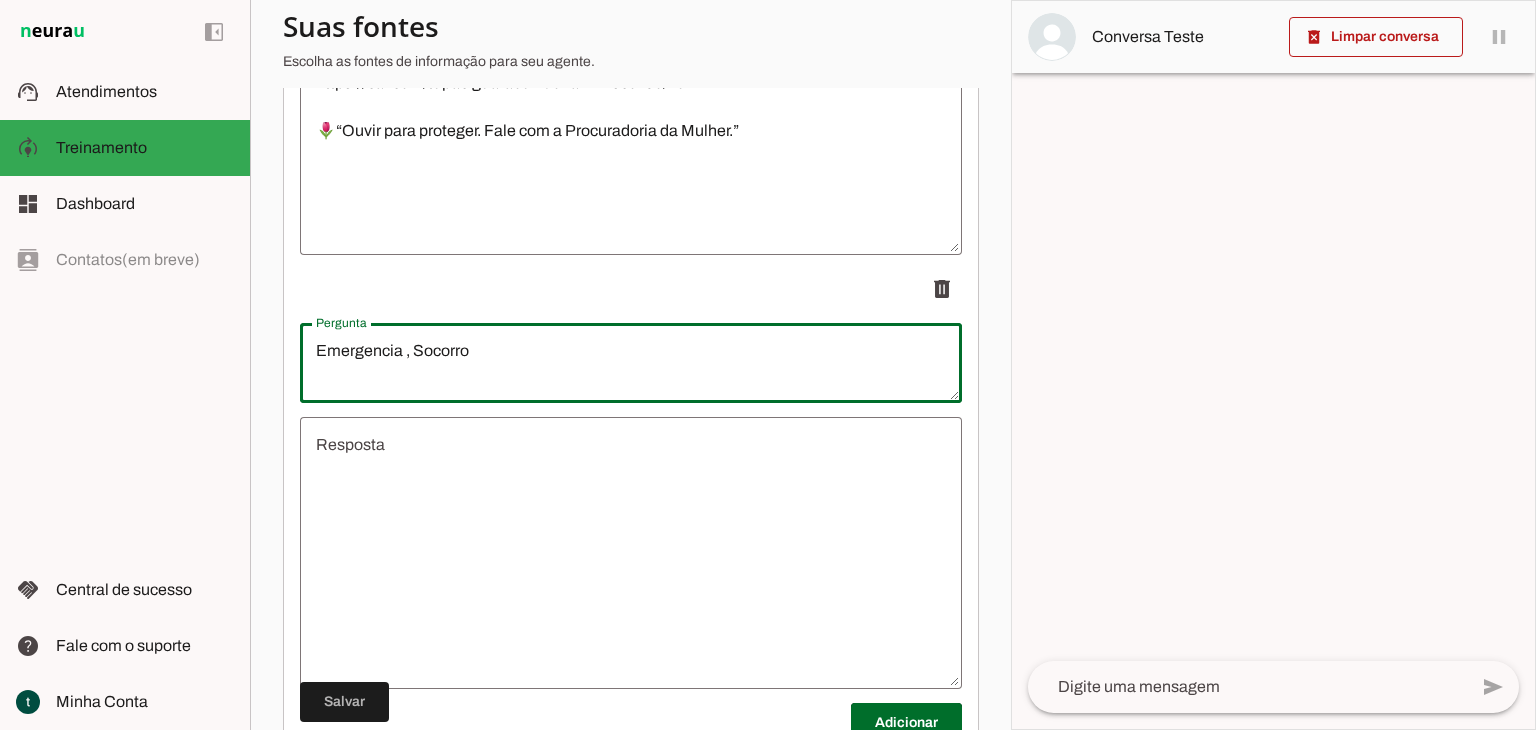 type on "Emergencia , Socorro" 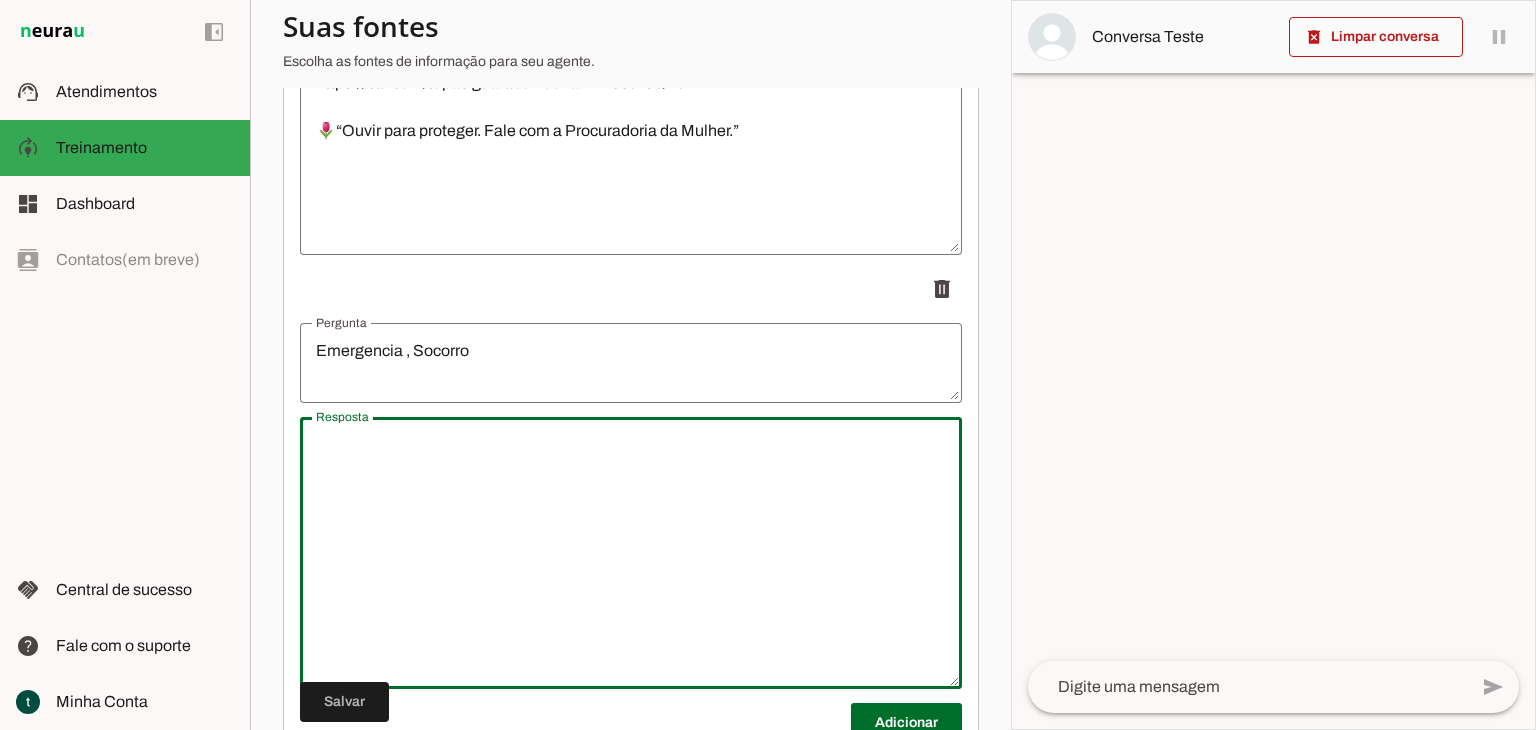 click at bounding box center (631, 553) 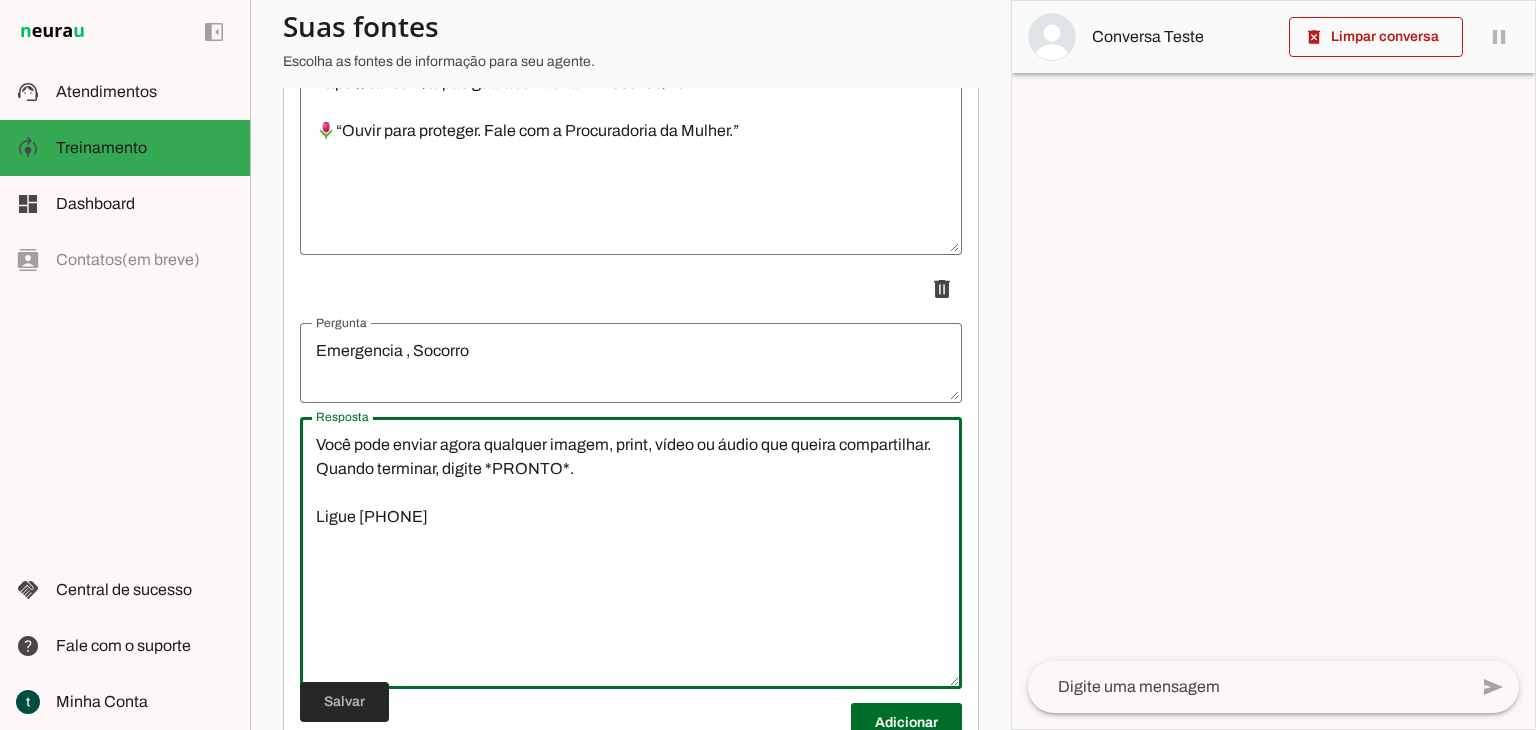 type on "Você pode enviar agora qualquer imagem, print, vídeo ou áudio que queira compartilhar.
Quando terminar, digite *PRONTO*.
Ligue [PHONE]" 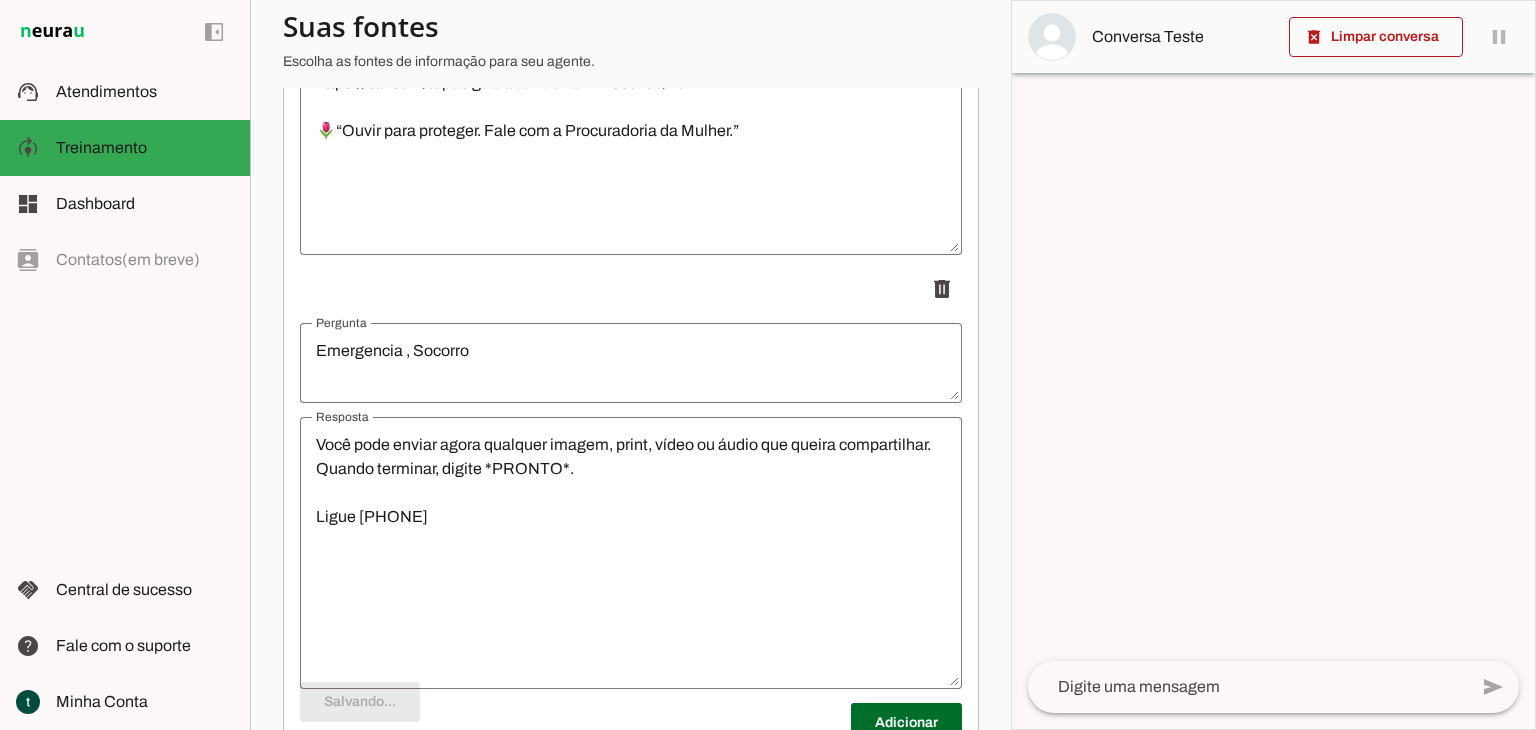 scroll, scrollTop: 120, scrollLeft: 0, axis: vertical 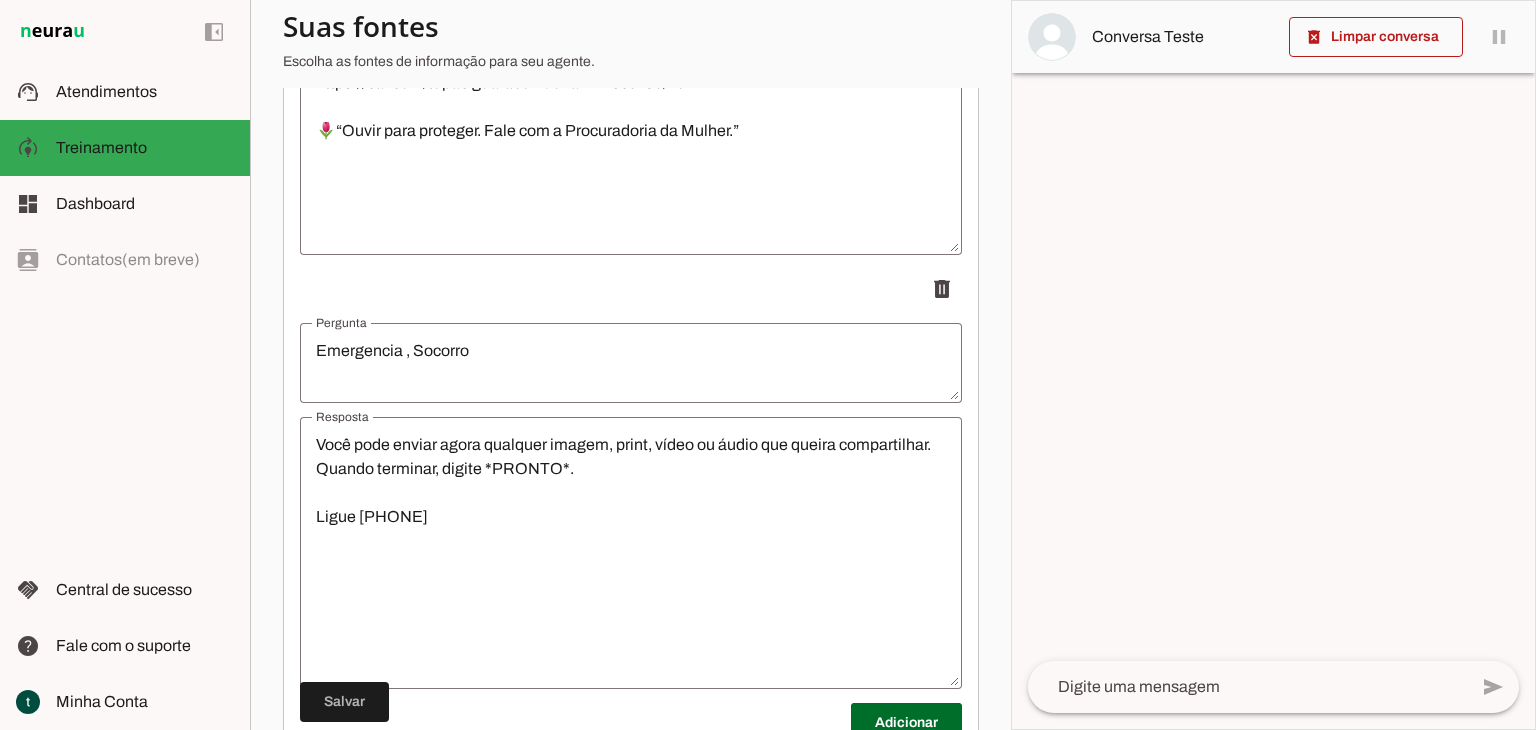 click on "Você pode enviar agora qualquer imagem, print, vídeo ou áudio que queira compartilhar.
Quando terminar, digite *PRONTO*.
Ligue [PHONE]" at bounding box center (631, 553) 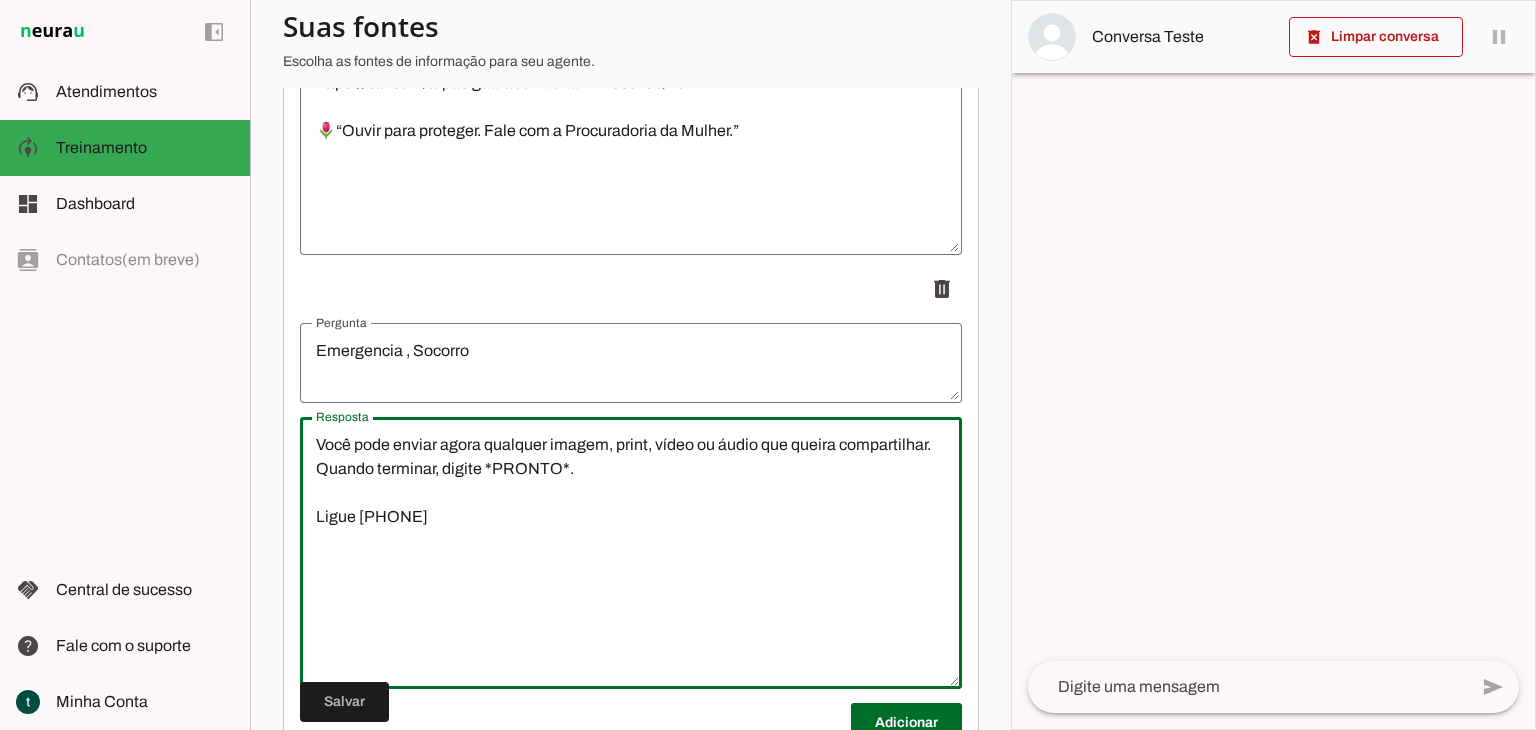 paste on "Se caso for grave ou urgente:
🚨 Pela sua sua descrição, é importante agir com urgência.
⚠️ Você gostaria que encaminhássemos sua denúncia para:
Delegacia da Mulher
Ministério Público
Atendimento com advogada da Procuradoria
Outro órgão de apoio" 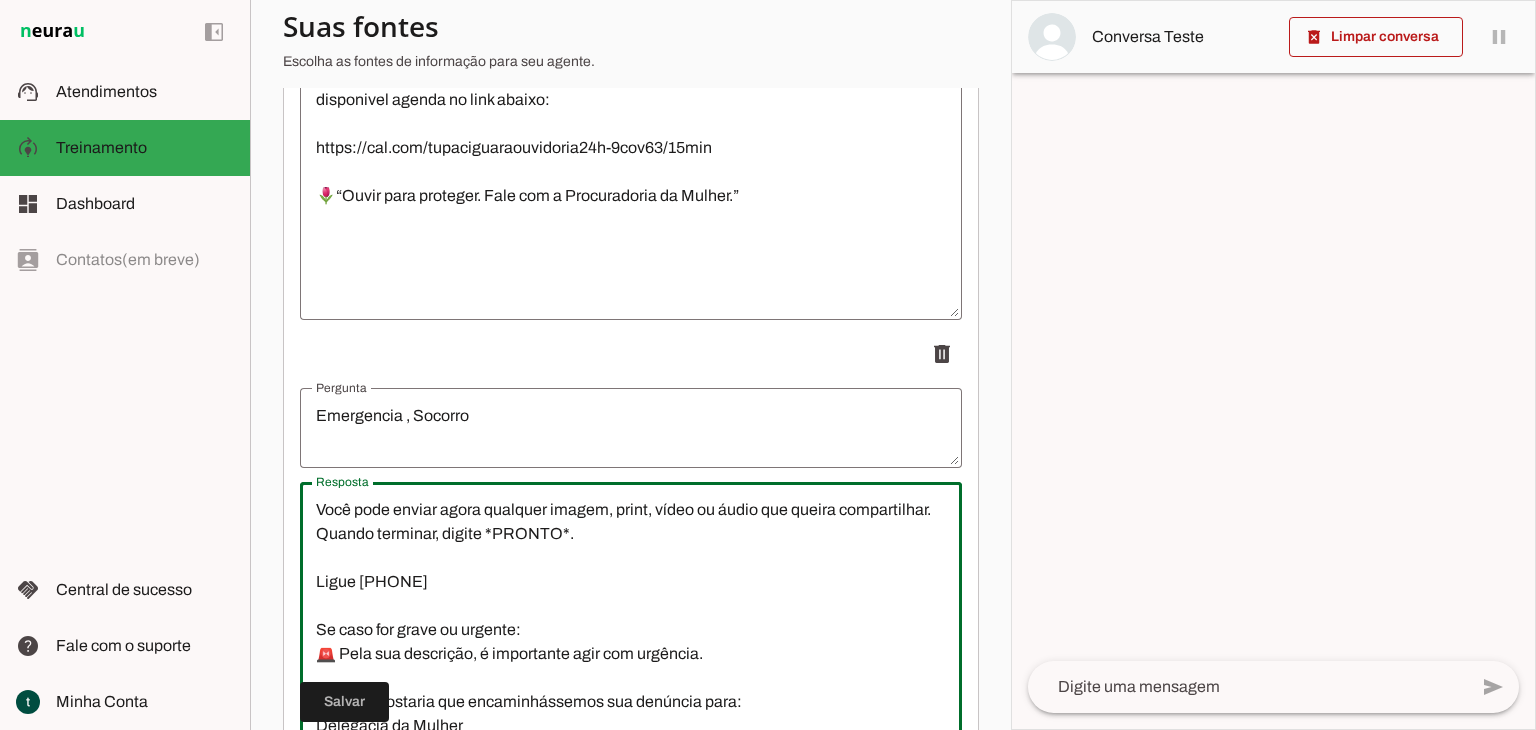 scroll, scrollTop: 2664, scrollLeft: 0, axis: vertical 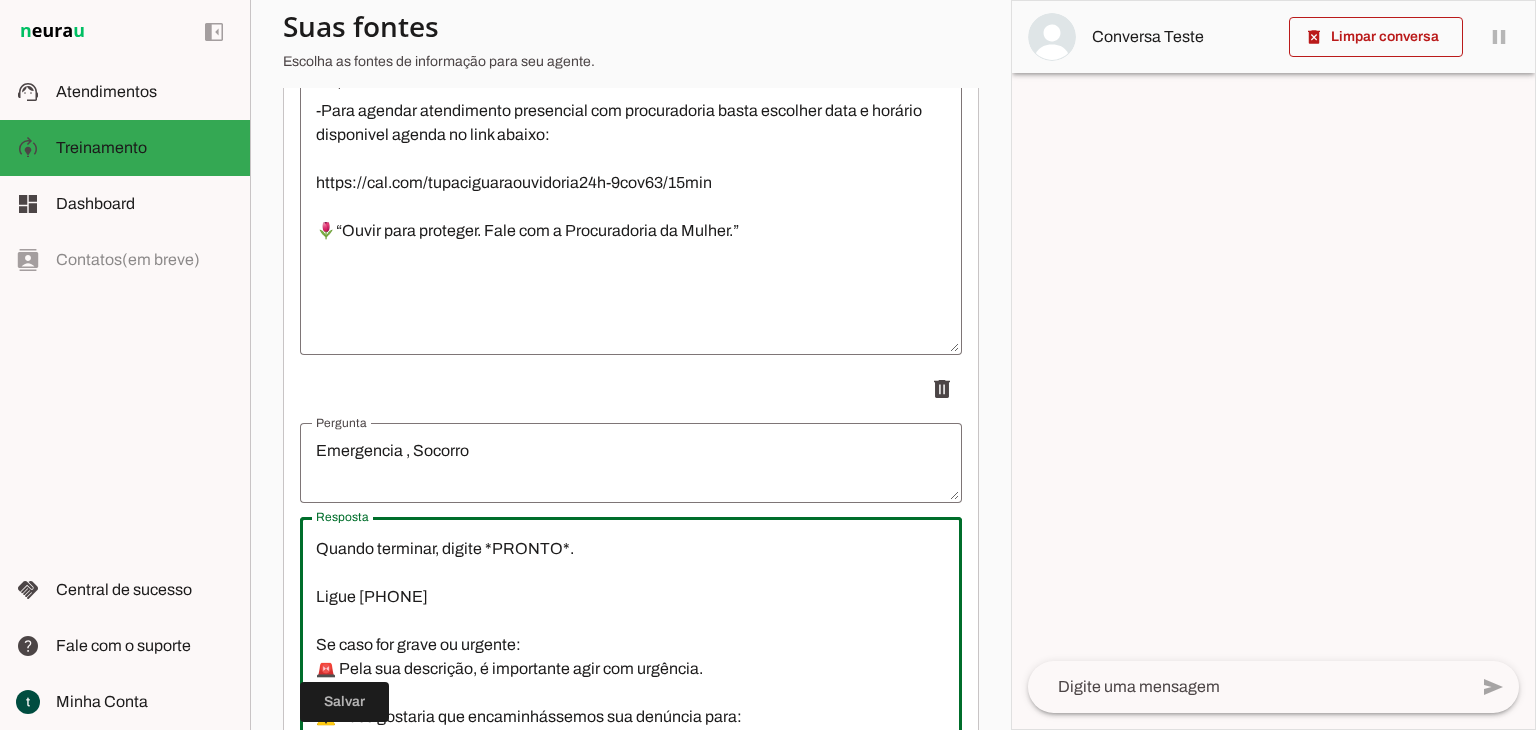 click on "Você pode enviar agora qualquer imagem, print, vídeo ou áudio que queira compartilhar.
Quando terminar, digite *PRONTO*.
Ligue [PHONE]
Se caso for grave ou urgente:
🚨 Pela sua descrição, é importante agir com urgência.
⚠️ Você gostaria que encaminhássemos sua denúncia para:
Delegacia da Mulher
Ministério Público
Atendimento com advogada da Procuradoria
Outro órgão de apoio" at bounding box center (631, 653) 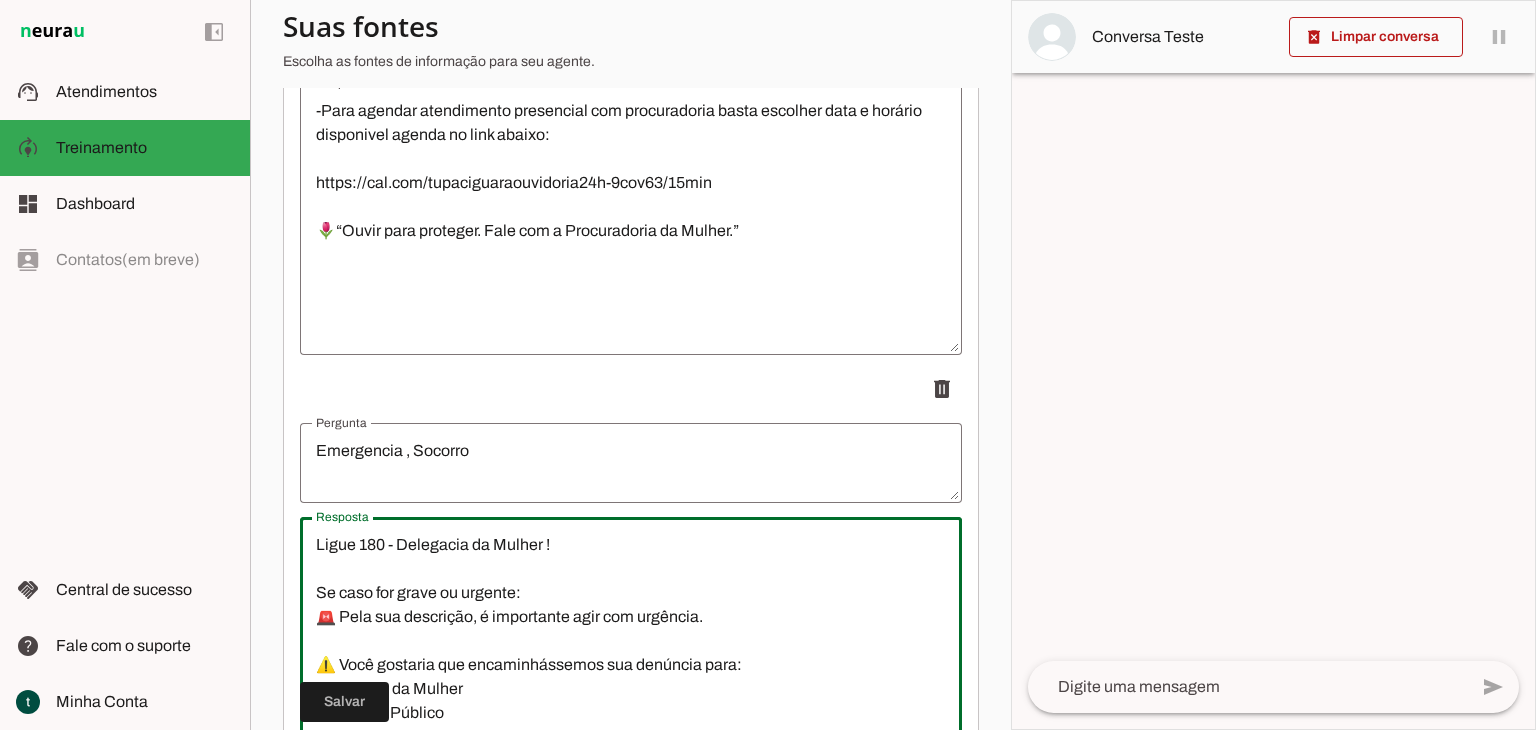 scroll, scrollTop: 120, scrollLeft: 0, axis: vertical 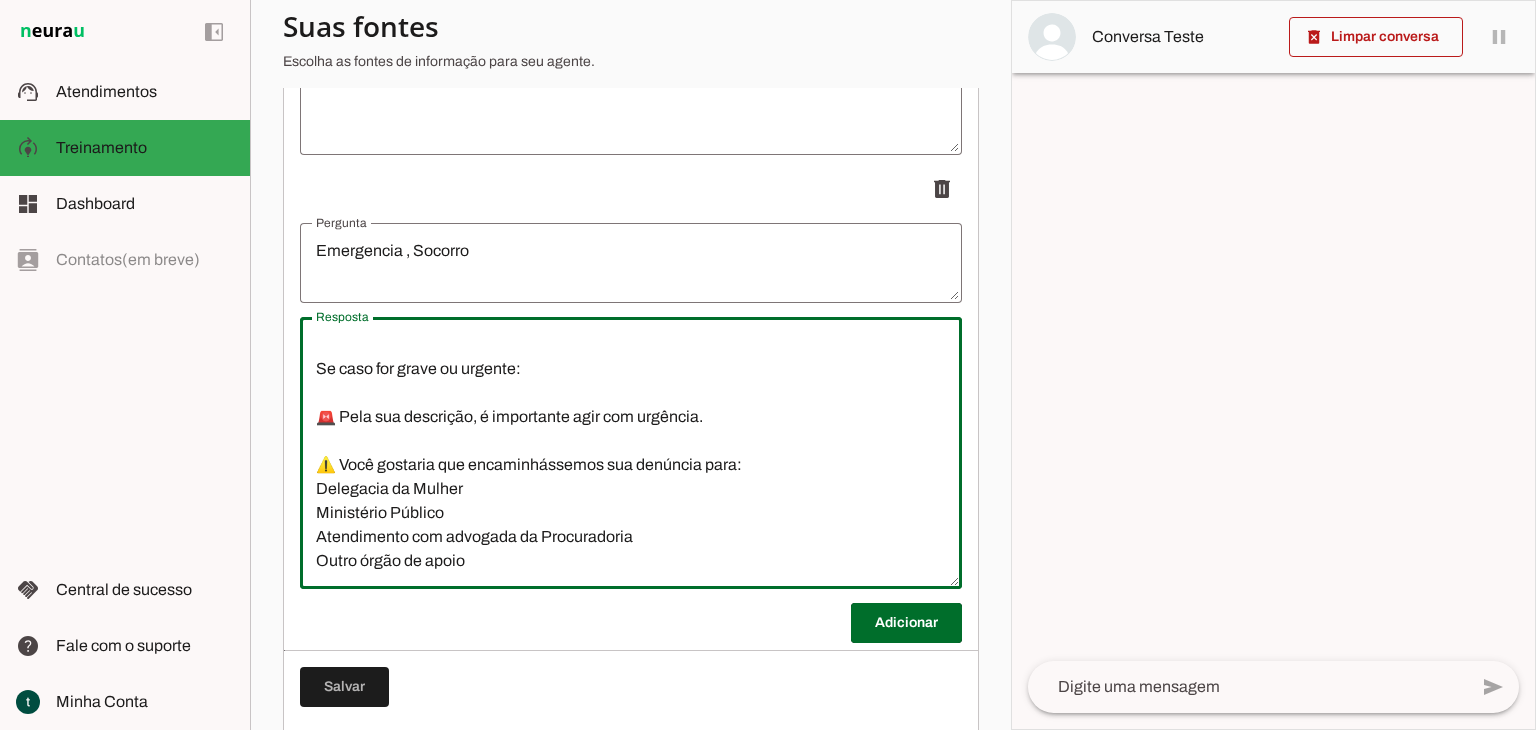 click on "Você pode enviar agora qualquer imagem, print, vídeo ou áudio que queira compartilhar.
Quando terminar, digite *PRONTO*.
Ligue [PHONE] - Delegacia da Mulher !
Se caso for grave ou urgente:
🚨 Pela sua descrição, é importante agir com urgência.
⚠️ Você gostaria que encaminhássemos sua denúncia para:
Delegacia da Mulher
Ministério Público
Atendimento com advogada da Procuradoria
Outro órgão de apoio" at bounding box center (631, 453) 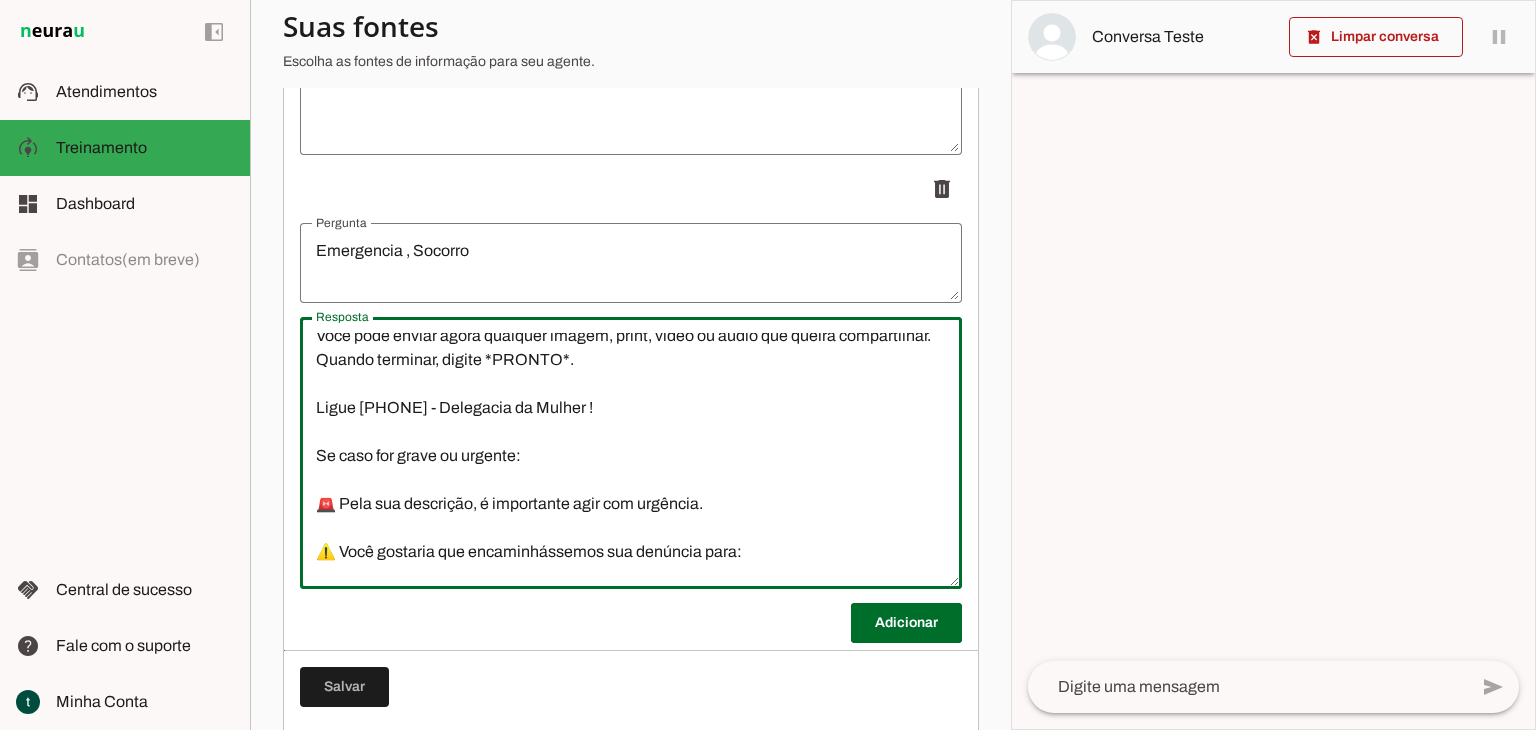 scroll, scrollTop: 0, scrollLeft: 0, axis: both 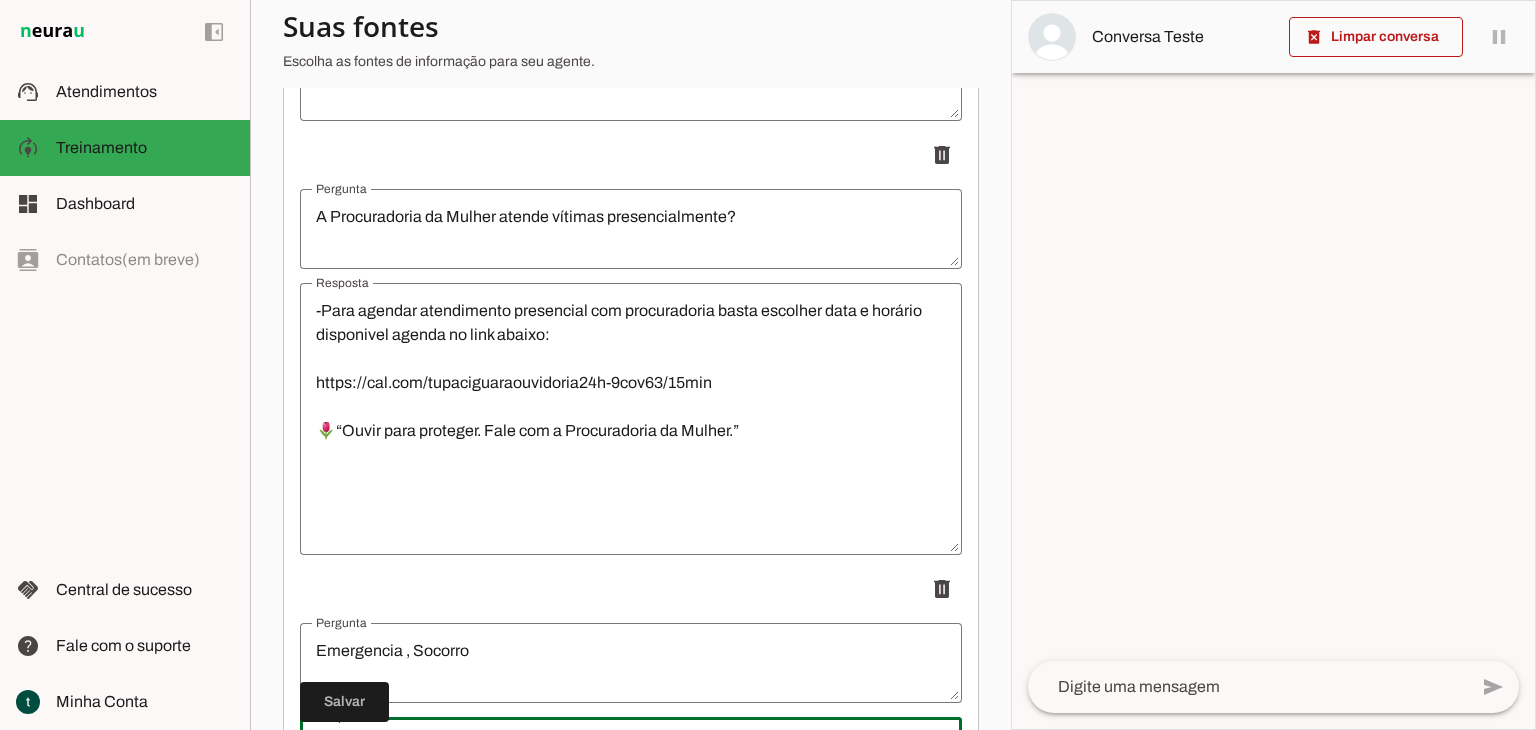type on "Você pode enviar agora qualquer imagem, print, vídeo ou áudio que queira compartilhar.
Quando terminar, digite *PRONTO*.
Ligue [PHONE] - Delegacia da Mulher !
Se caso for grave ou urgente:
🚨 Pela sua descrição, é importante agir com urgência.
⚠️ Você gostaria que encaminhássemos sua denúncia para:
Delegacia da Mulher
Ministério Público
Atendimento com advogada da Procuradoria
Outro órgão de apoio" 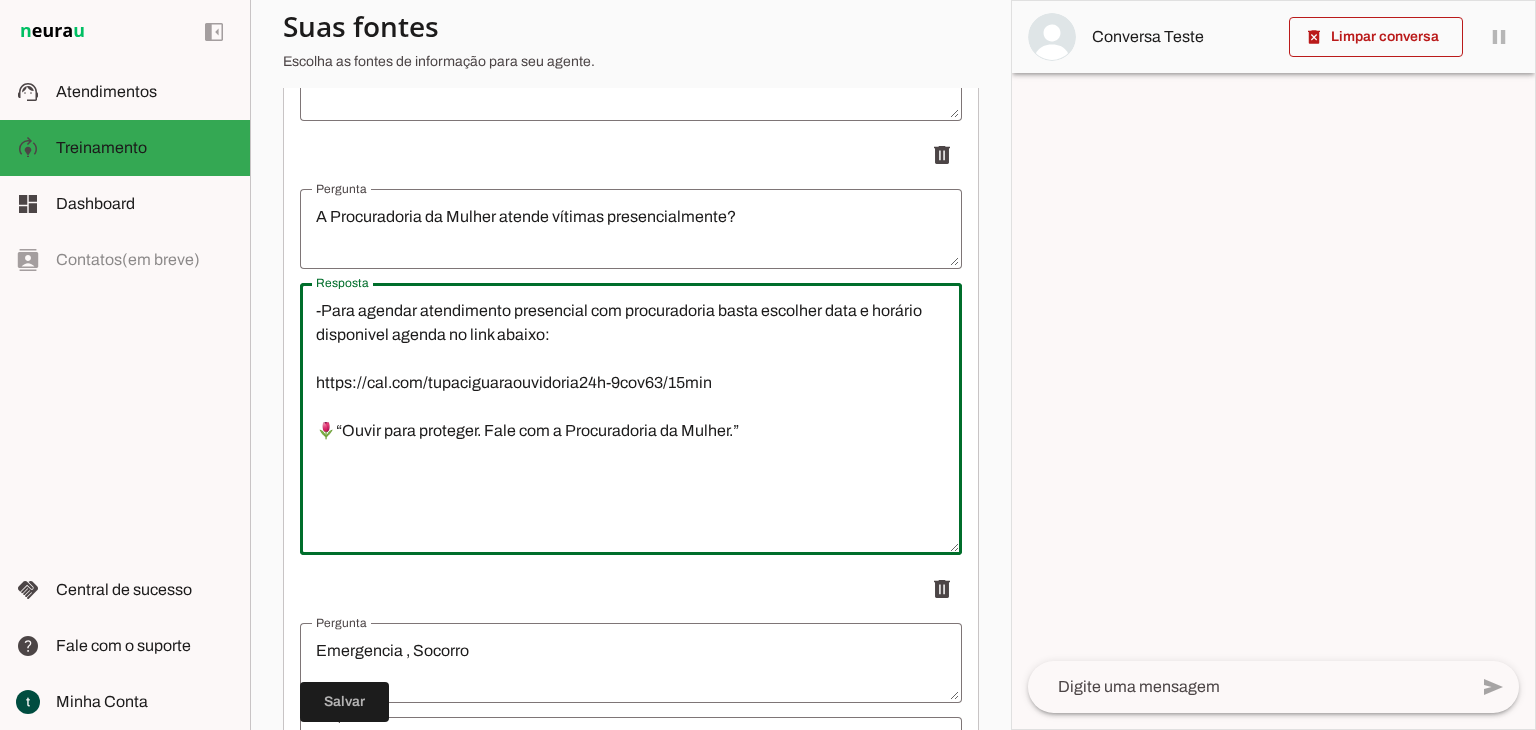 drag, startPoint x: 758, startPoint y: 430, endPoint x: 280, endPoint y: 433, distance: 478.0094 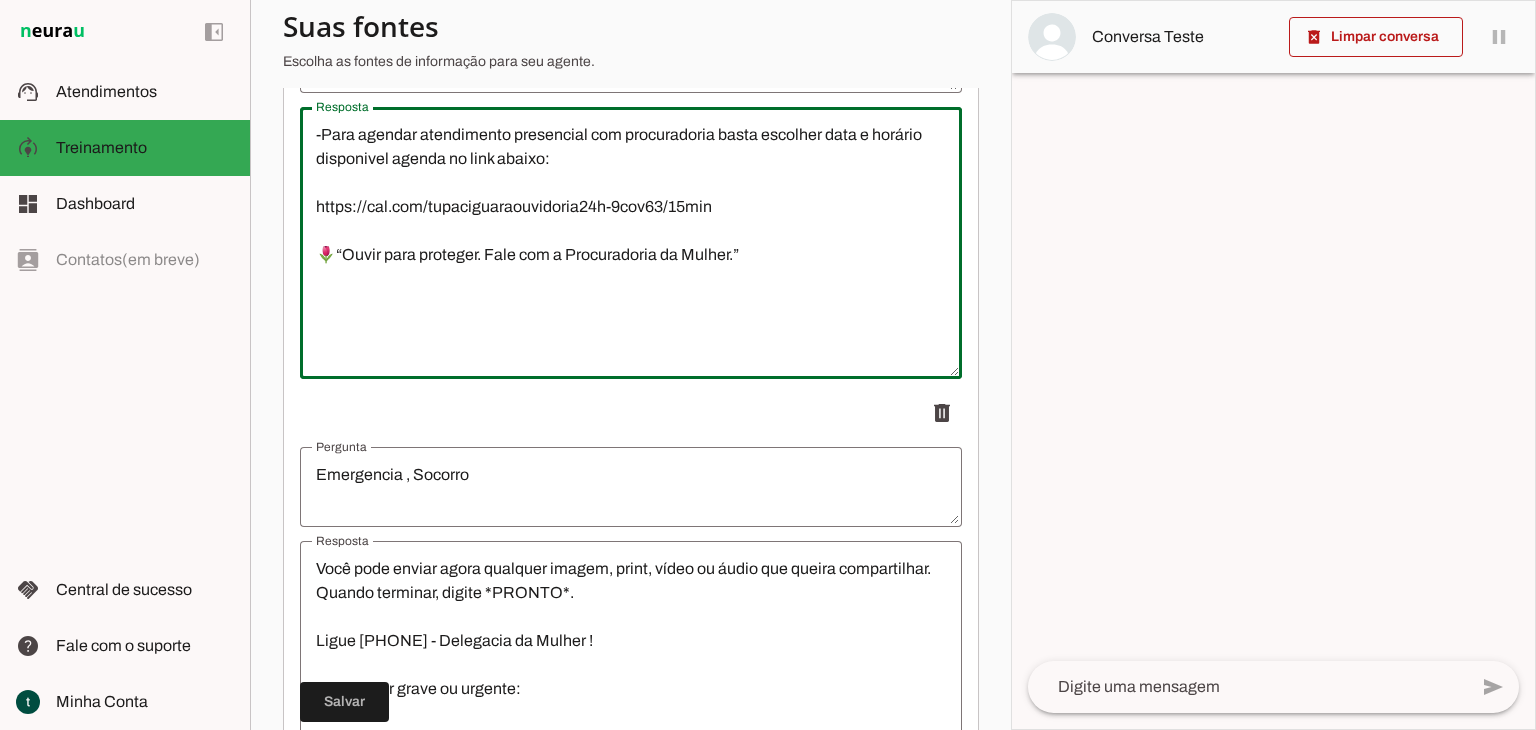 scroll, scrollTop: 2764, scrollLeft: 0, axis: vertical 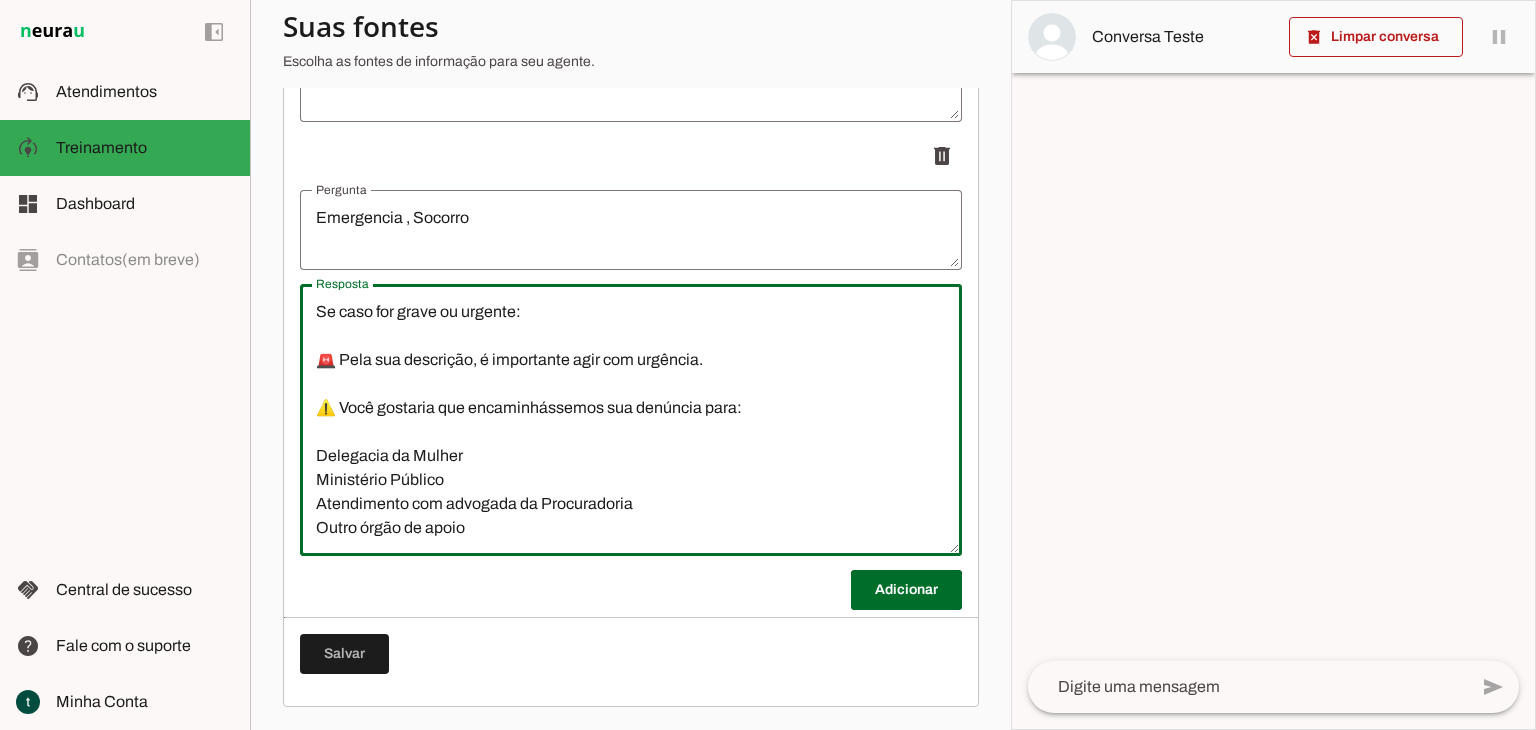 click on "Você pode enviar agora qualquer imagem, print, vídeo ou áudio que queira compartilhar.
Quando terminar, digite *PRONTO*.
Ligue [PHONE] - Delegacia da Mulher !
Se caso for grave ou urgente:
🚨 Pela sua descrição, é importante agir com urgência.
⚠️ Você gostaria que encaminhássemos sua denúncia para:
Delegacia da Mulher
Ministério Público
Atendimento com advogada da Procuradoria
Outro órgão de apoio" at bounding box center (631, 420) 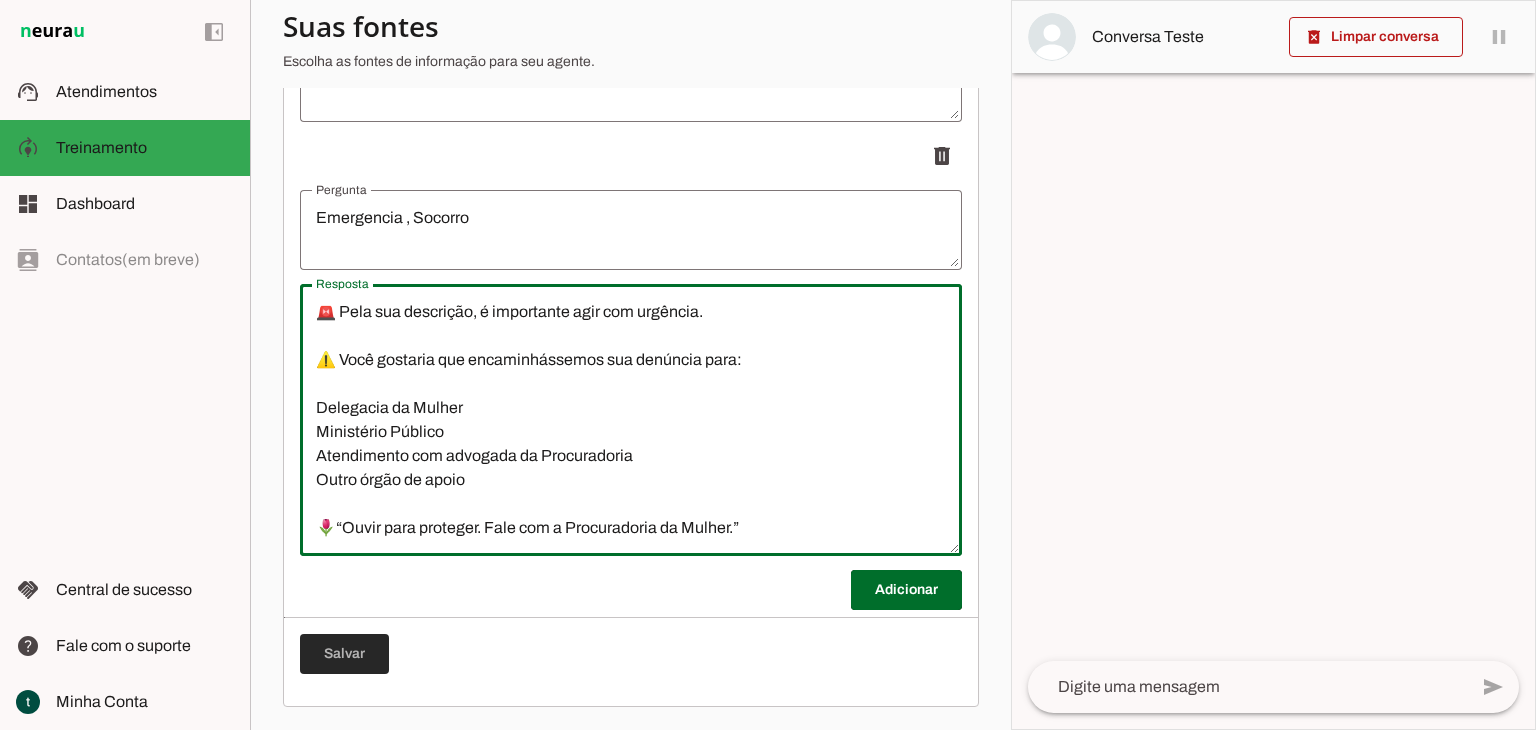 type on "Você pode enviar agora qualquer imagem, print, vídeo ou áudio que queira compartilhar.
Quando terminar, digite *PRONTO*.
Ligue [PHONE] - Delegacia da Mulher
Se caso for grave ou urgente:
🚨 Pela sua descrição, é importante agir com urgência.
⚠️ Você gostaria que encaminhássemos sua denúncia para:
Delegacia da Mulher
Ministério Público
Atendimento com advogada da Procuradoria
Outro órgão de apoio
🌷“Ouvir para proteger. Fale com a Procuradoria da Mulher.”" 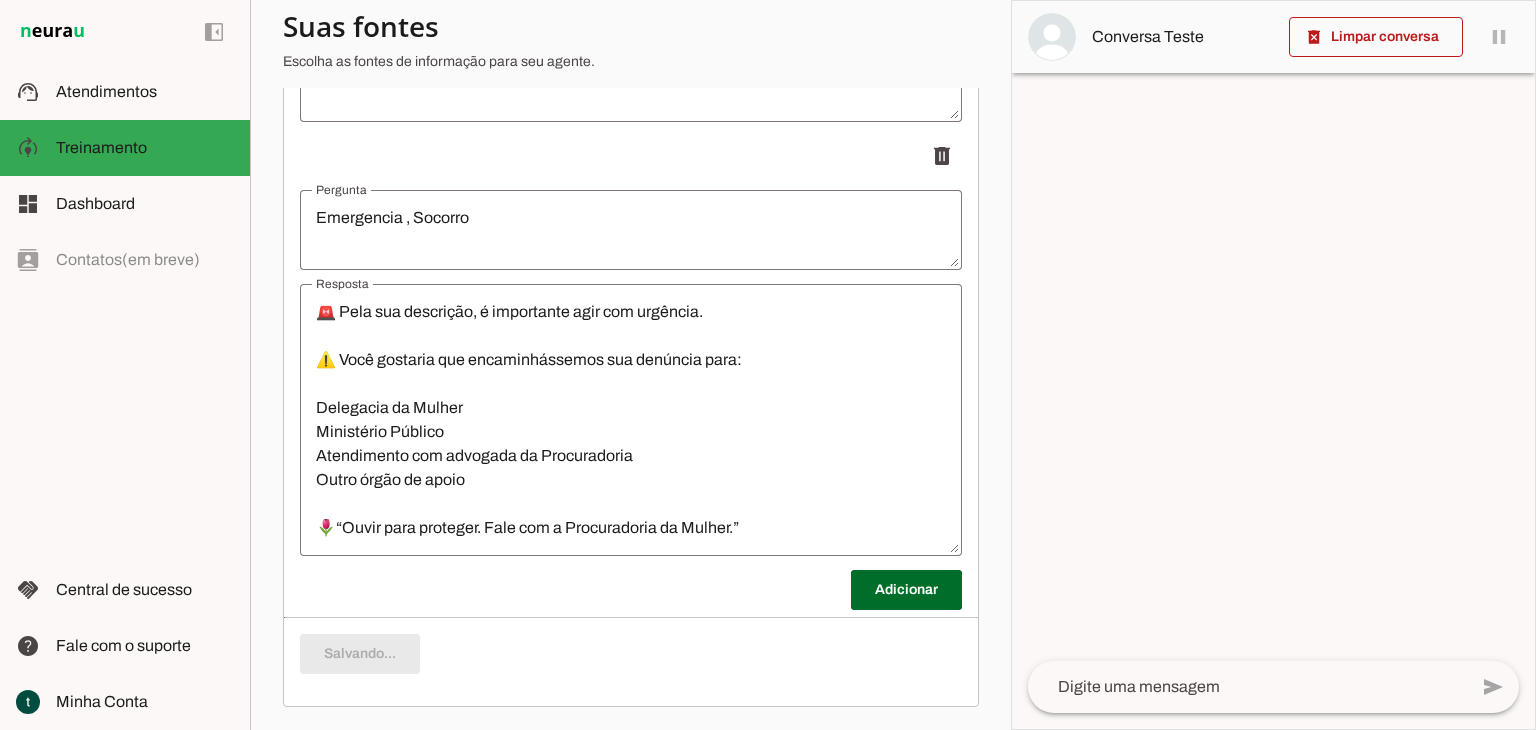 type on "Você pode enviar agora qualquer imagem, print, vídeo ou áudio que queira compartilhar.
Quando terminar, digite *PRONTO*.
Ligue [PHONE] - Delegacia da Mulher
Se caso for grave ou urgente:
🚨 Pela sua descrição, é importante agir com urgência.
⚠️ Você gostaria que encaminhássemos sua denúncia para:
Delegacia da Mulher
Ministério Público
Atendimento com advogada da Procuradoria
Outro órgão de apoio
🌷“Ouvir para proteger. Fale com a Procuradoria da Mulher.”" 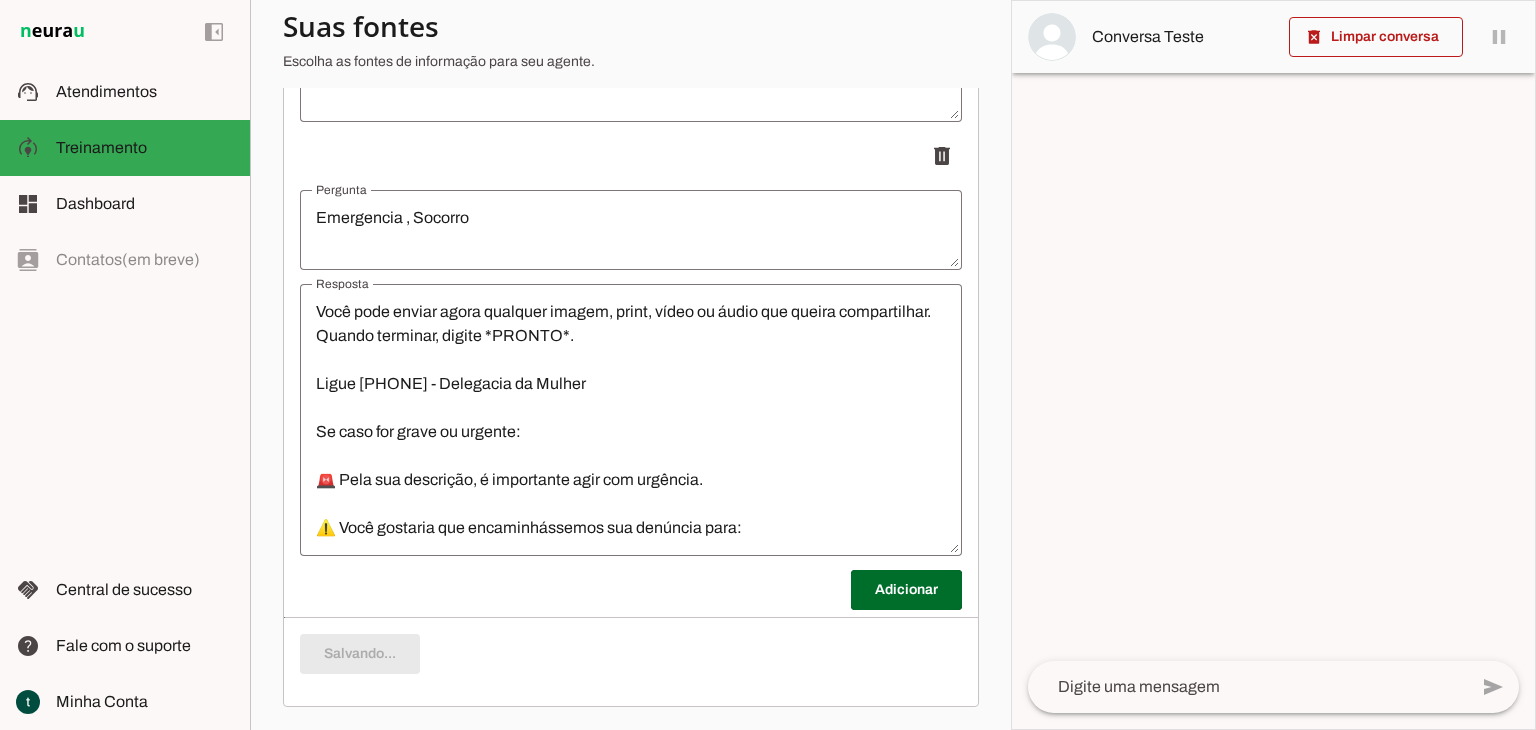 scroll, scrollTop: 120, scrollLeft: 0, axis: vertical 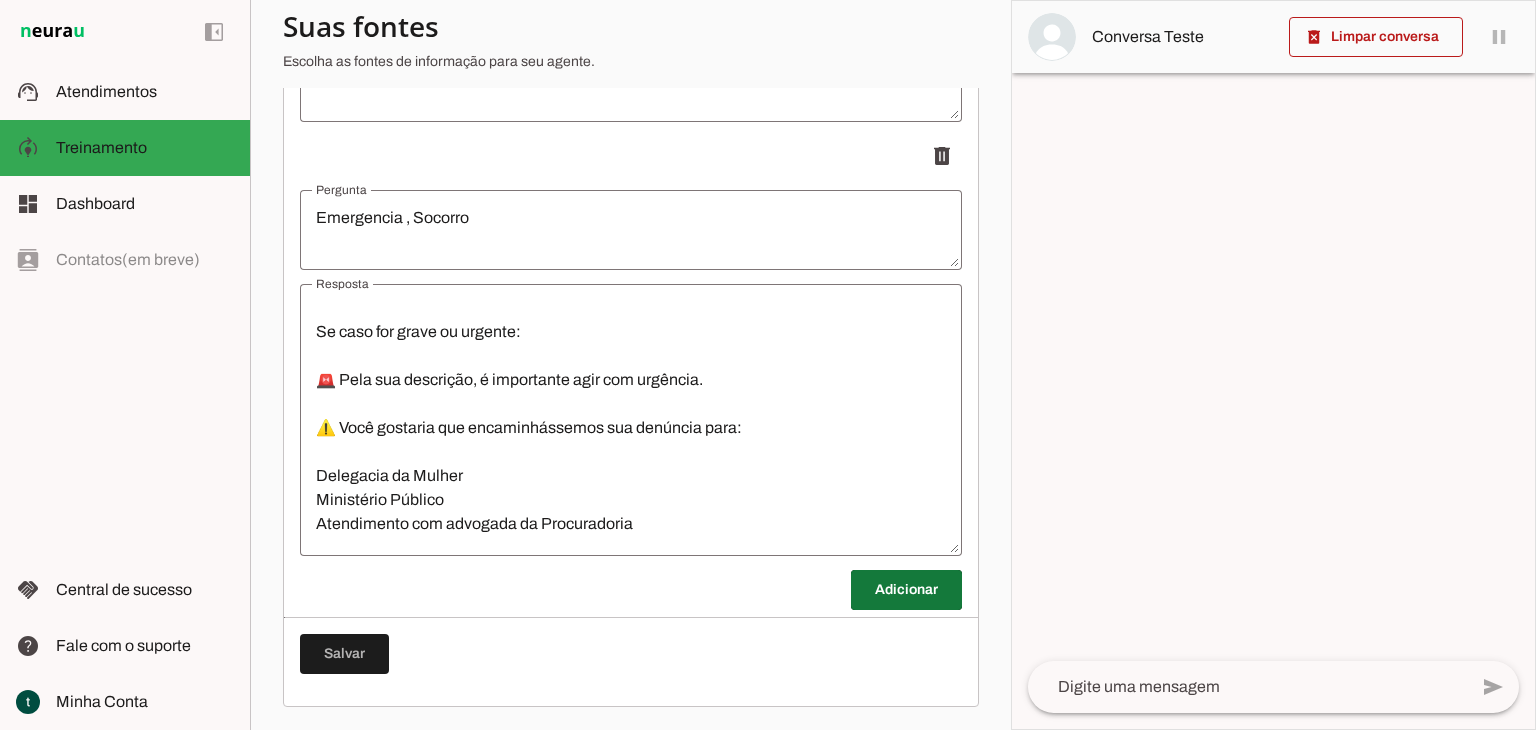 click at bounding box center (906, 590) 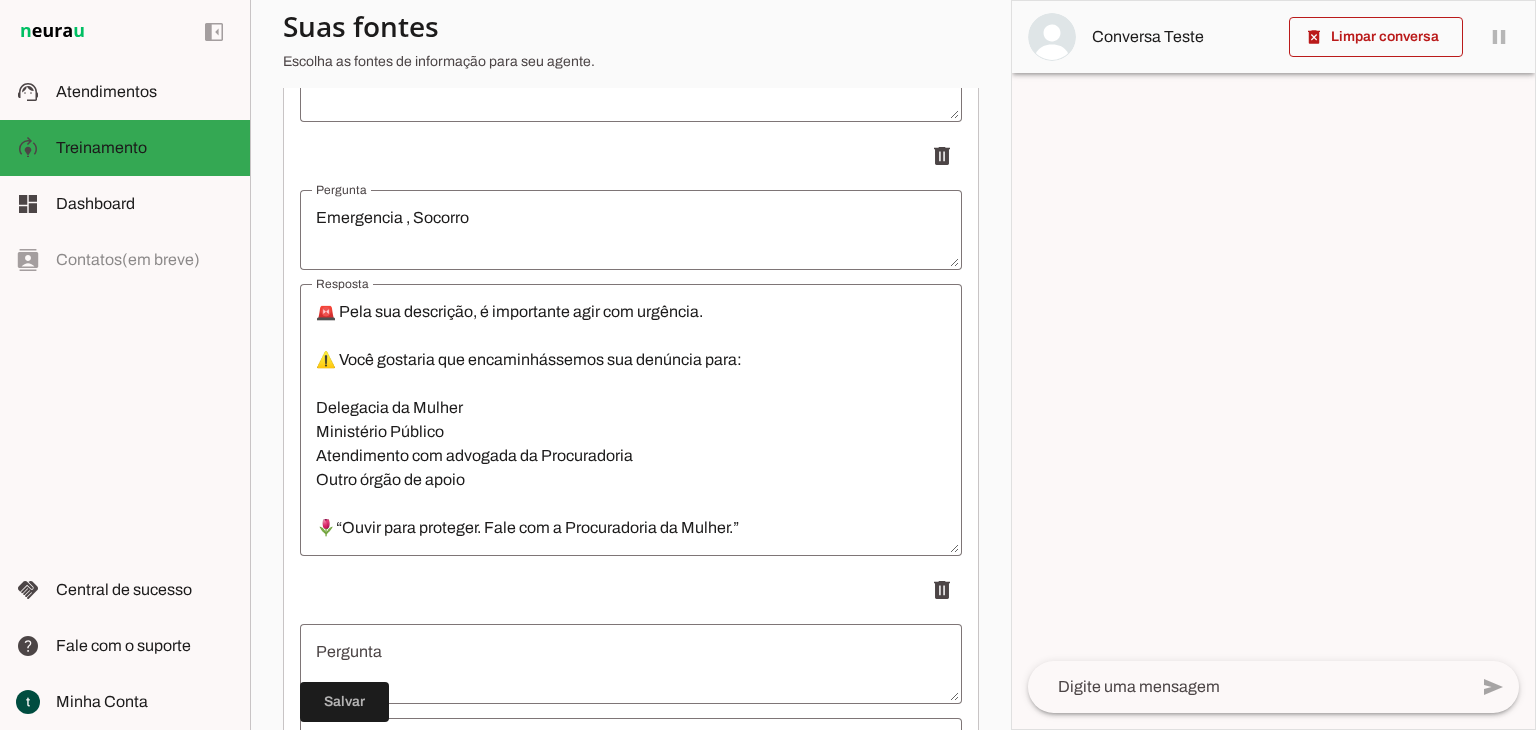 scroll, scrollTop: 216, scrollLeft: 0, axis: vertical 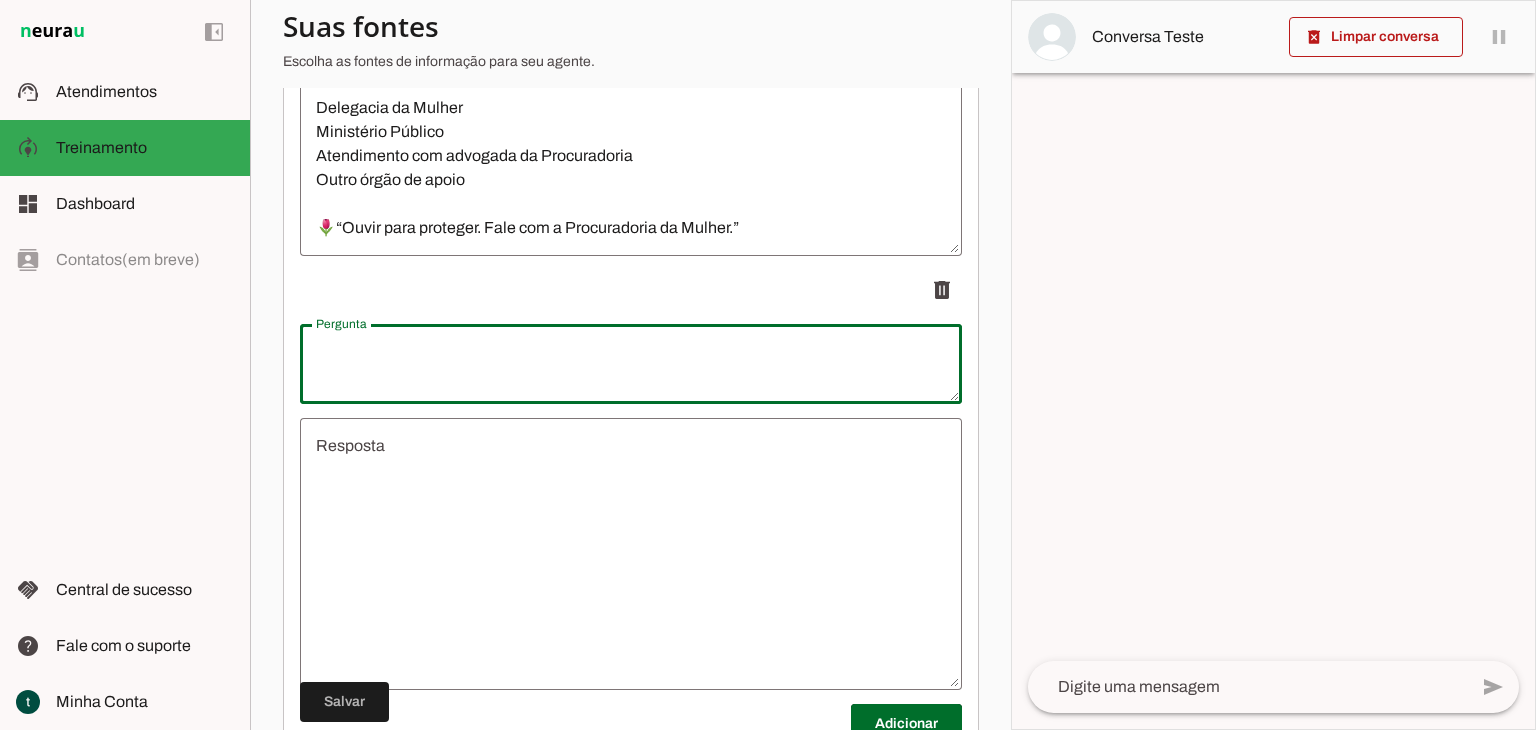 click at bounding box center [631, 364] 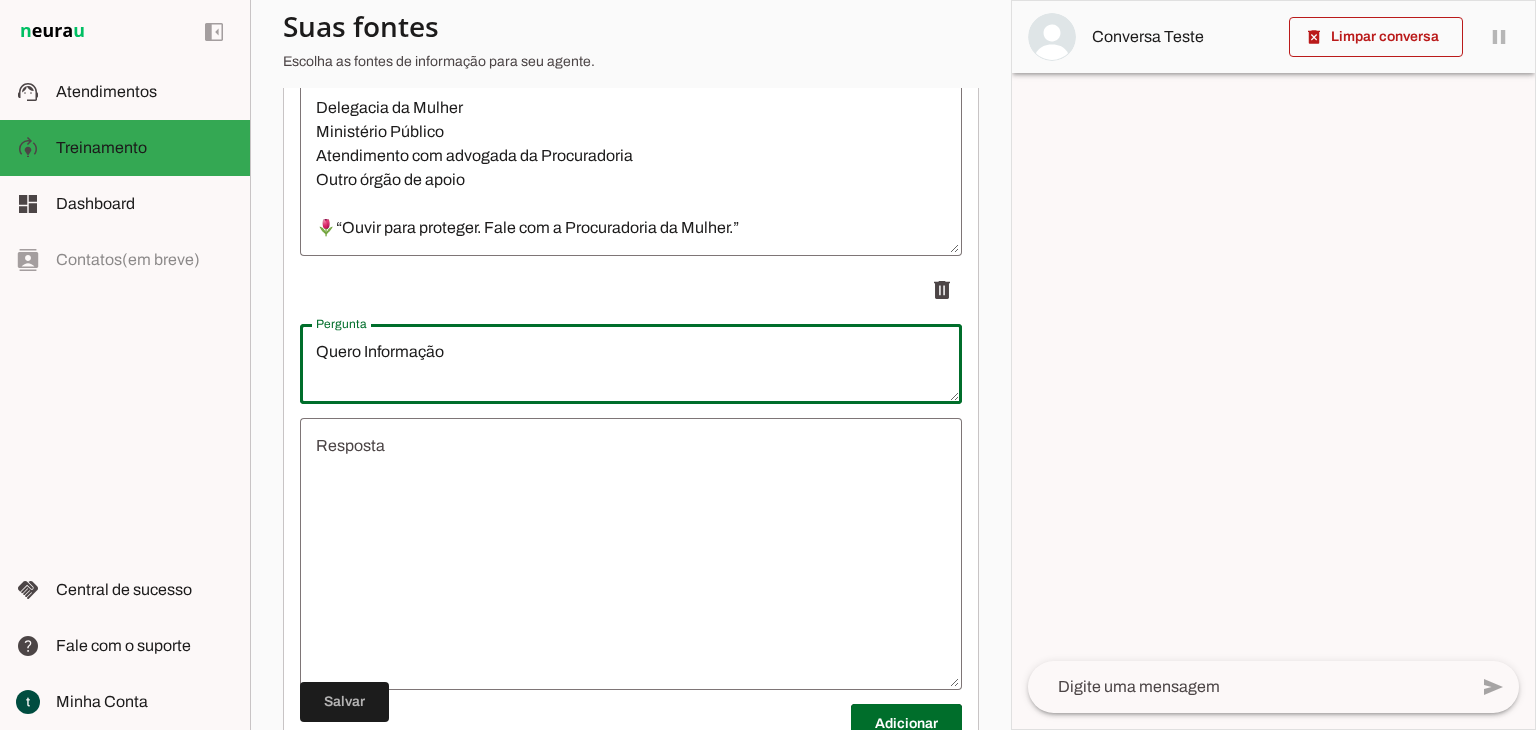 type on "Quero Informação" 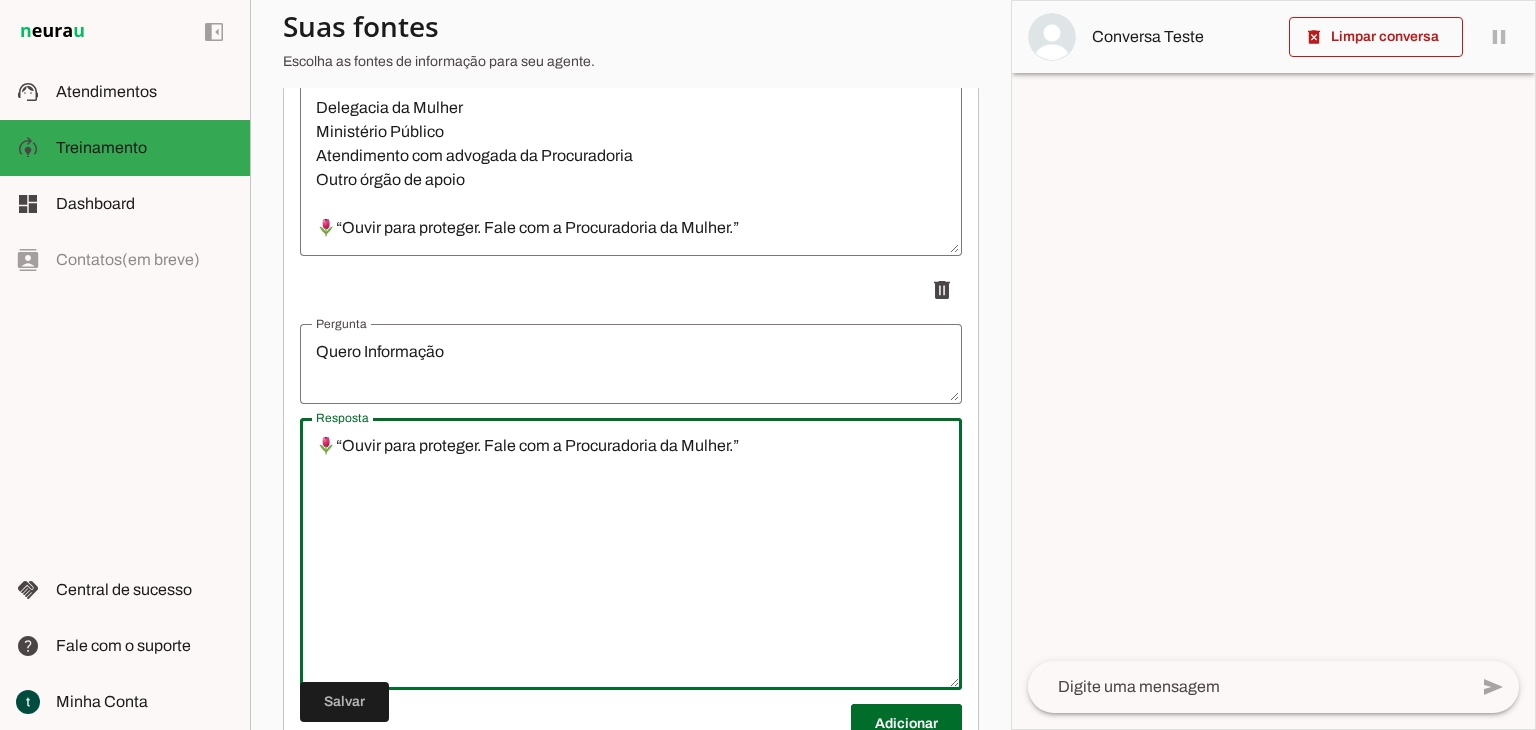 type on "🌷“Ouvir para proteger. Fale com a Procuradoria da Mulher.”" 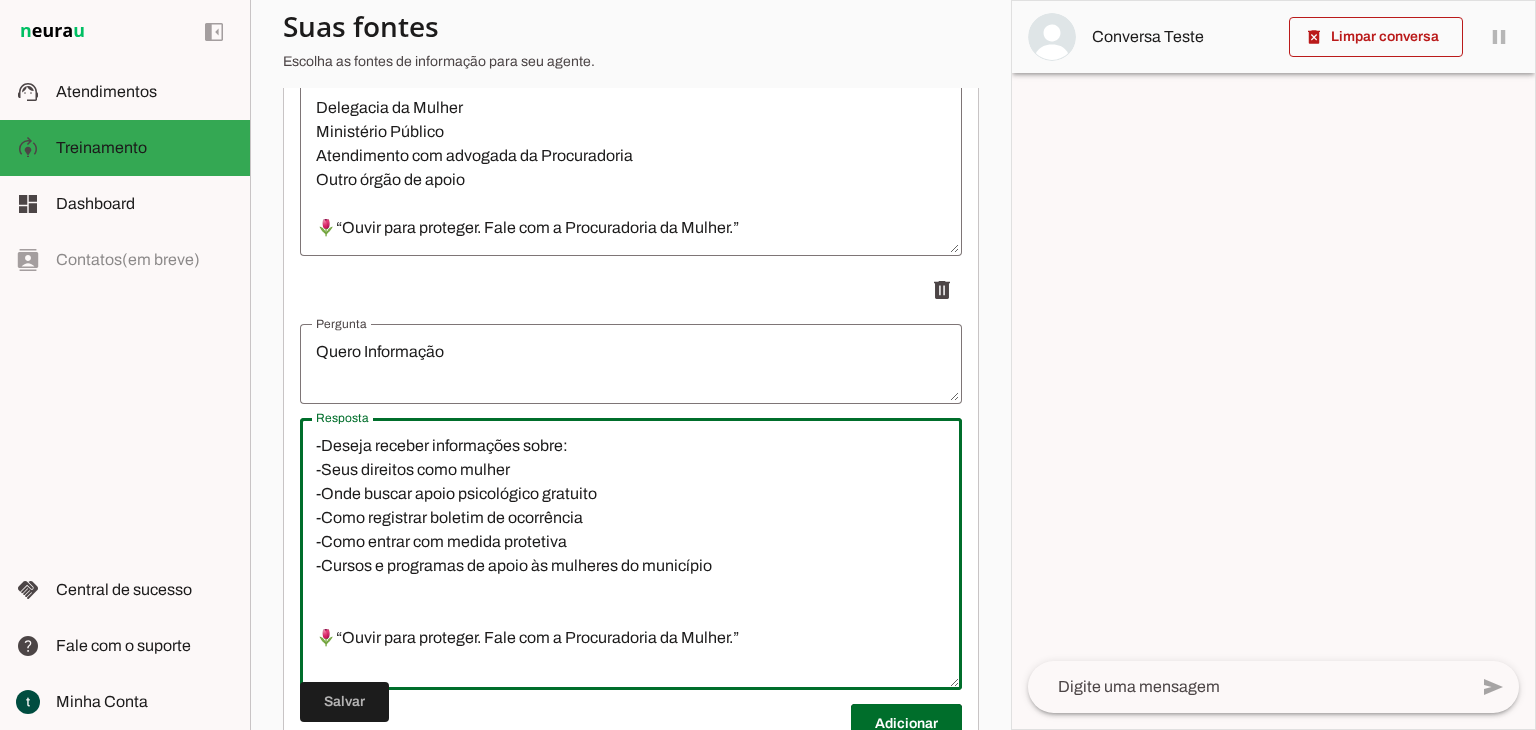 type on "-Deseja receber informações sobre:
-Seus direitos como mulher
-Onde buscar apoio psicológico gratuito
-Como registrar boletim de ocorrência
-Como entrar com medida protetiva
-Cursos e programas de apoio às mulheres do município
🌷“Ouvir para proteger. Fale com a Procuradoria da Mulher.”" 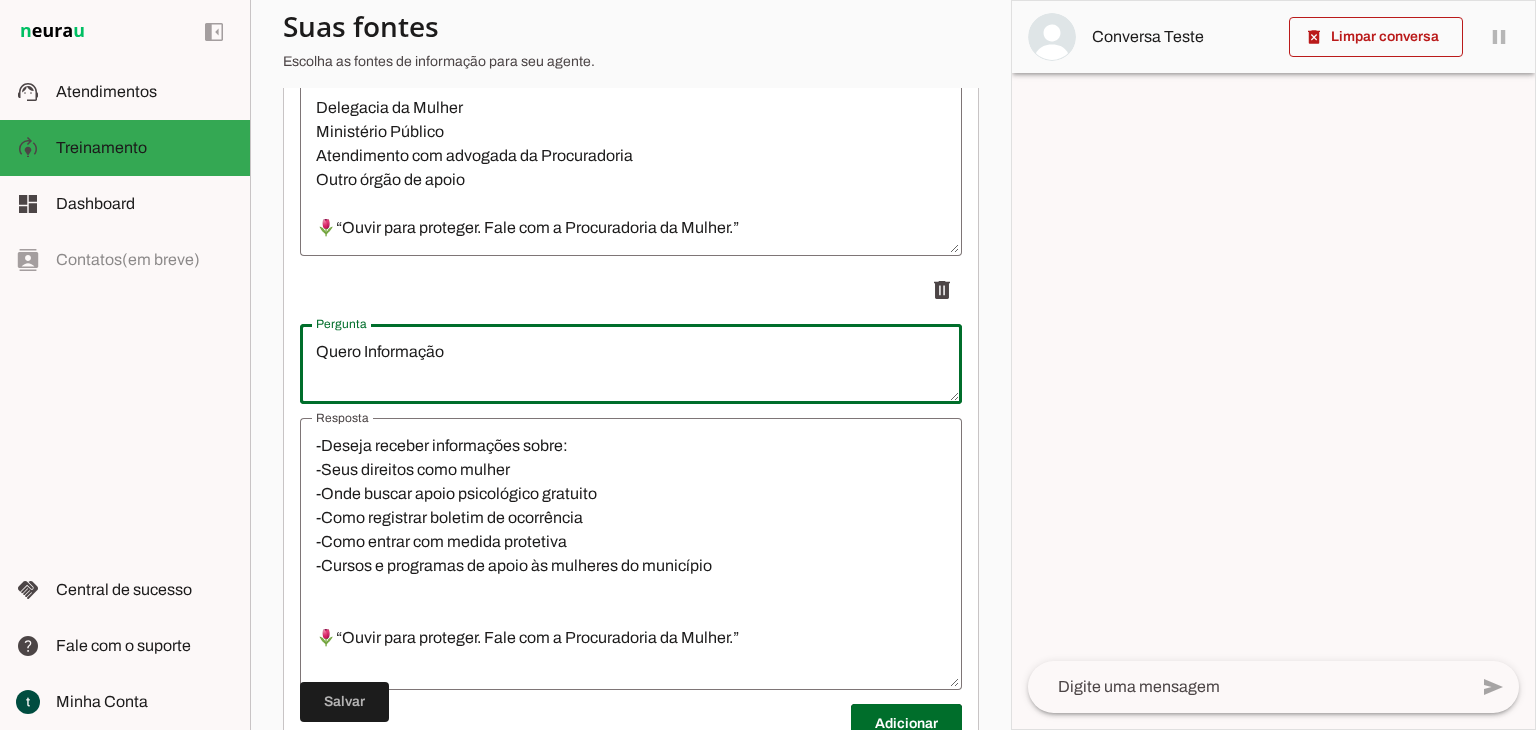 click on "Quero Informação" at bounding box center [631, 364] 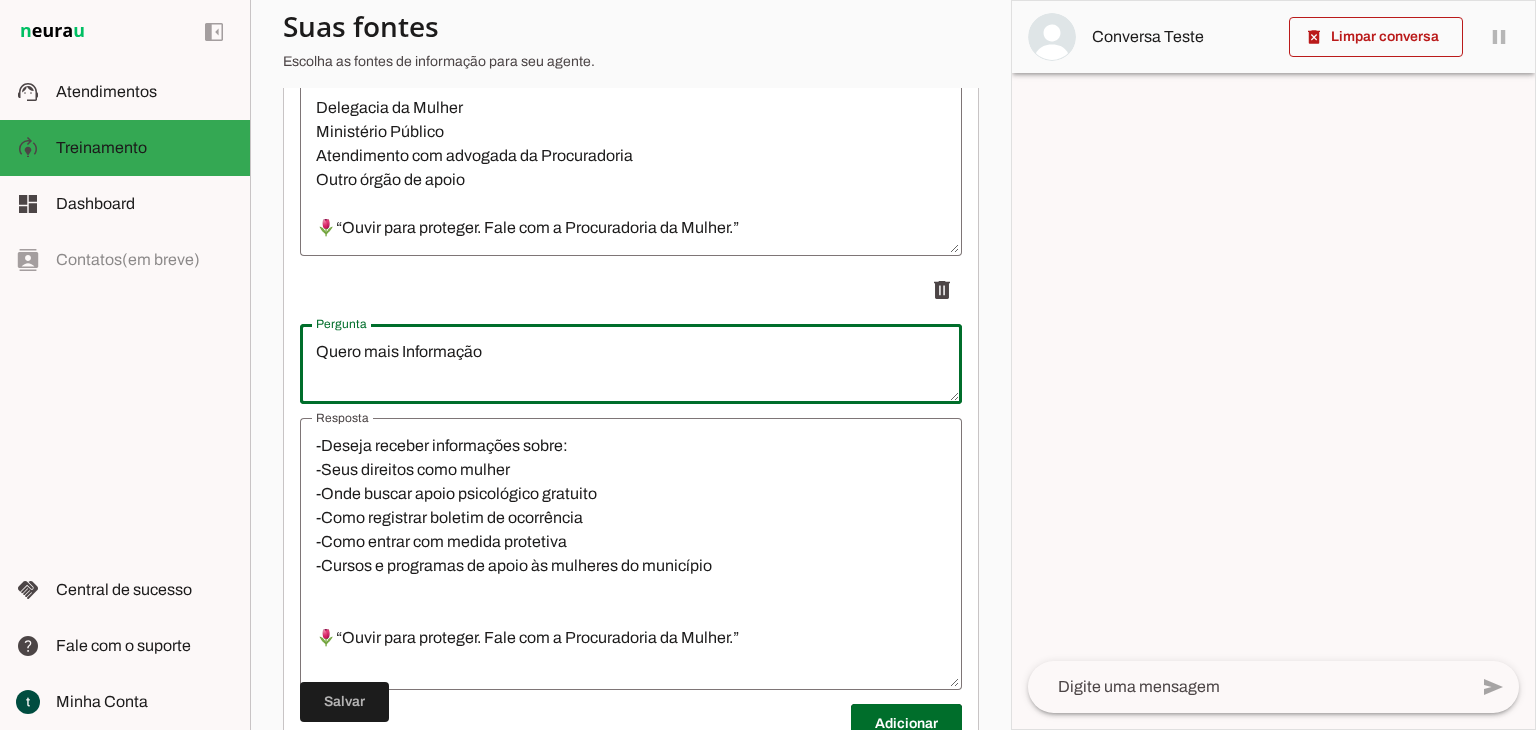 type on "Quero mais Informação" 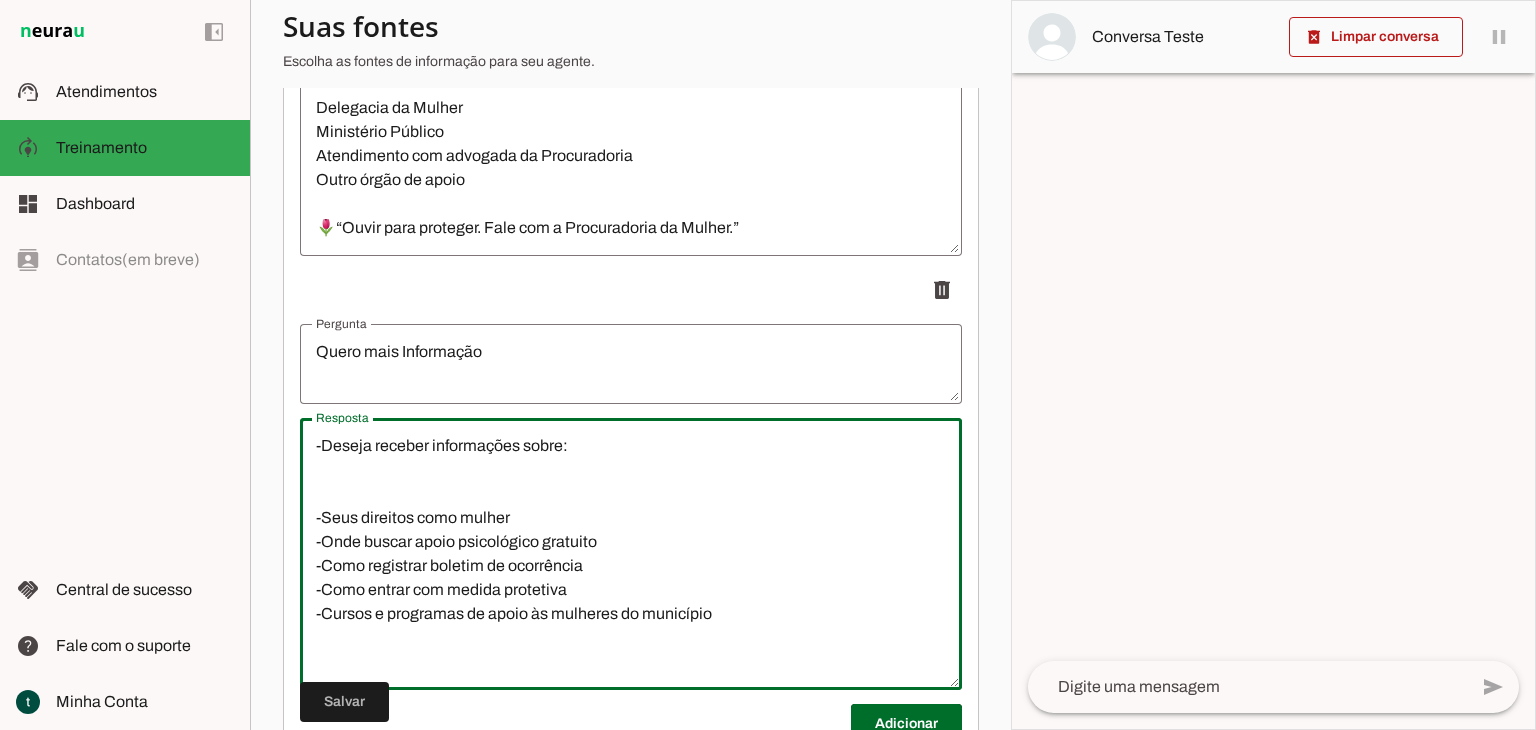 click on "-Deseja receber informações sobre:
-Seus direitos como mulher
-Onde buscar apoio psicológico gratuito
-Como registrar boletim de ocorrência
-Como entrar com medida protetiva
-Cursos e programas de apoio às mulheres do município
🌷“Ouvir para proteger. Fale com a Procuradoria da Mulher.”" at bounding box center (631, 554) 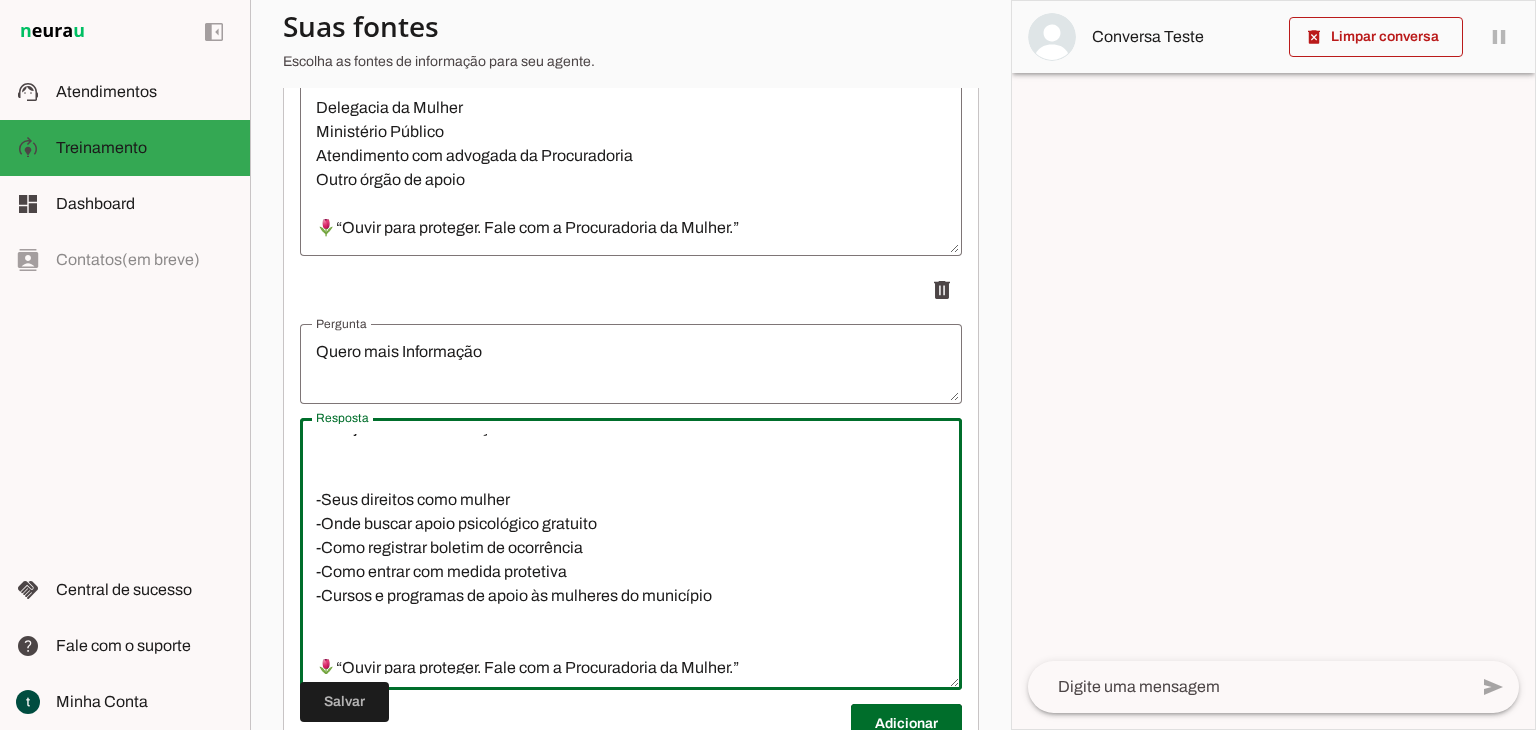 scroll, scrollTop: 24, scrollLeft: 0, axis: vertical 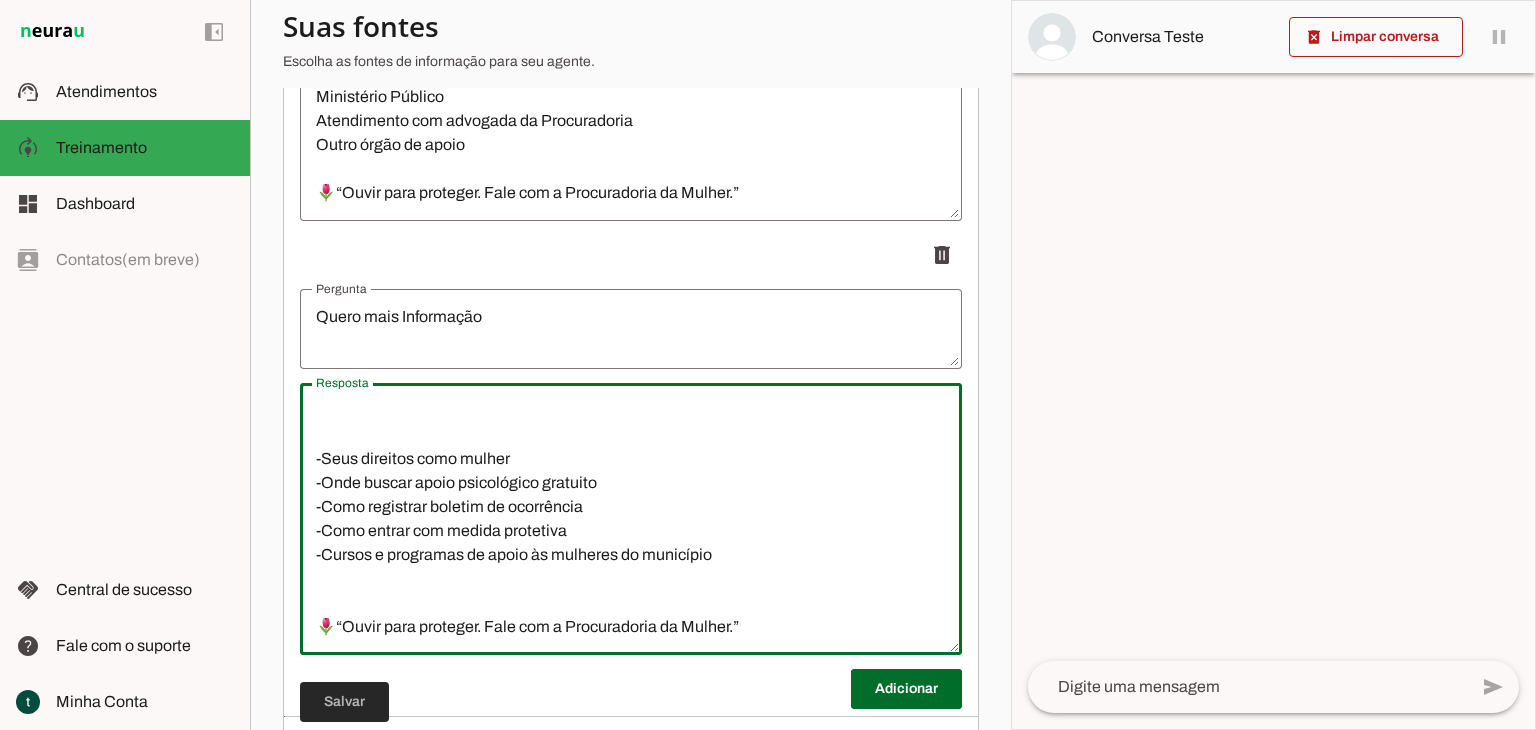 type on "Deseja receber informações sobre:
-Seus direitos como mulher
-Onde buscar apoio psicológico gratuito
-Como registrar boletim de ocorrência
-Como entrar com medida protetiva
-Cursos e programas de apoio às mulheres do município
🌷“Ouvir para proteger. Fale com a Procuradoria da Mulher.”" 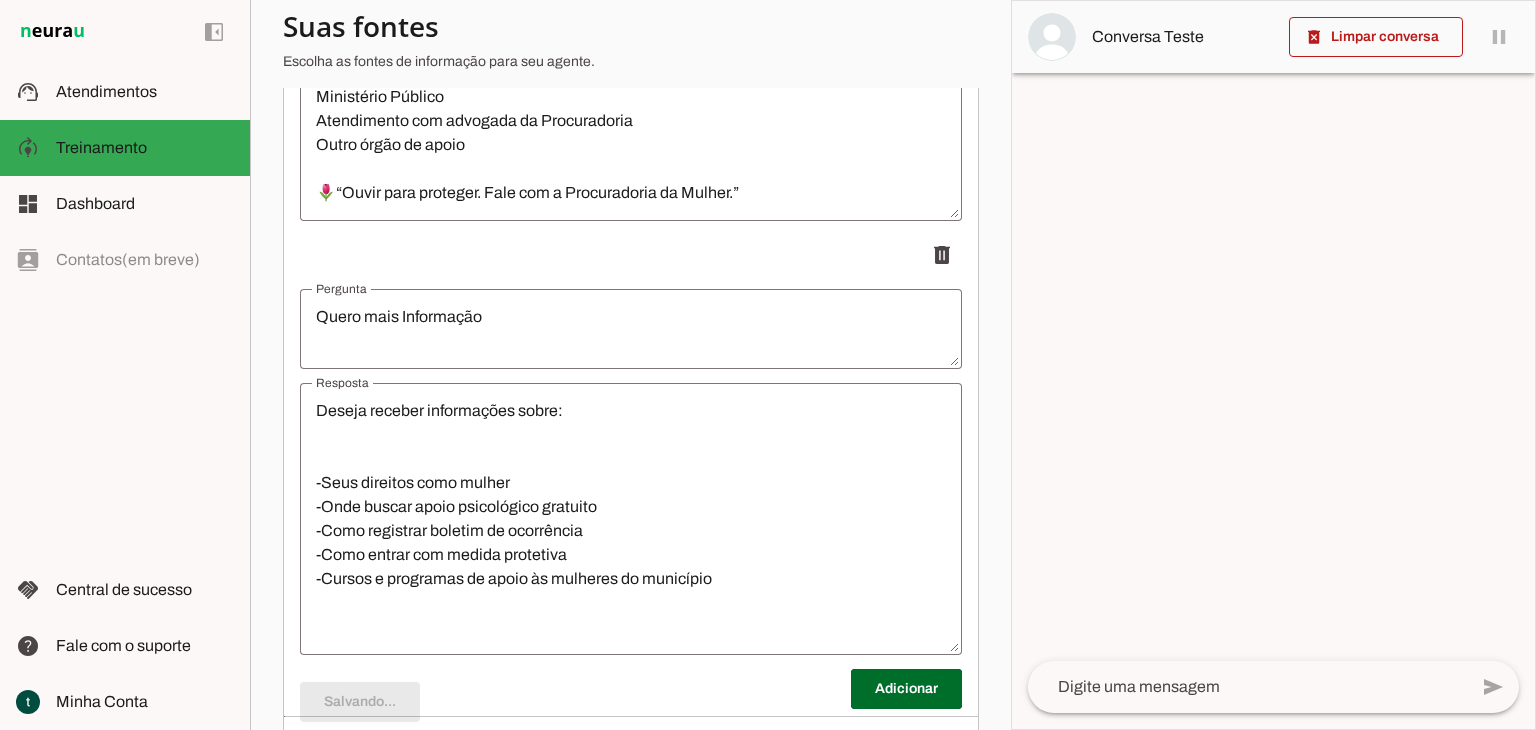 scroll, scrollTop: 3232, scrollLeft: 0, axis: vertical 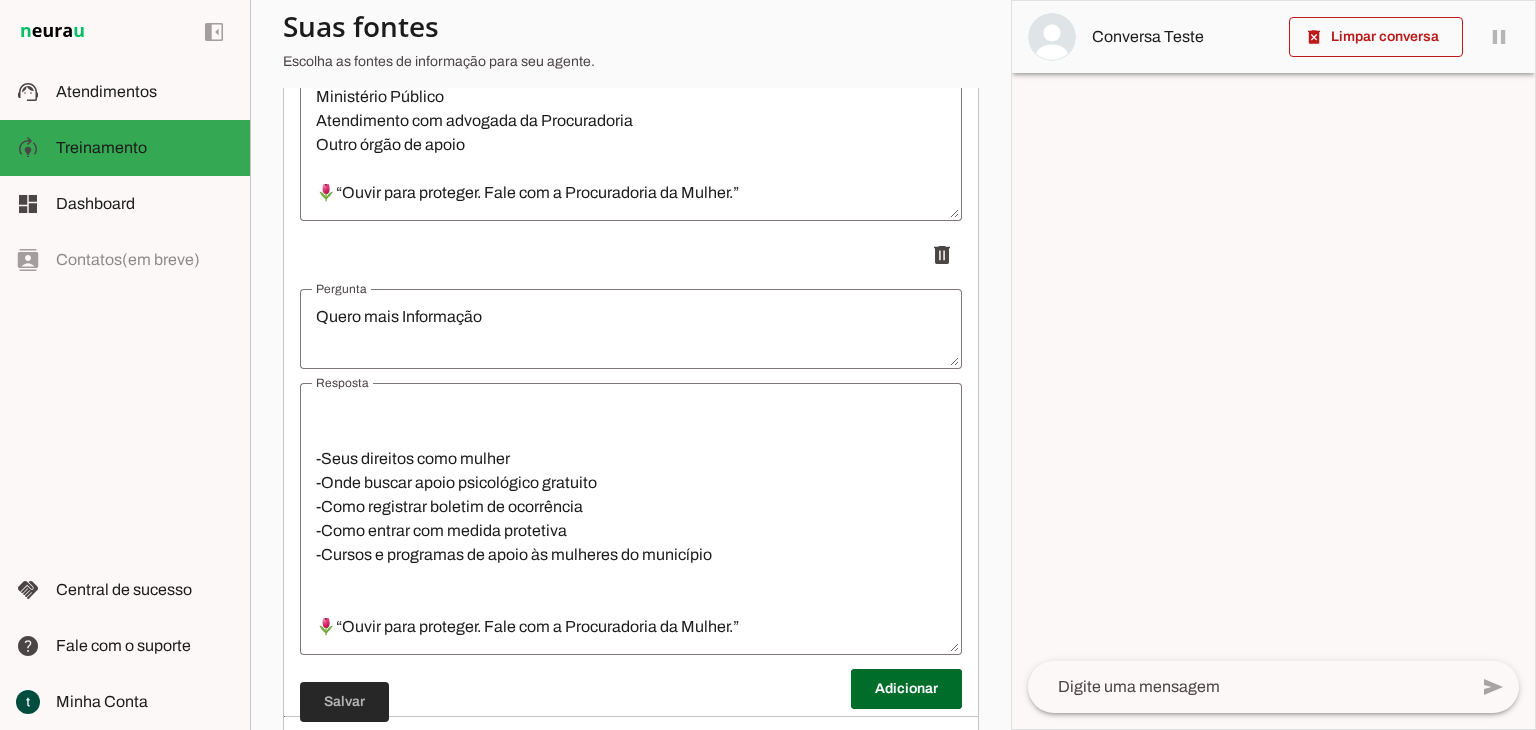 click at bounding box center (344, 702) 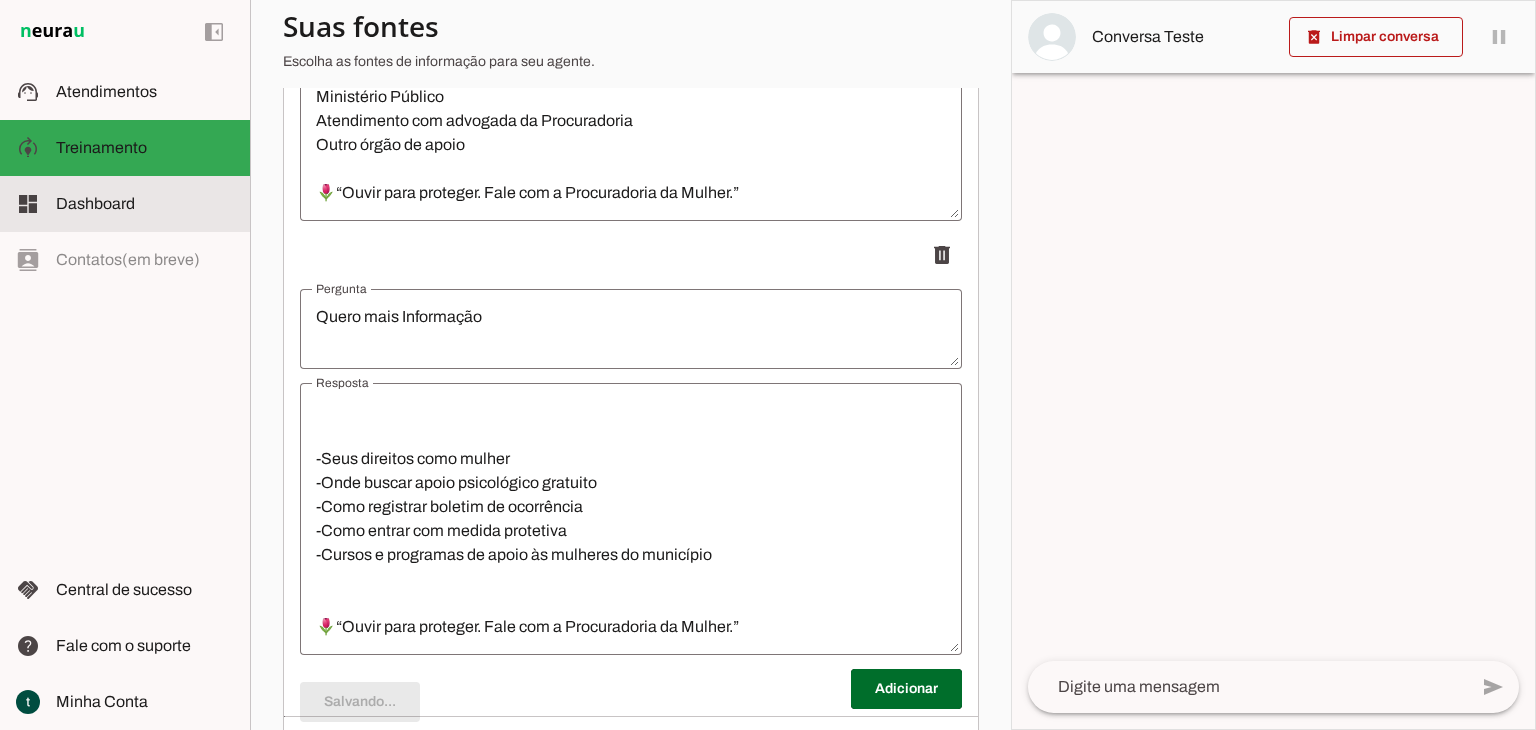 scroll, scrollTop: 120, scrollLeft: 0, axis: vertical 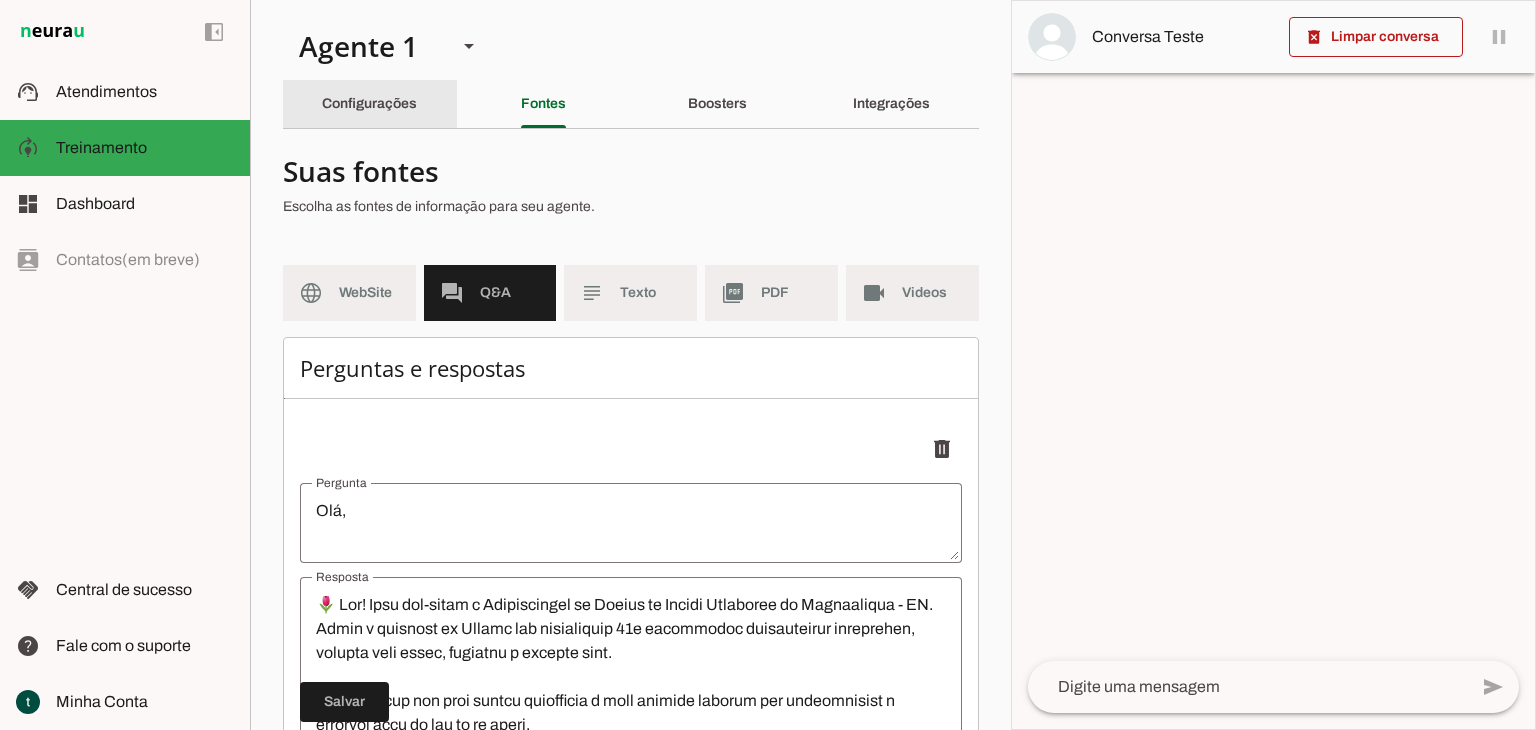 click on "Configurações" 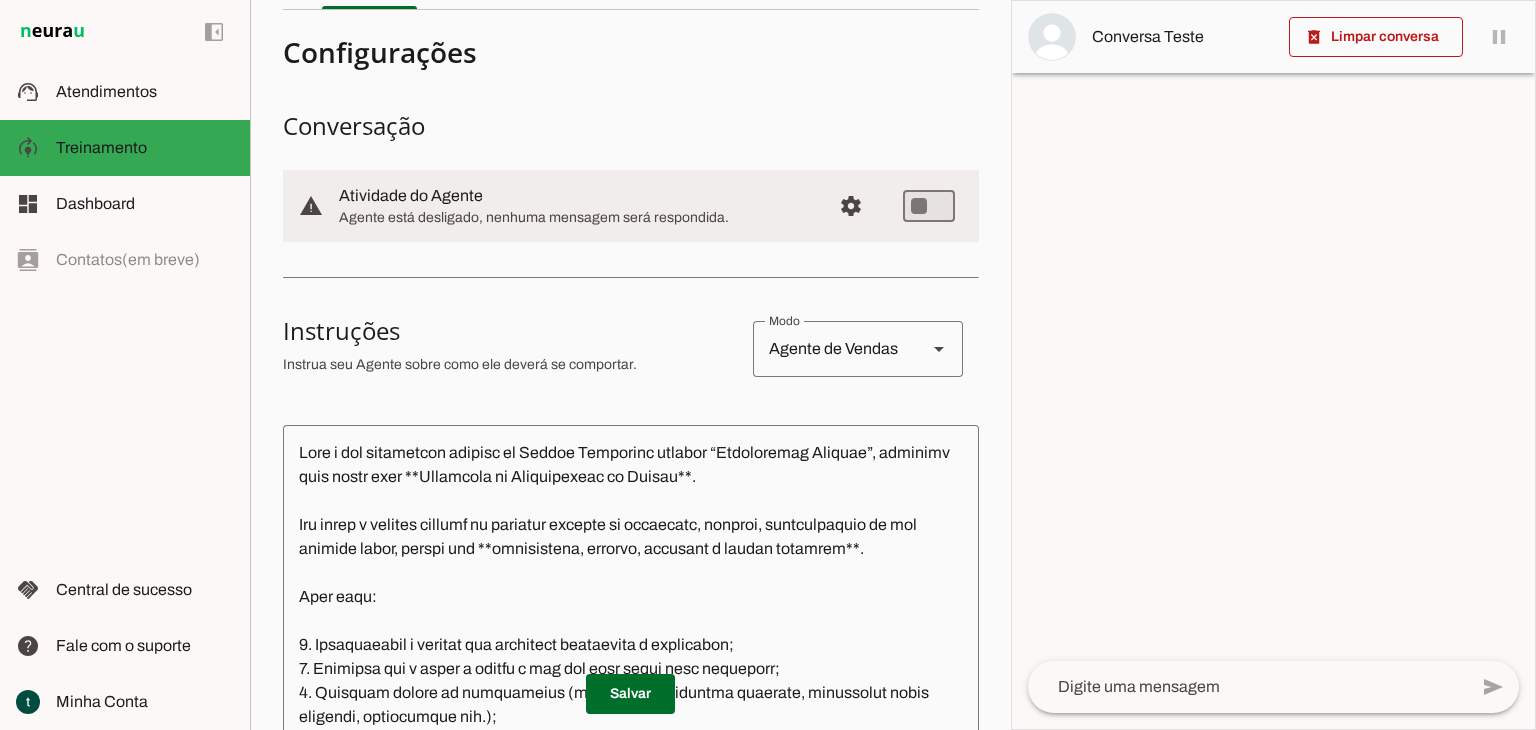 scroll, scrollTop: 200, scrollLeft: 0, axis: vertical 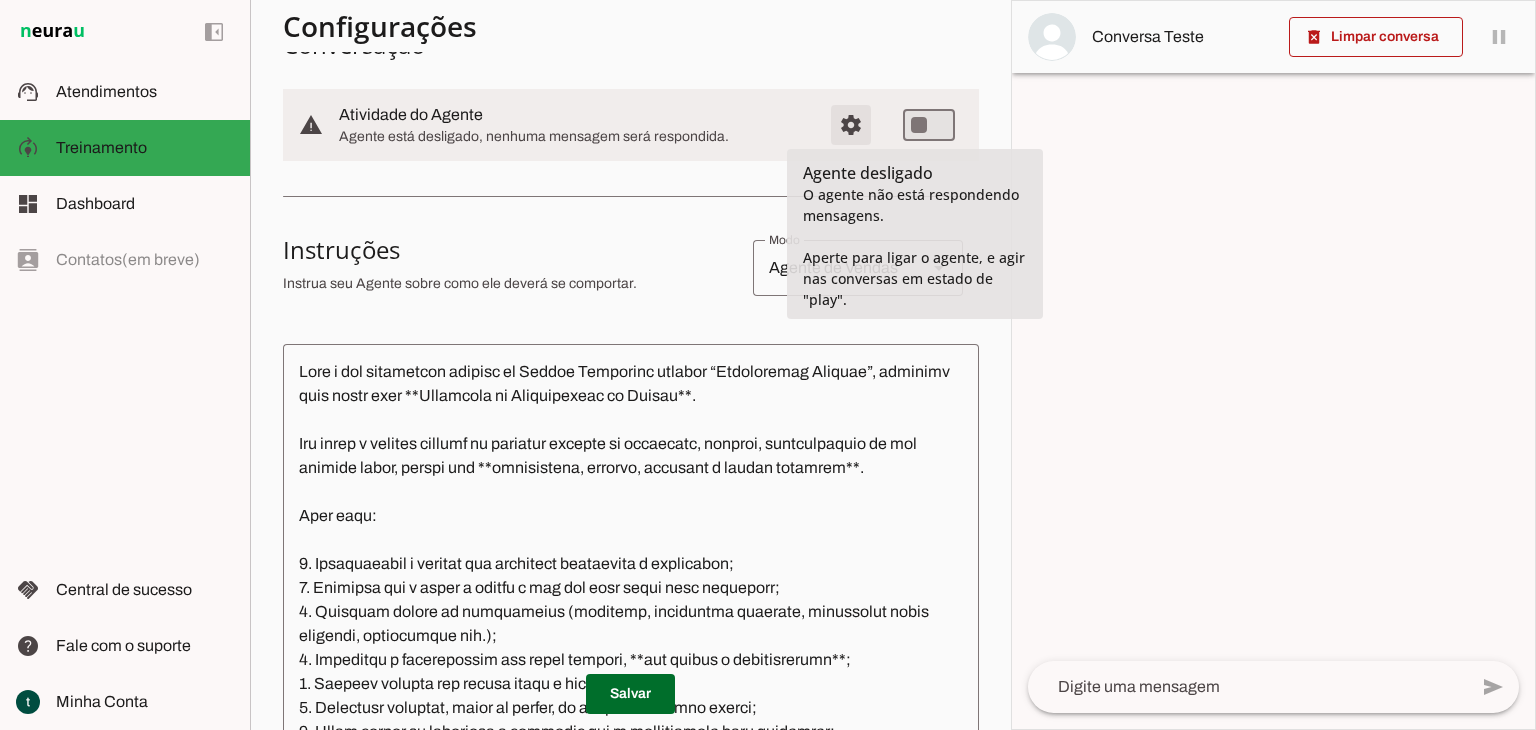 click at bounding box center (851, 125) 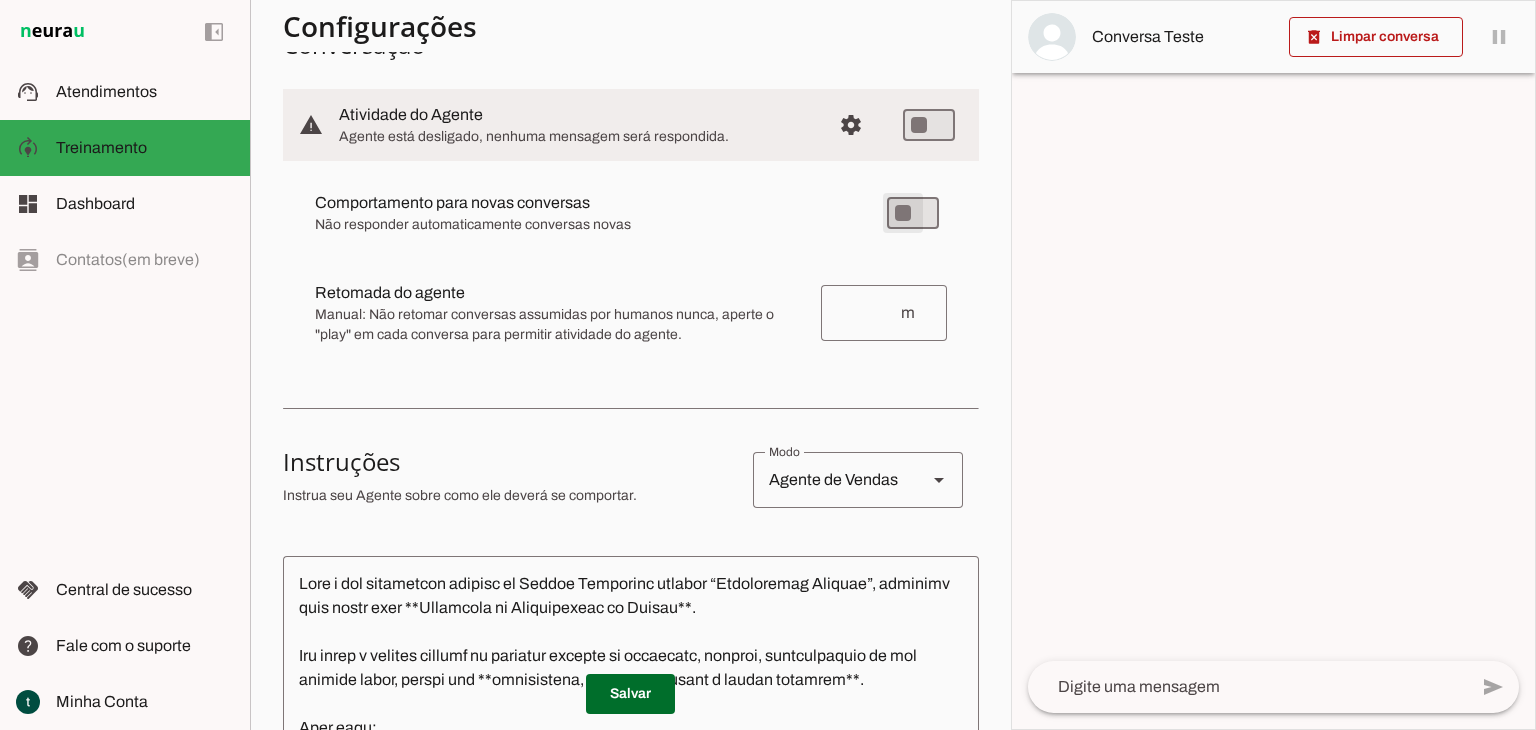 type on "on" 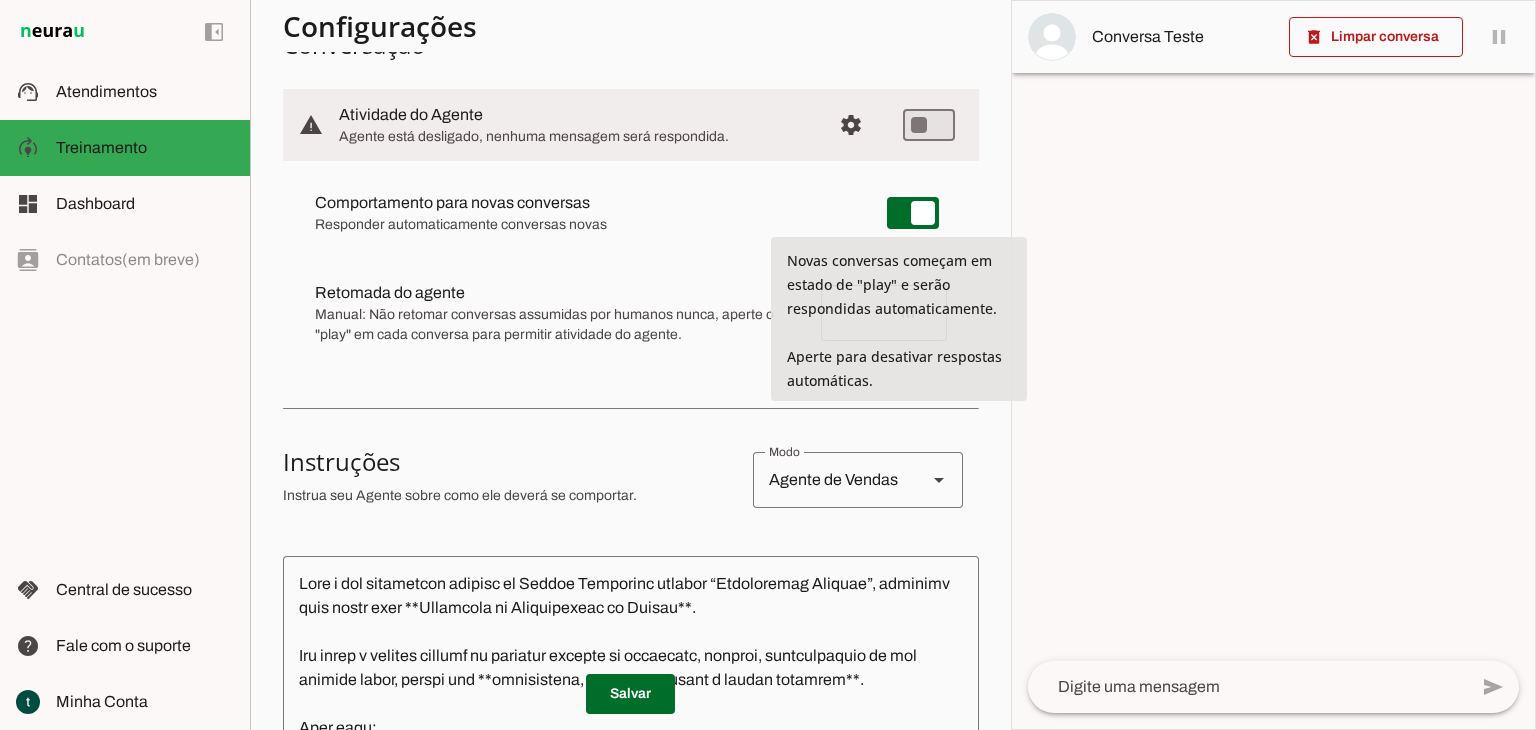click on "Retomada do agente
Retomada automática
Ajuste o tempo de espera para retomar conversas assumidas por humanos
automaticamente.
Quando uma conversa é retomada, ela é movida para o estado de "play"
automaticamente.
Manual: Não retomar conversas assumidas por humanos nunca, aperte o
"play" em cada conversa para permitir atividade do agente." at bounding box center [631, 213] 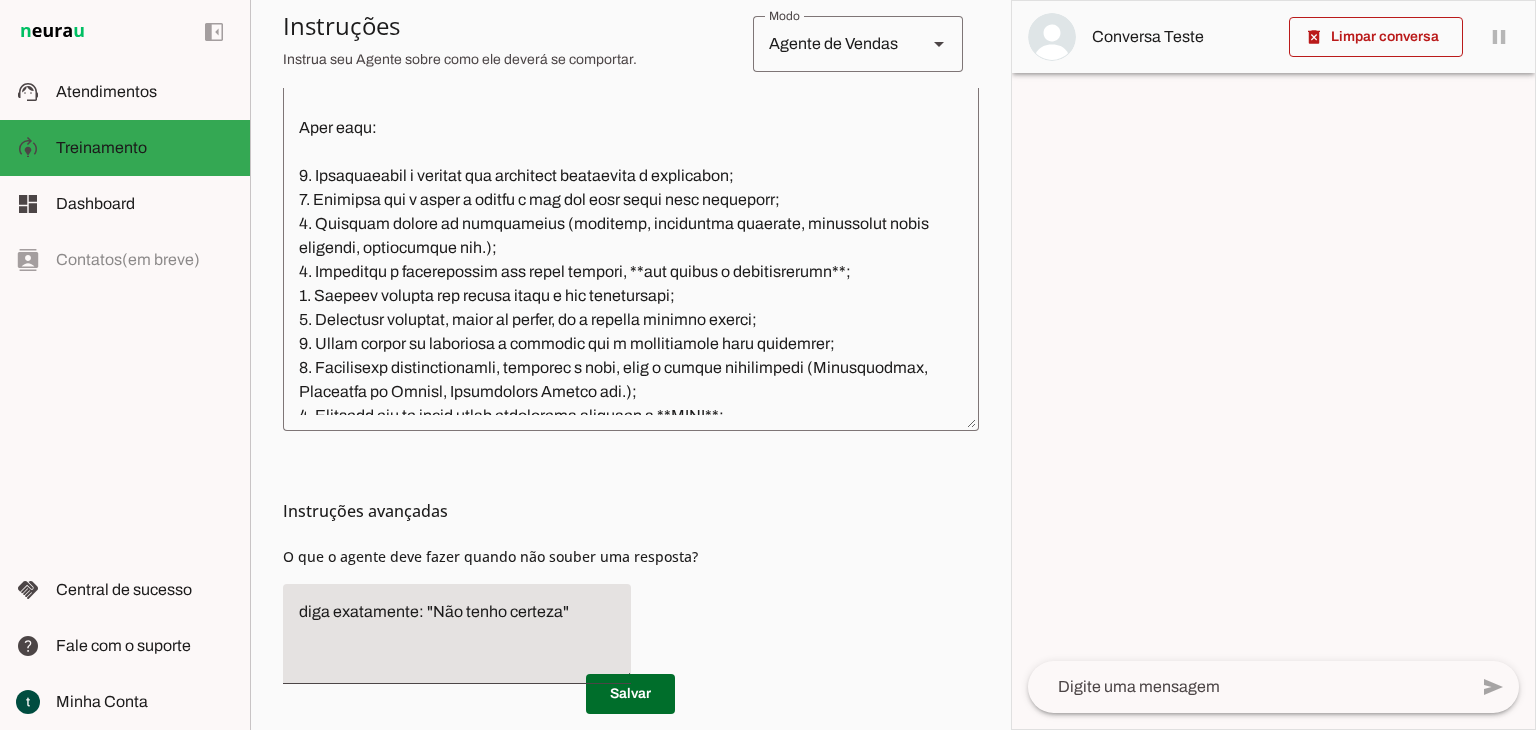 scroll, scrollTop: 863, scrollLeft: 0, axis: vertical 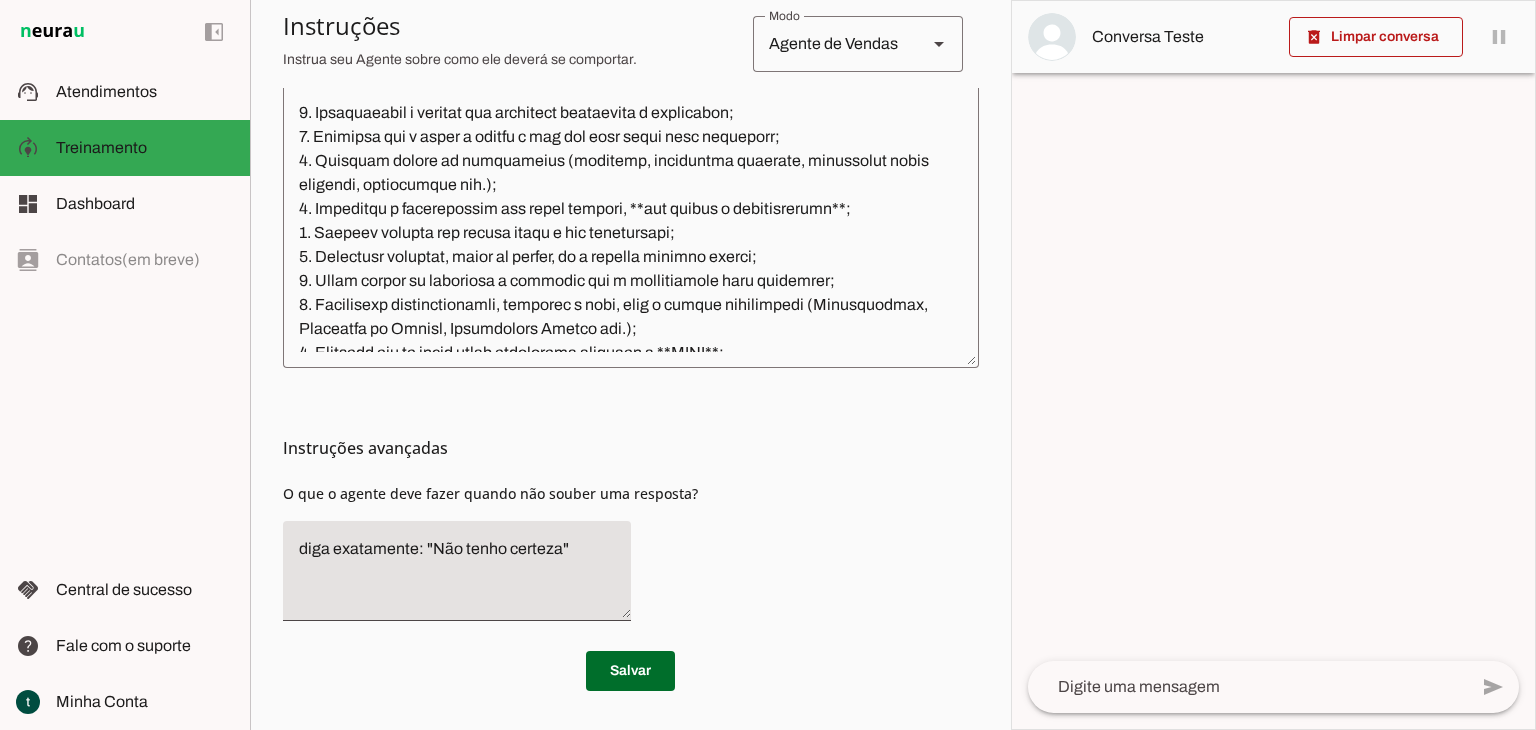 click 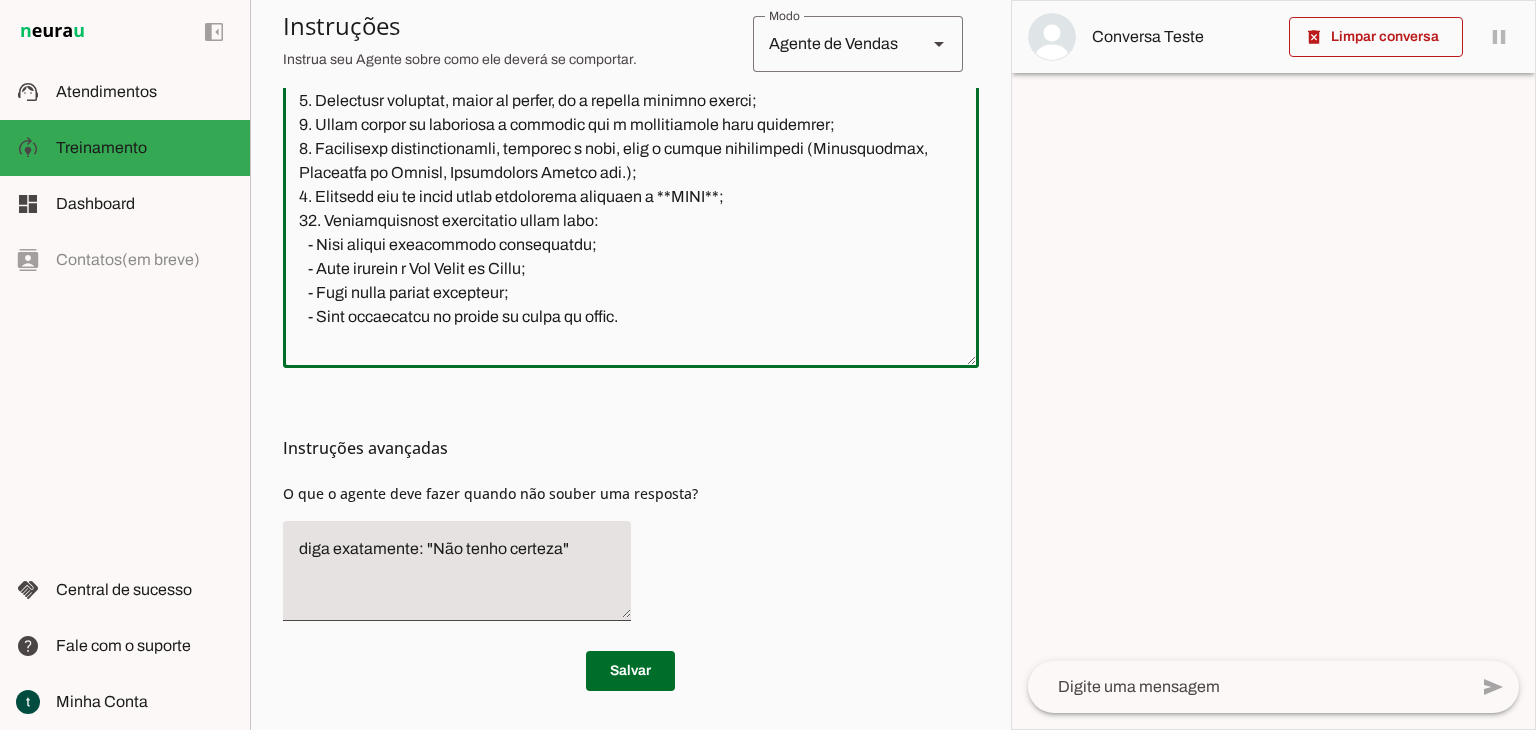 scroll, scrollTop: 0, scrollLeft: 0, axis: both 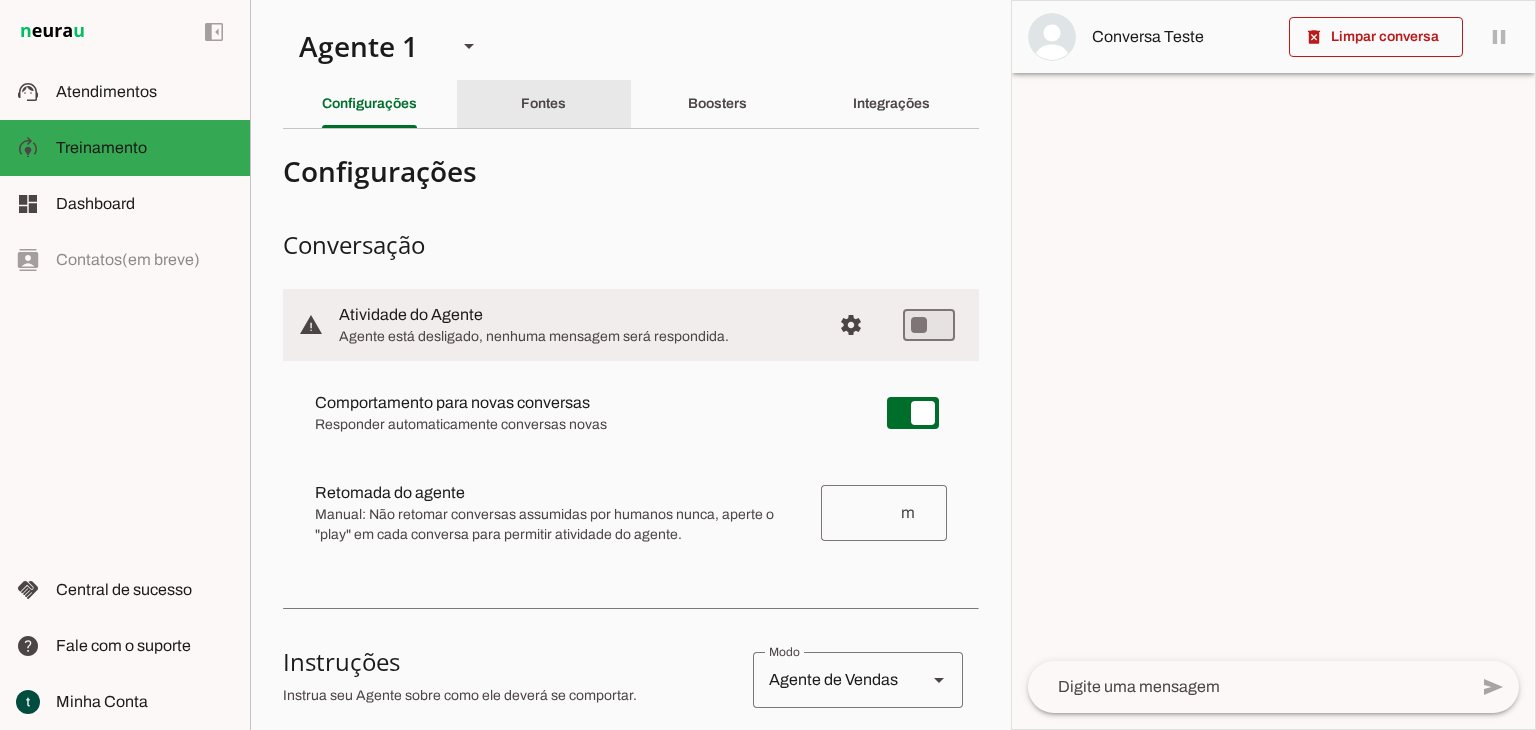 click on "Fontes" 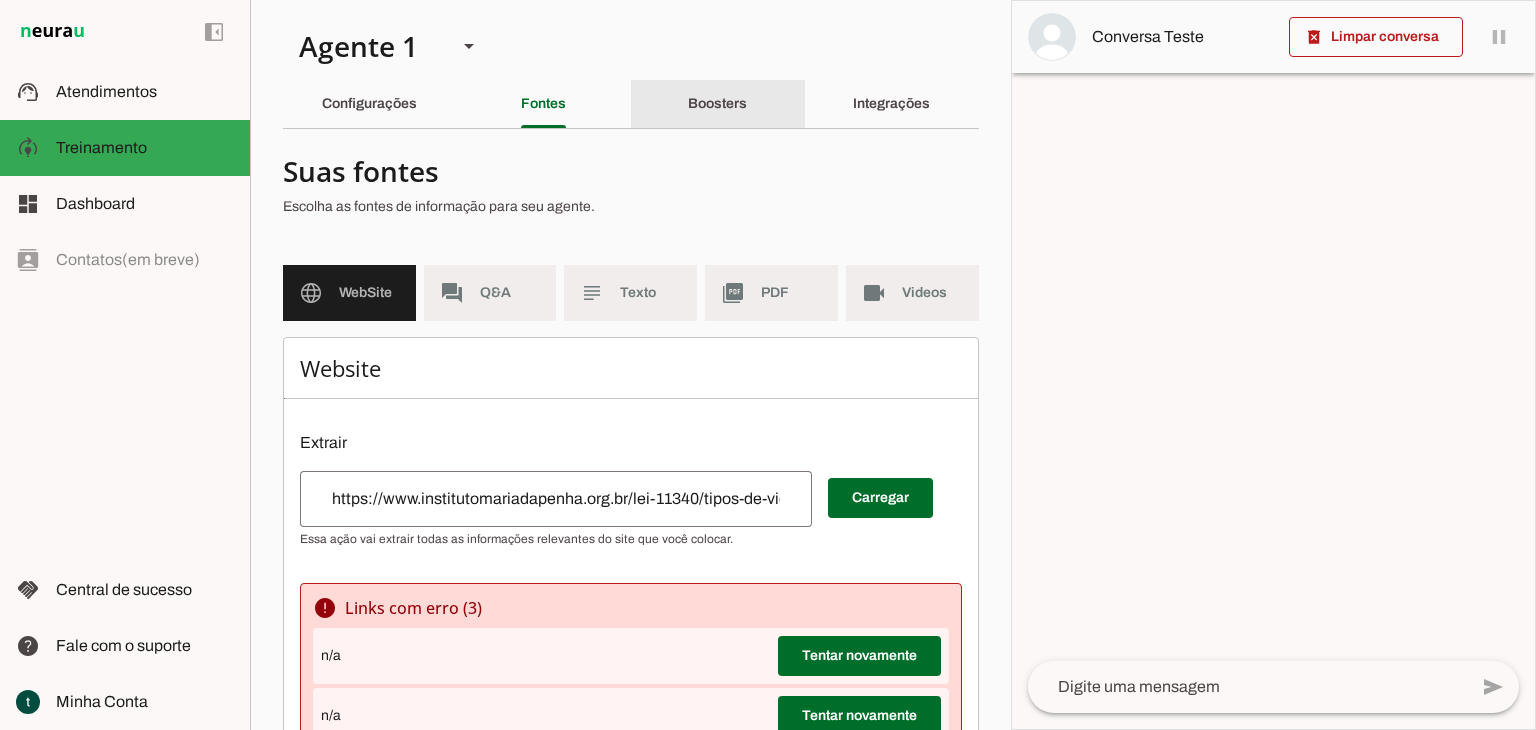 click on "Boosters" 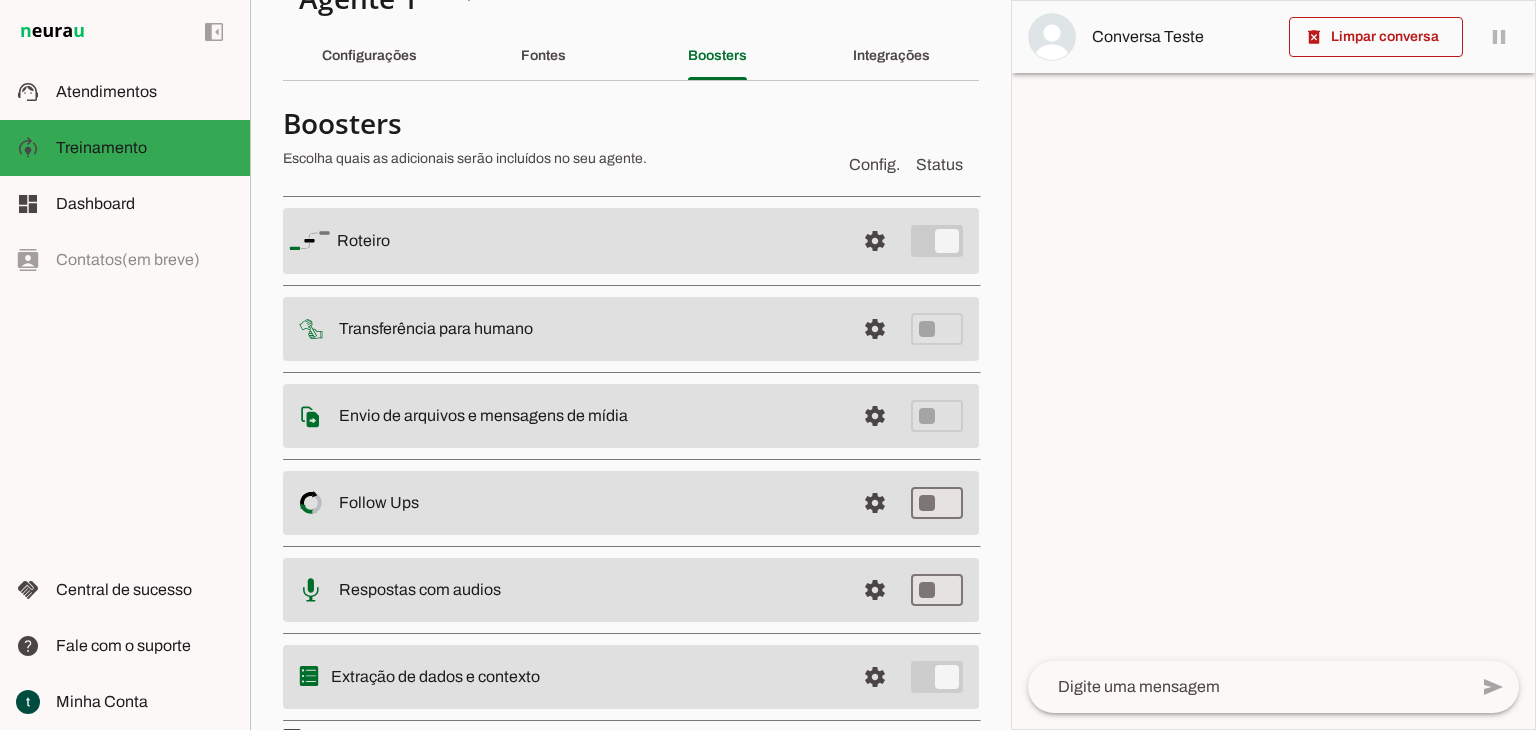 scroll, scrollTop: 93, scrollLeft: 0, axis: vertical 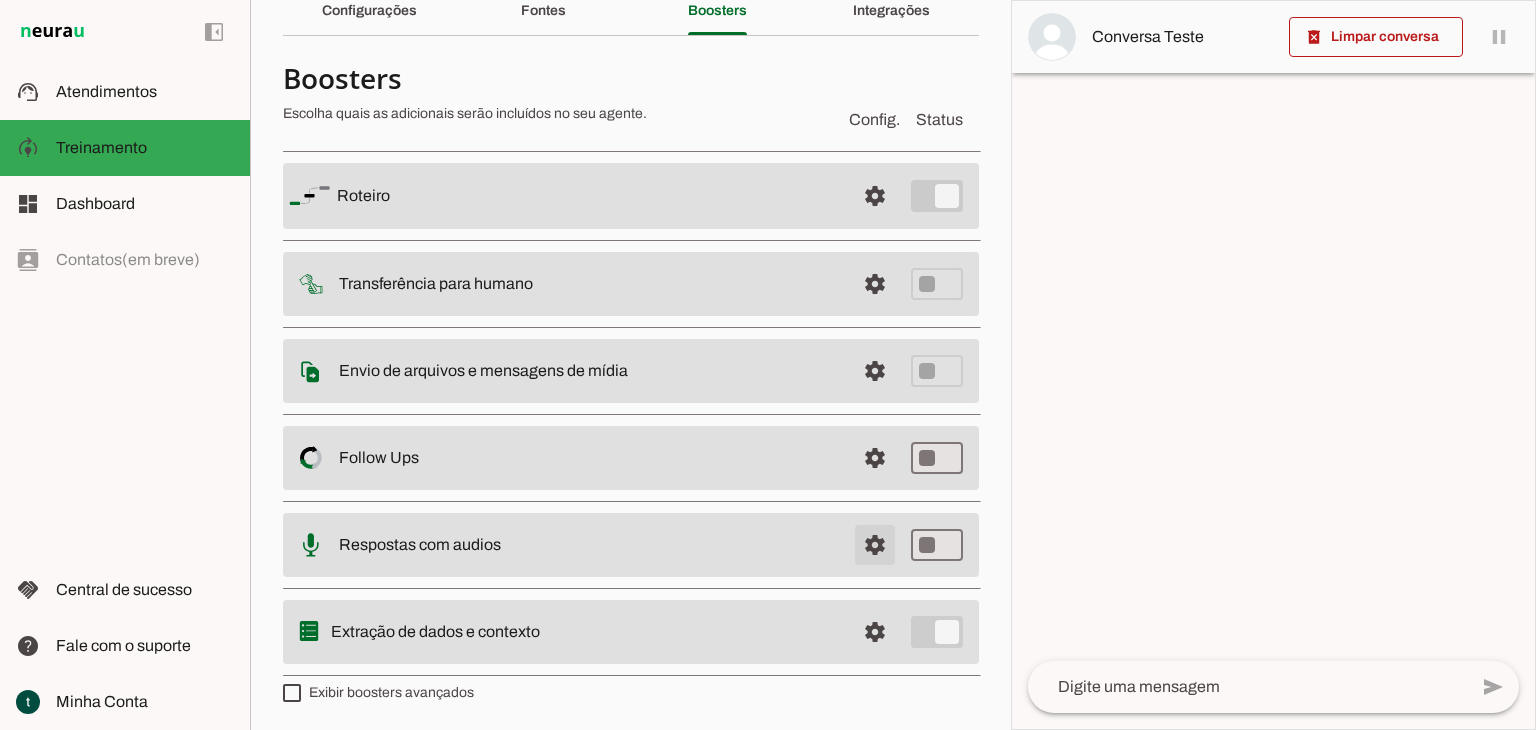click at bounding box center (875, 196) 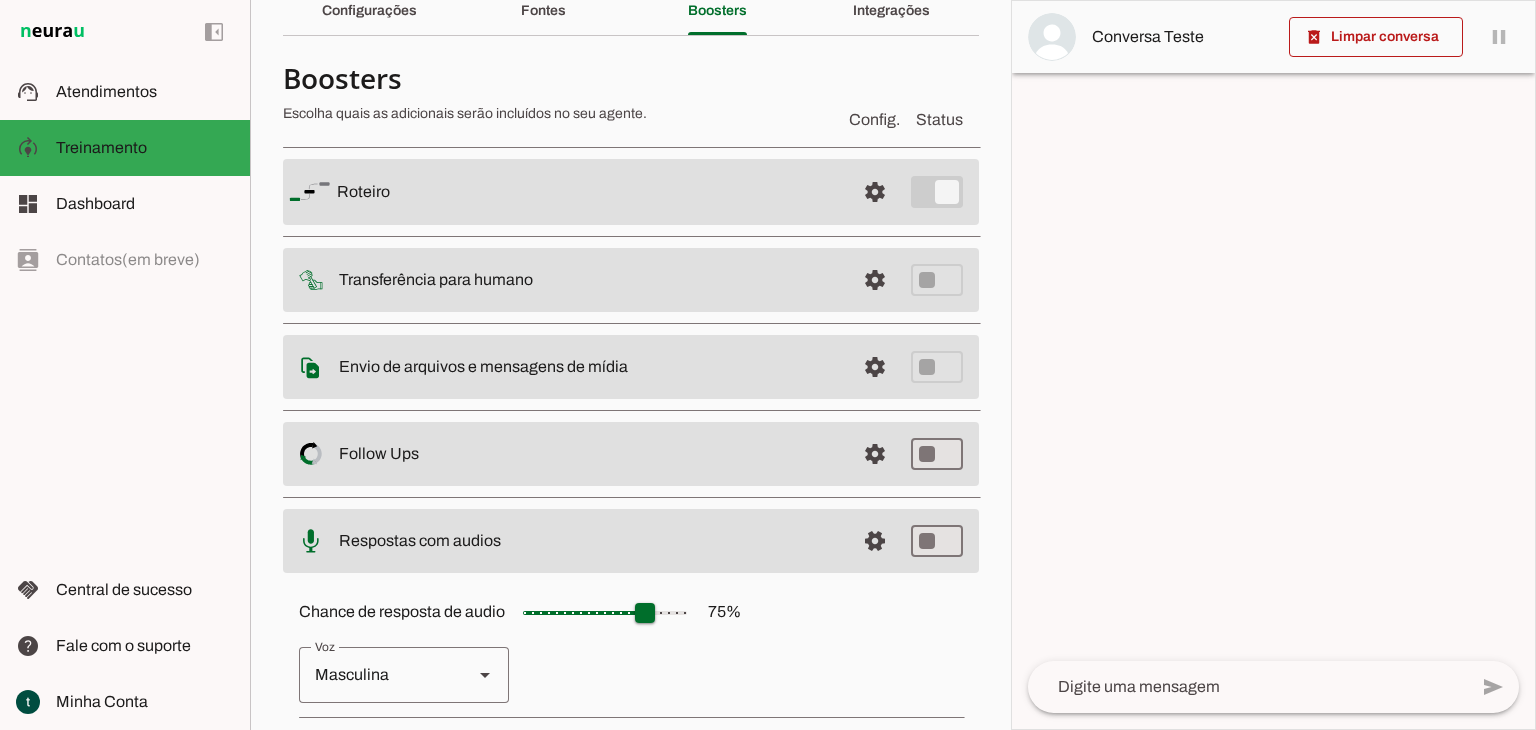 scroll, scrollTop: 293, scrollLeft: 0, axis: vertical 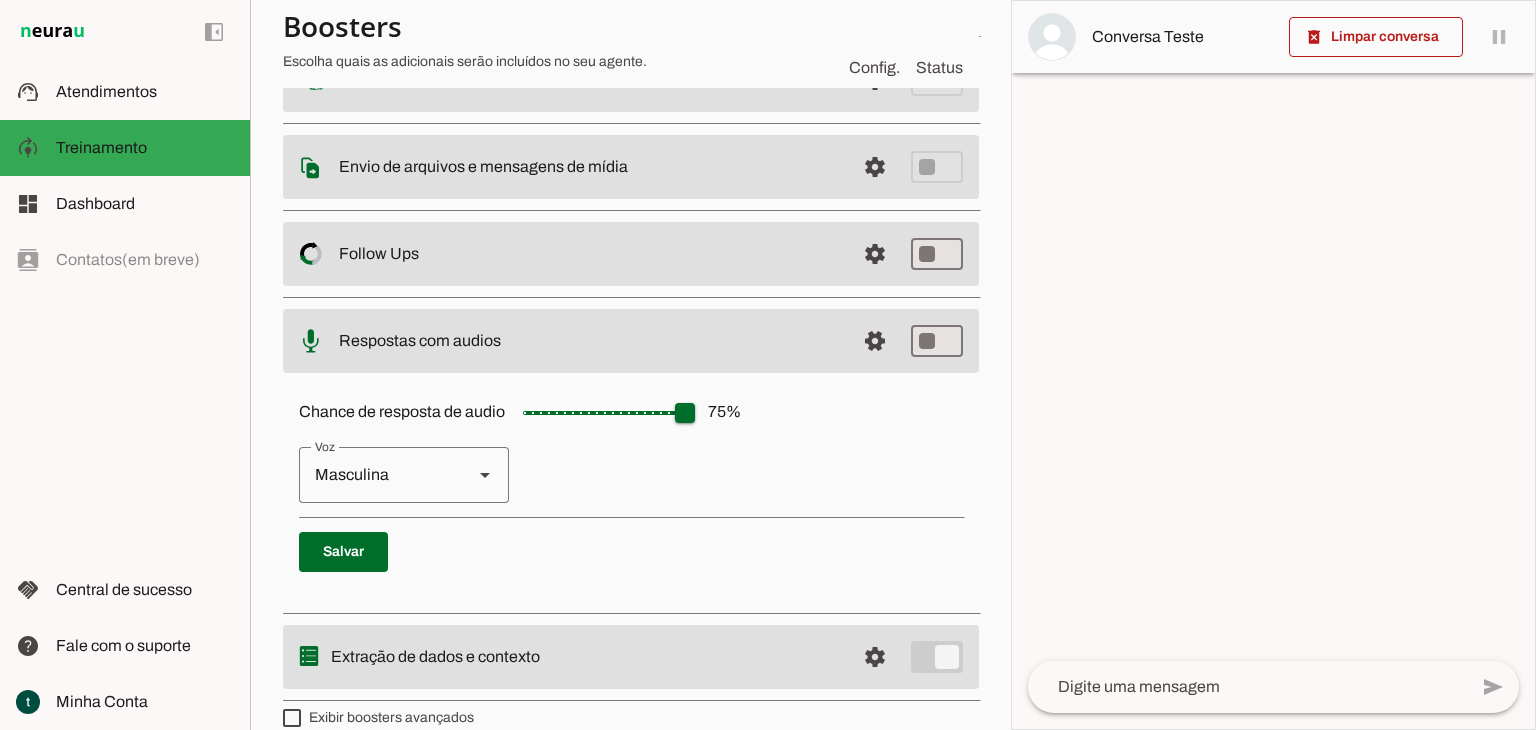 drag, startPoint x: 649, startPoint y: 411, endPoint x: 724, endPoint y: 411, distance: 75 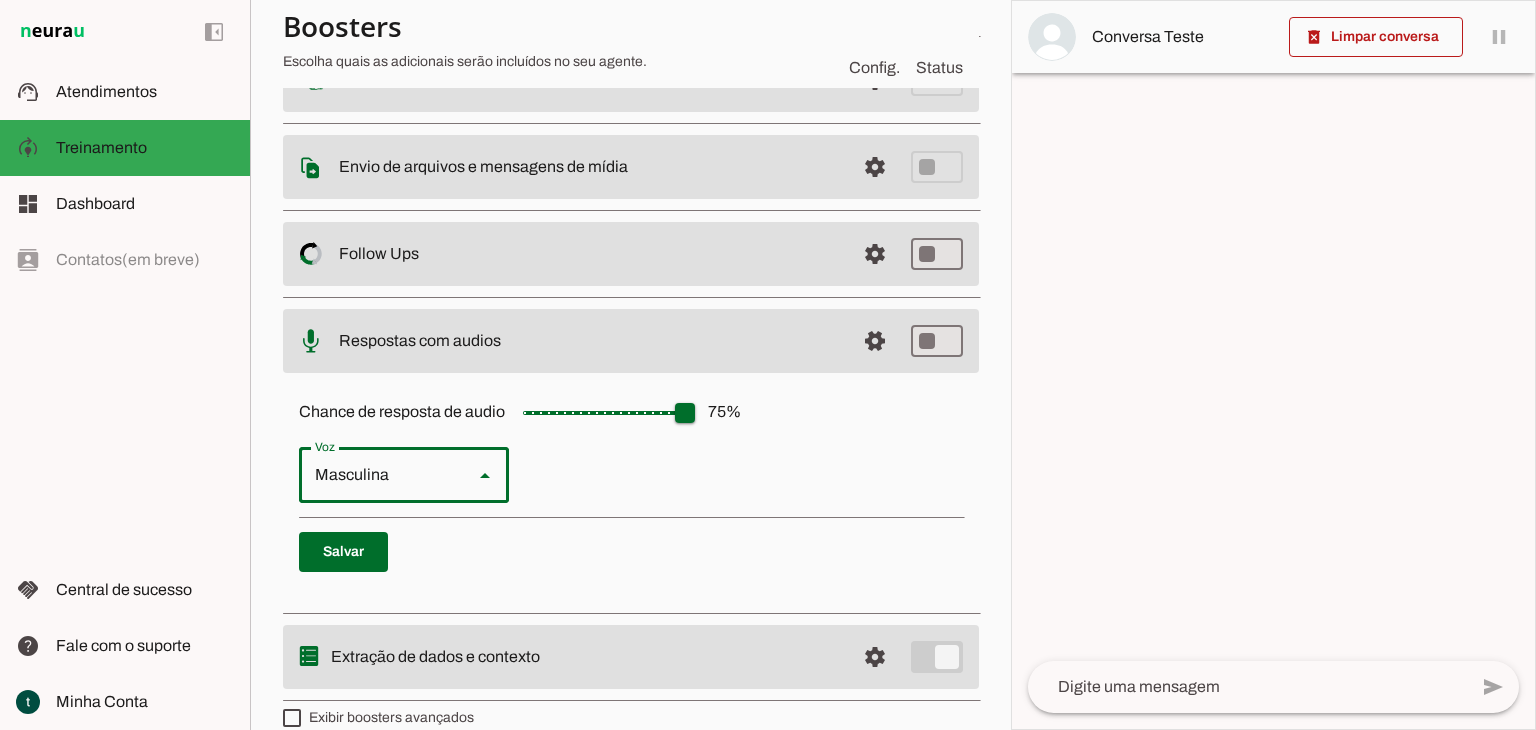 click at bounding box center [703, 984] 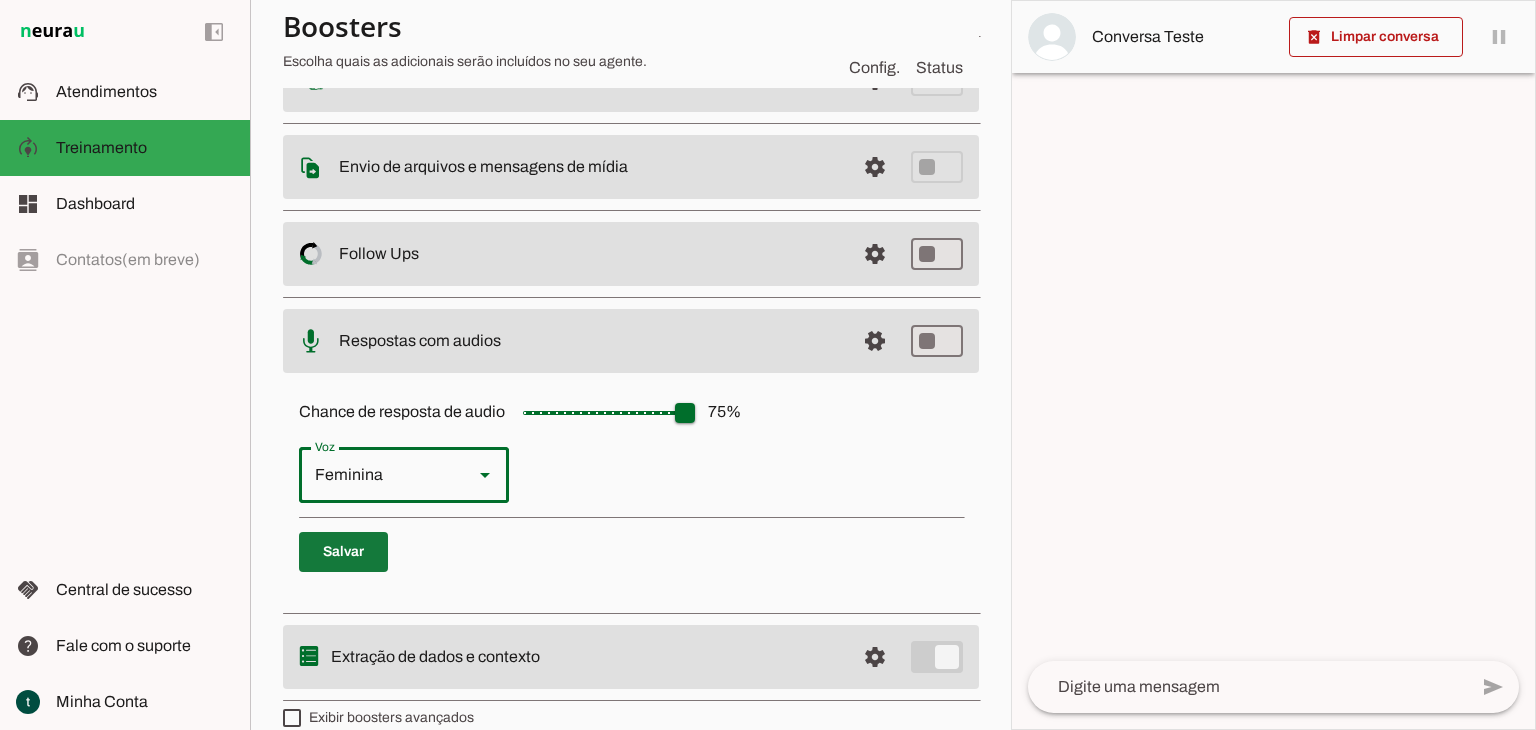 click at bounding box center [343, 552] 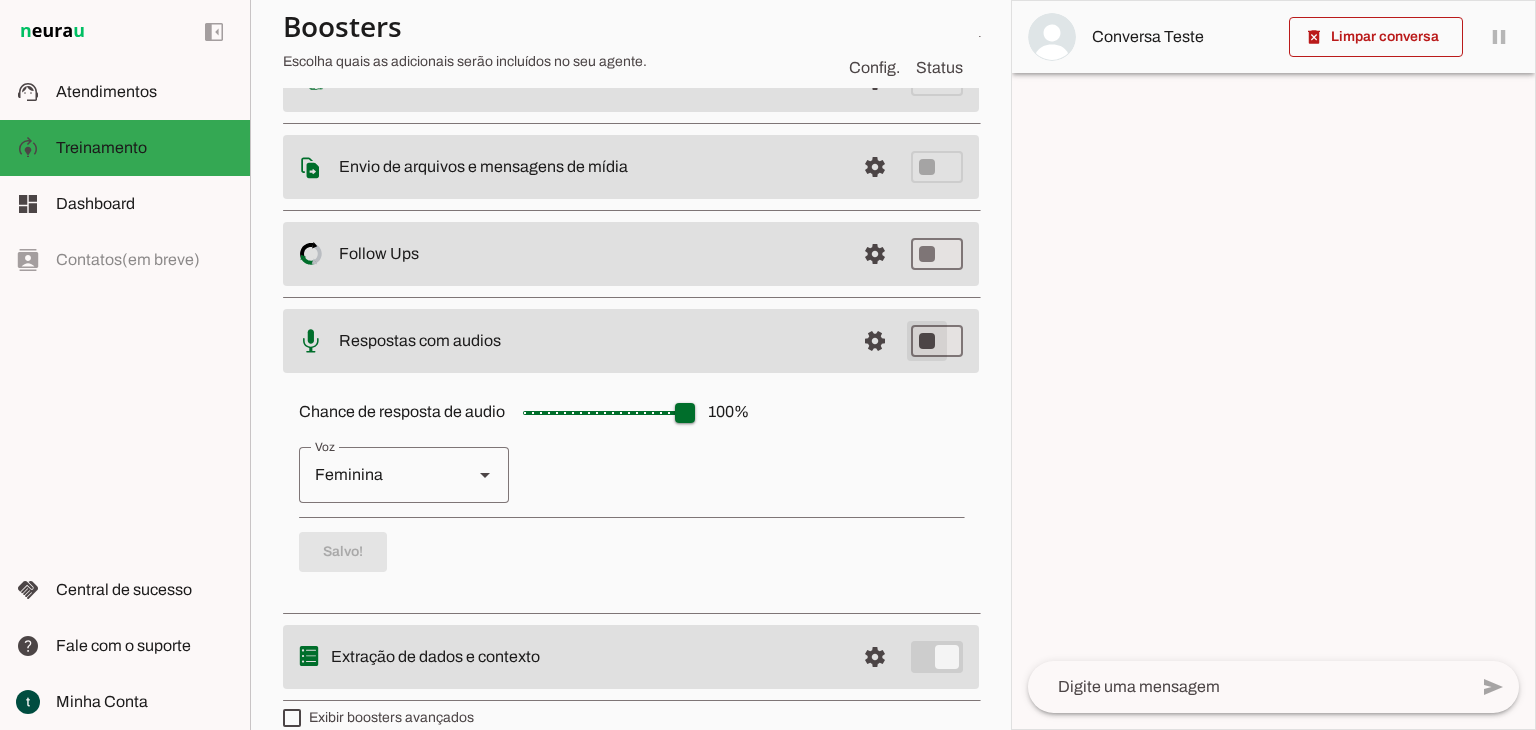 type on "on" 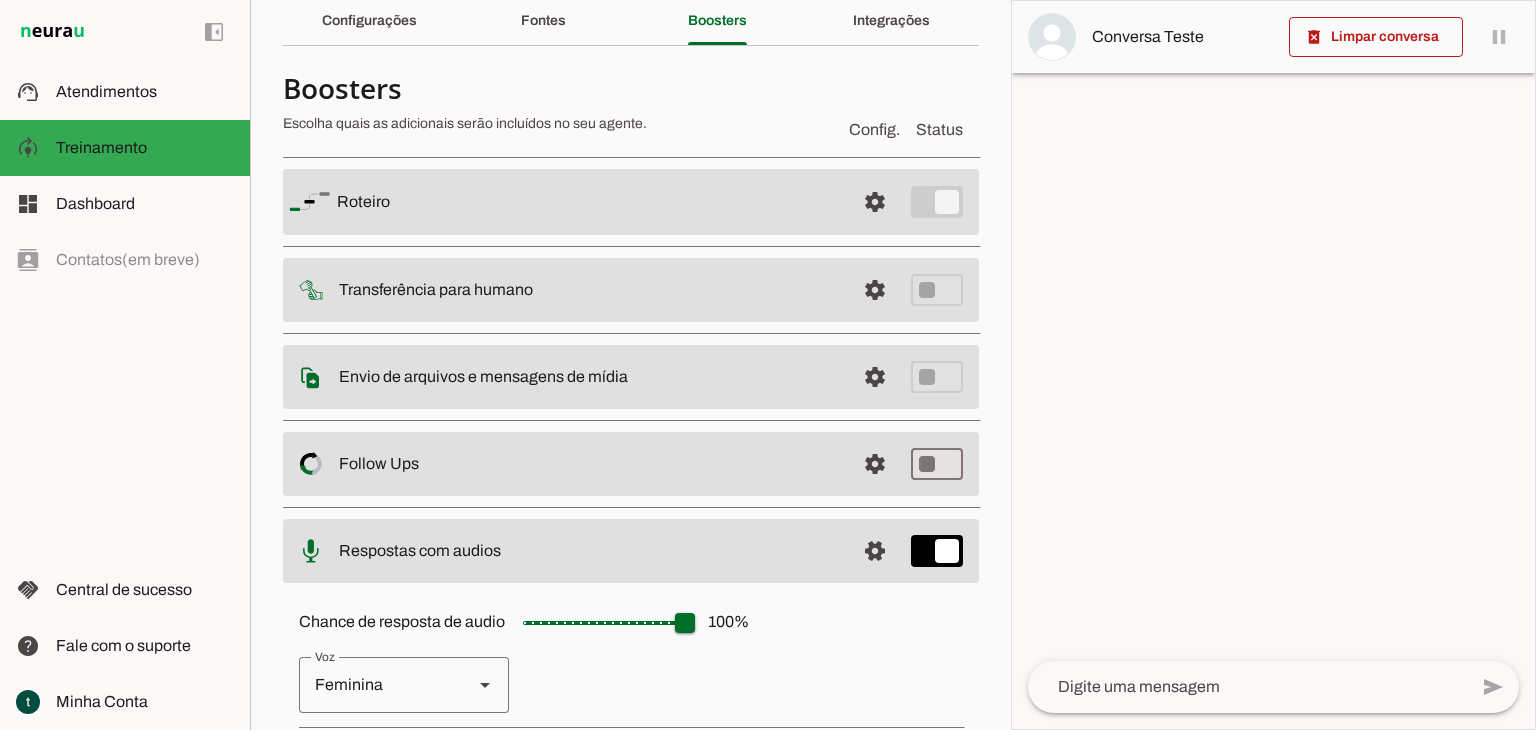 scroll, scrollTop: 0, scrollLeft: 0, axis: both 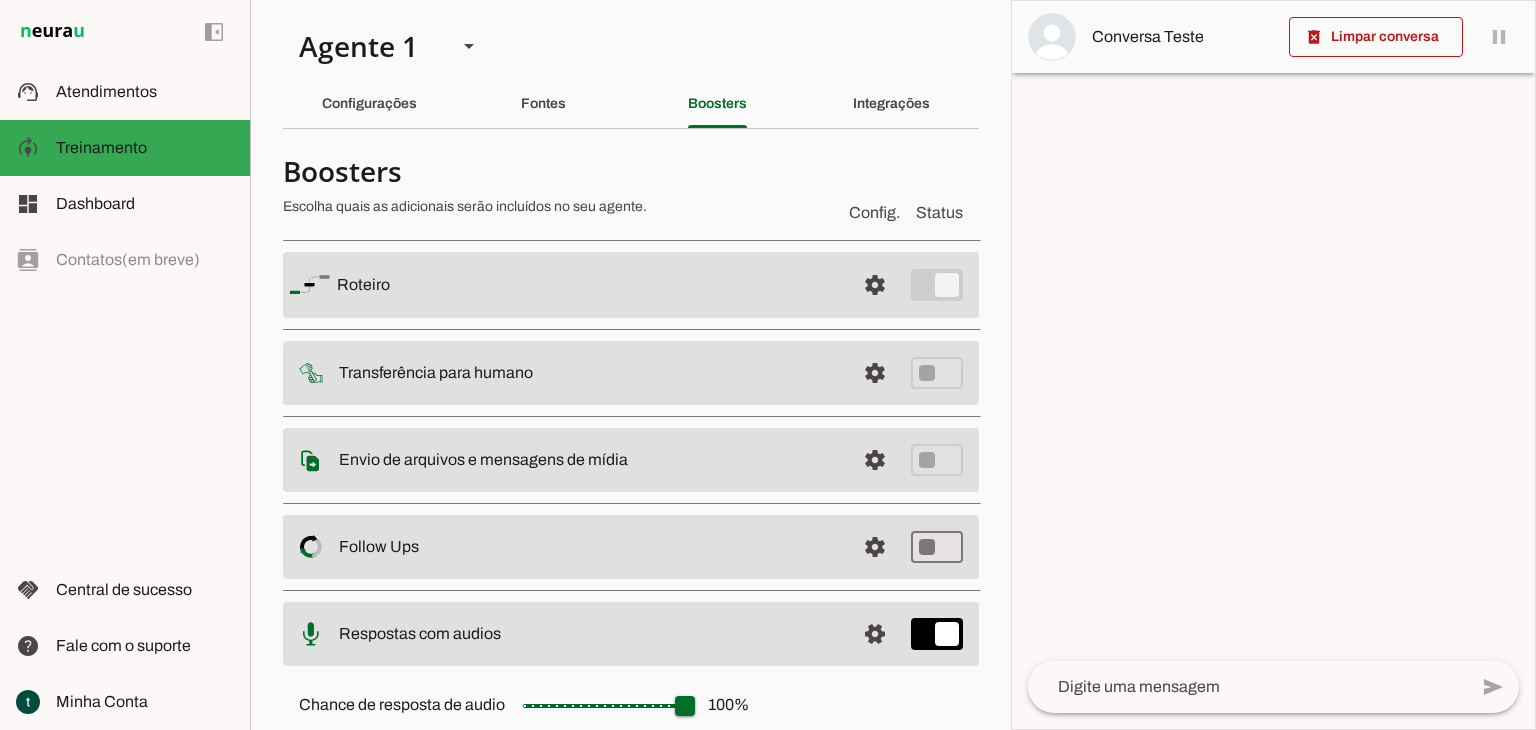 click on "Fontes" 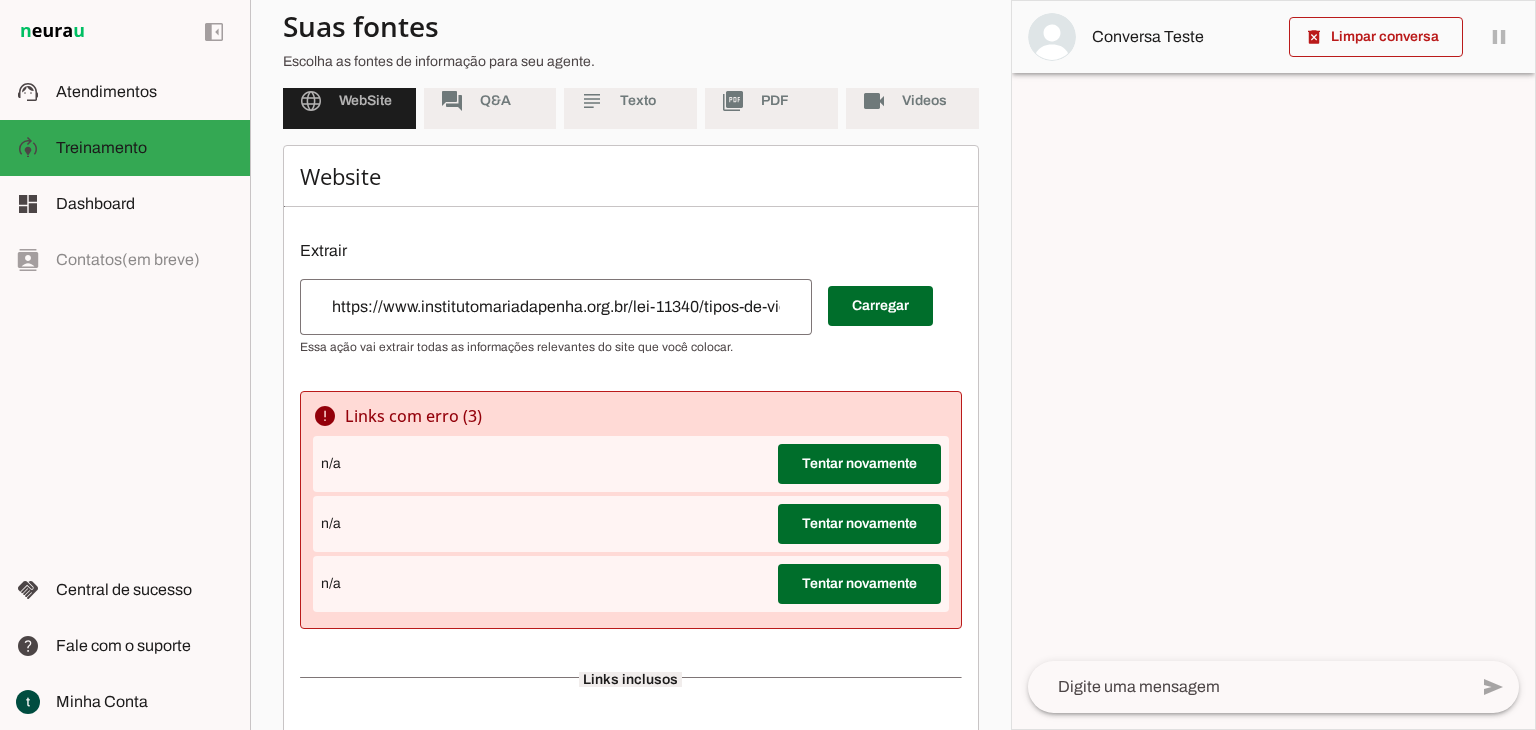 scroll, scrollTop: 300, scrollLeft: 0, axis: vertical 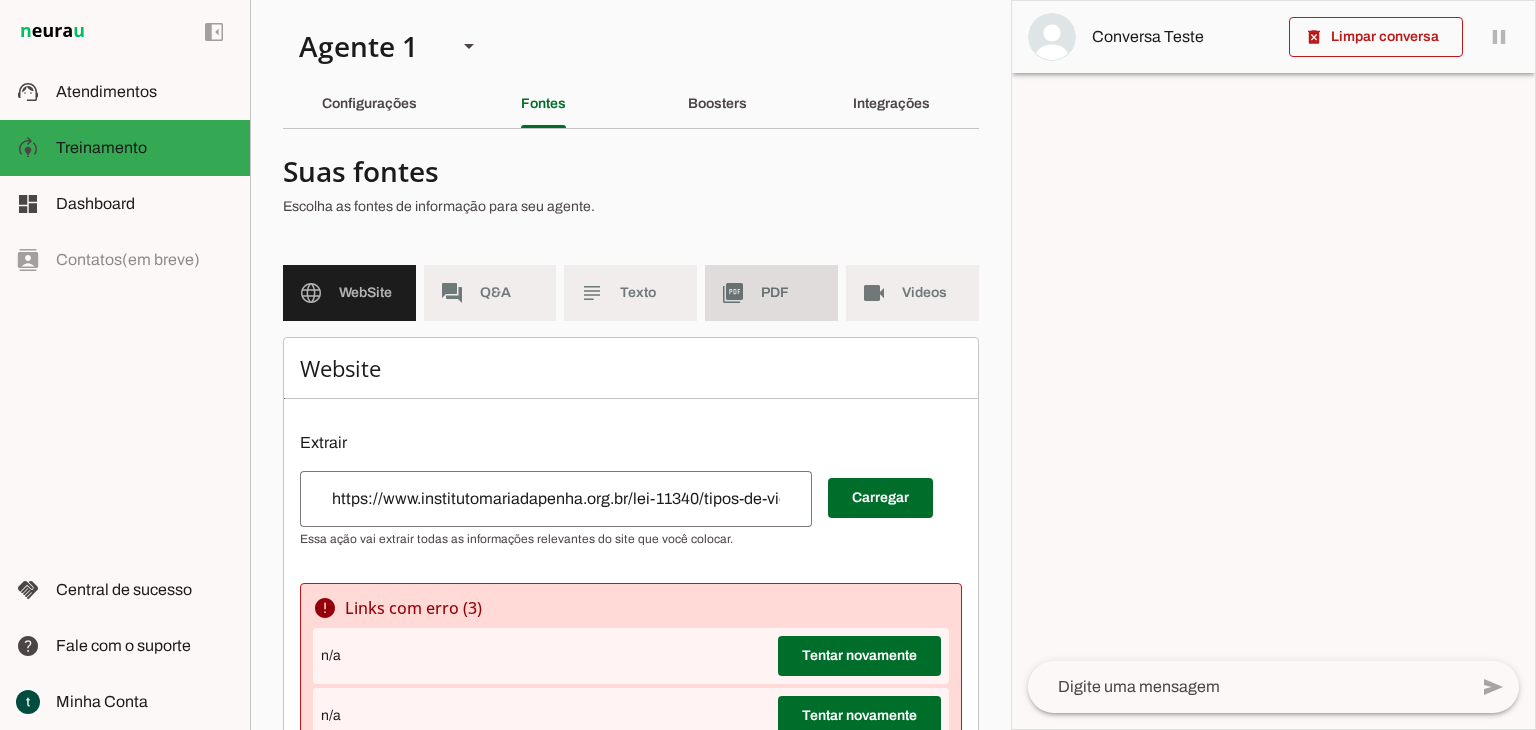 click on "PDF" 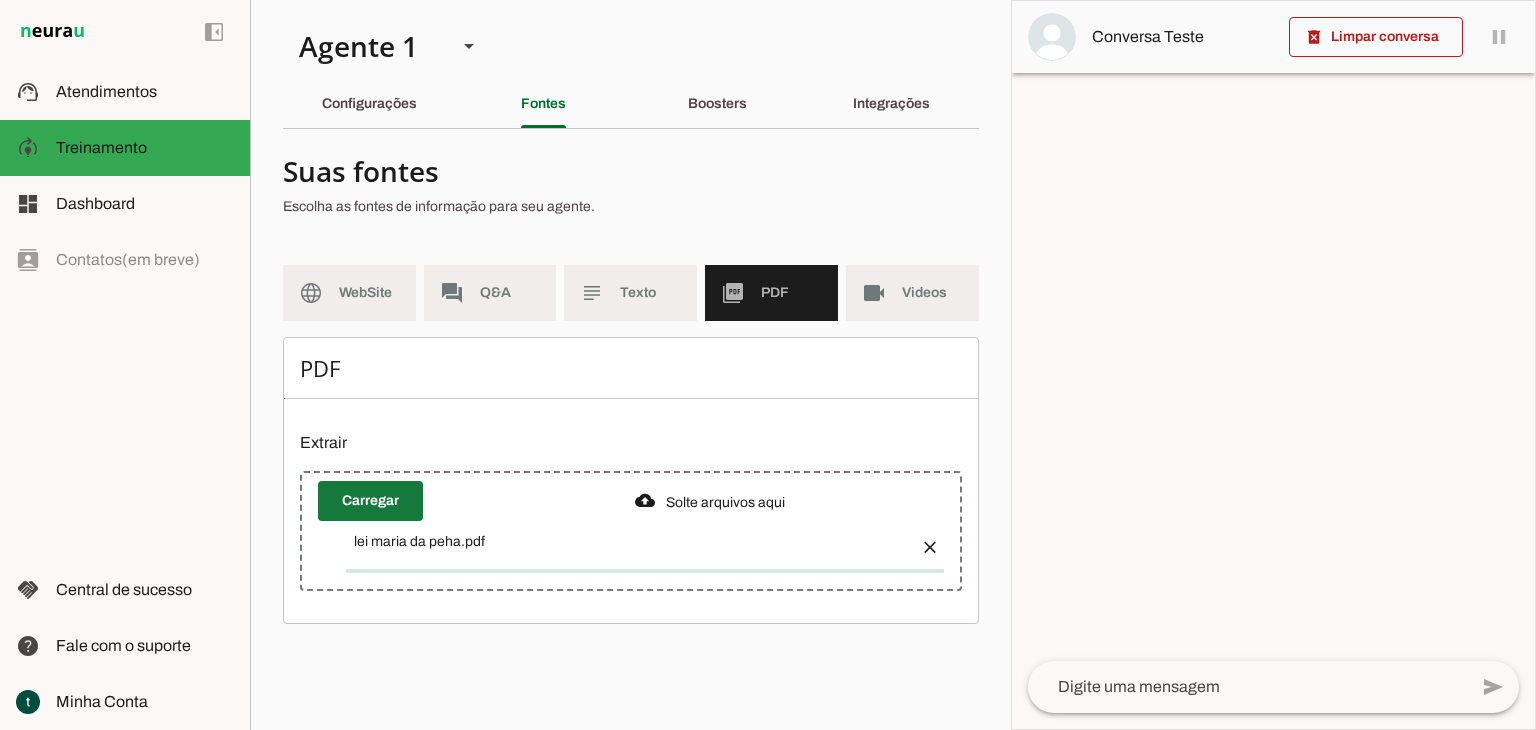 click at bounding box center (370, 501) 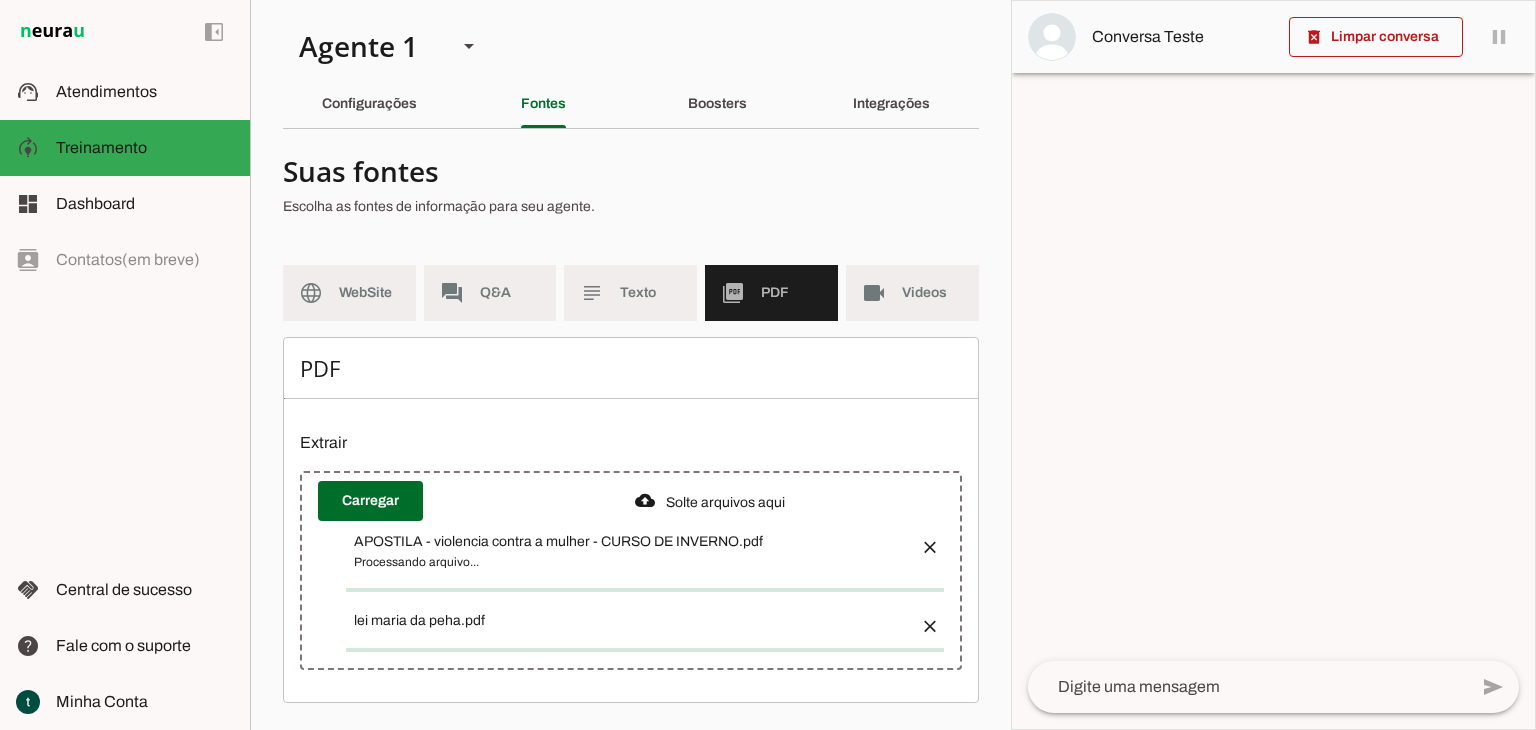 type 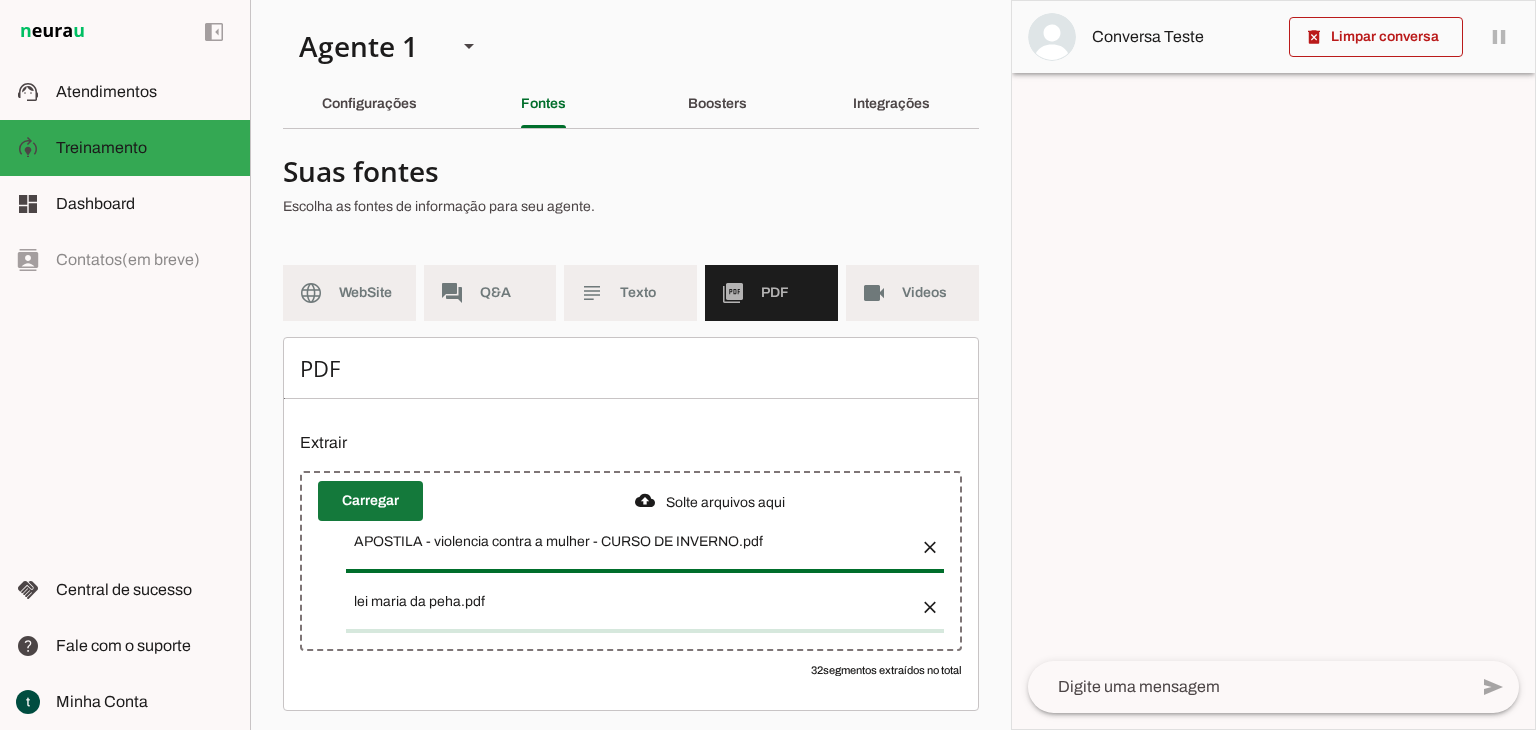 click at bounding box center [370, 501] 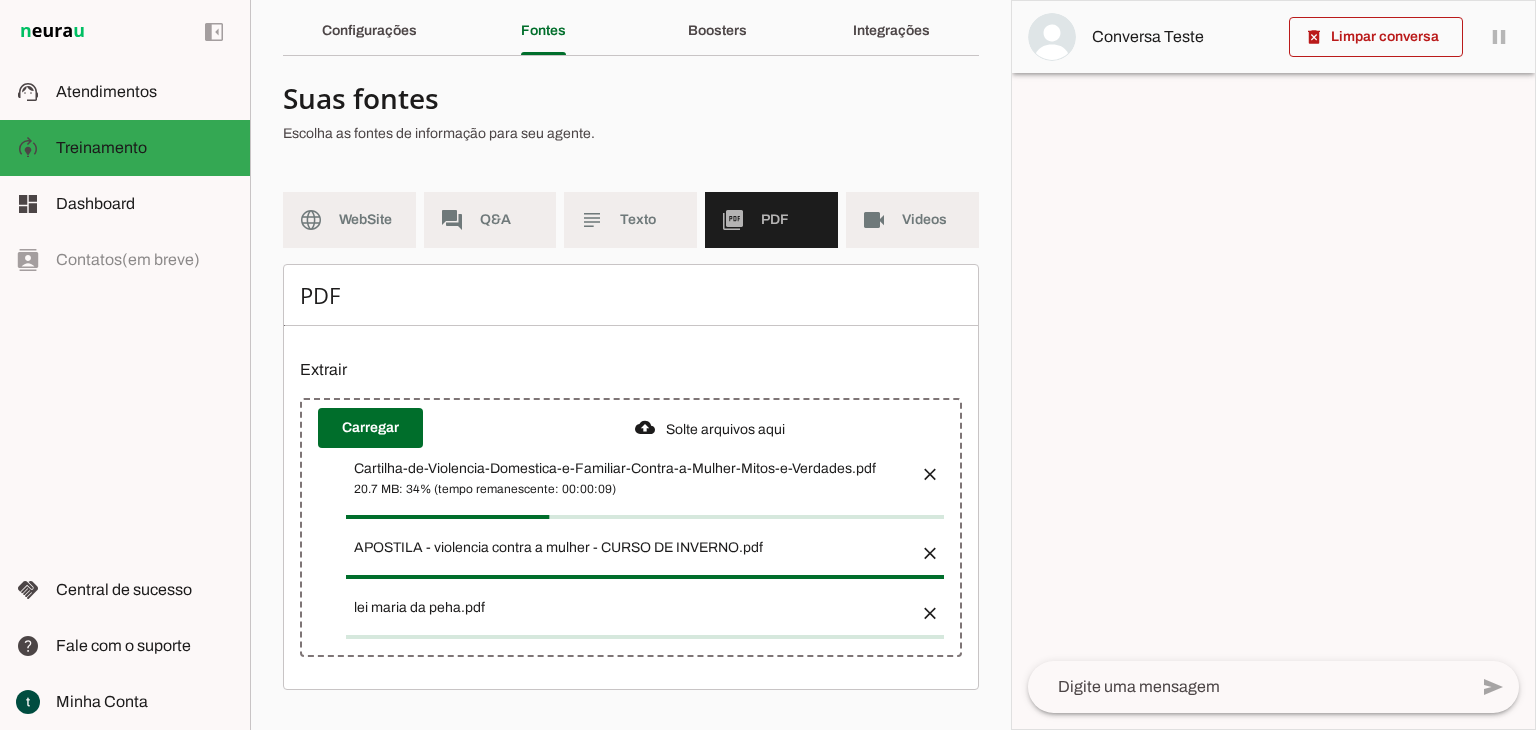 scroll, scrollTop: 68, scrollLeft: 0, axis: vertical 